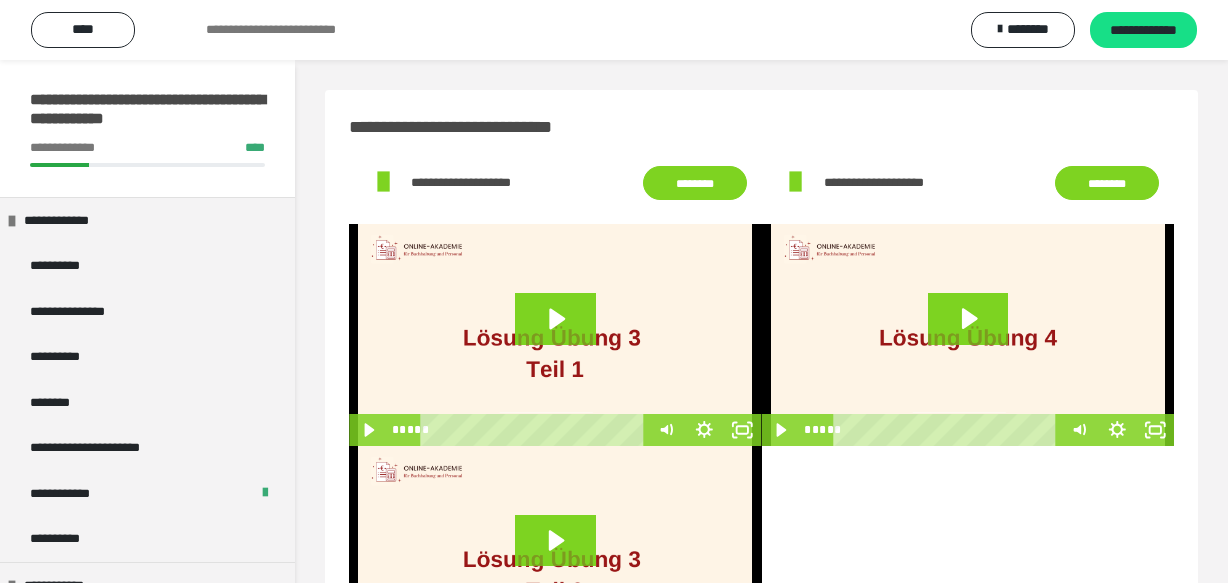 click on "**********" at bounding box center (132, 3596) 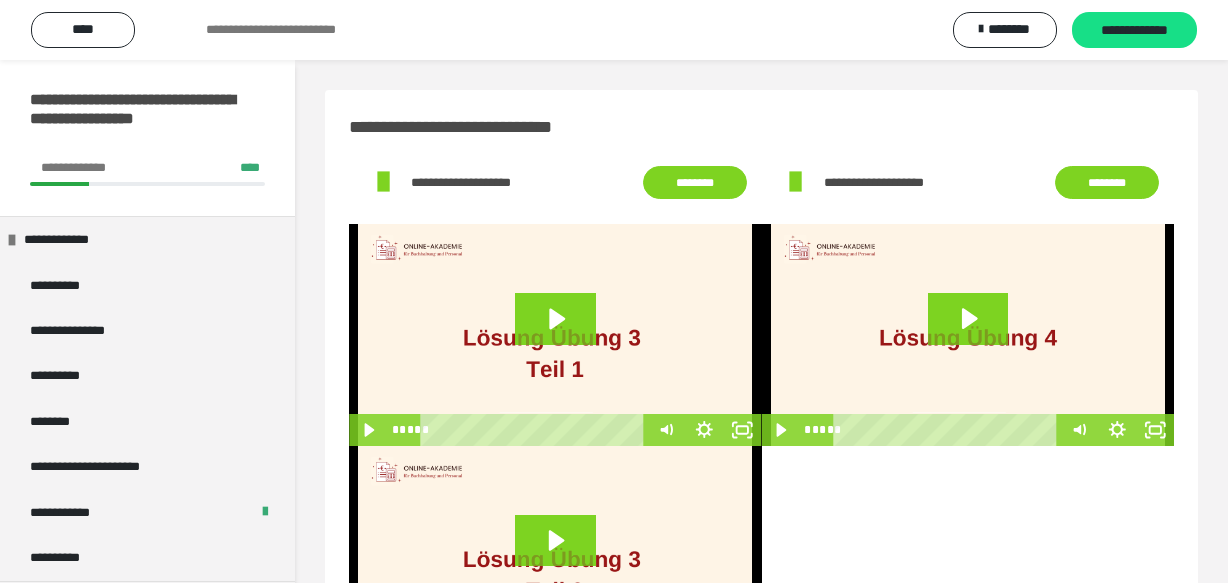 scroll, scrollTop: 0, scrollLeft: 0, axis: both 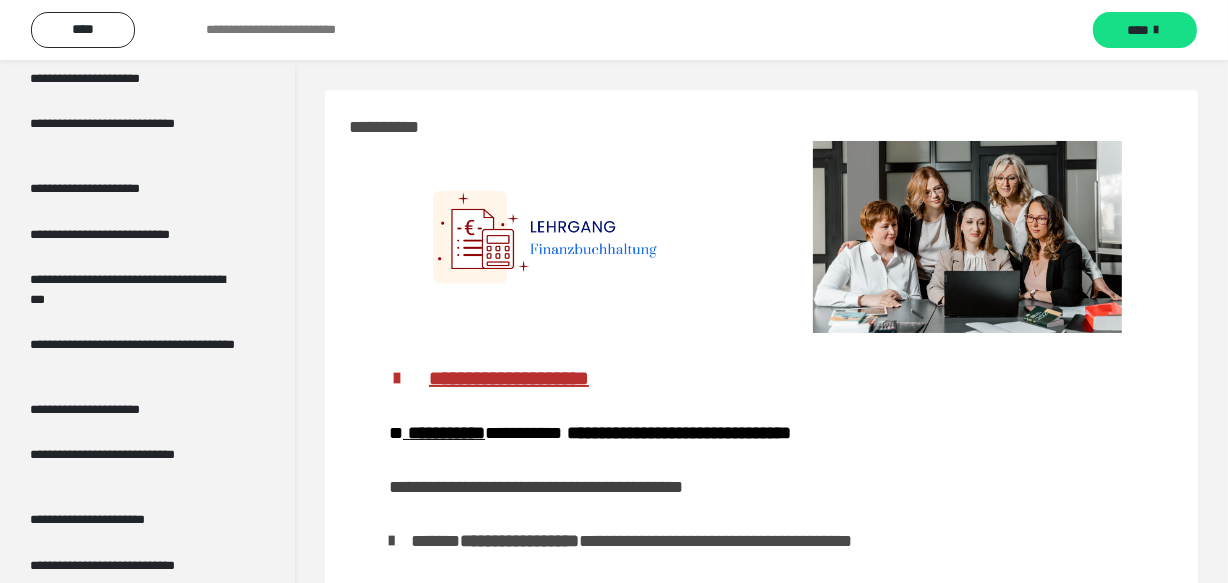 click on "**********" at bounding box center (132, 290) 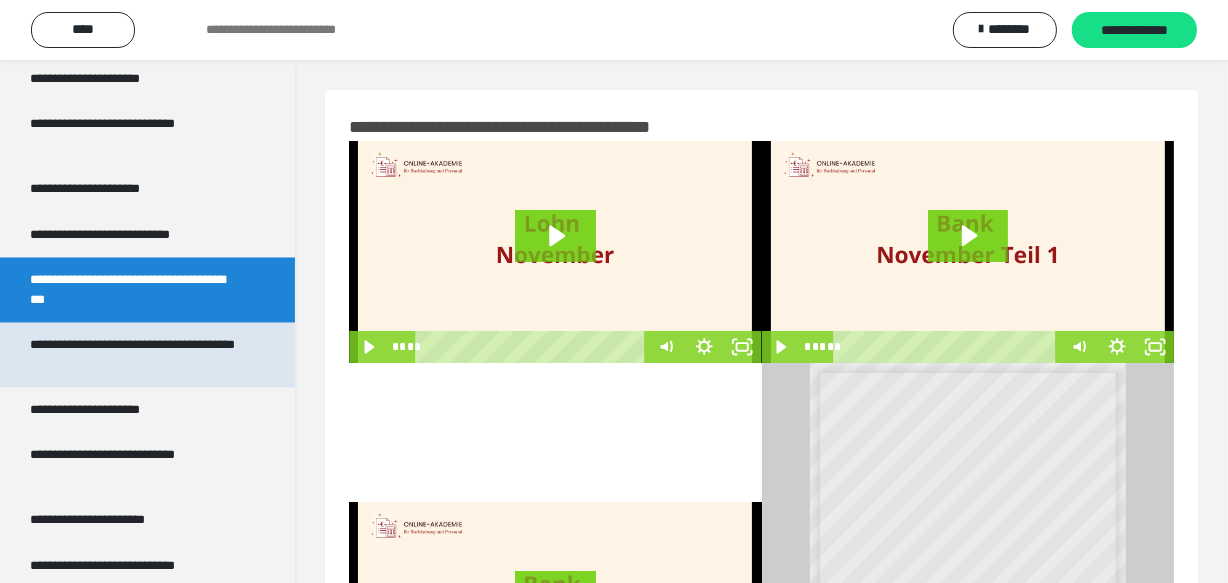 click on "**********" at bounding box center (132, 355) 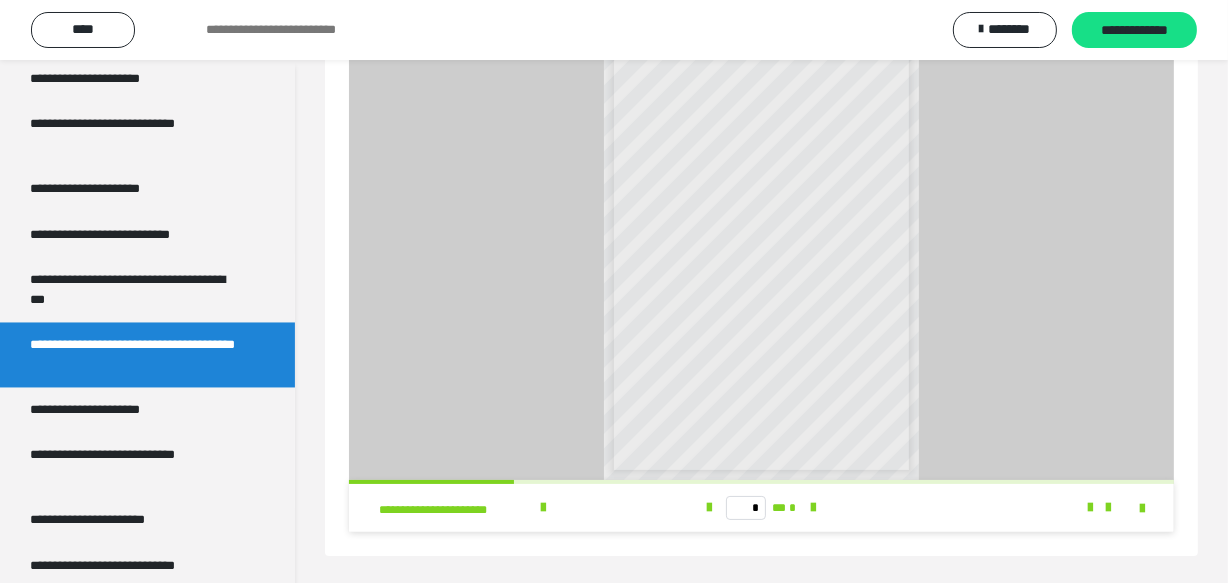 scroll, scrollTop: 111, scrollLeft: 0, axis: vertical 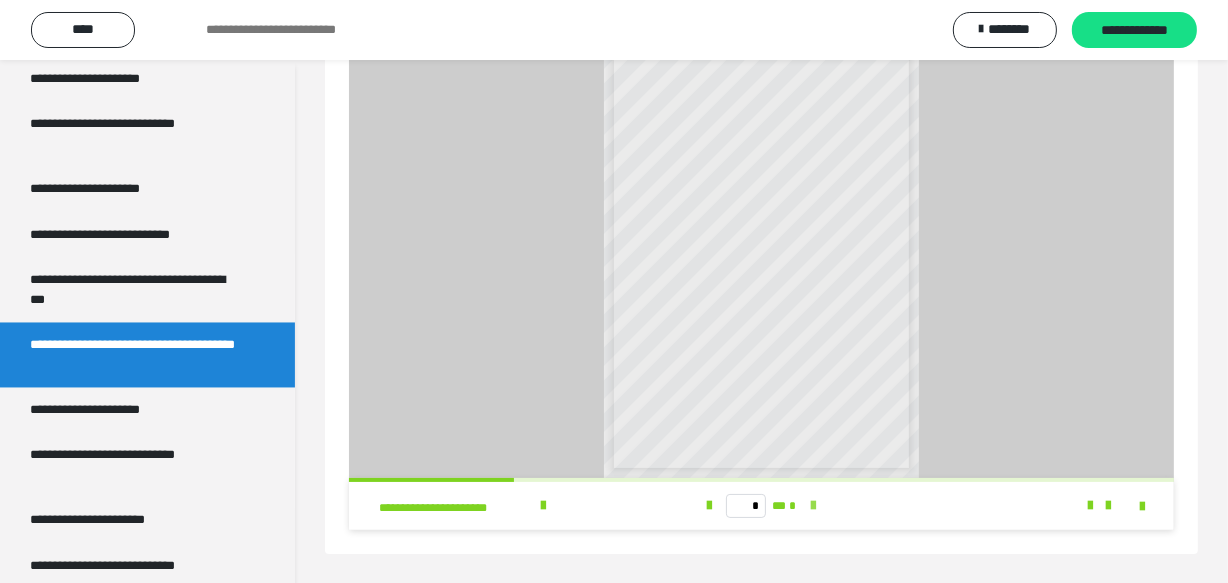 click at bounding box center [813, 506] 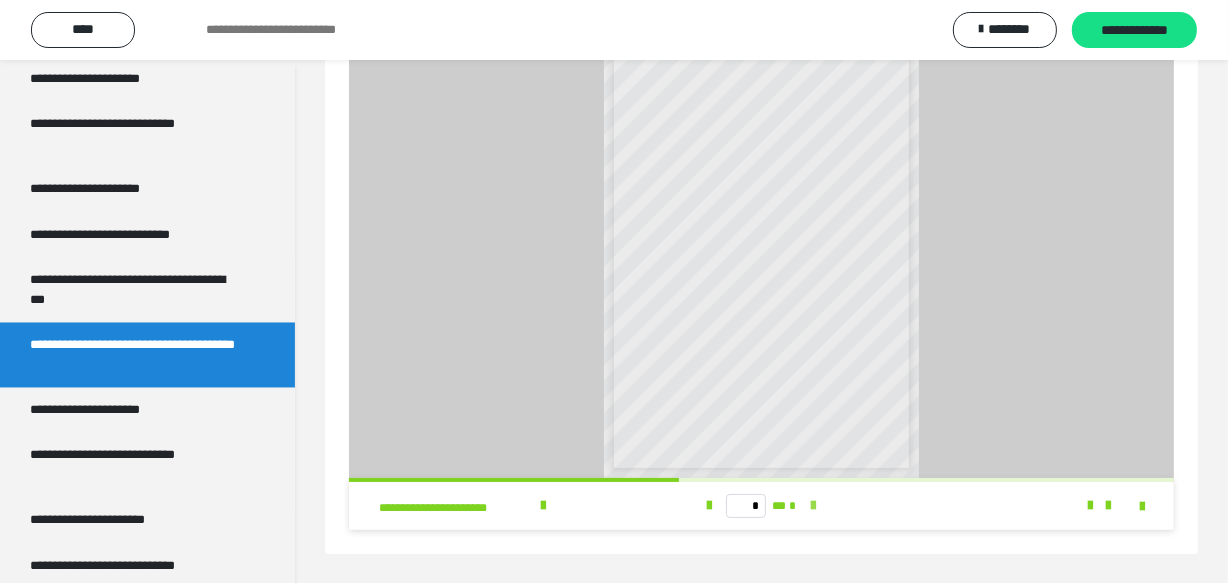 click at bounding box center [813, 506] 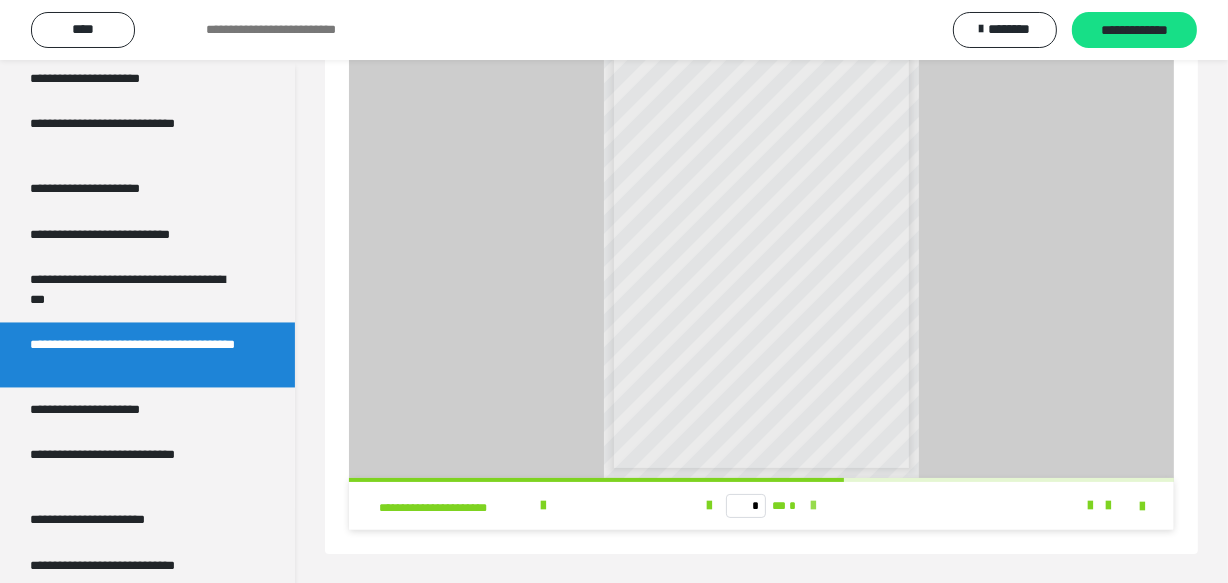 click at bounding box center [813, 506] 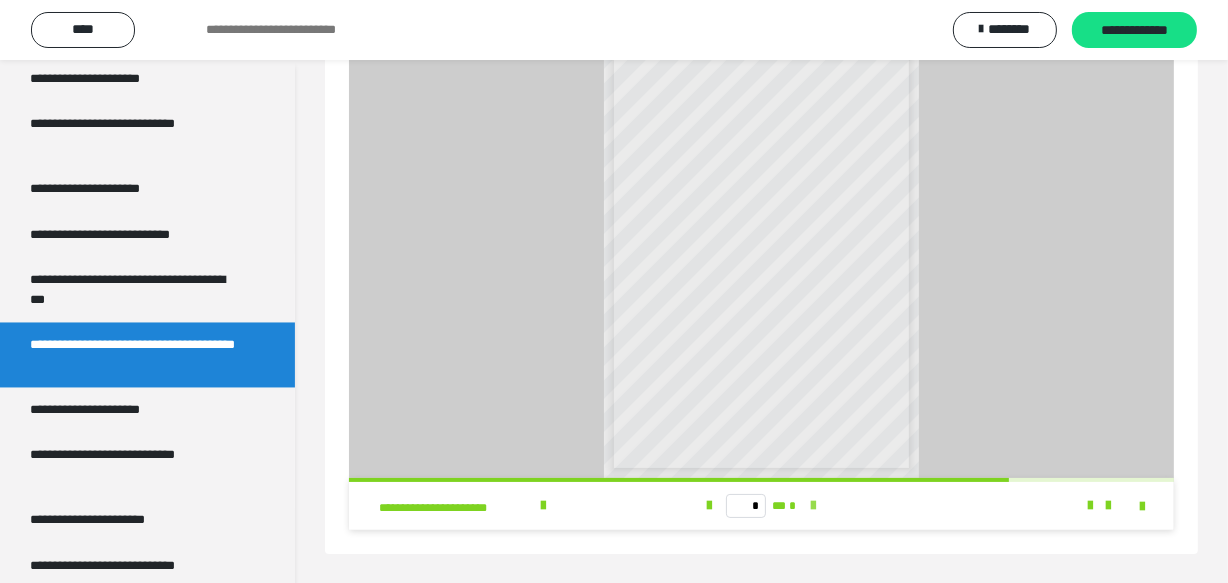 click at bounding box center [813, 506] 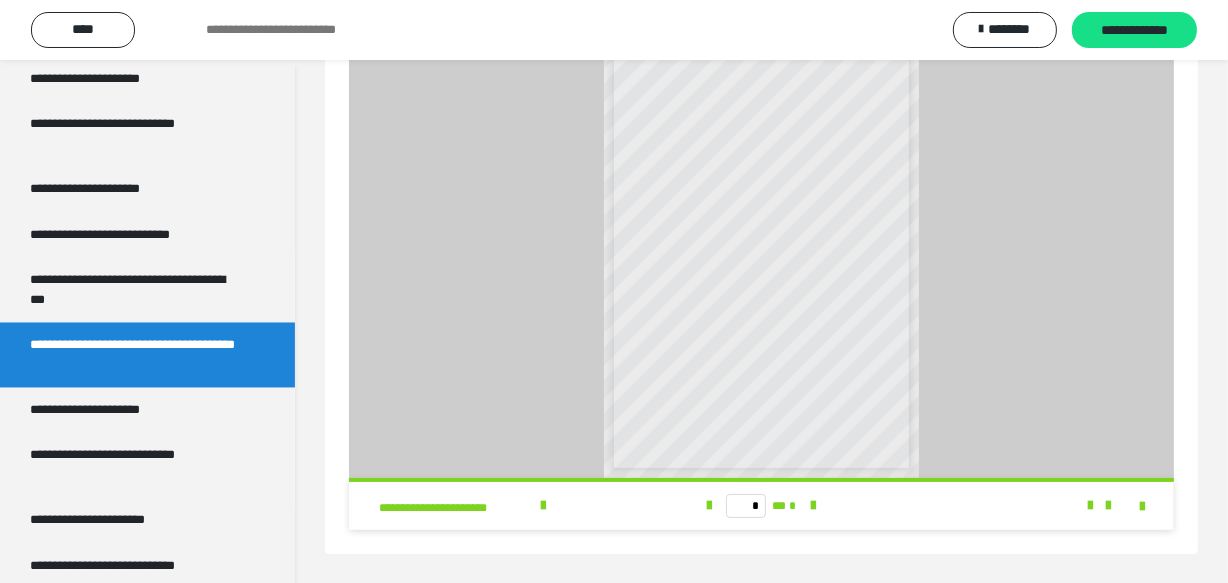 click on "* ** *" at bounding box center (762, 506) 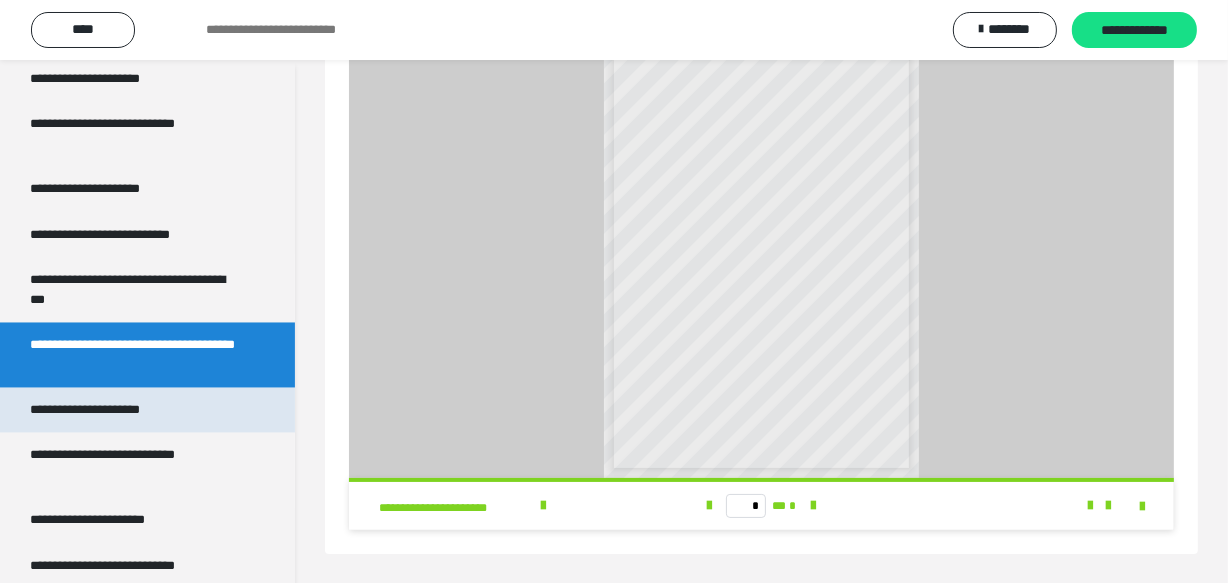 click on "**********" at bounding box center (109, 410) 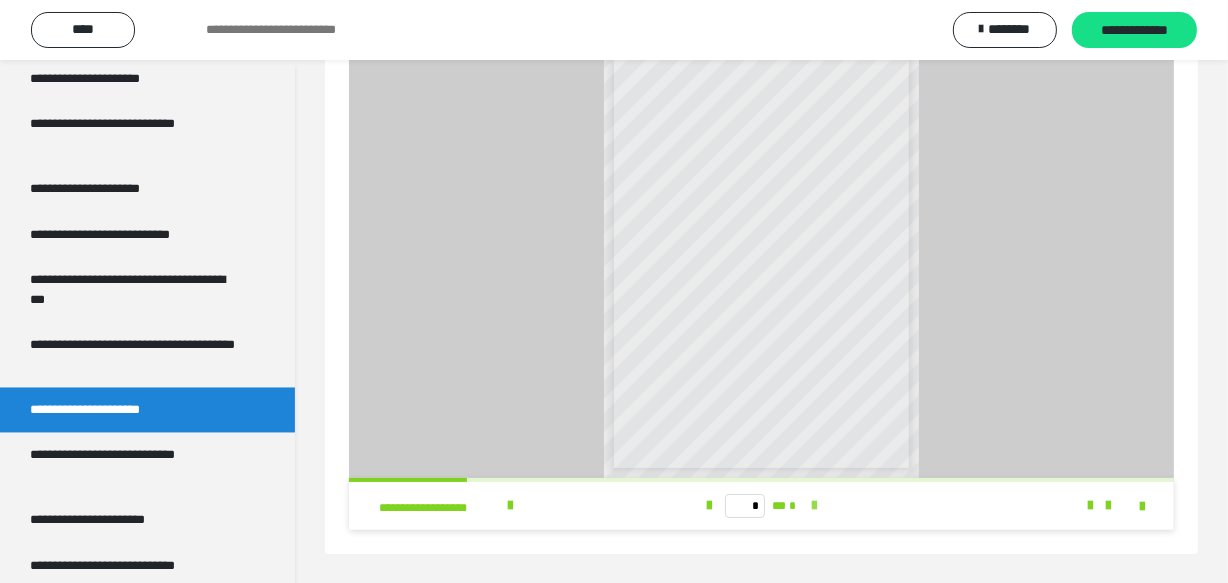 click at bounding box center (814, 506) 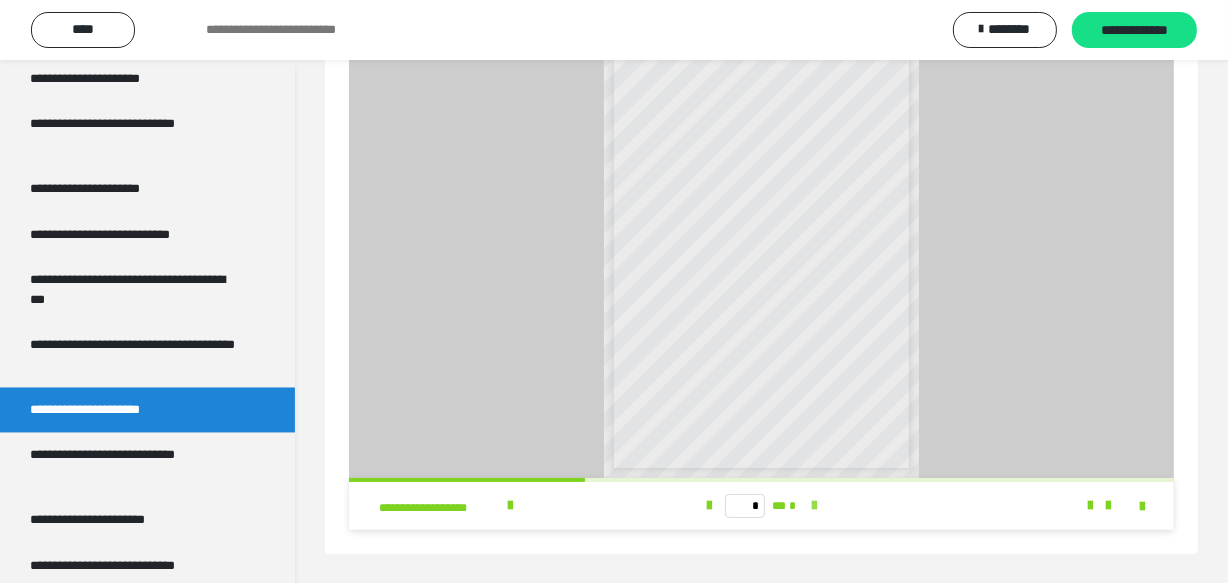 click at bounding box center (814, 506) 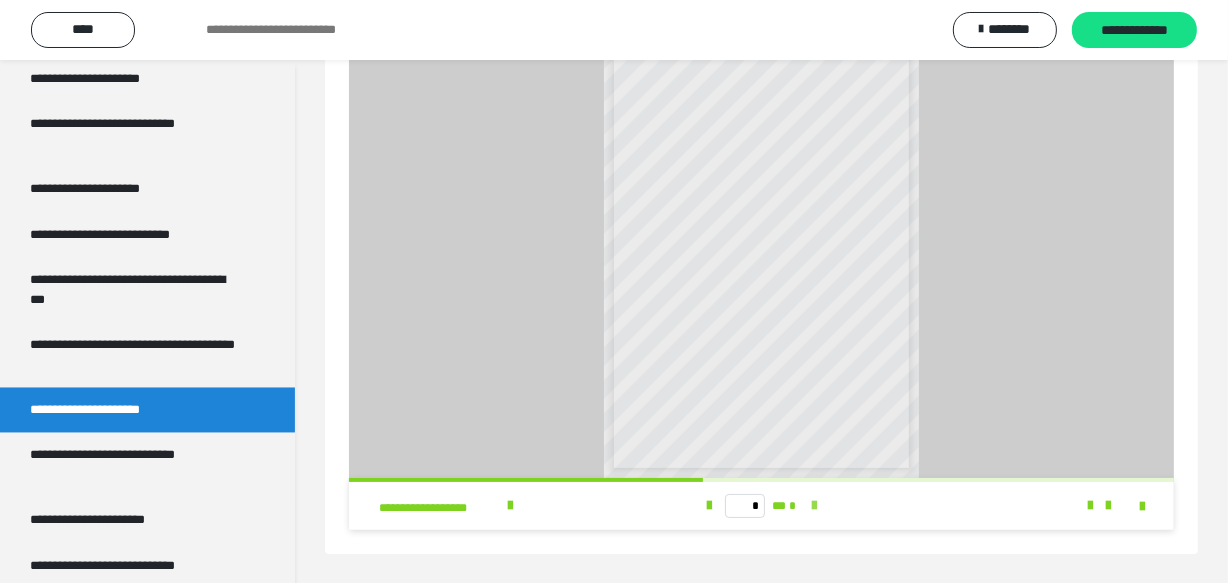 click at bounding box center [814, 506] 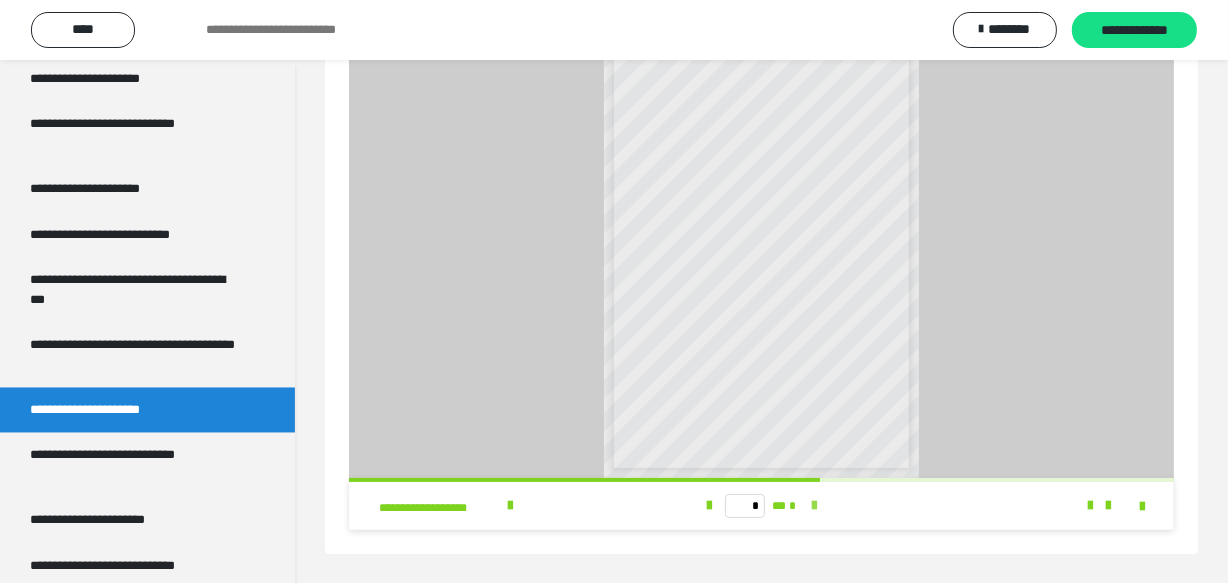 click at bounding box center (814, 506) 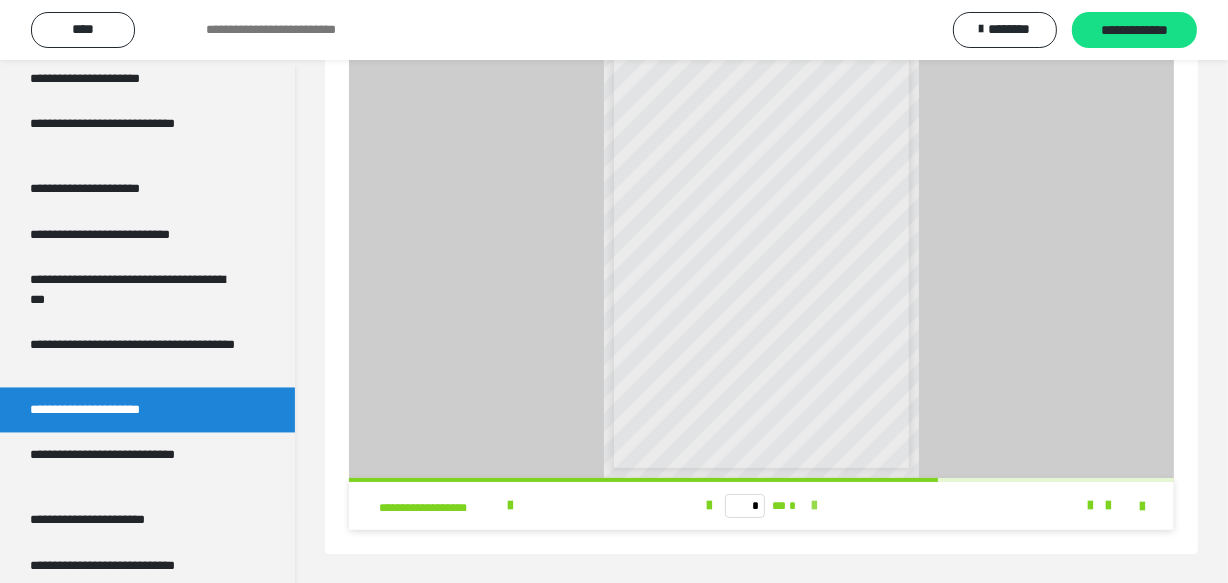 click at bounding box center (814, 506) 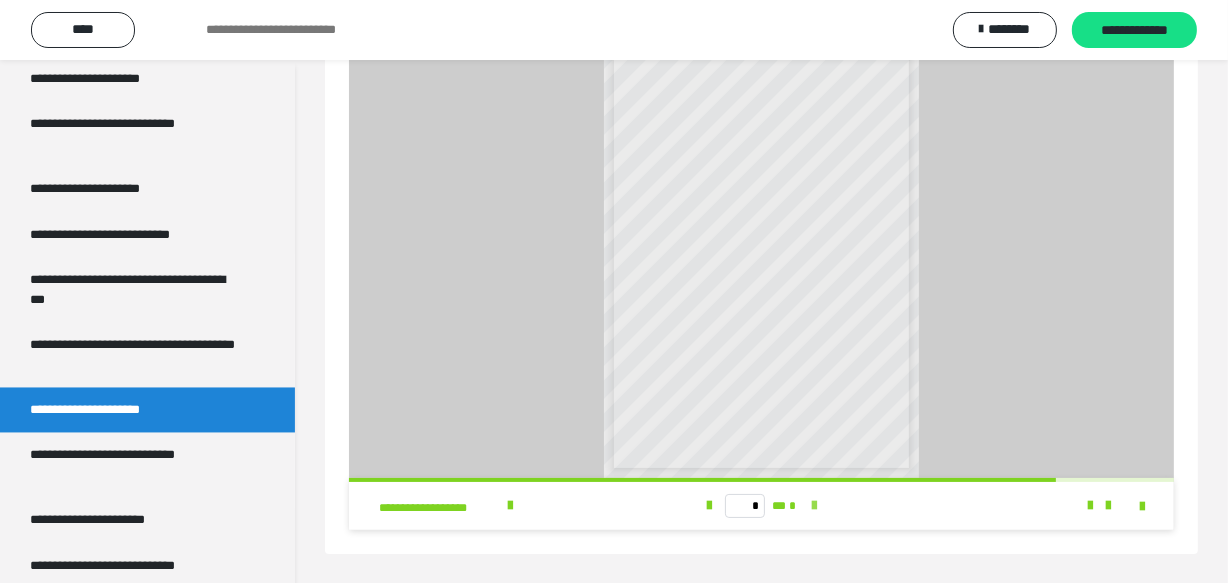 click at bounding box center (814, 506) 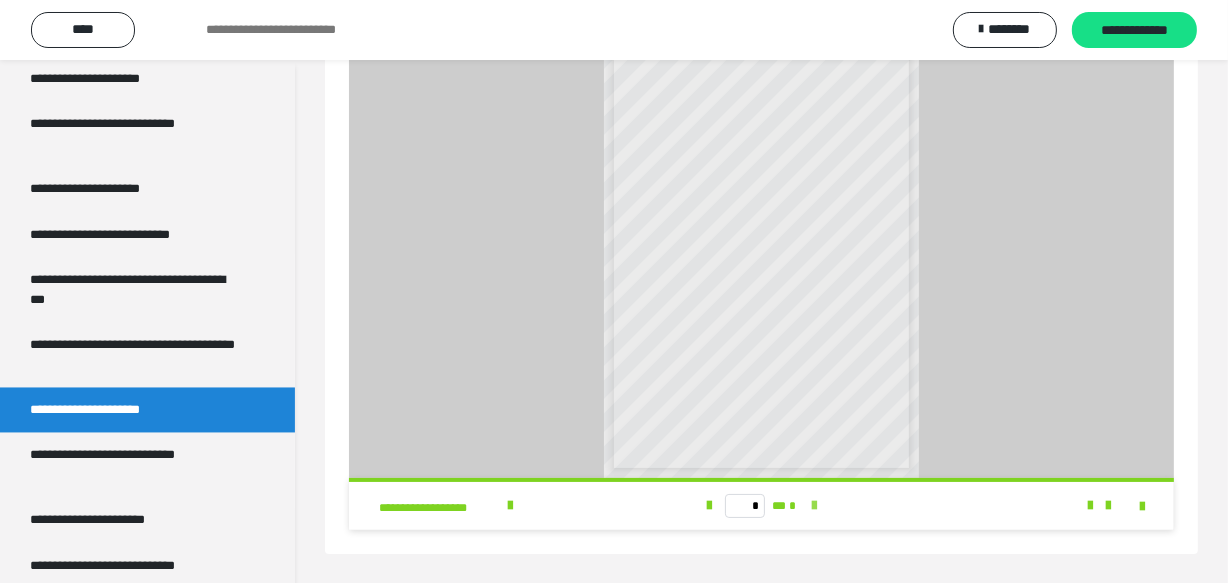 click on "* ** *" at bounding box center (761, 506) 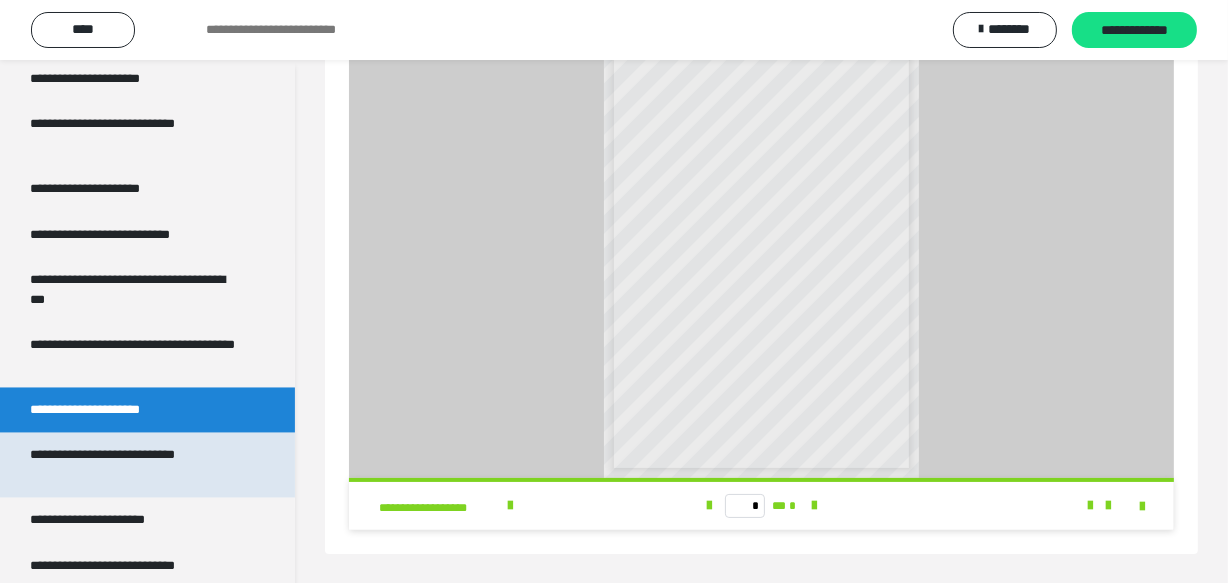 drag, startPoint x: 122, startPoint y: 462, endPoint x: 93, endPoint y: 470, distance: 30.083218 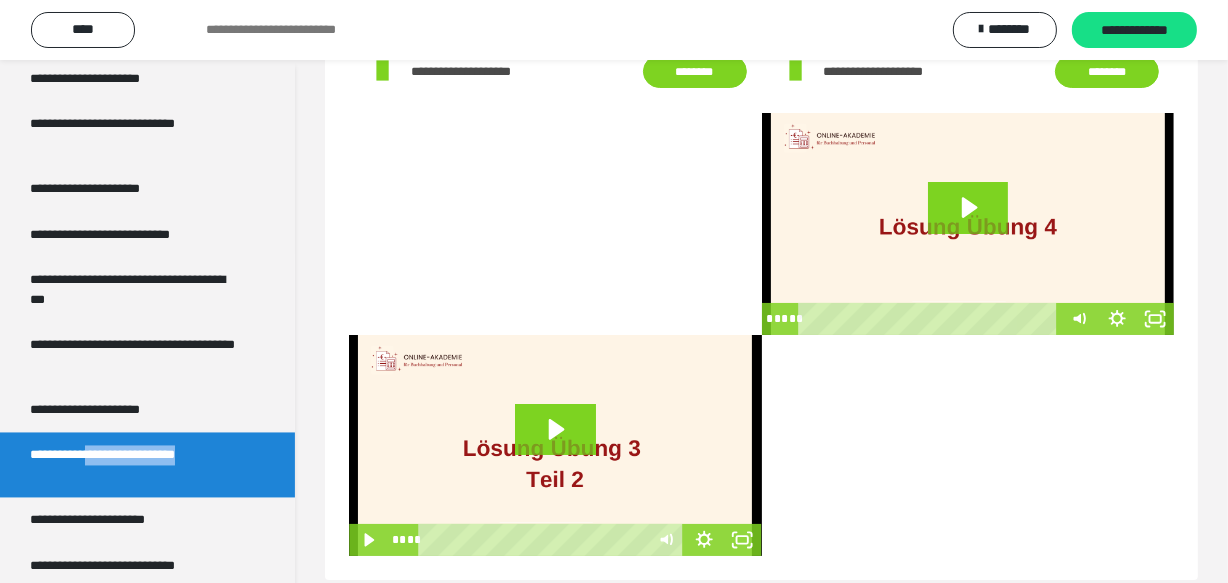 scroll, scrollTop: 60, scrollLeft: 0, axis: vertical 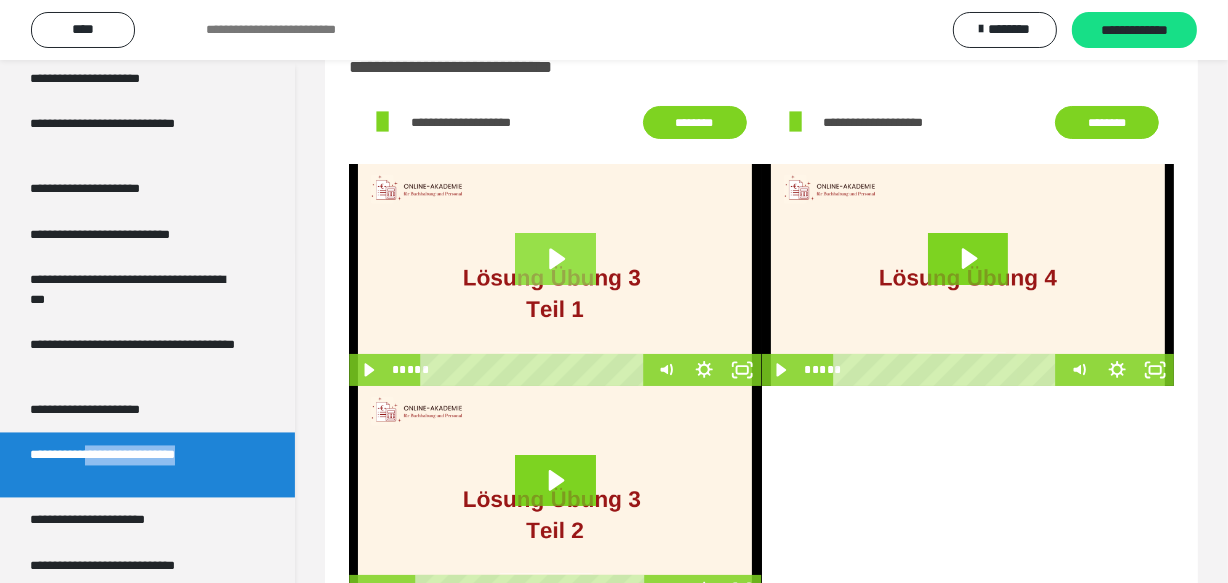 click 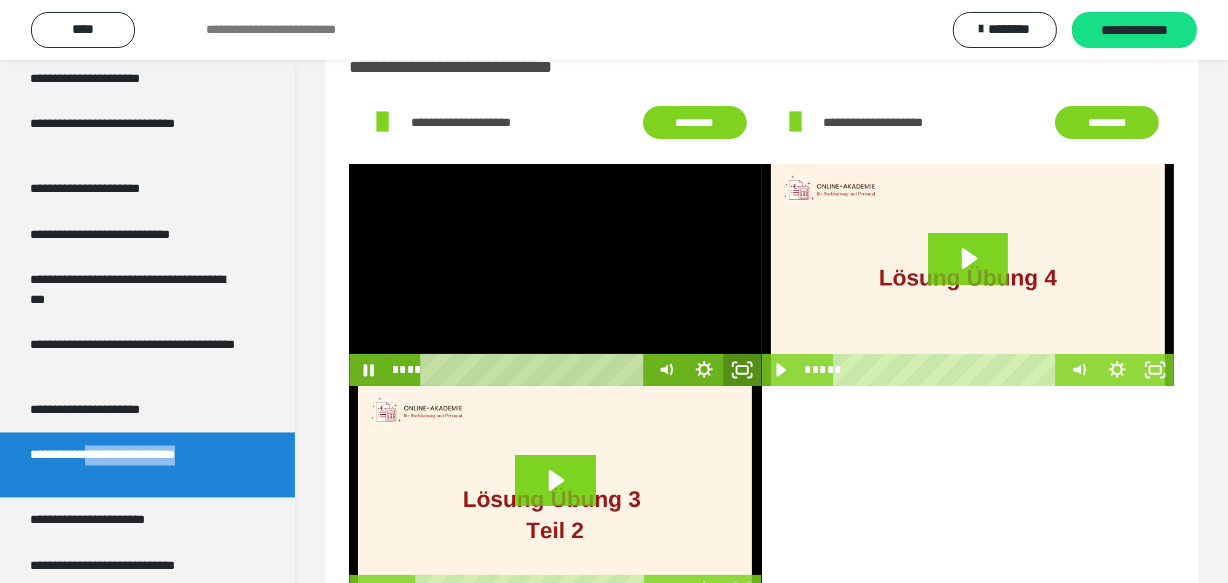 click 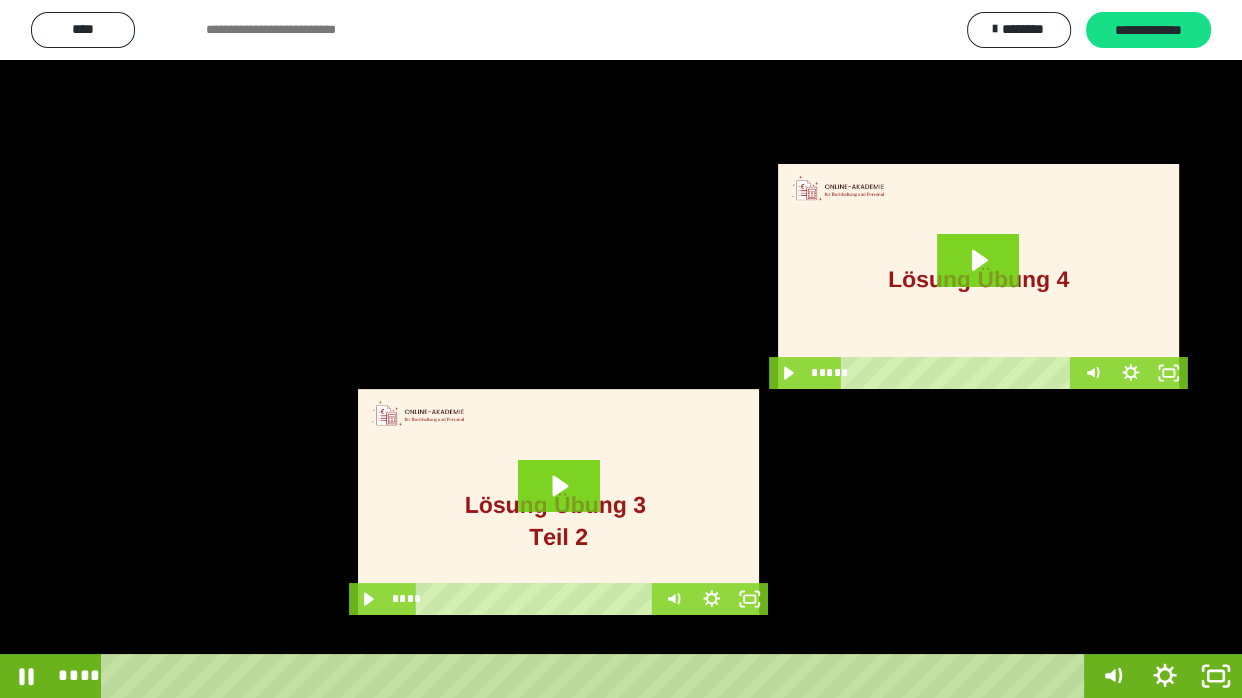 click at bounding box center (621, 349) 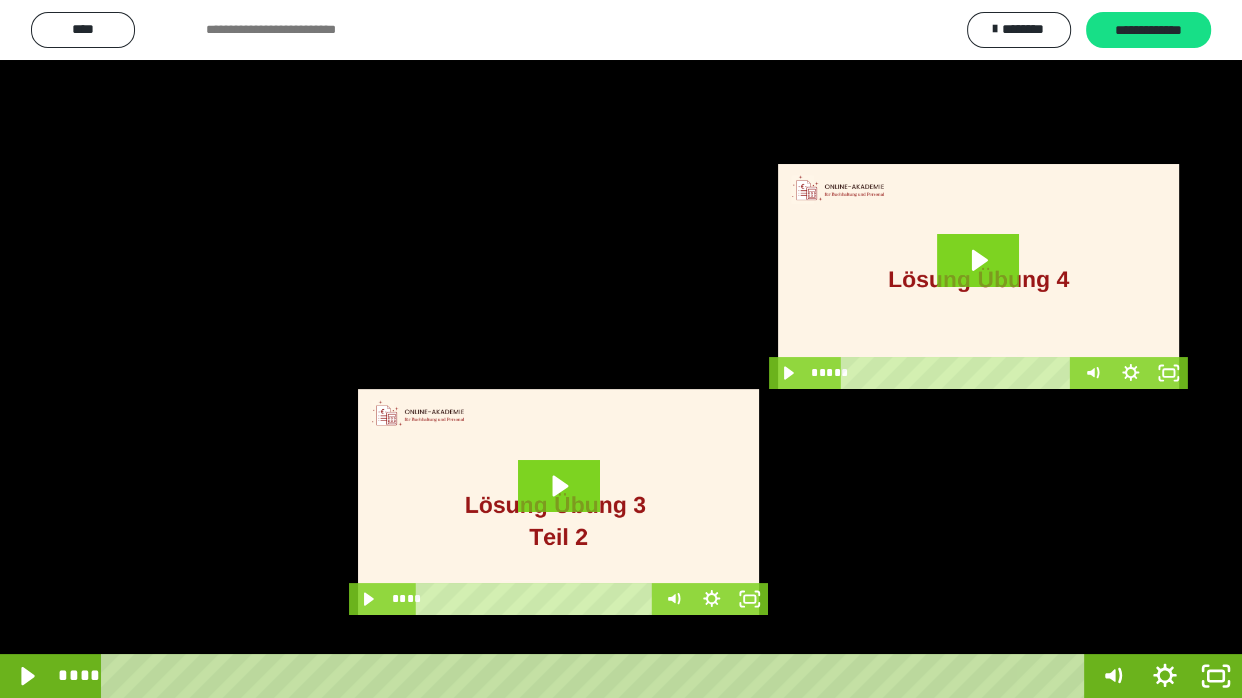 click at bounding box center [621, 349] 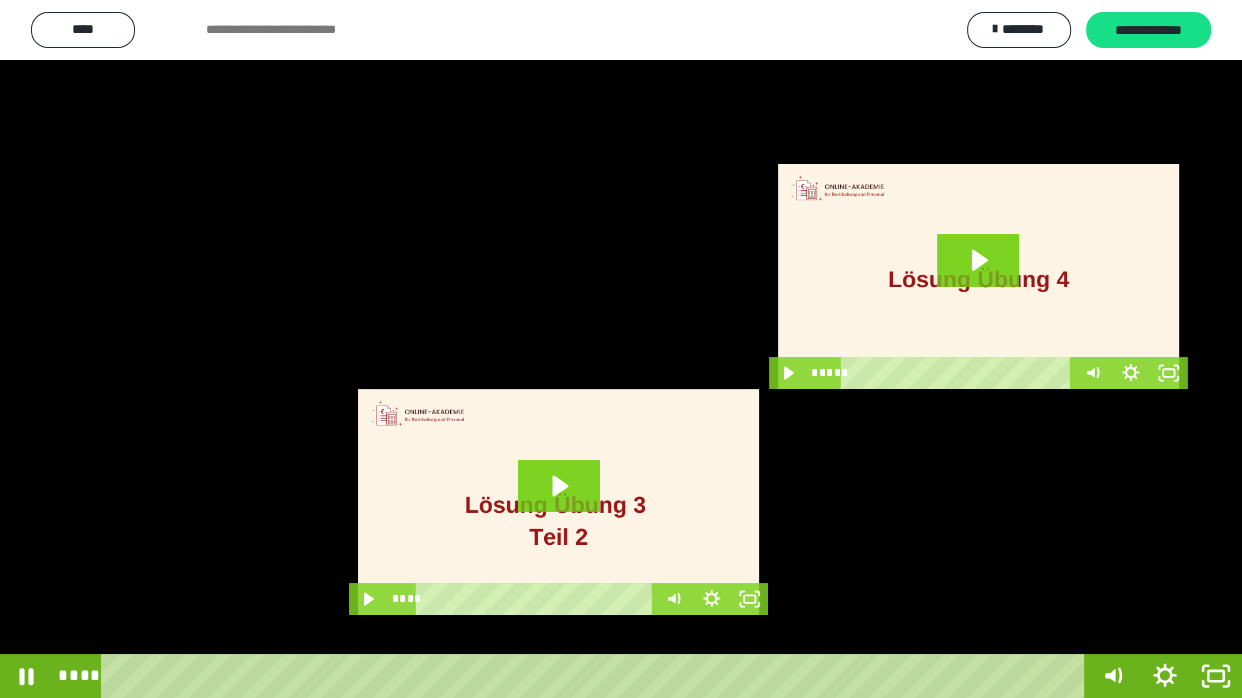 click at bounding box center (621, 349) 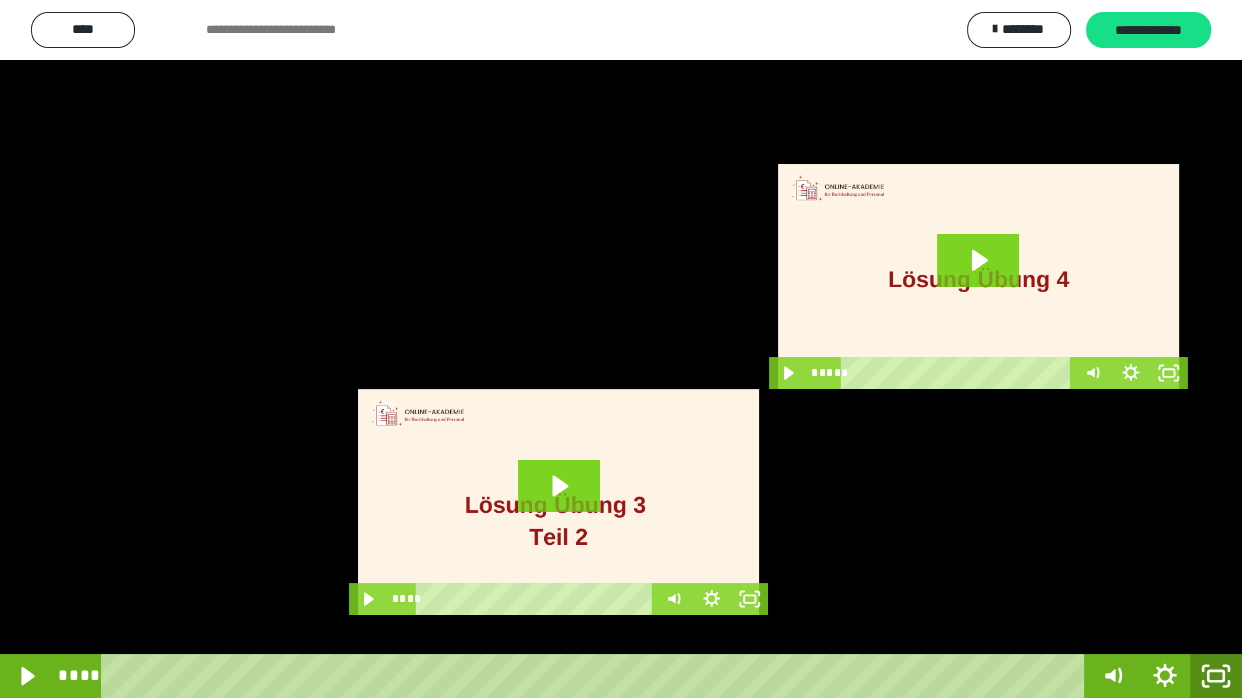 click 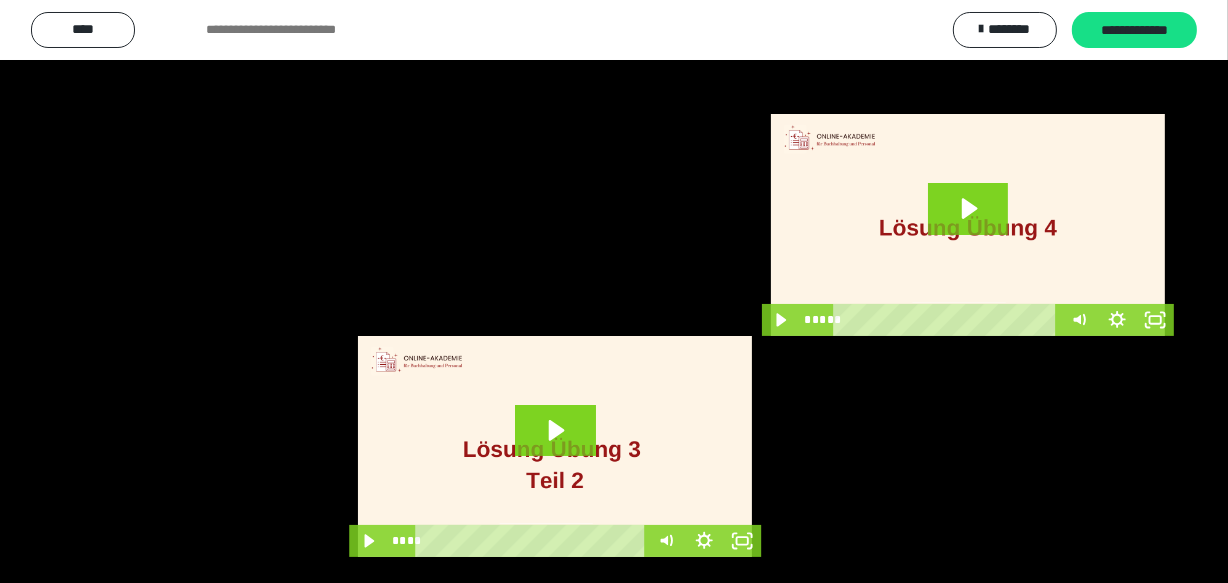 scroll, scrollTop: 139, scrollLeft: 0, axis: vertical 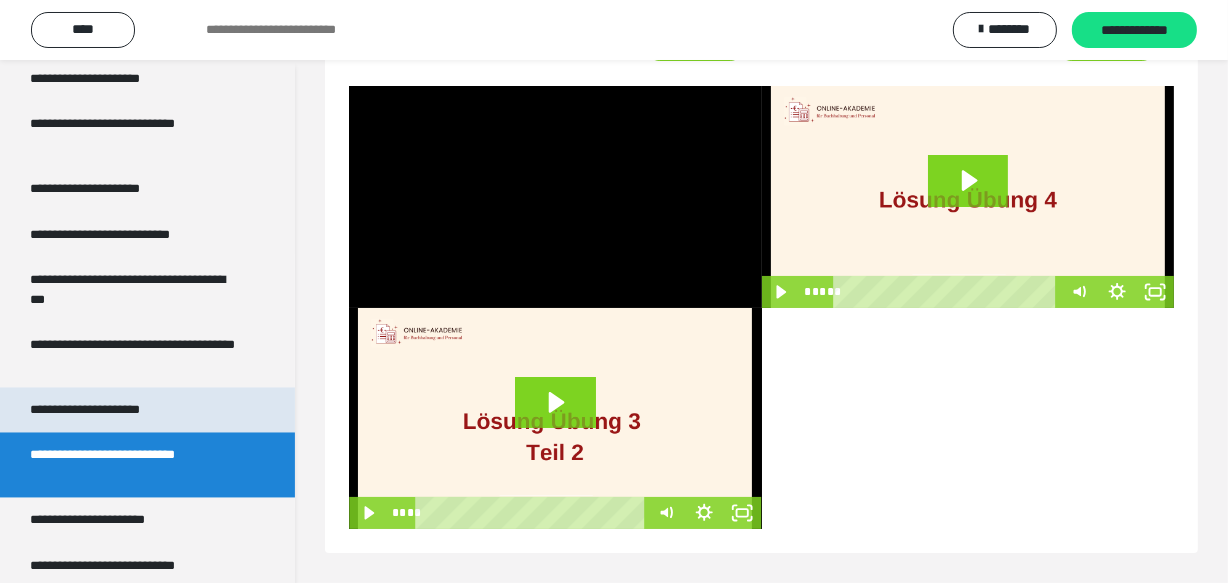 click on "**********" at bounding box center (109, 410) 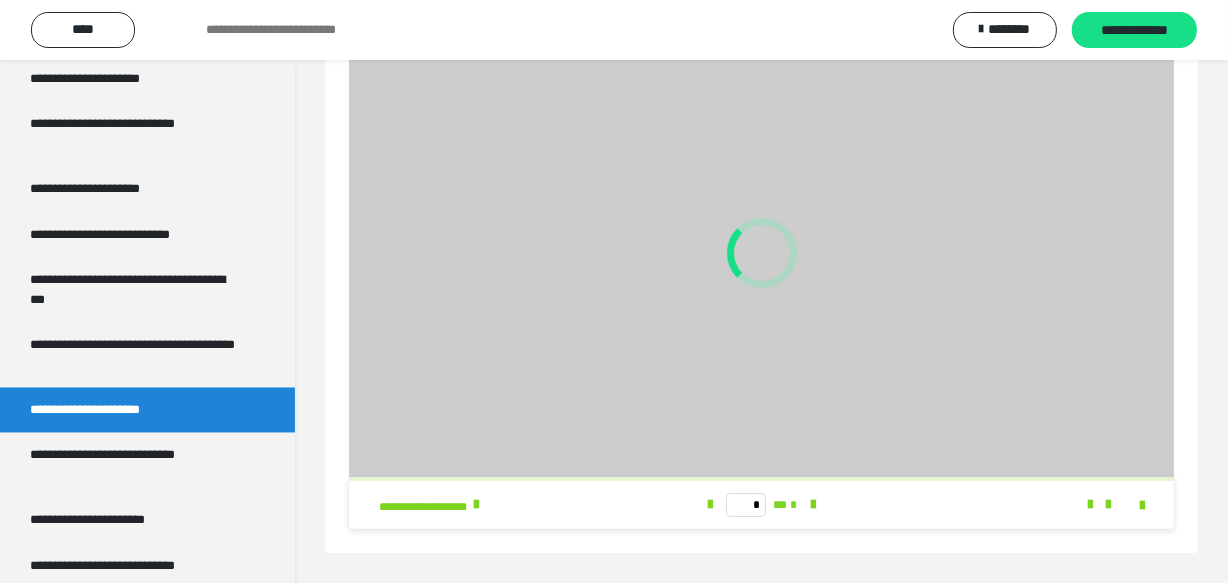 scroll, scrollTop: 111, scrollLeft: 0, axis: vertical 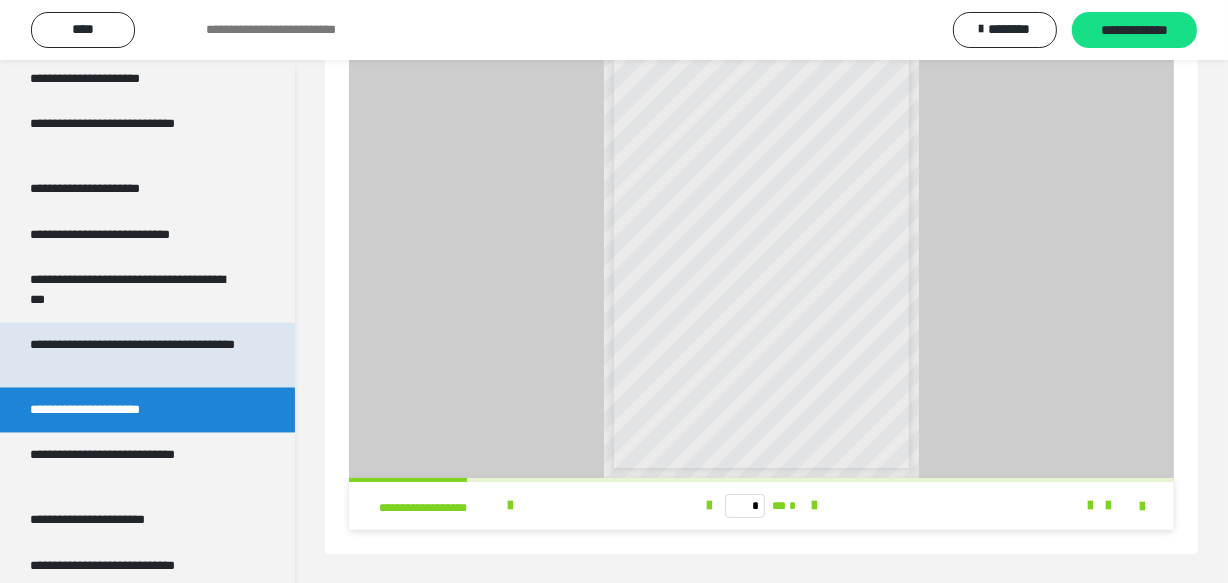 click on "**********" at bounding box center (132, 355) 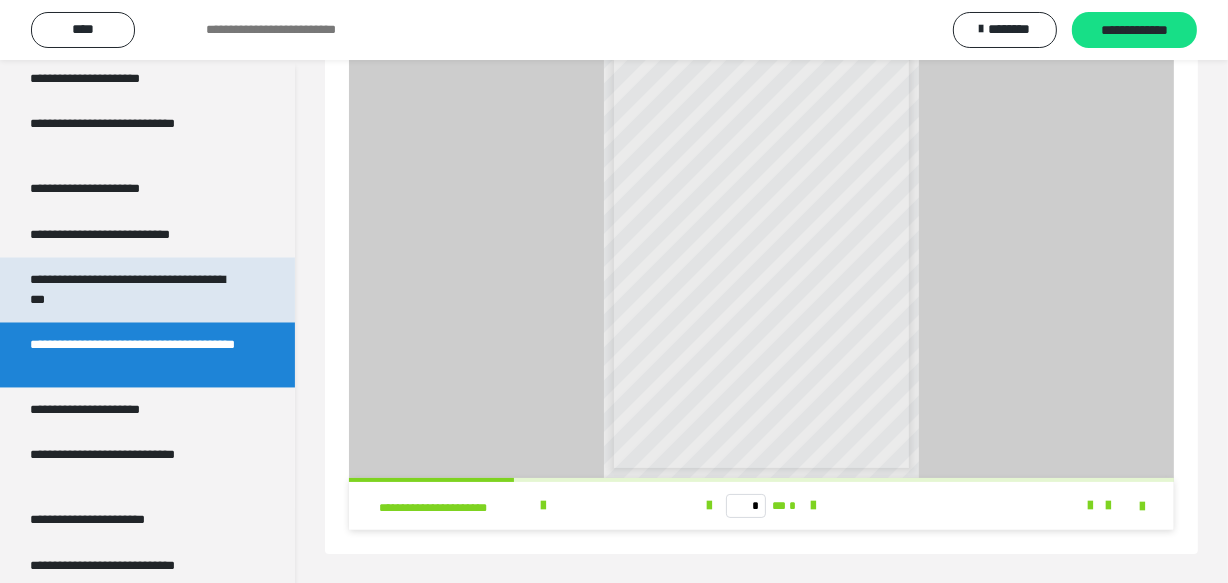 click on "**********" at bounding box center (132, 290) 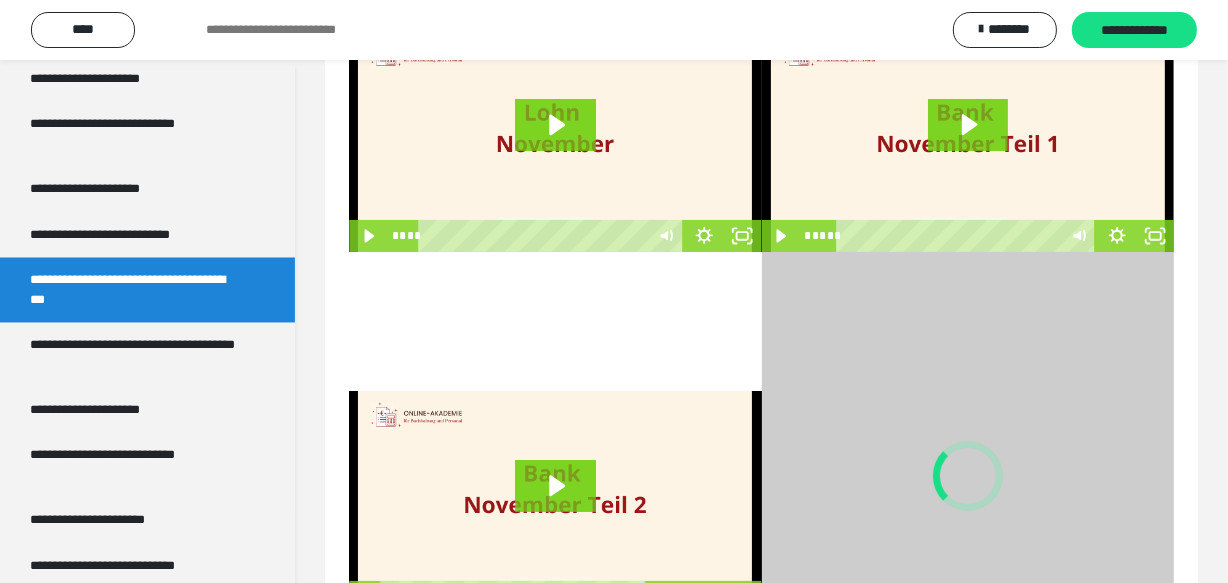 scroll, scrollTop: 139, scrollLeft: 0, axis: vertical 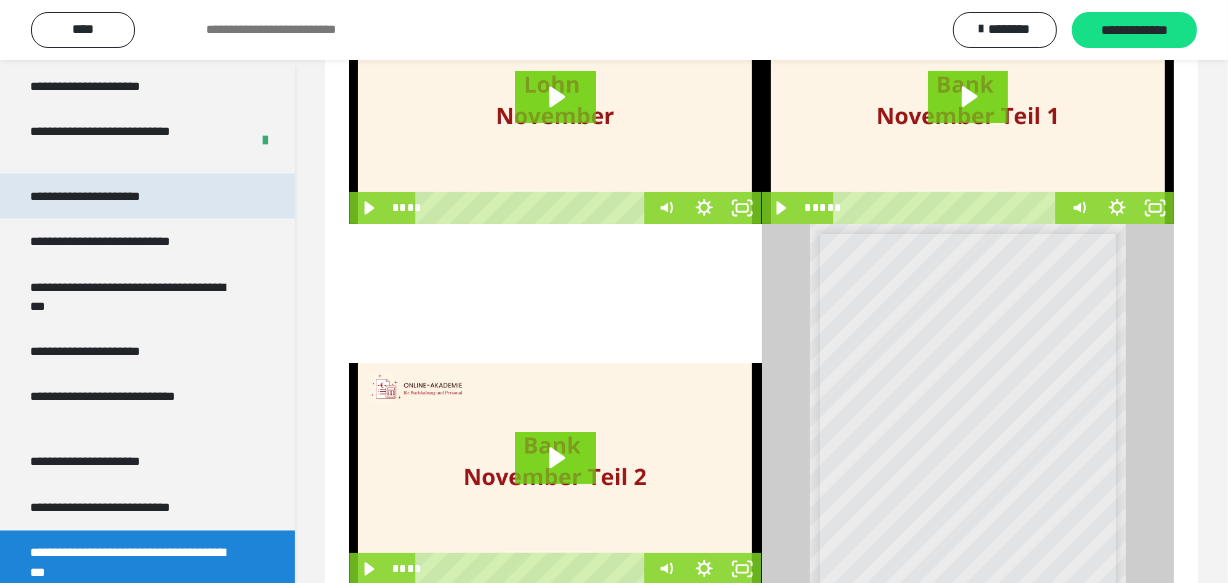 click on "**********" at bounding box center [107, 196] 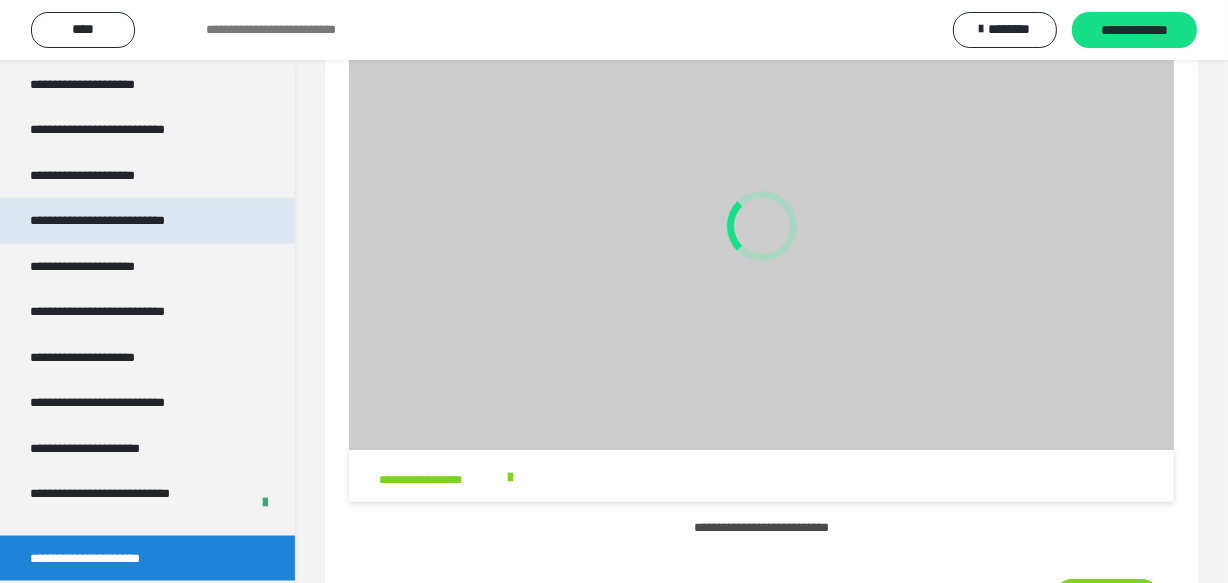 scroll, scrollTop: 2727, scrollLeft: 0, axis: vertical 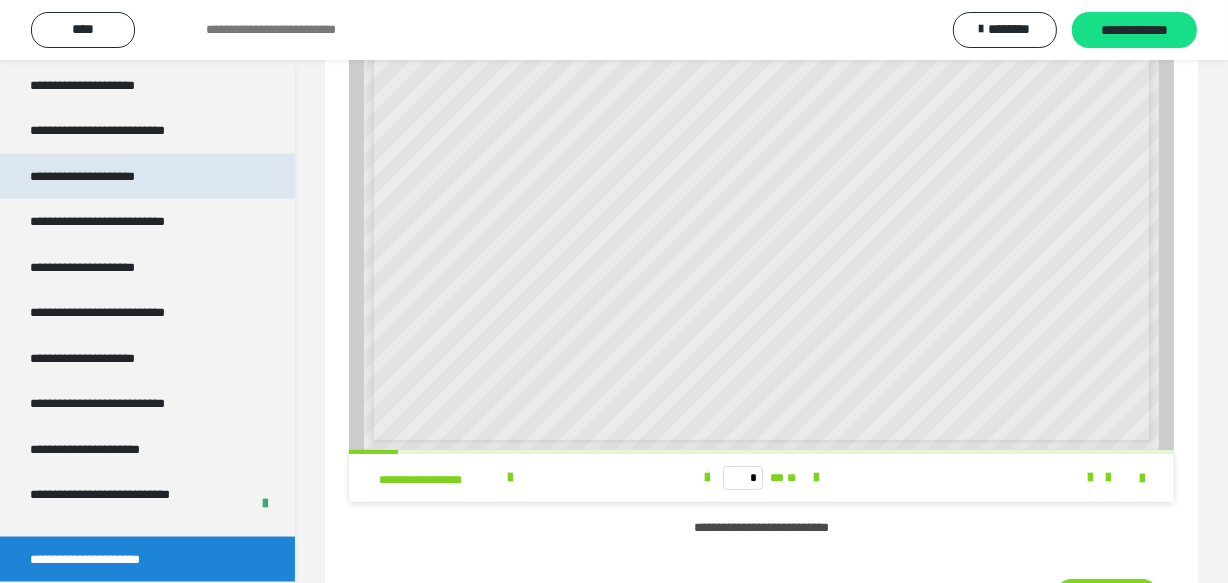click on "**********" at bounding box center [106, 176] 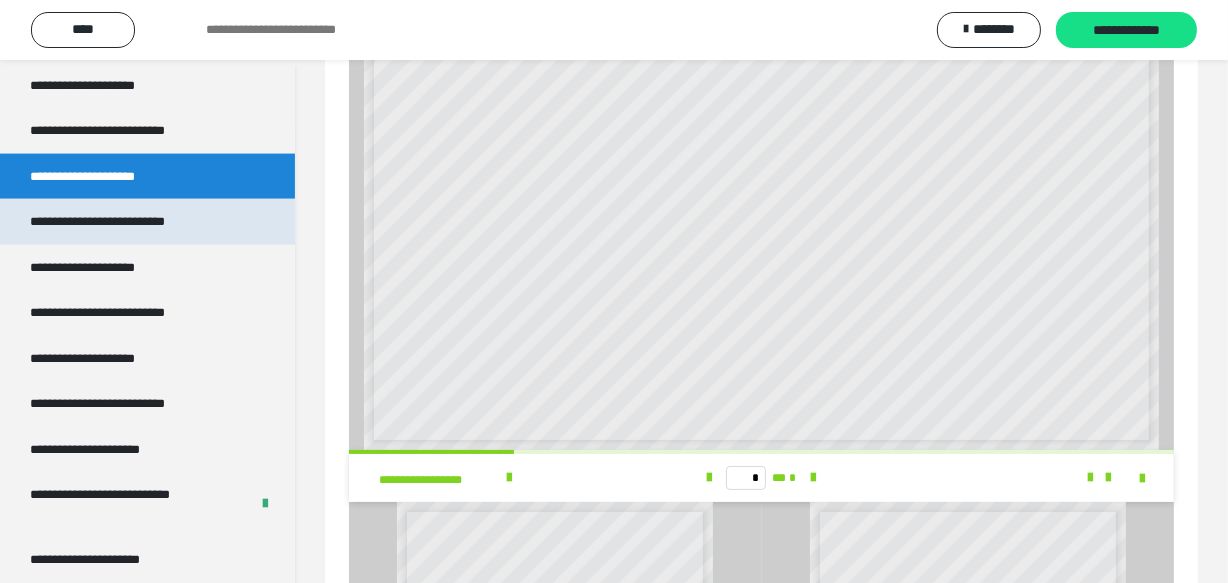 click on "**********" at bounding box center [126, 221] 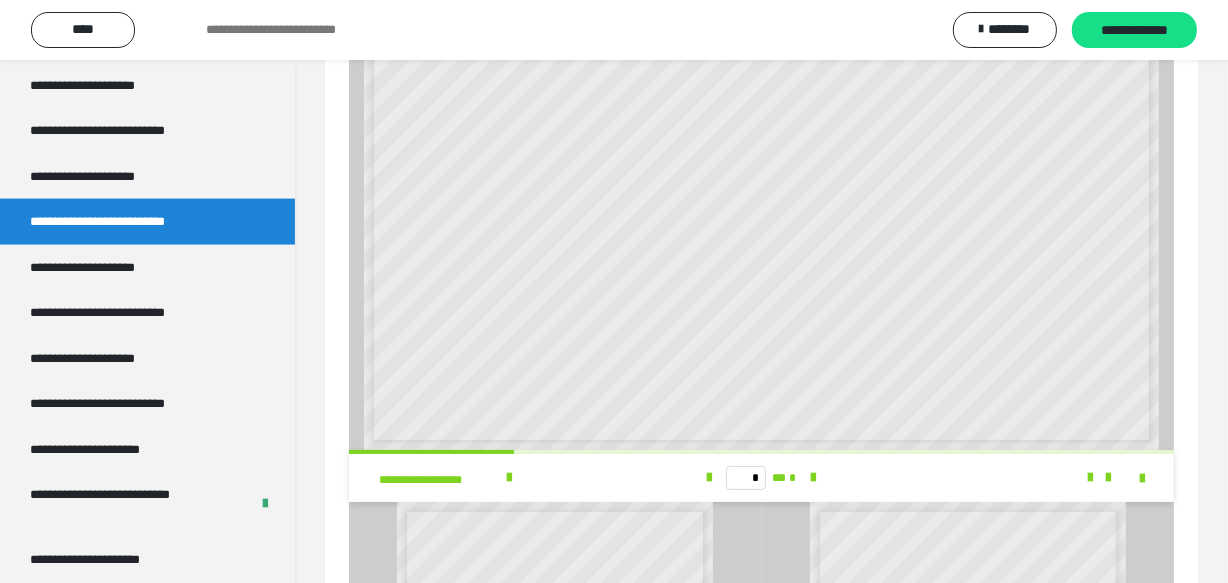 scroll, scrollTop: 60, scrollLeft: 0, axis: vertical 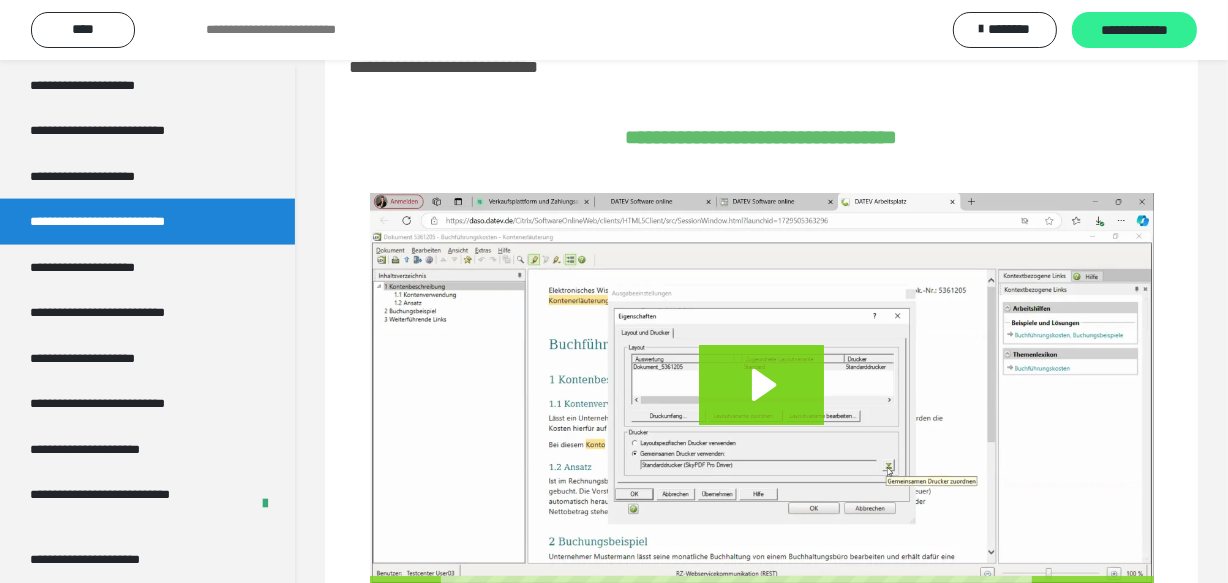 click on "**********" at bounding box center [1134, 31] 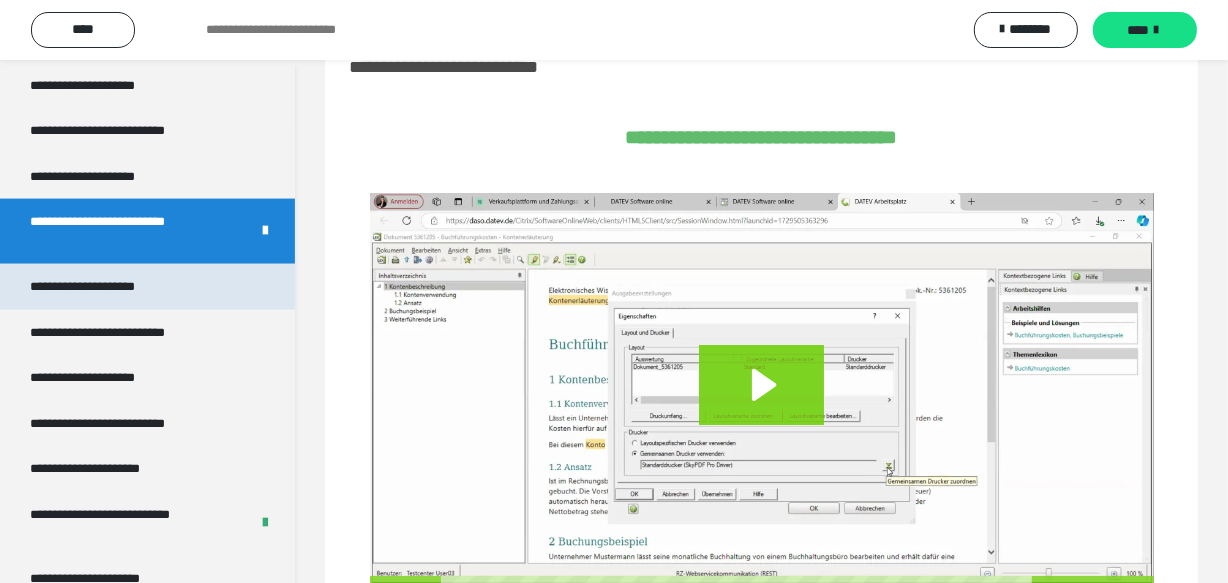 click on "**********" at bounding box center [106, 286] 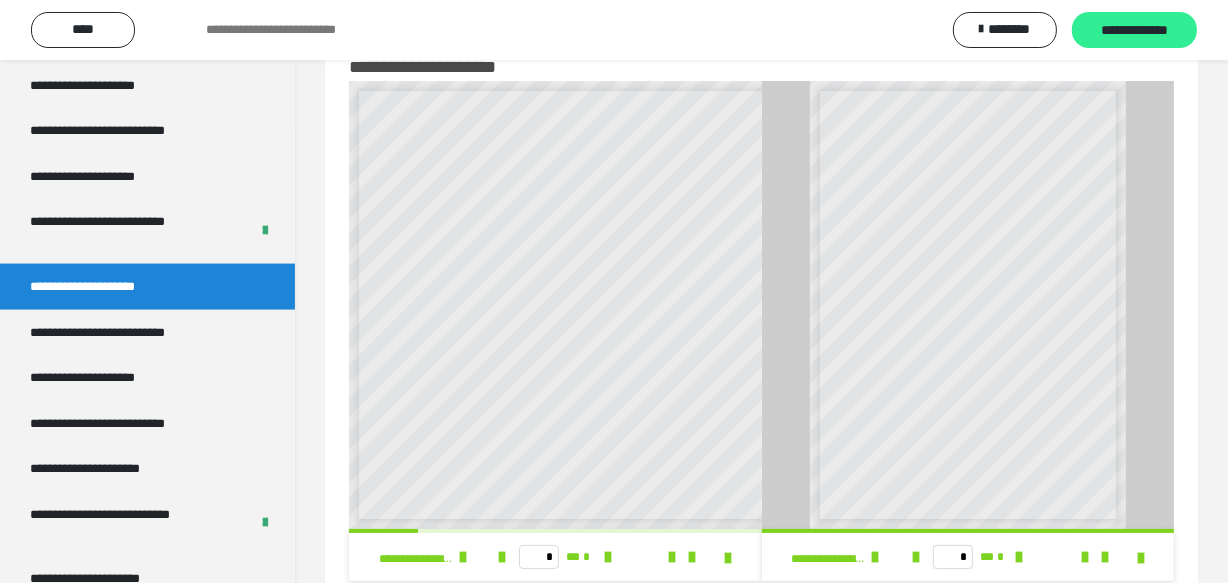 click on "**********" at bounding box center [1134, 31] 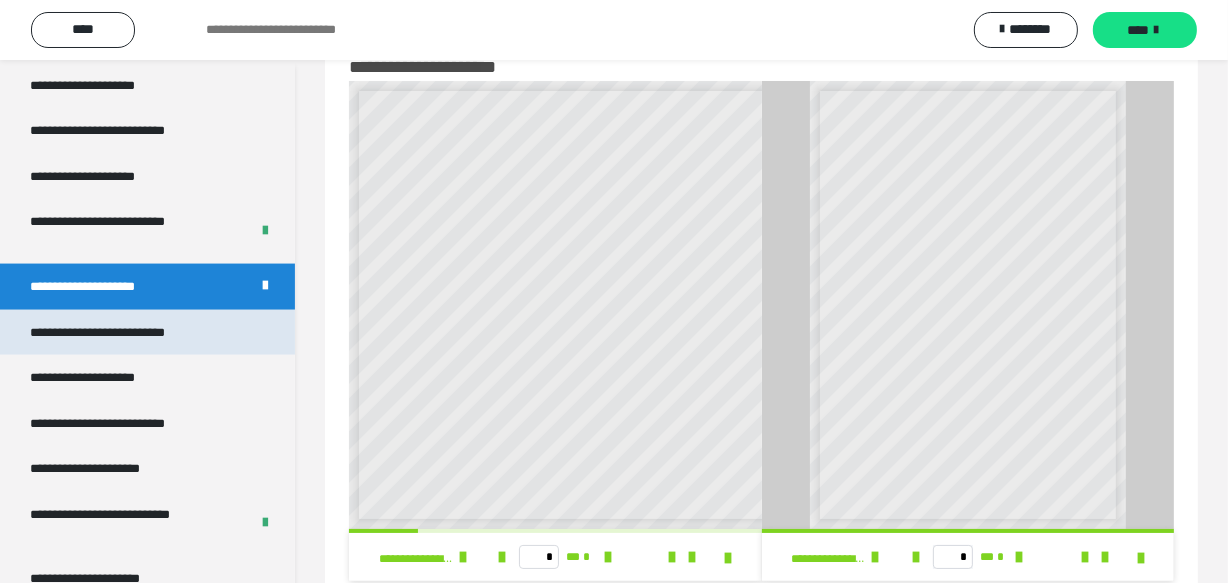 click on "**********" at bounding box center [126, 332] 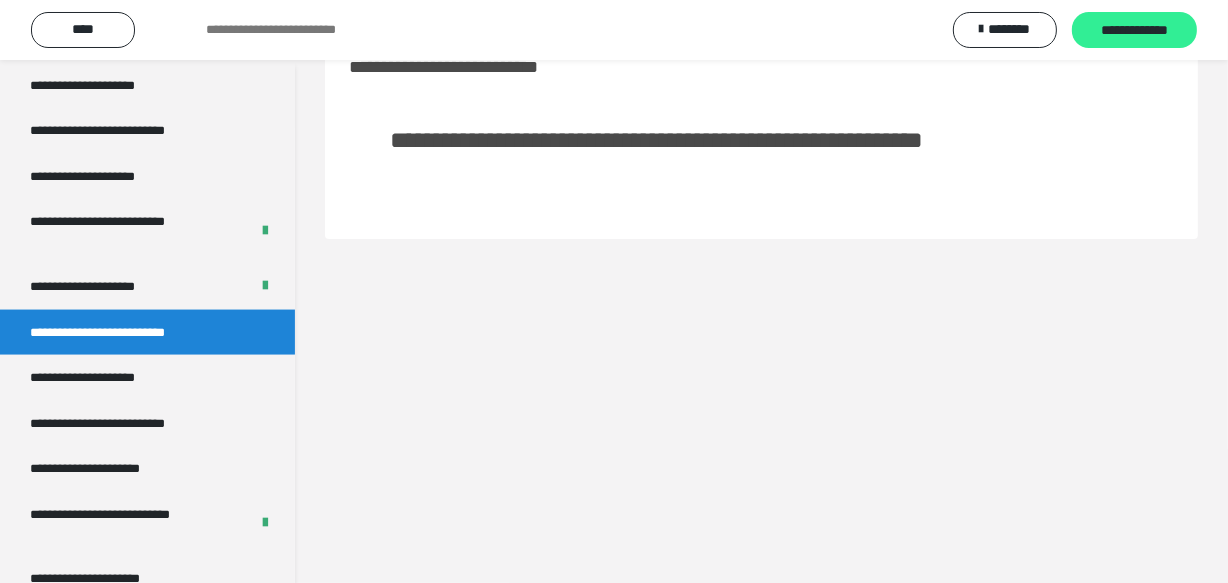 click on "**********" at bounding box center (1134, 31) 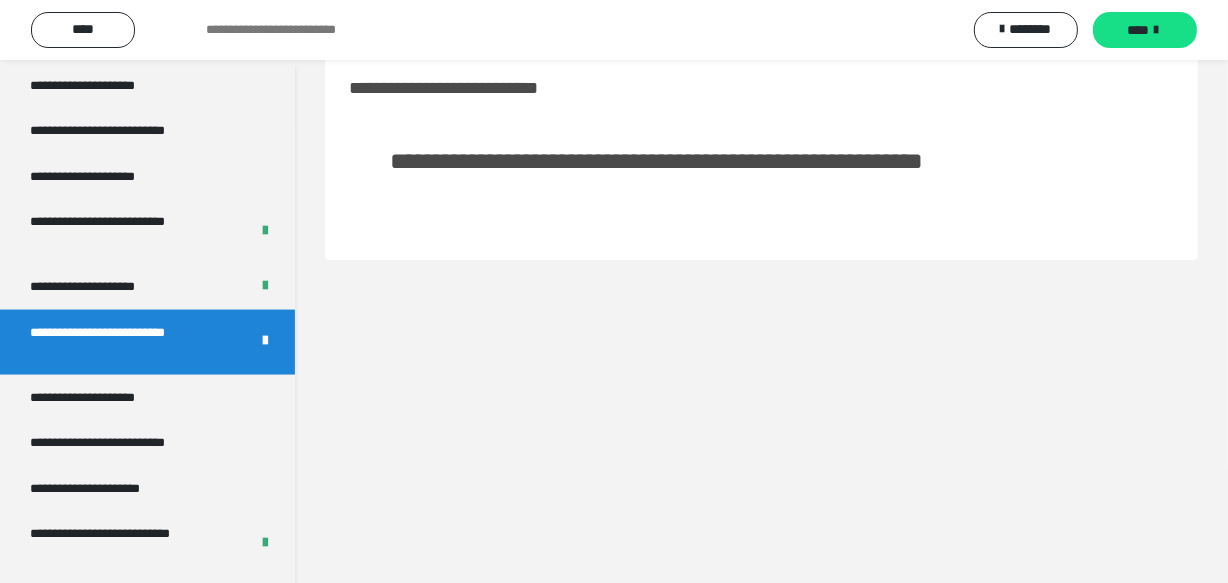scroll, scrollTop: 60, scrollLeft: 0, axis: vertical 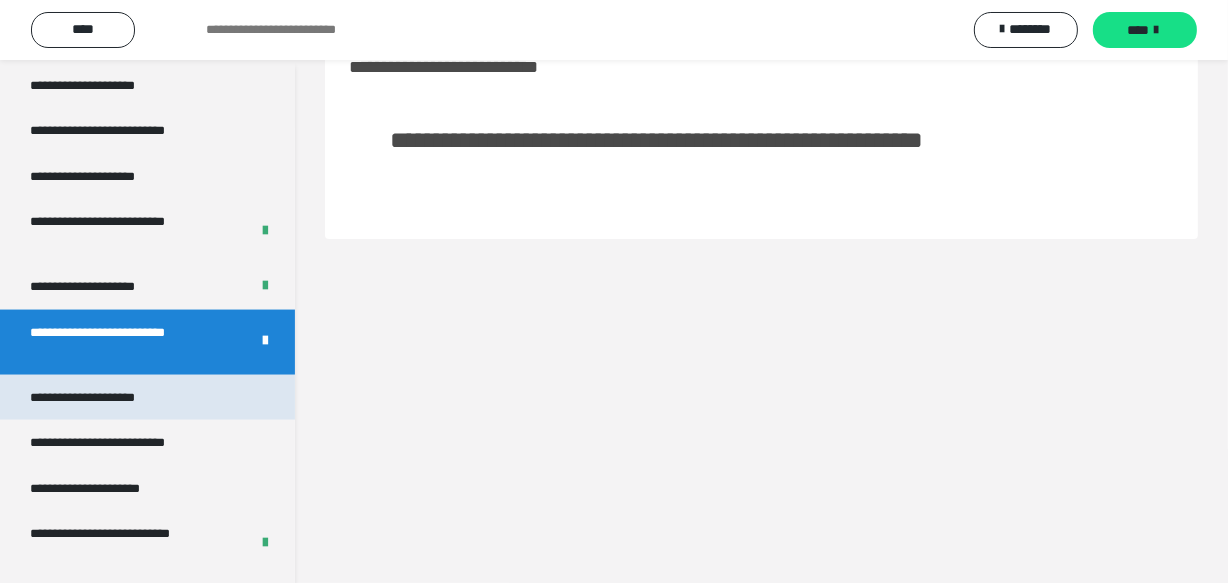 click on "**********" at bounding box center [106, 397] 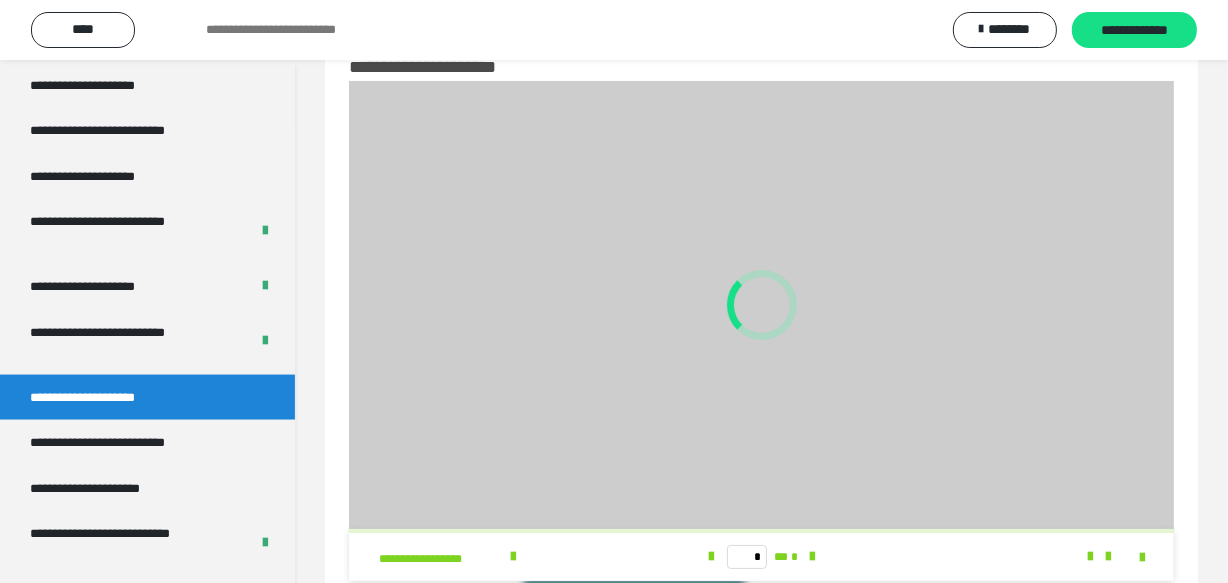 click on "**********" at bounding box center (1134, 31) 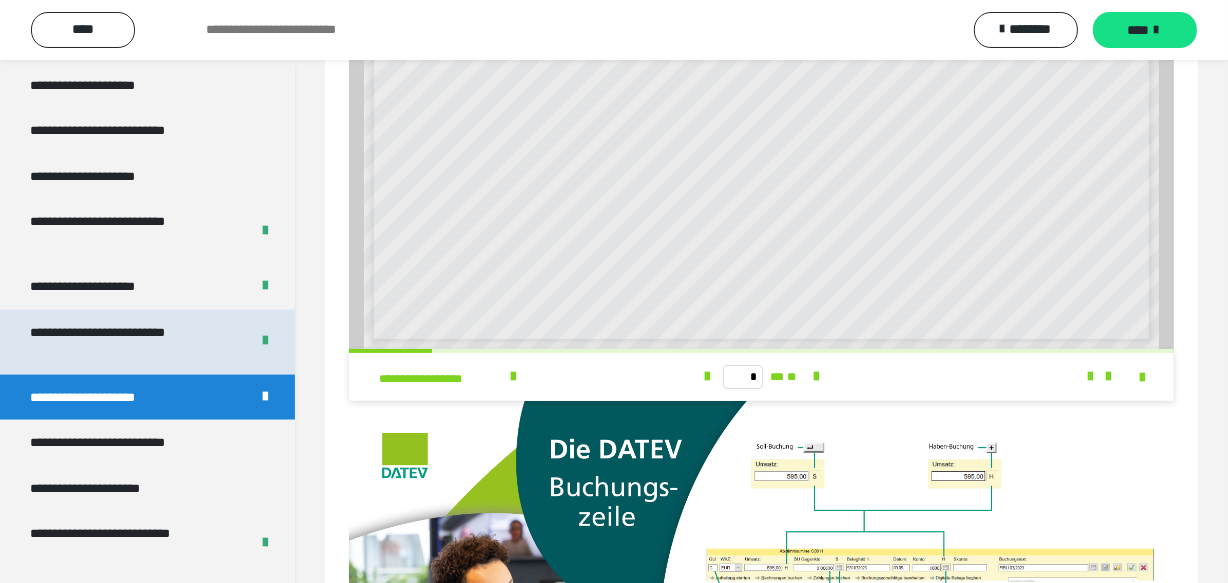 scroll, scrollTop: 241, scrollLeft: 0, axis: vertical 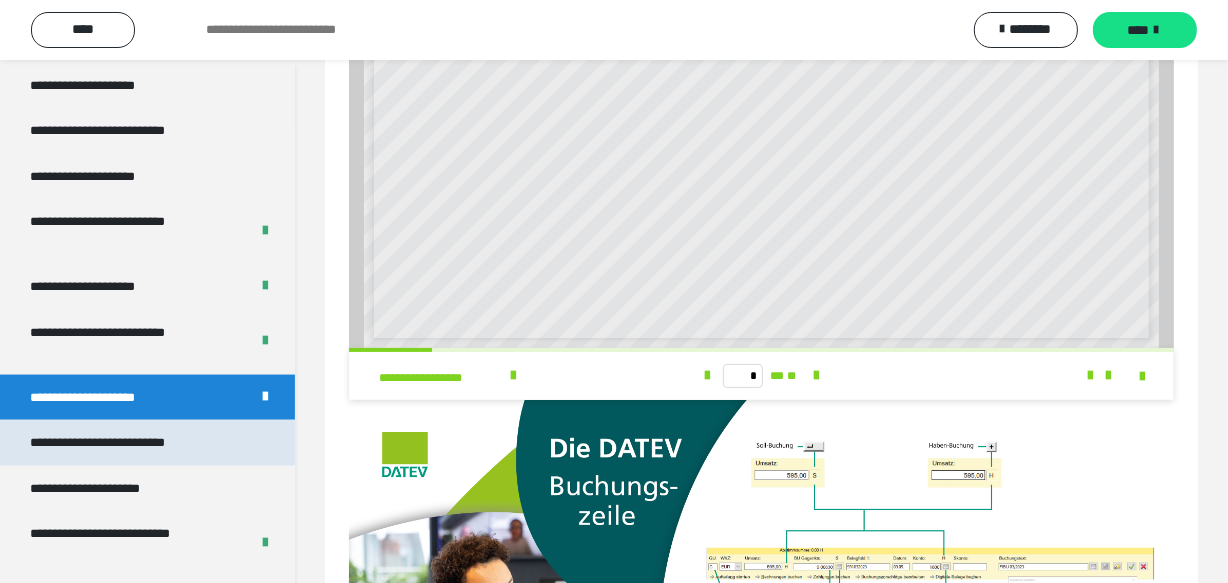 click on "**********" at bounding box center [127, 442] 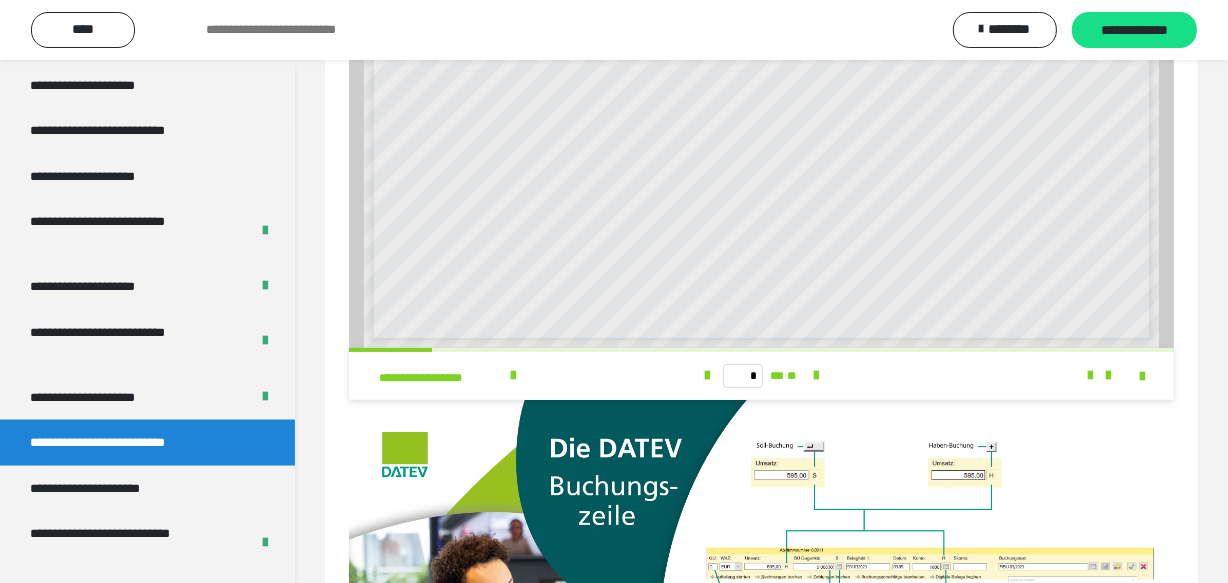 scroll, scrollTop: 60, scrollLeft: 0, axis: vertical 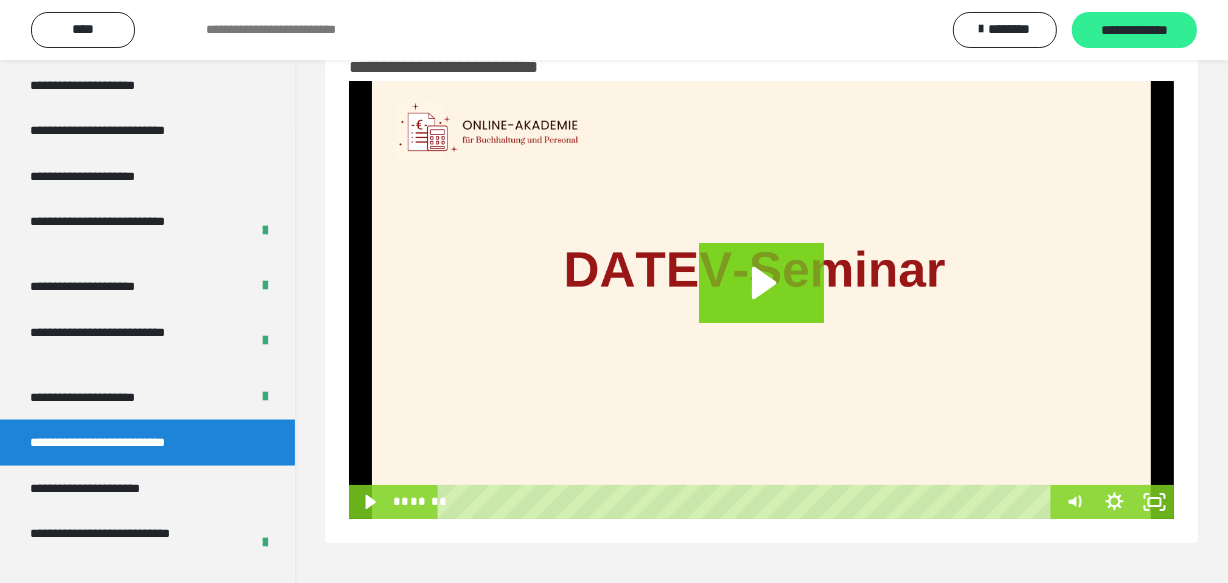 click on "**********" at bounding box center [1134, 31] 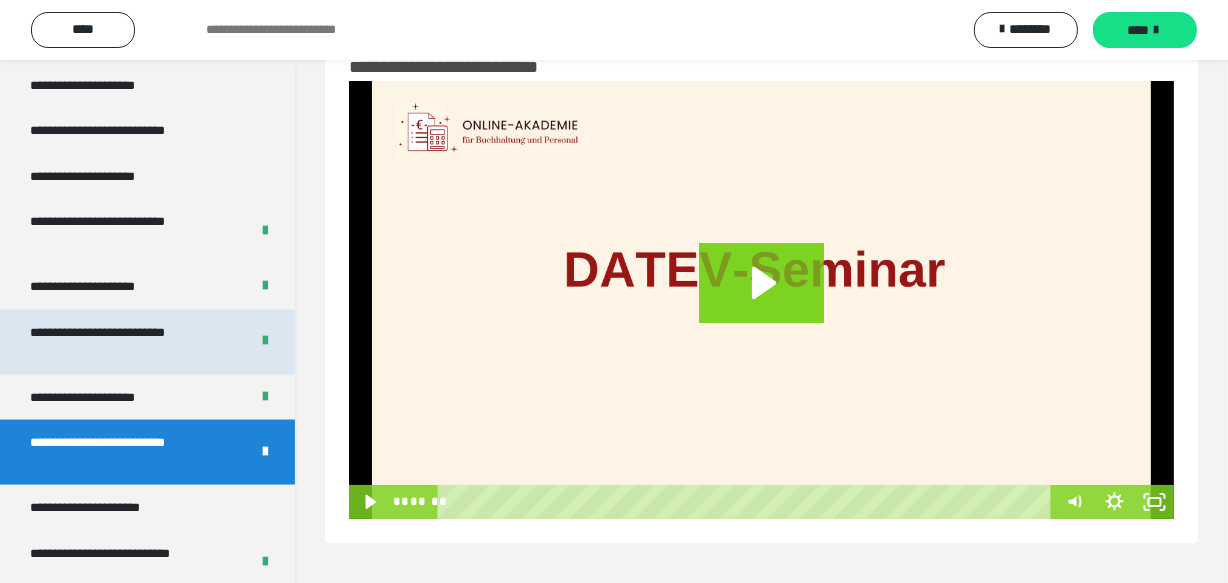scroll, scrollTop: 3000, scrollLeft: 0, axis: vertical 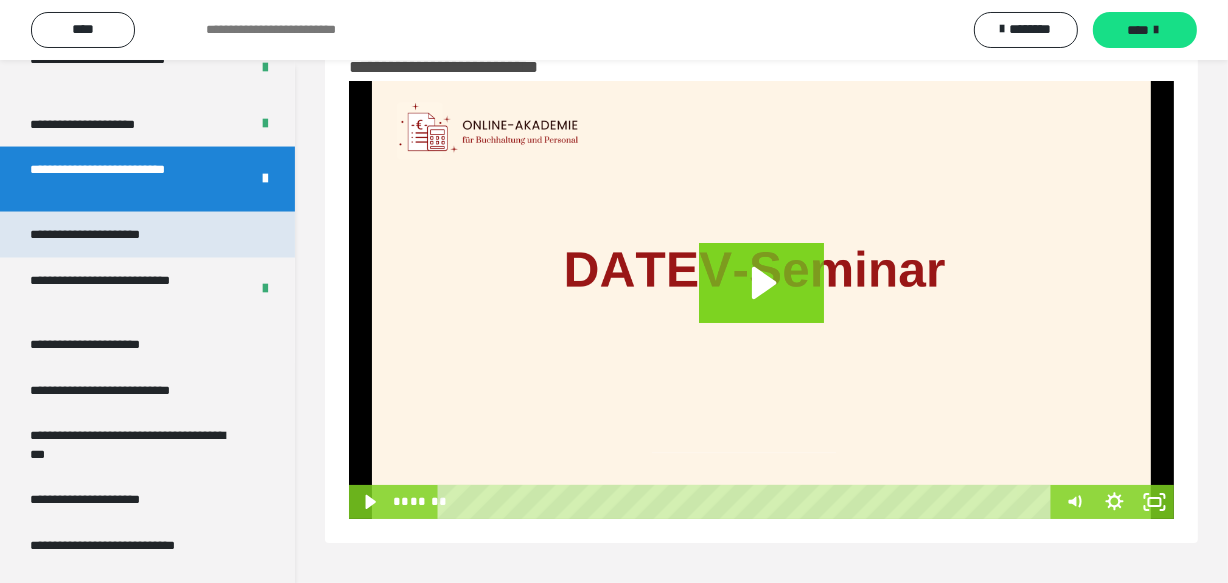 click on "**********" at bounding box center [109, 234] 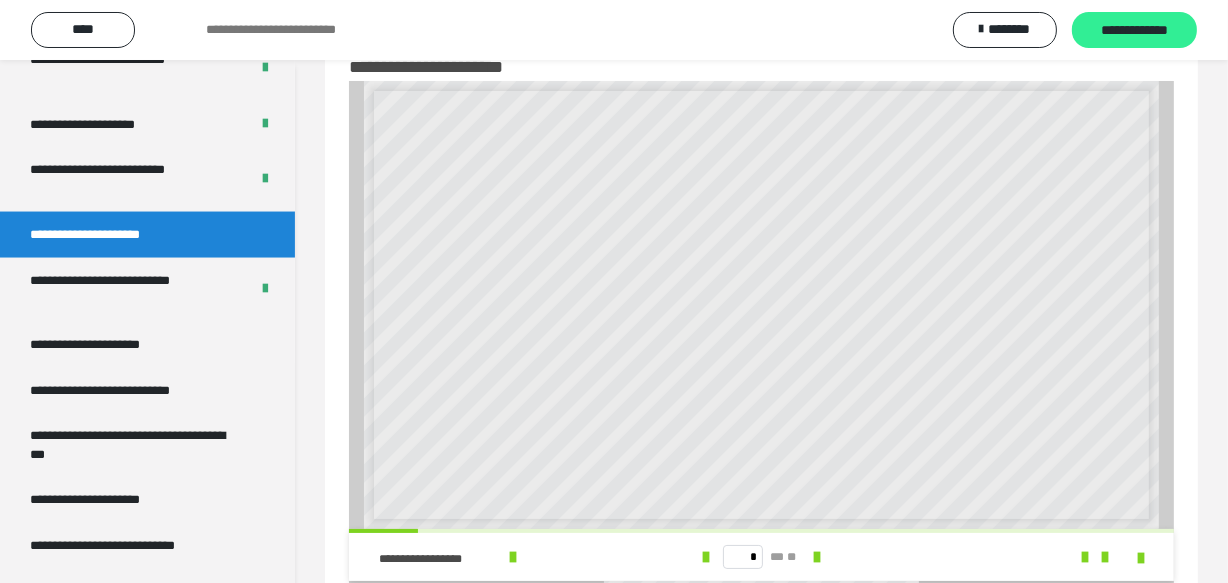 click on "**********" at bounding box center (1134, 31) 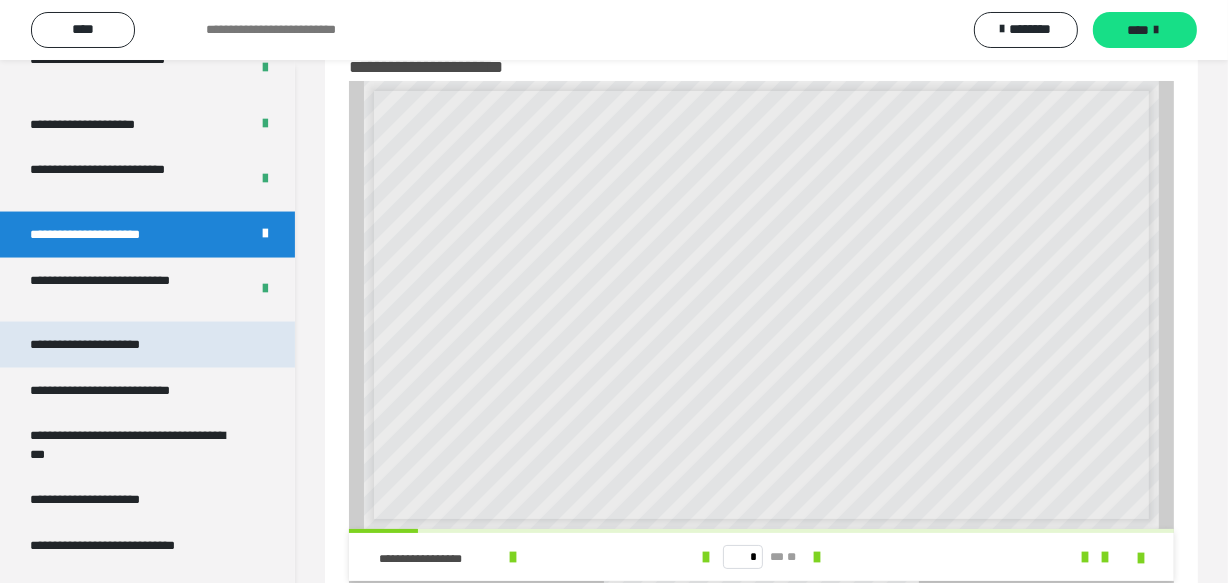 click on "**********" at bounding box center [107, 344] 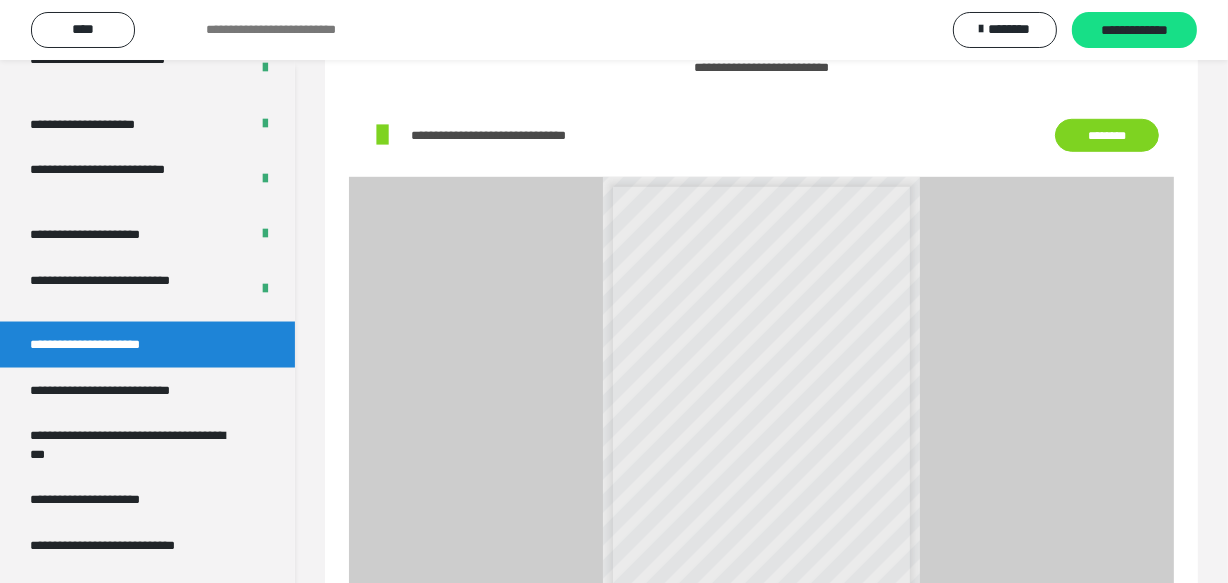 scroll, scrollTop: 1383, scrollLeft: 0, axis: vertical 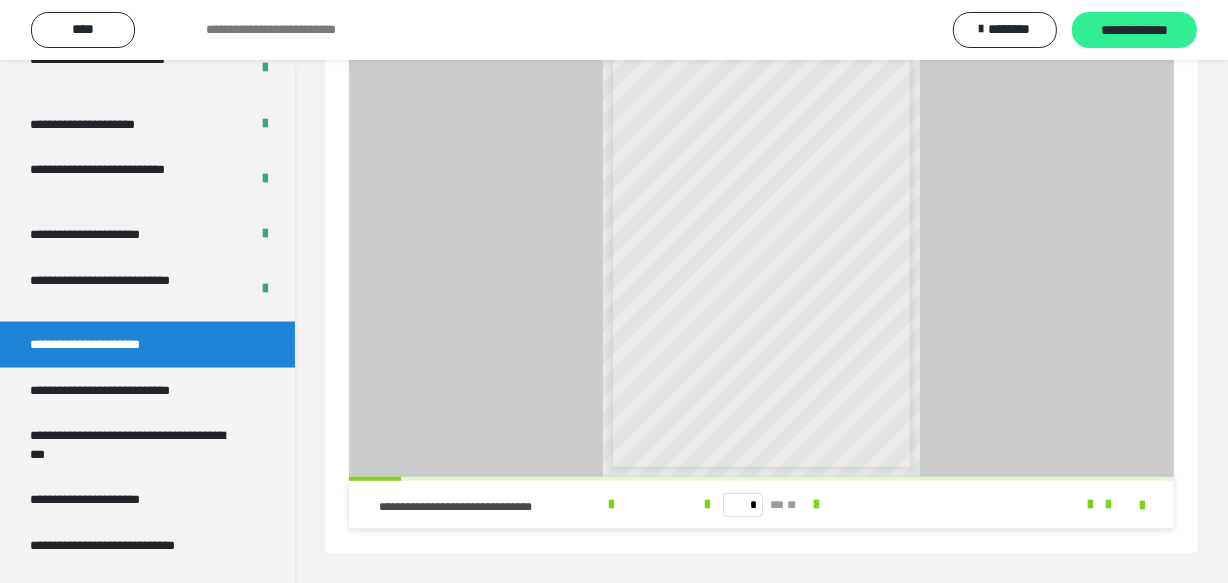 click on "**********" at bounding box center (1134, 31) 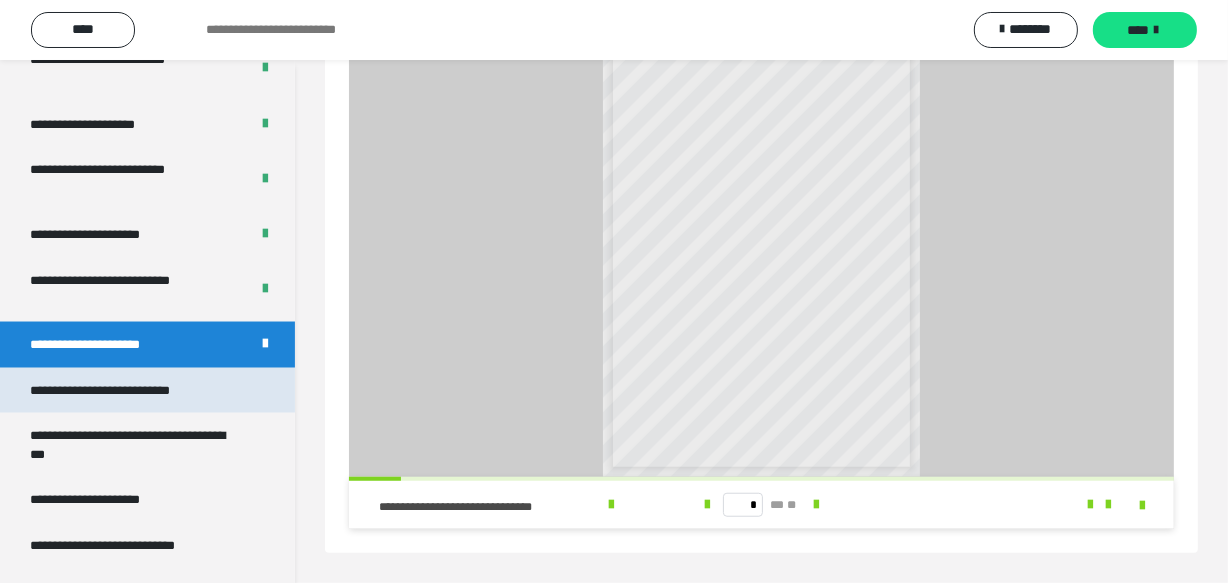 click on "**********" at bounding box center [127, 390] 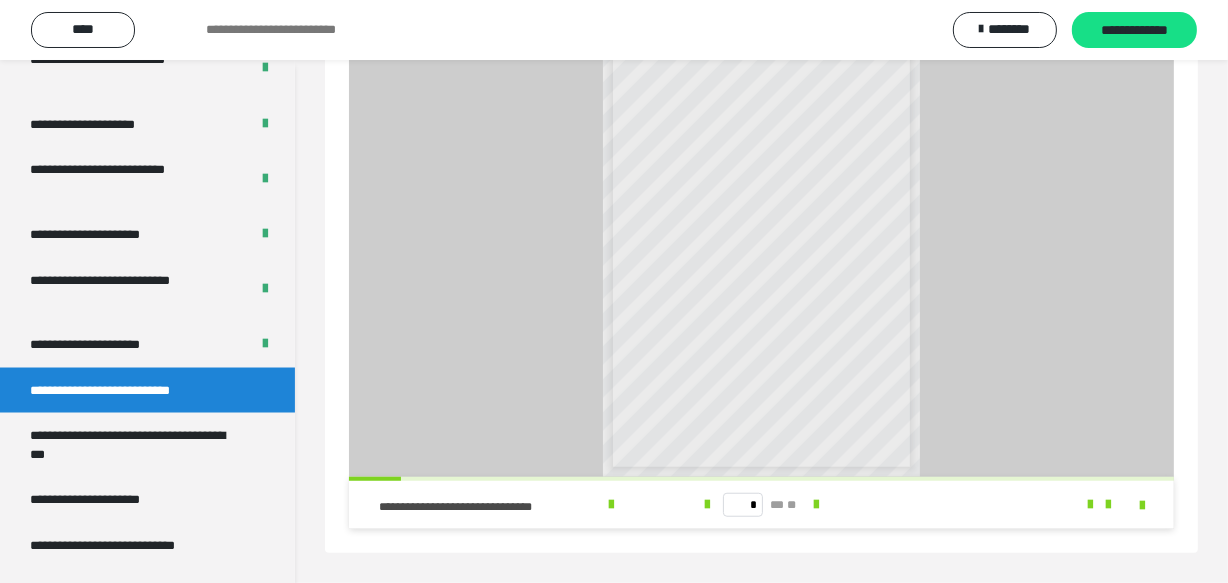 scroll, scrollTop: 60, scrollLeft: 0, axis: vertical 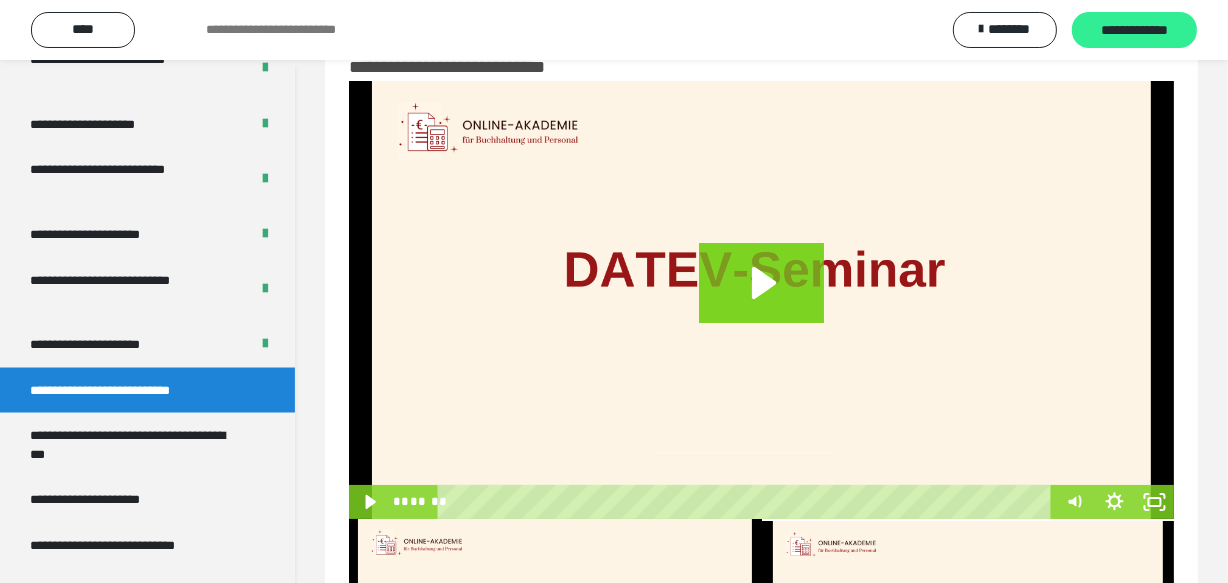 click on "**********" at bounding box center [1134, 31] 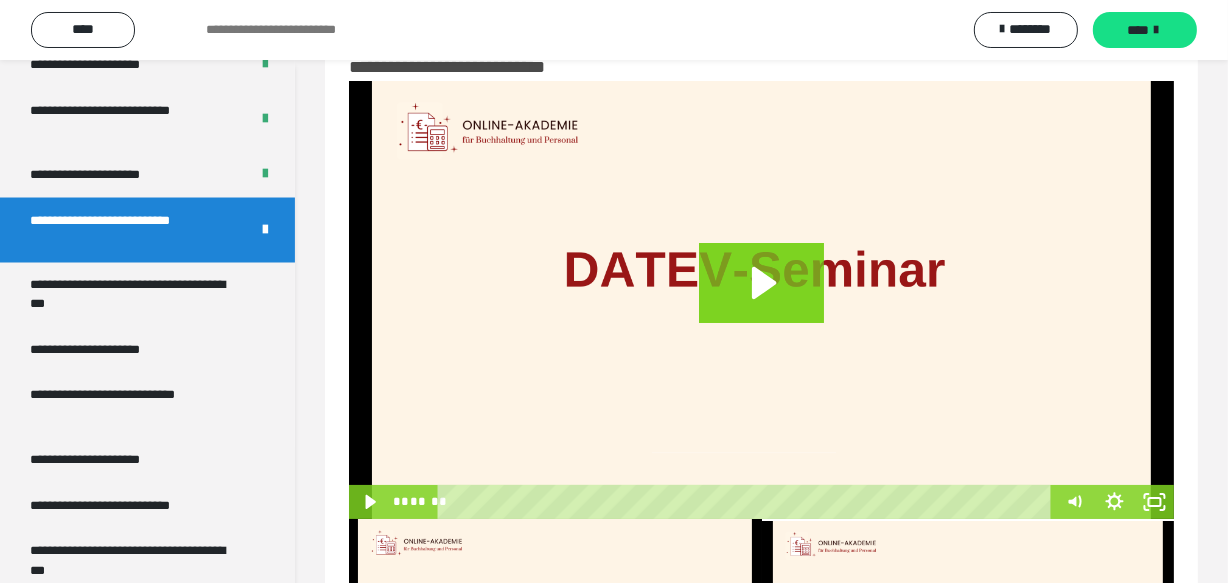 scroll, scrollTop: 3181, scrollLeft: 0, axis: vertical 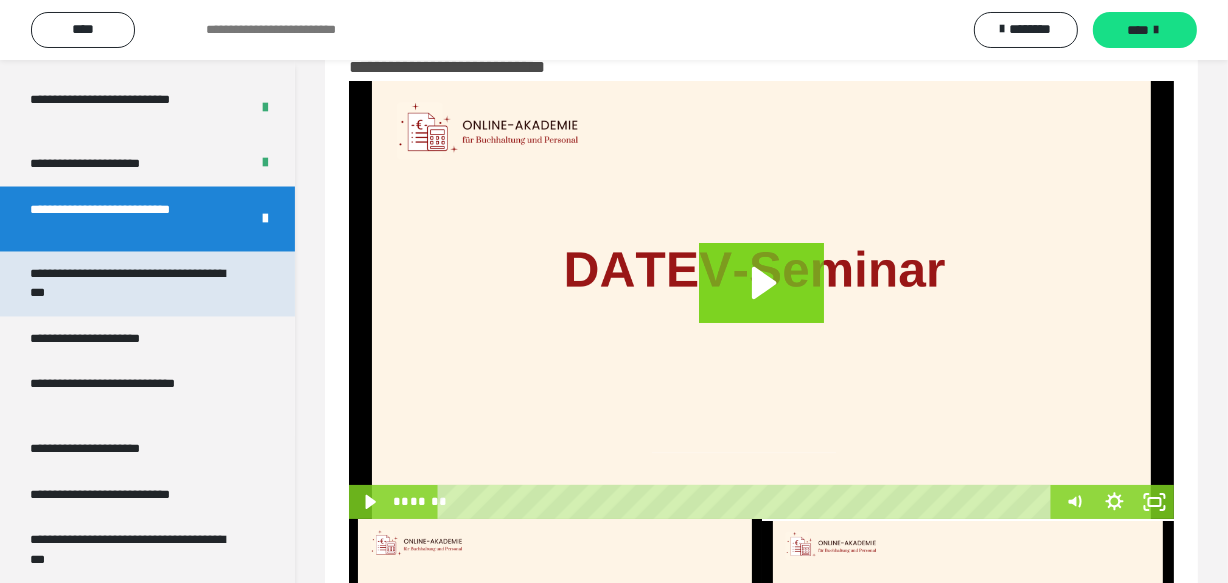 click on "**********" at bounding box center (132, 284) 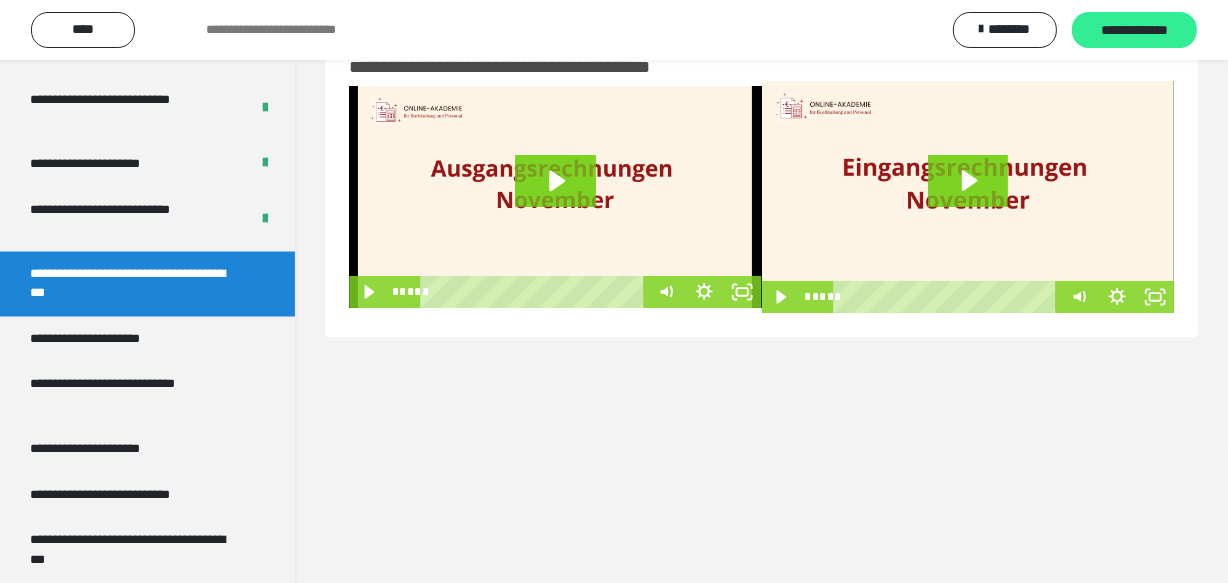 click on "**********" at bounding box center [1134, 31] 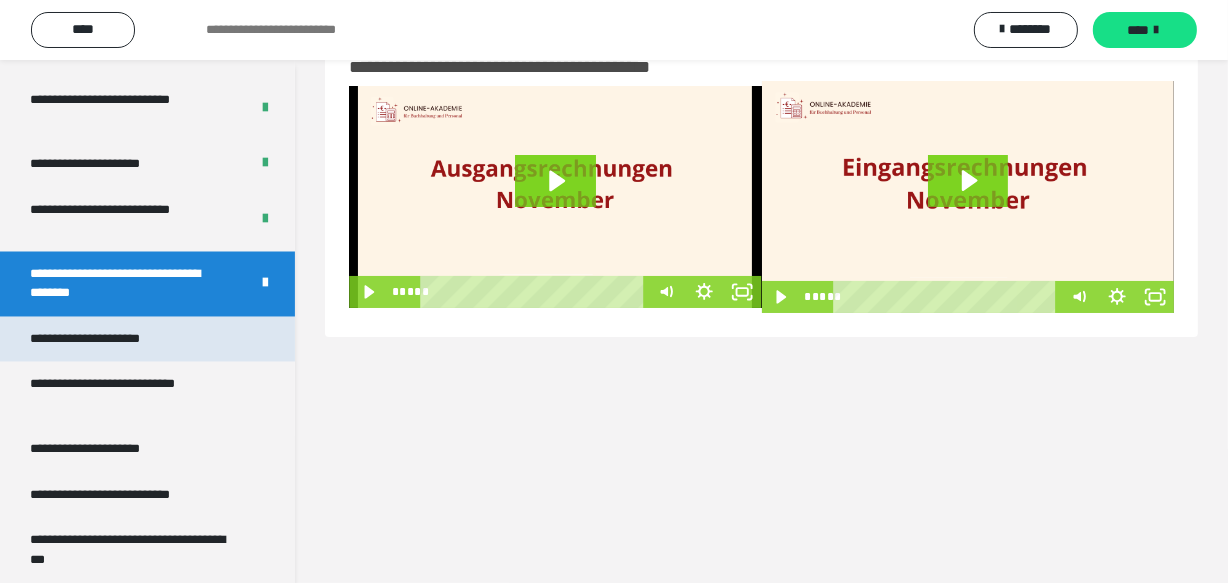 click on "**********" at bounding box center [108, 339] 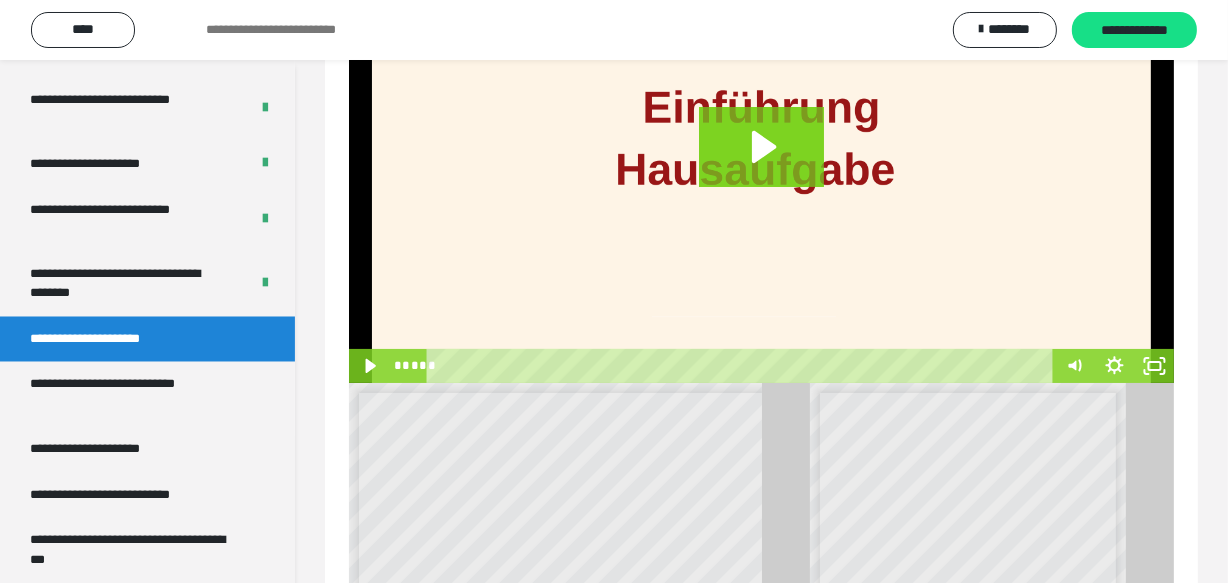 scroll, scrollTop: 423, scrollLeft: 0, axis: vertical 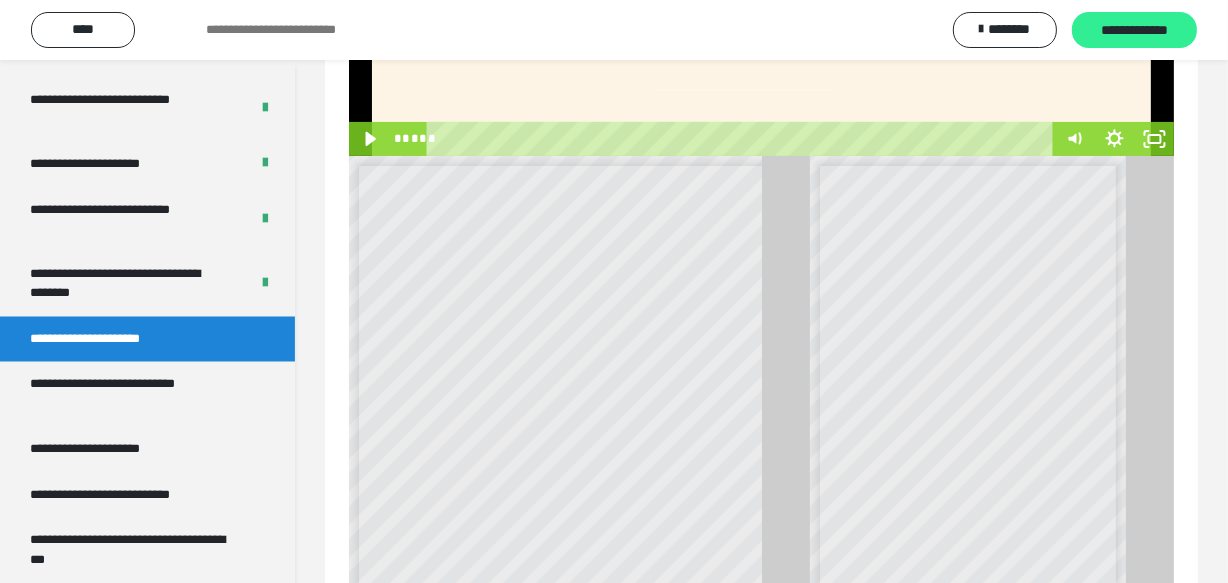 click on "**********" at bounding box center (1134, 31) 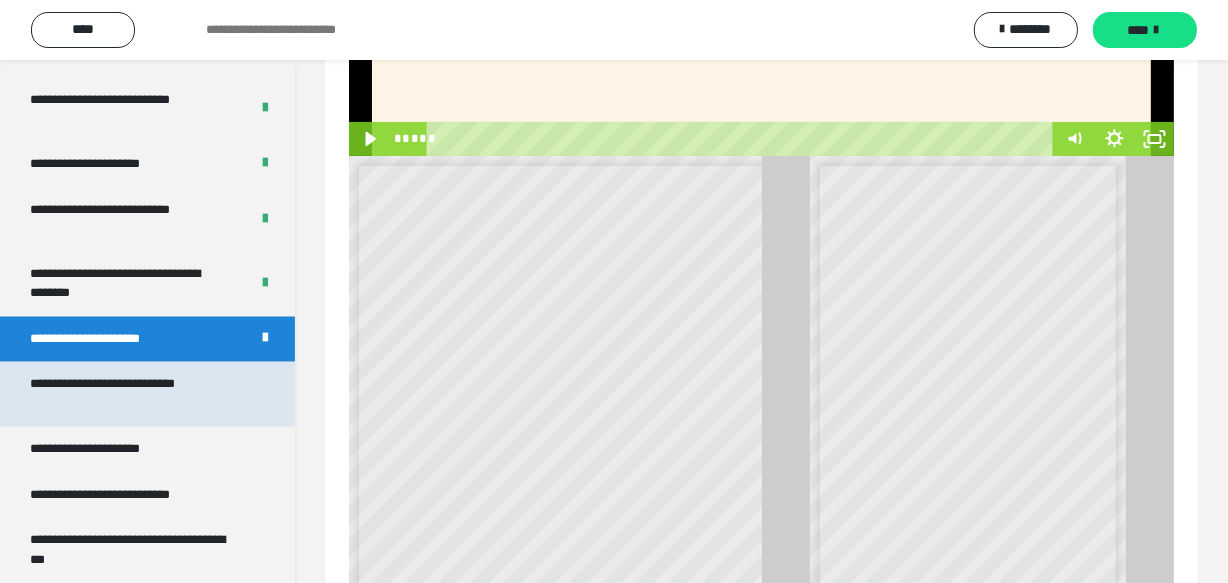 click on "**********" at bounding box center (132, 394) 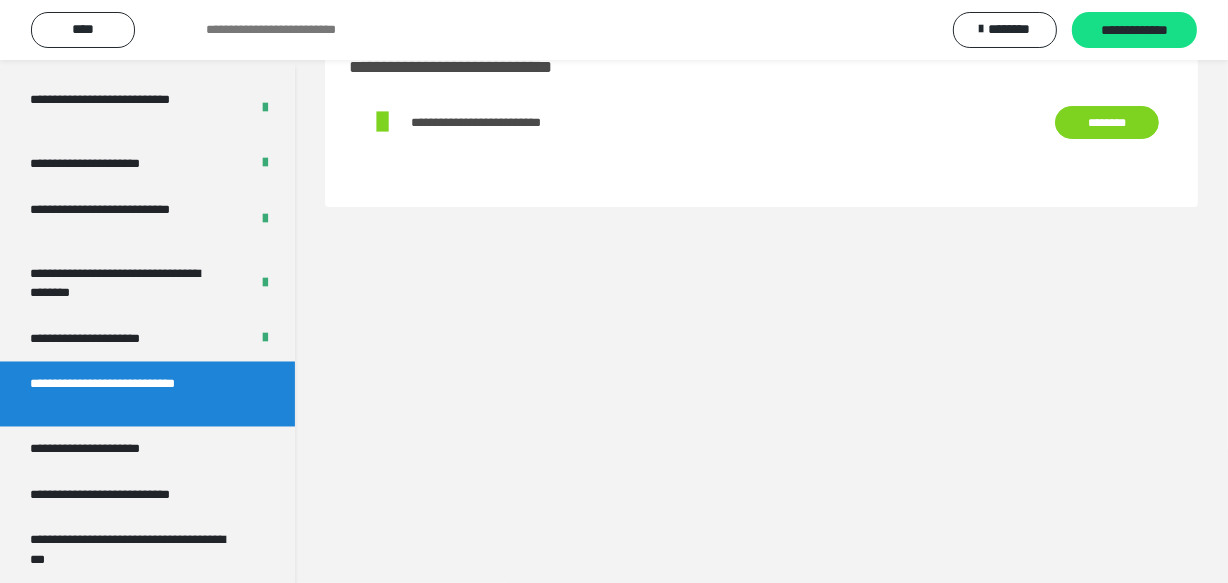 scroll, scrollTop: 60, scrollLeft: 0, axis: vertical 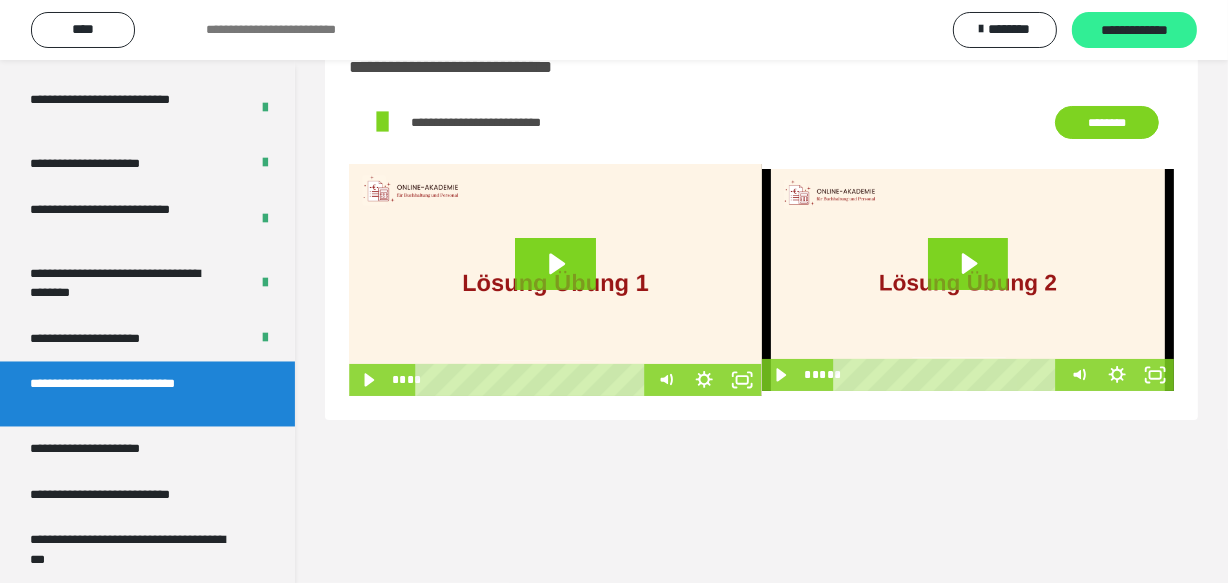 click on "**********" at bounding box center [1134, 31] 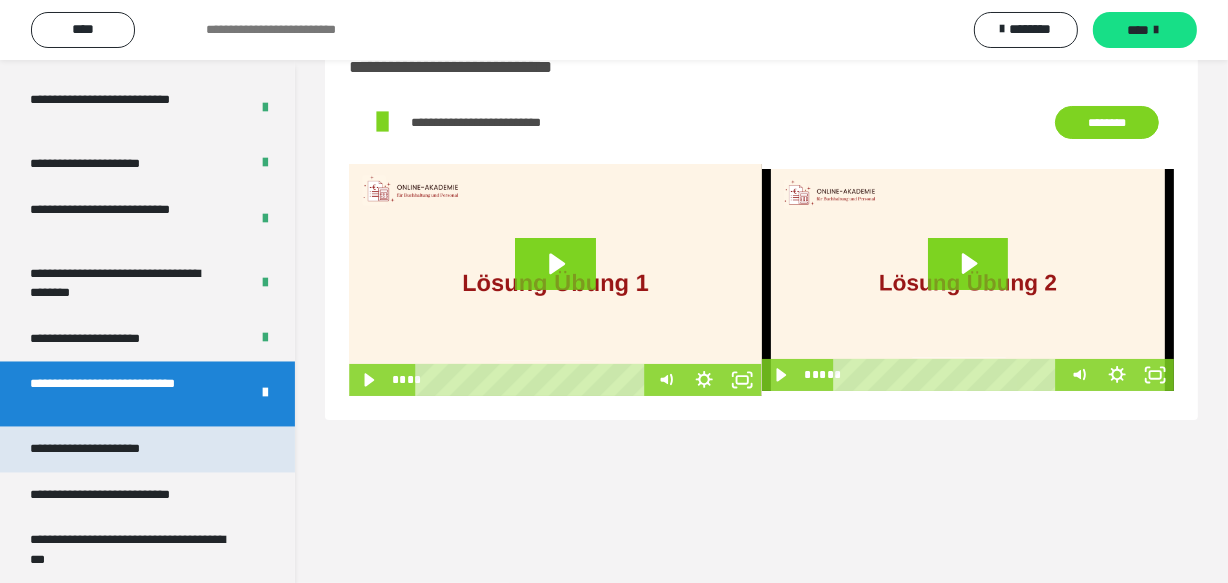 click on "**********" at bounding box center (108, 449) 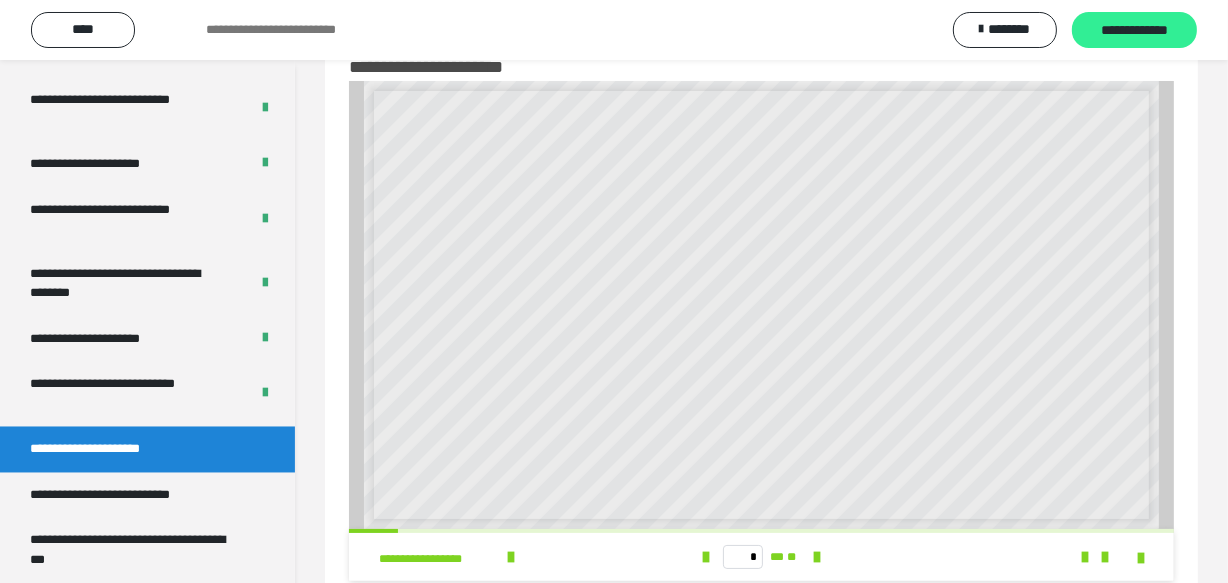 click on "**********" at bounding box center (1134, 31) 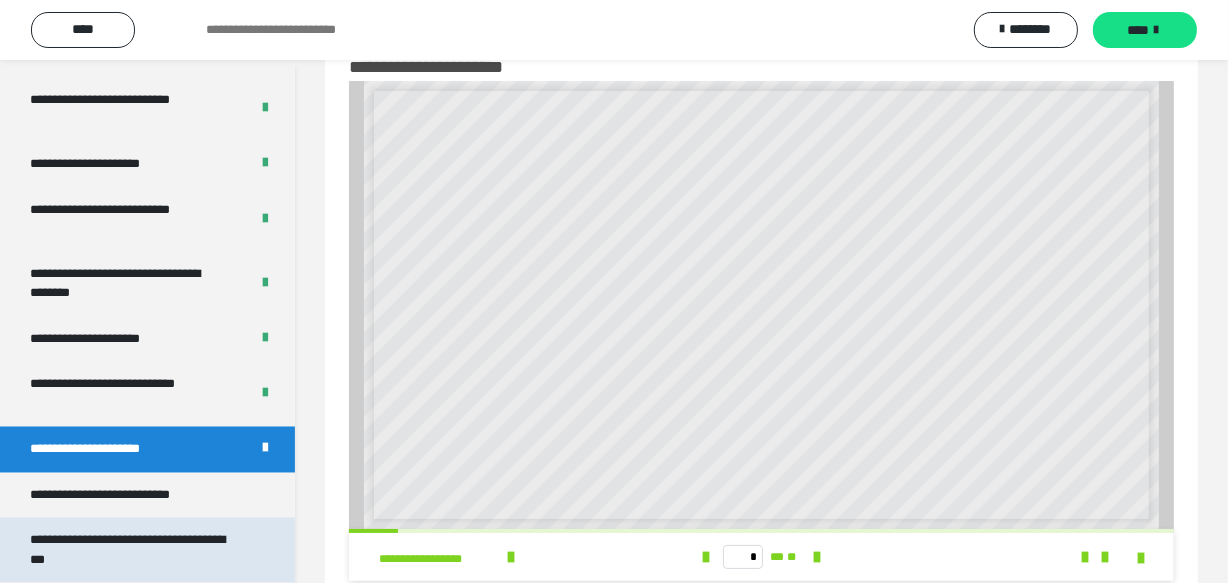 scroll, scrollTop: 3454, scrollLeft: 0, axis: vertical 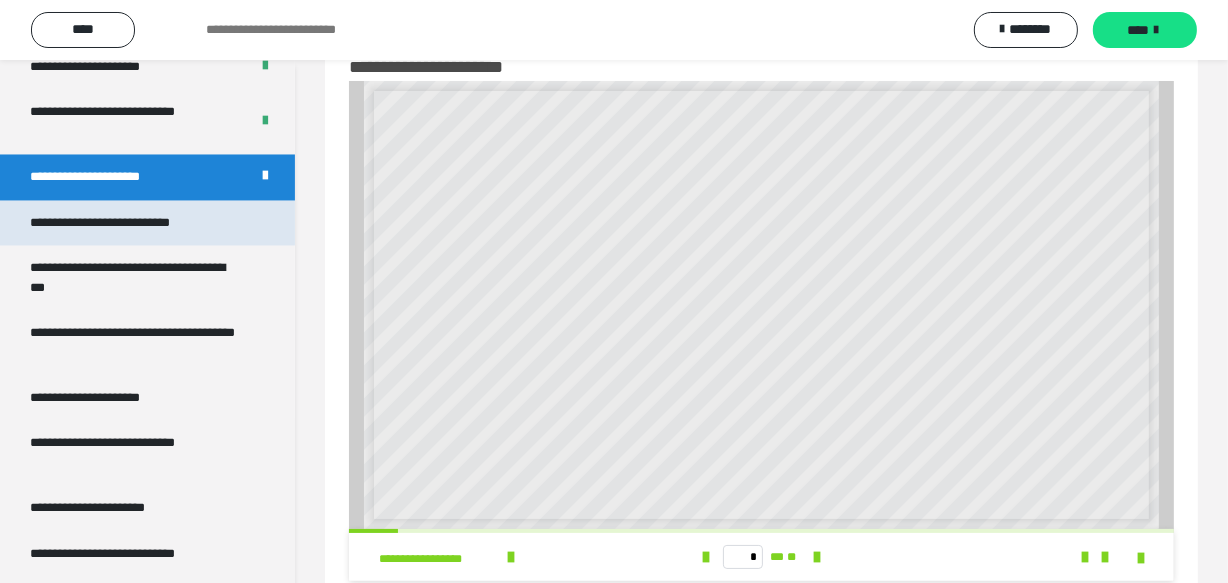 click on "**********" at bounding box center (129, 222) 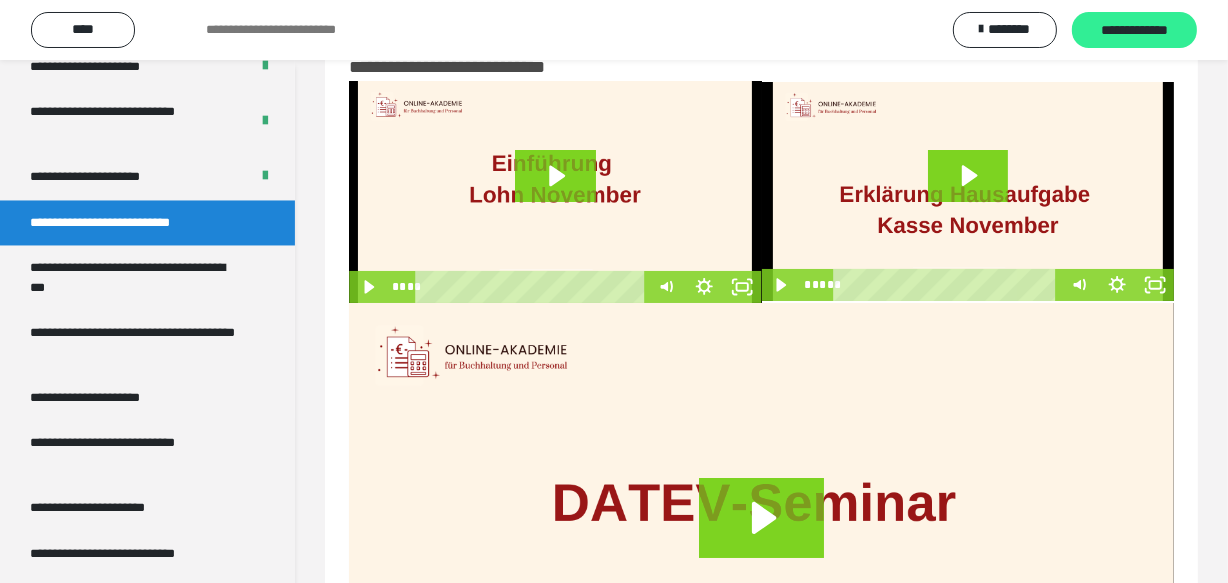 click on "**********" at bounding box center (1134, 31) 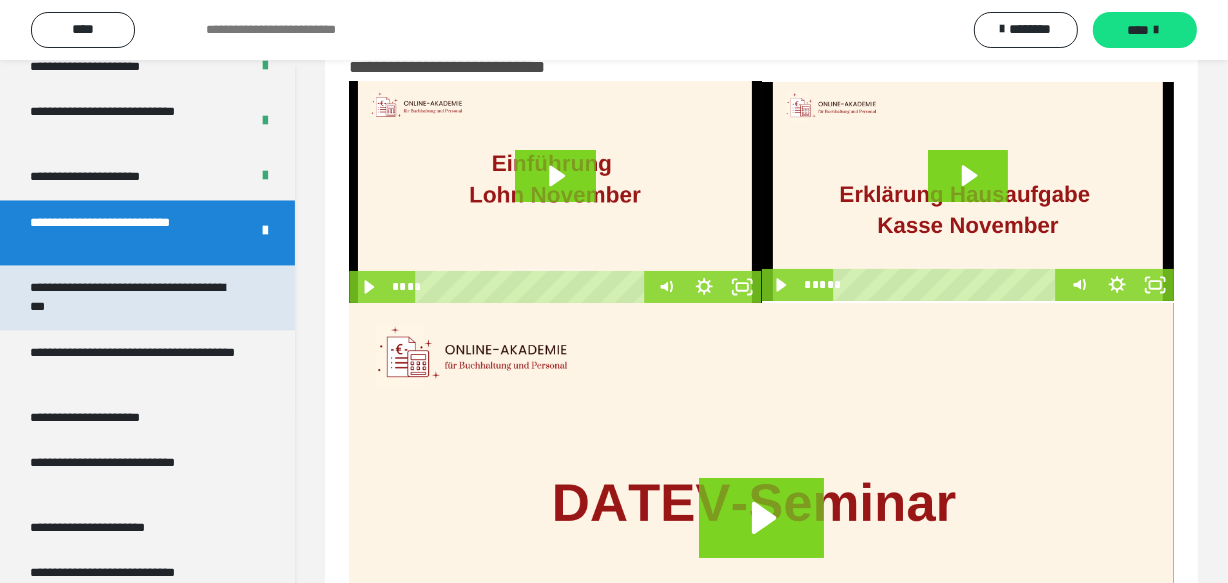 click on "**********" at bounding box center (132, 297) 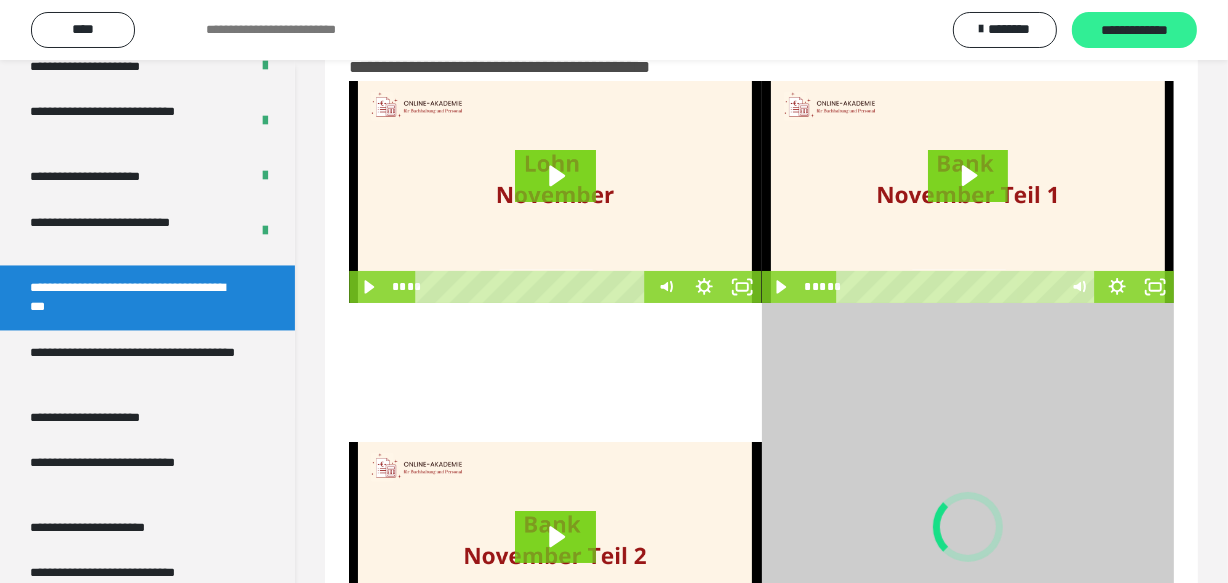 click on "**********" at bounding box center [1134, 31] 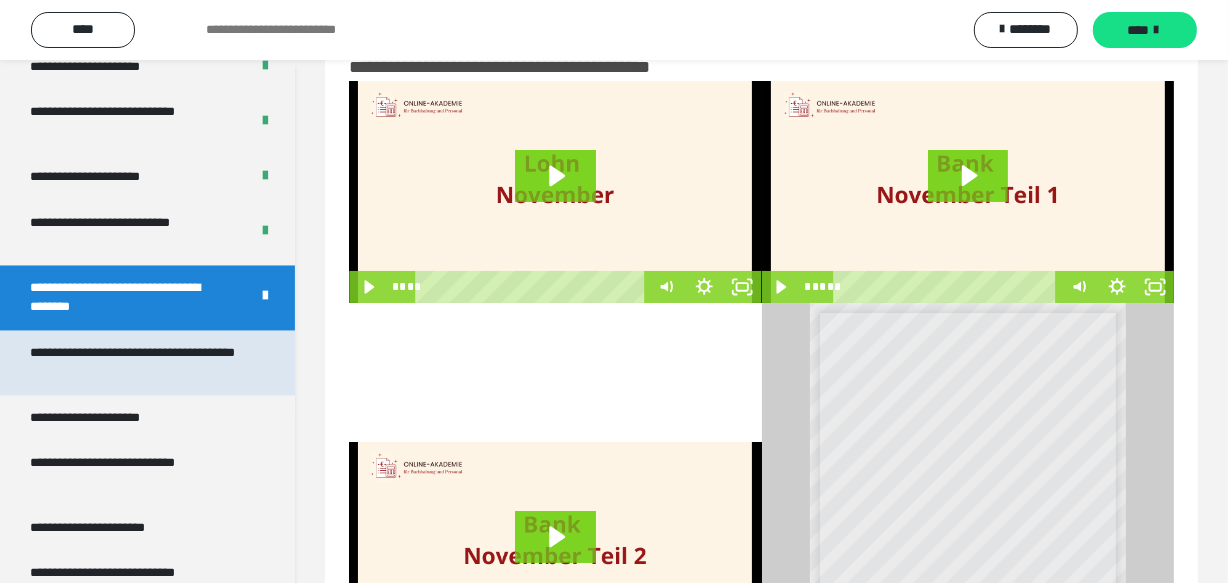click on "**********" at bounding box center (132, 362) 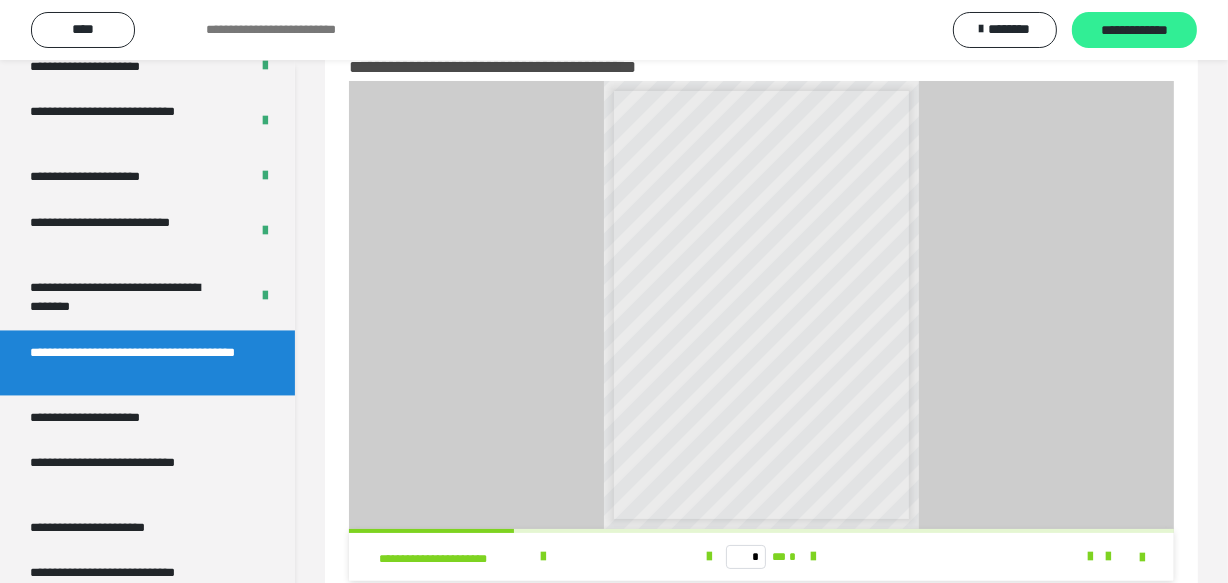click on "**********" at bounding box center (1134, 31) 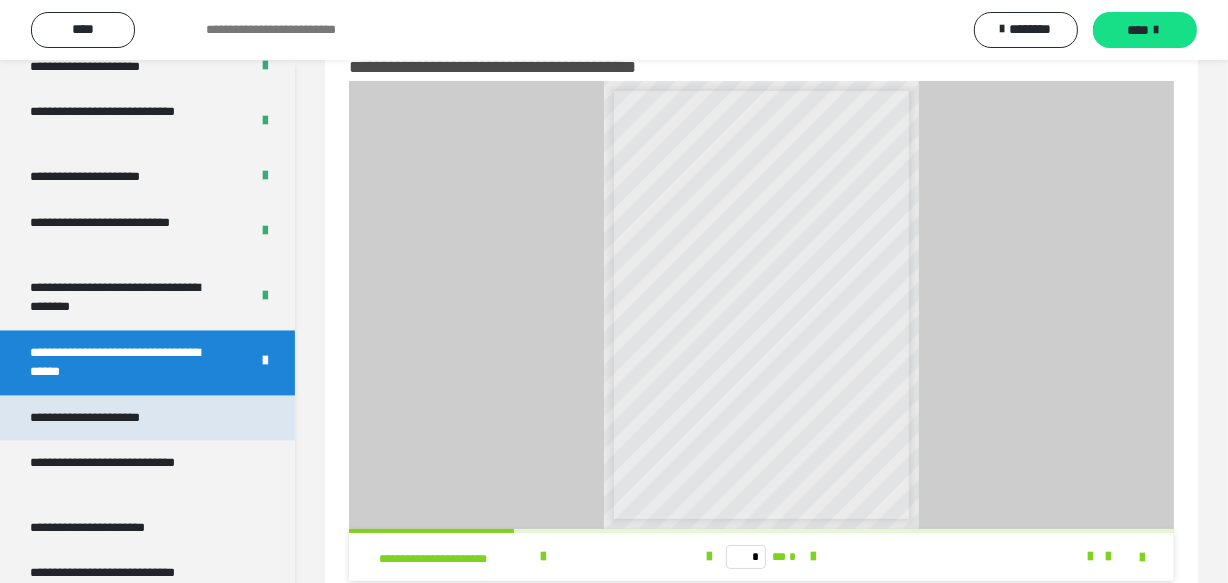 click on "**********" at bounding box center (109, 417) 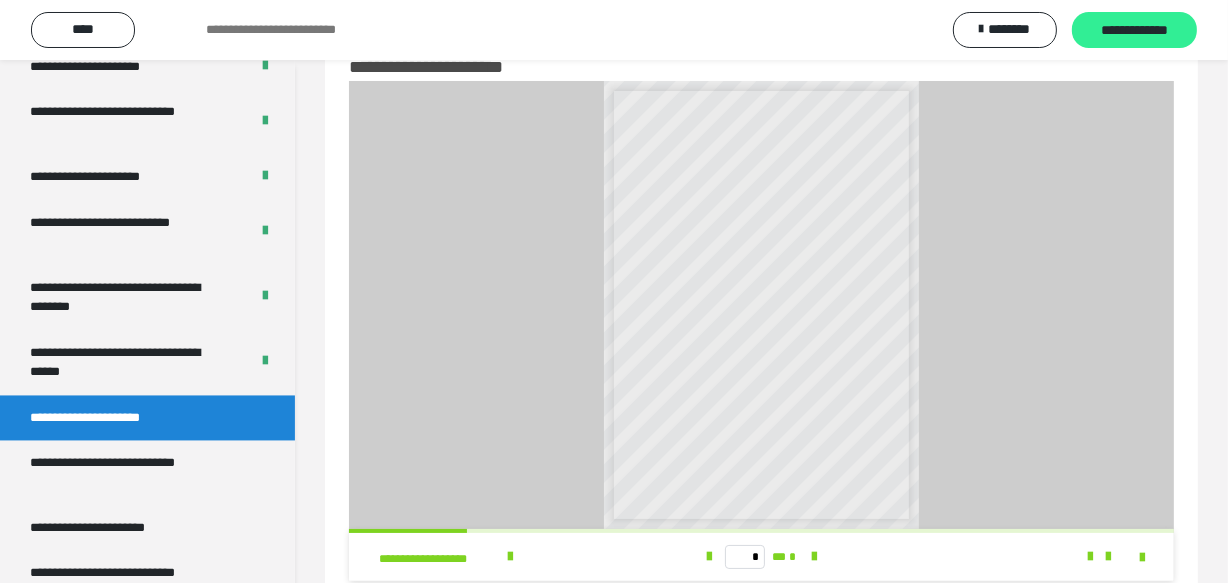 click on "**********" at bounding box center [1134, 31] 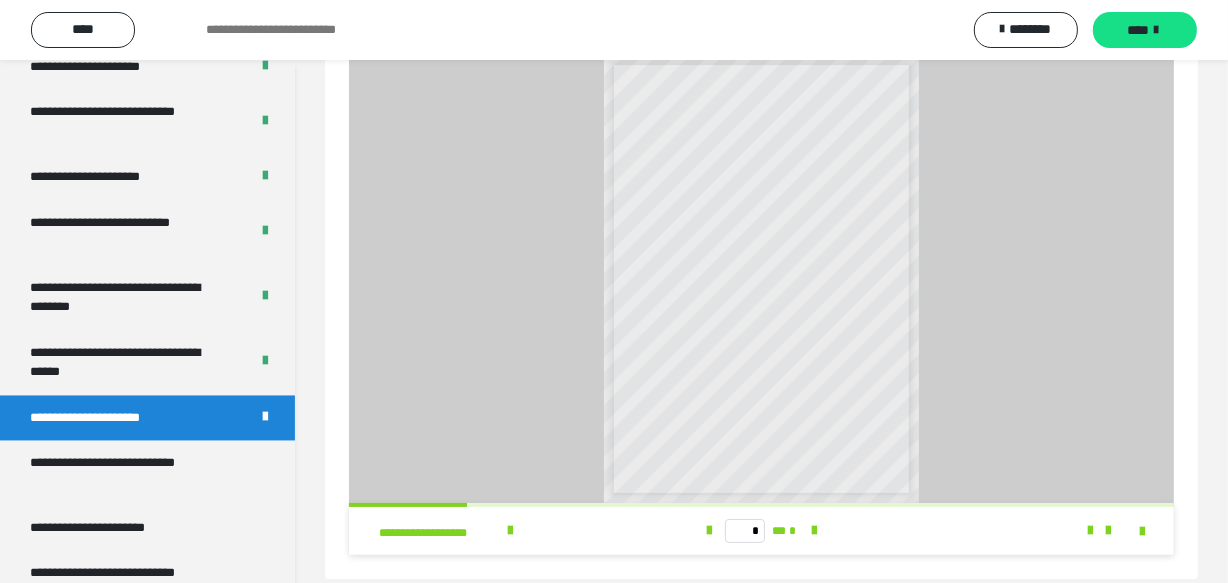 scroll, scrollTop: 111, scrollLeft: 0, axis: vertical 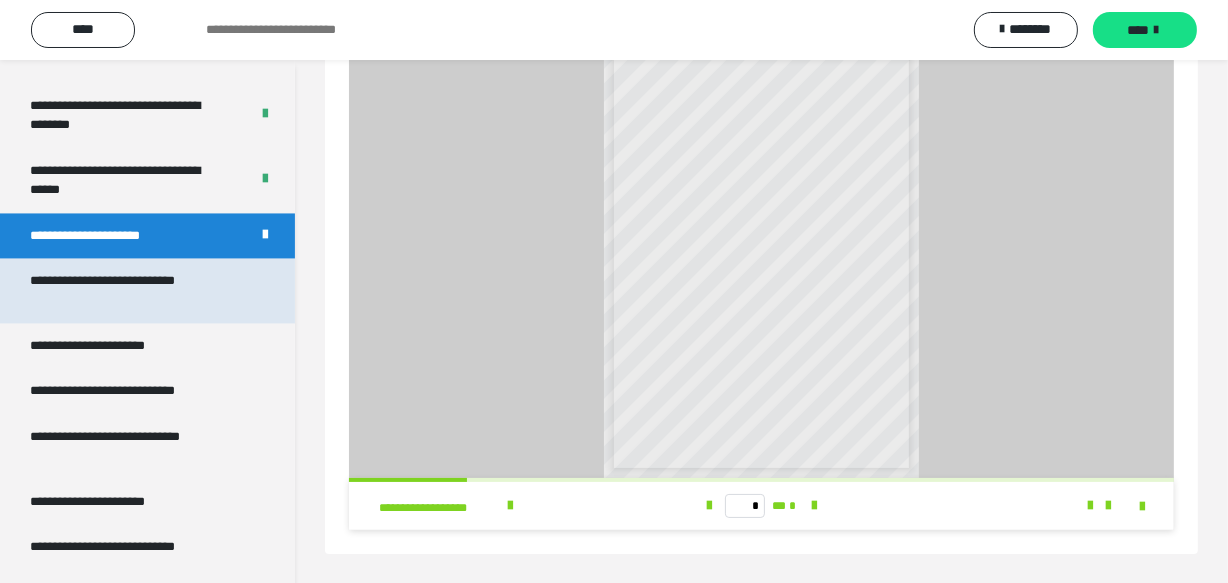 click on "**********" at bounding box center (132, 290) 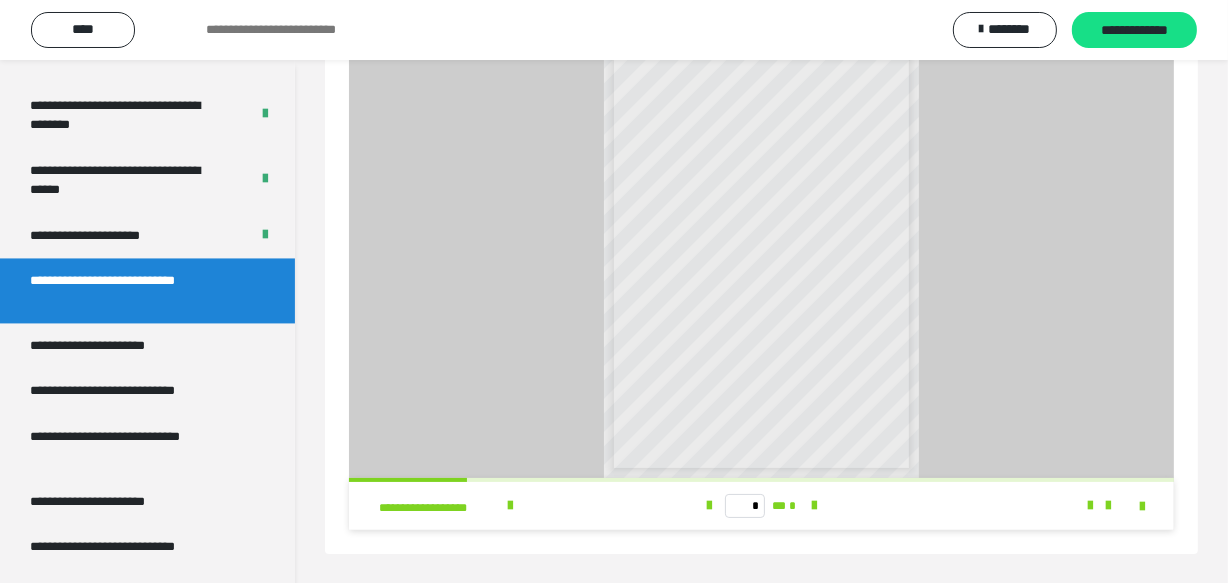 scroll, scrollTop: 60, scrollLeft: 0, axis: vertical 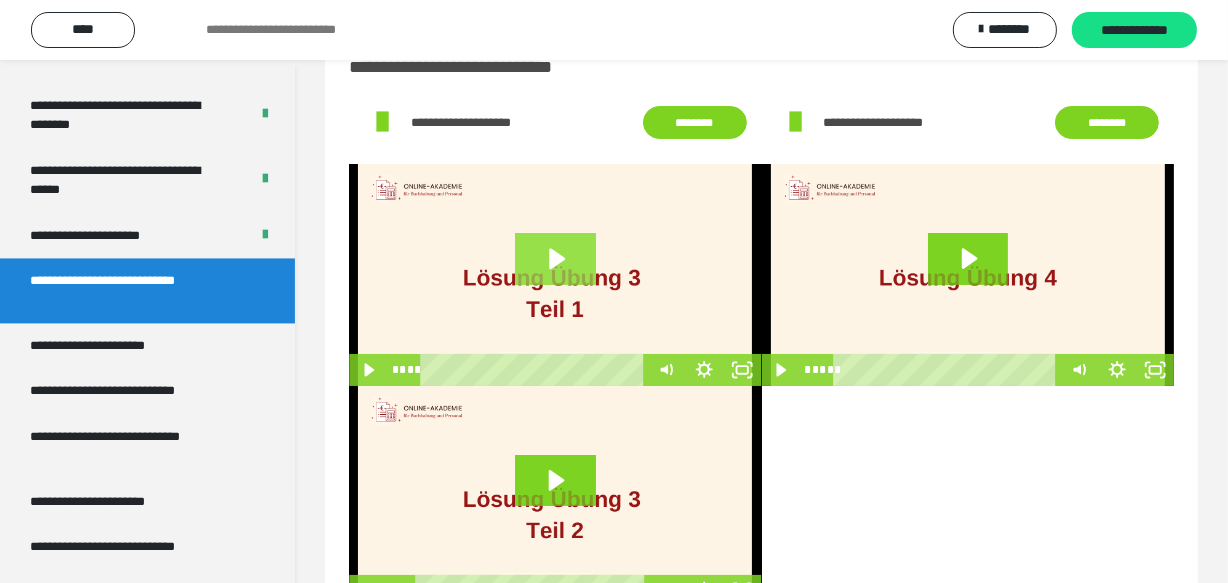 click 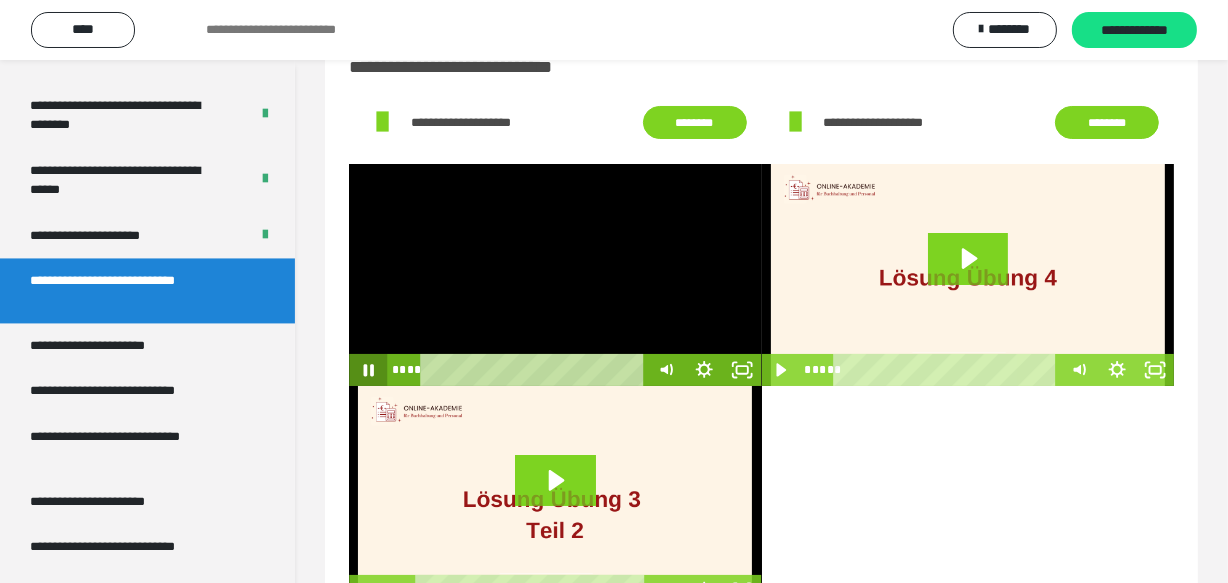 click 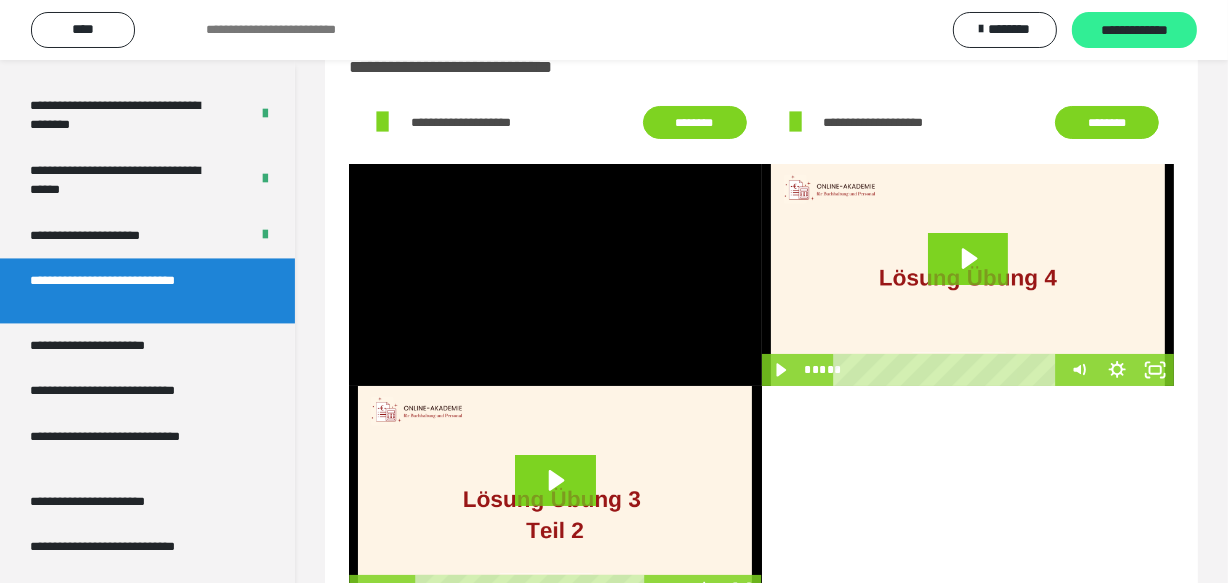 click on "**********" at bounding box center (1134, 31) 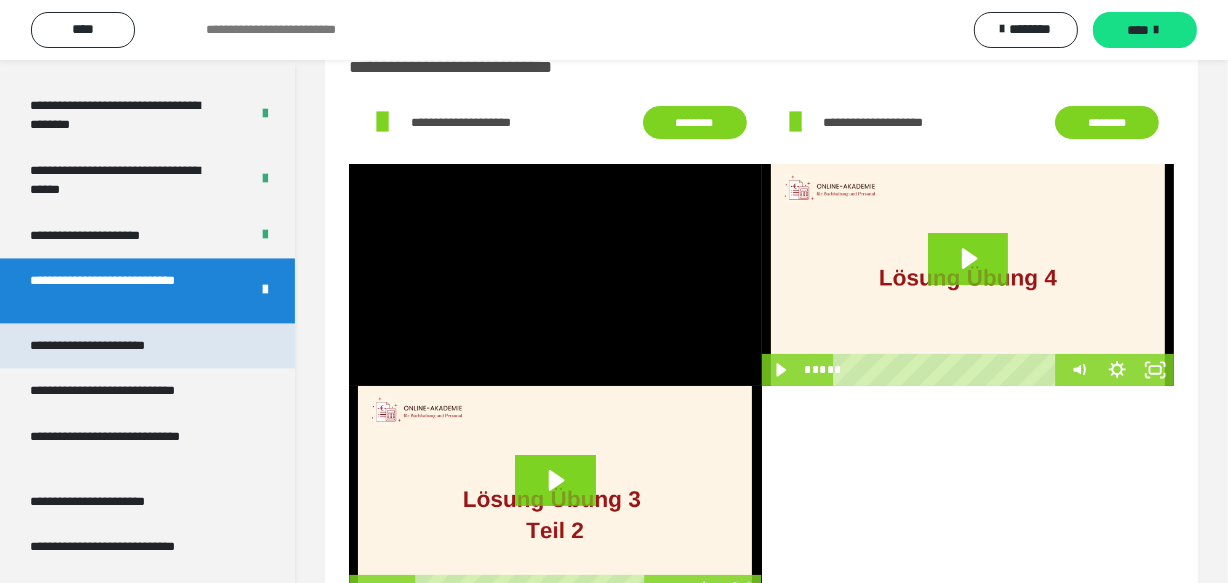 click on "**********" at bounding box center [111, 345] 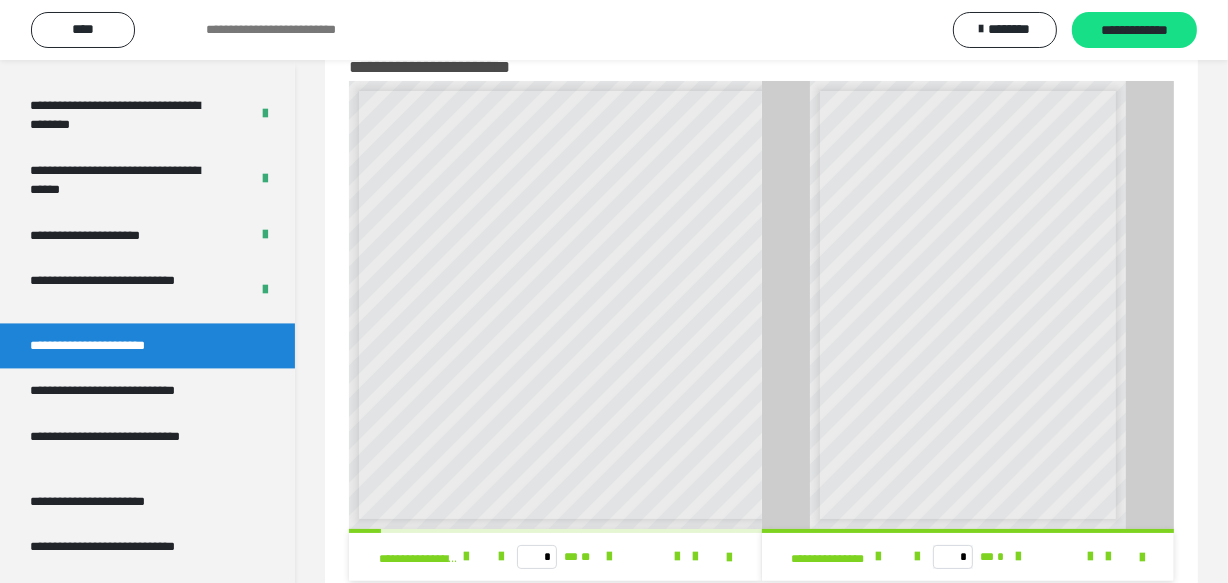 scroll, scrollTop: 6, scrollLeft: 0, axis: vertical 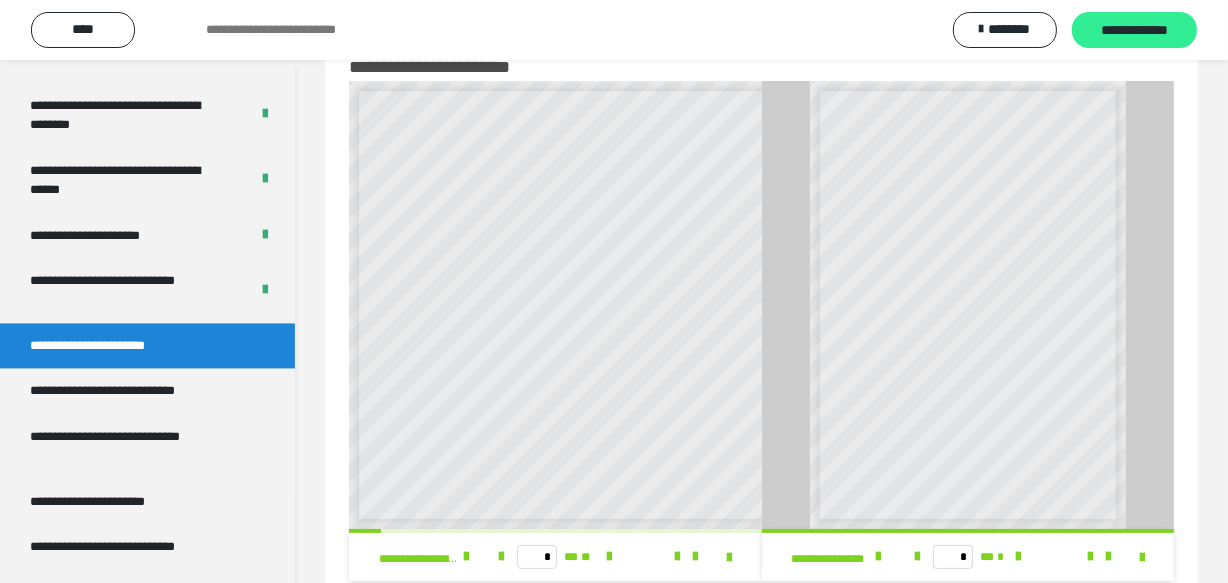 click on "**********" at bounding box center (1134, 31) 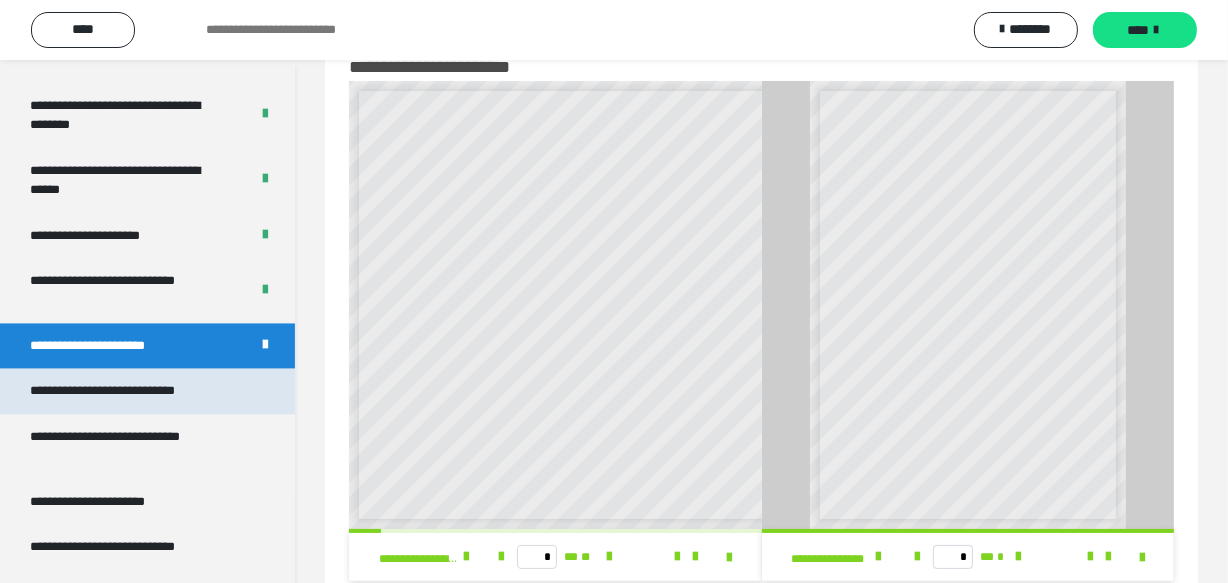 click on "**********" at bounding box center (131, 390) 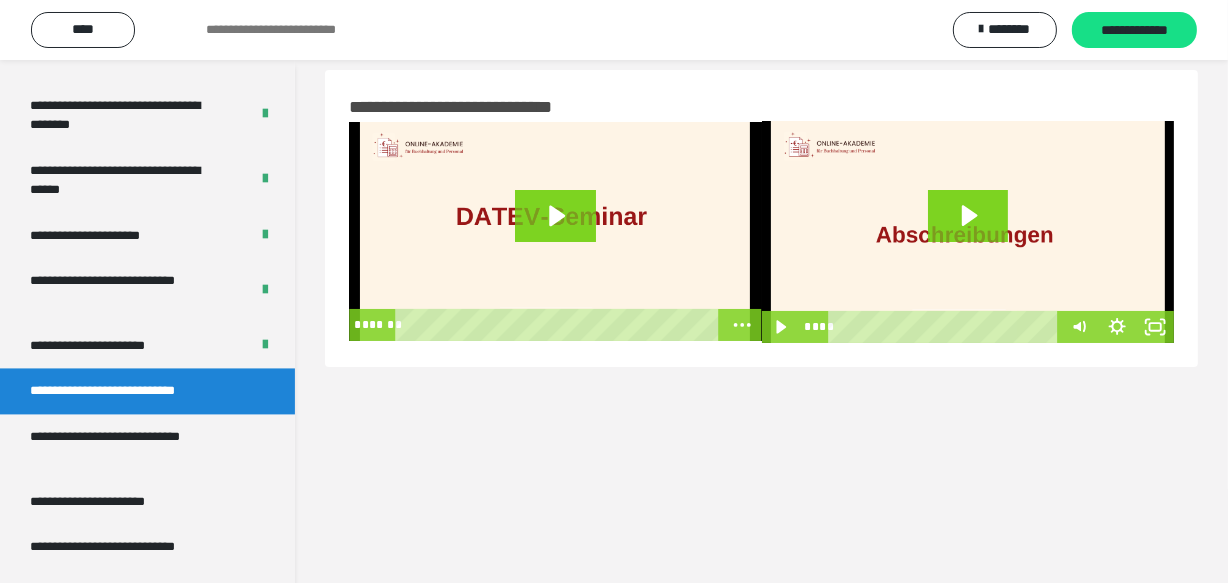 scroll, scrollTop: 0, scrollLeft: 0, axis: both 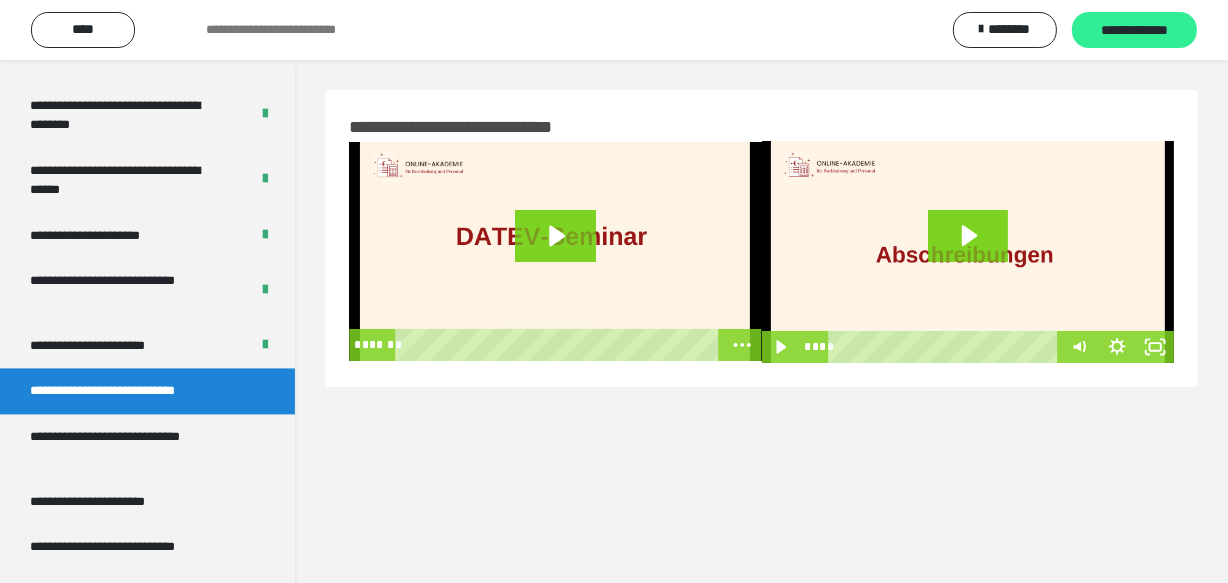 click on "**********" at bounding box center [1134, 31] 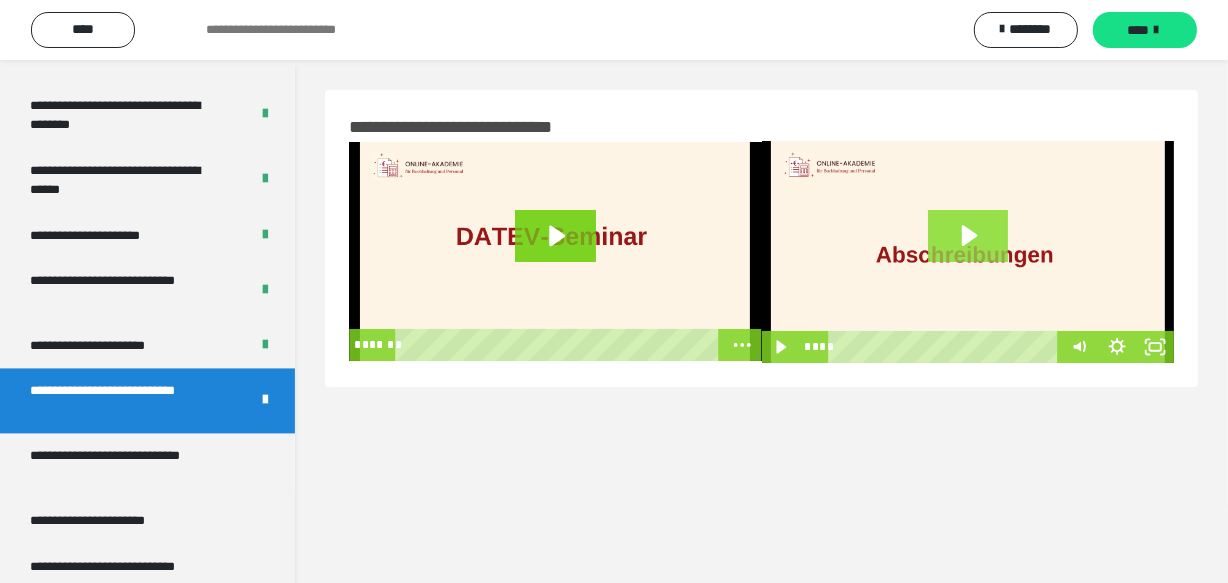 click 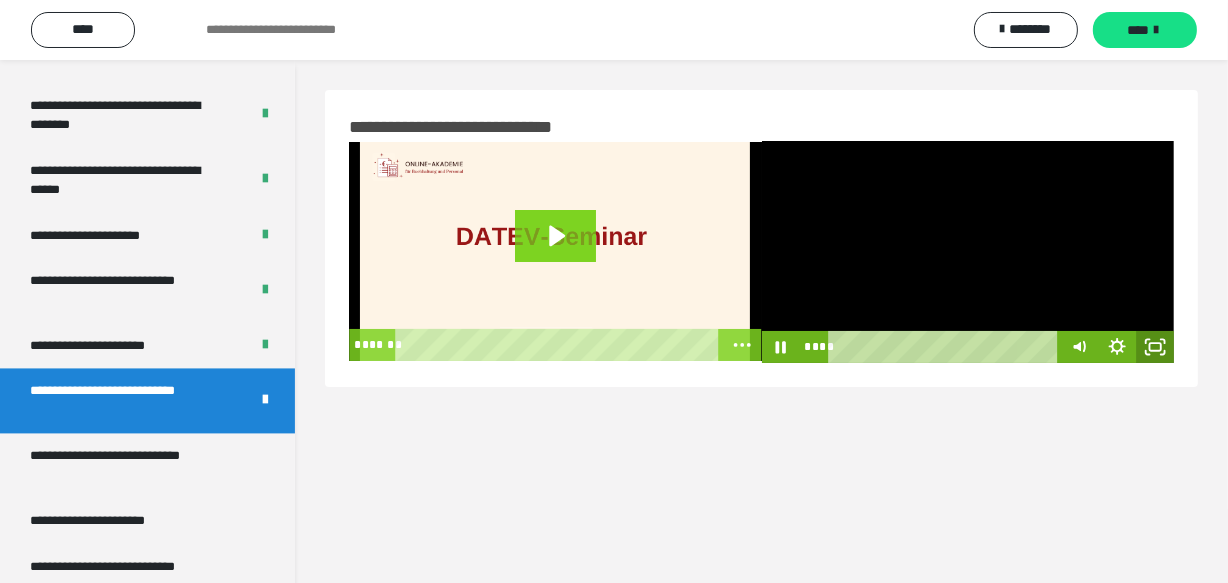 click 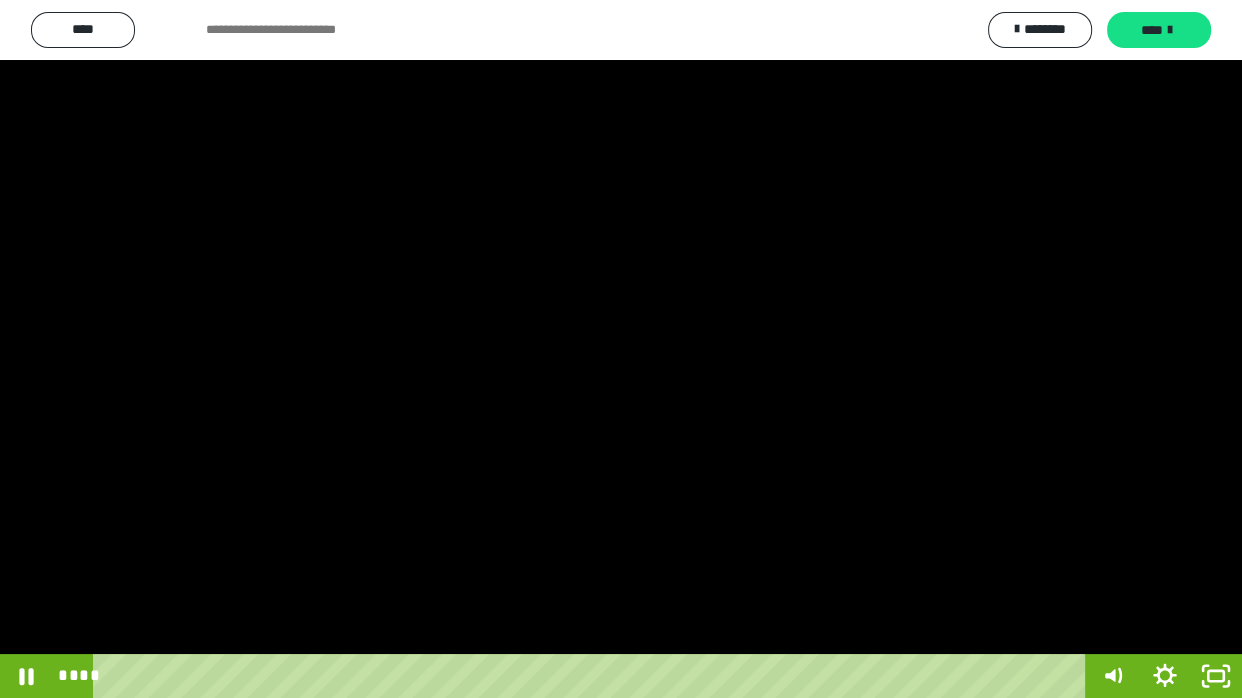 click at bounding box center [621, 349] 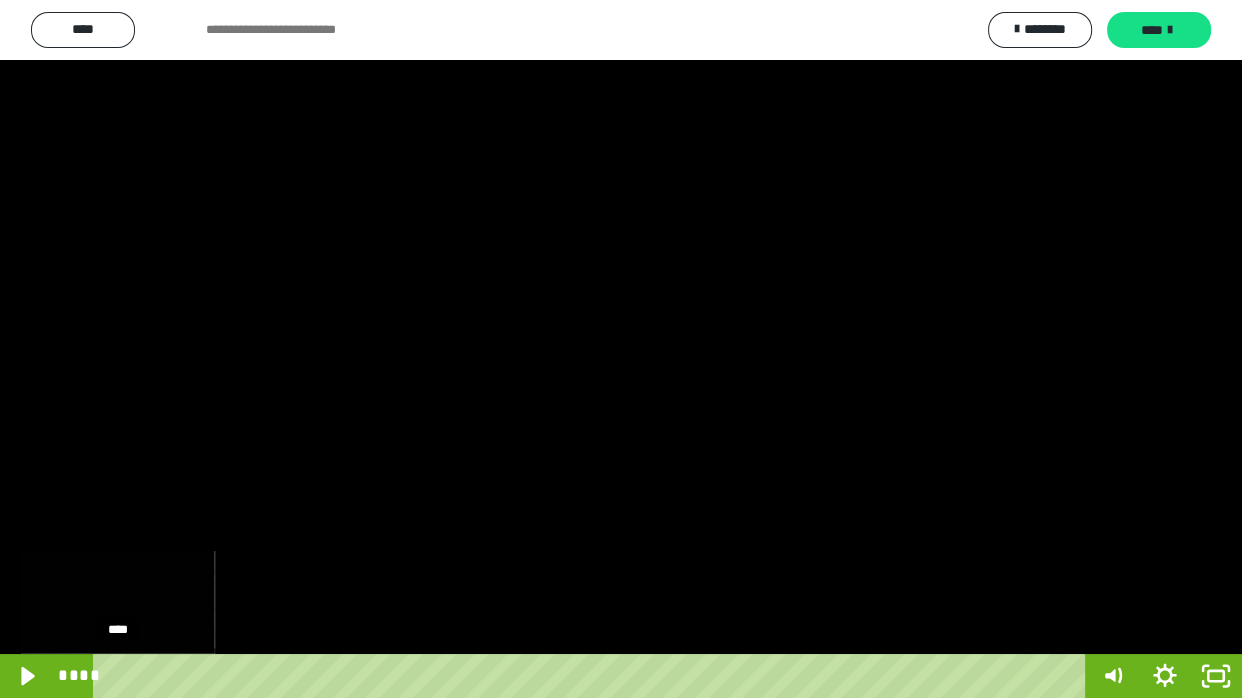 drag, startPoint x: 322, startPoint y: 677, endPoint x: 118, endPoint y: 676, distance: 204.00246 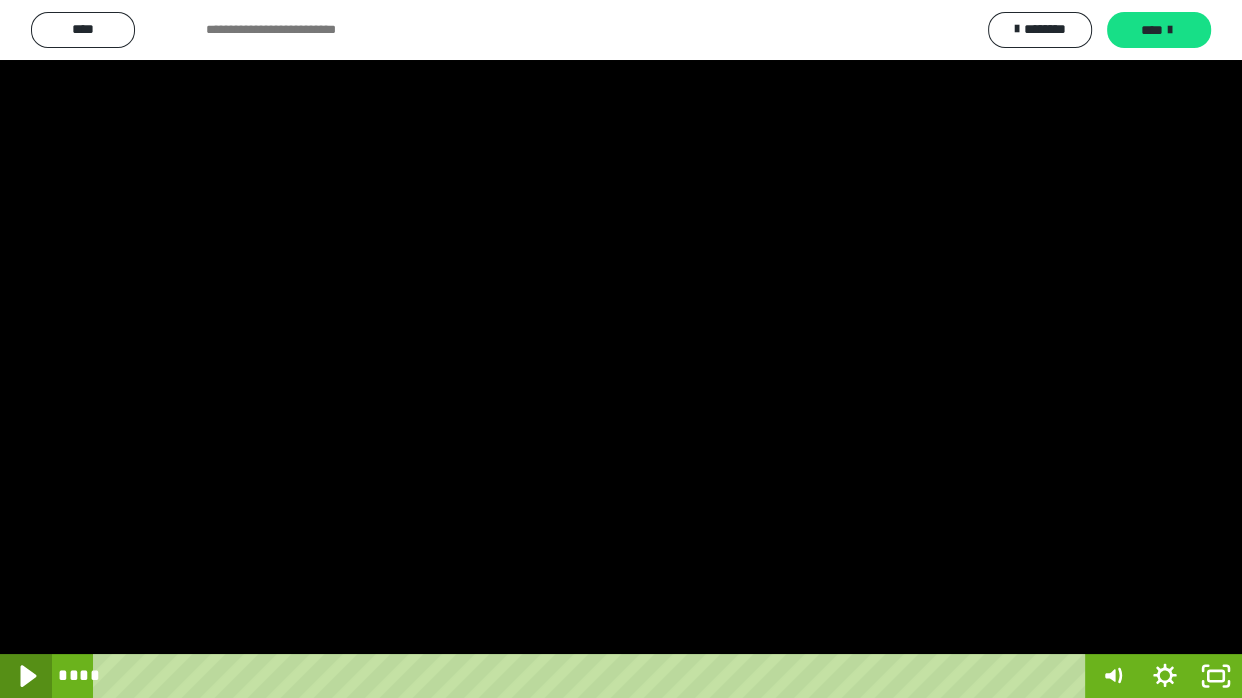 click 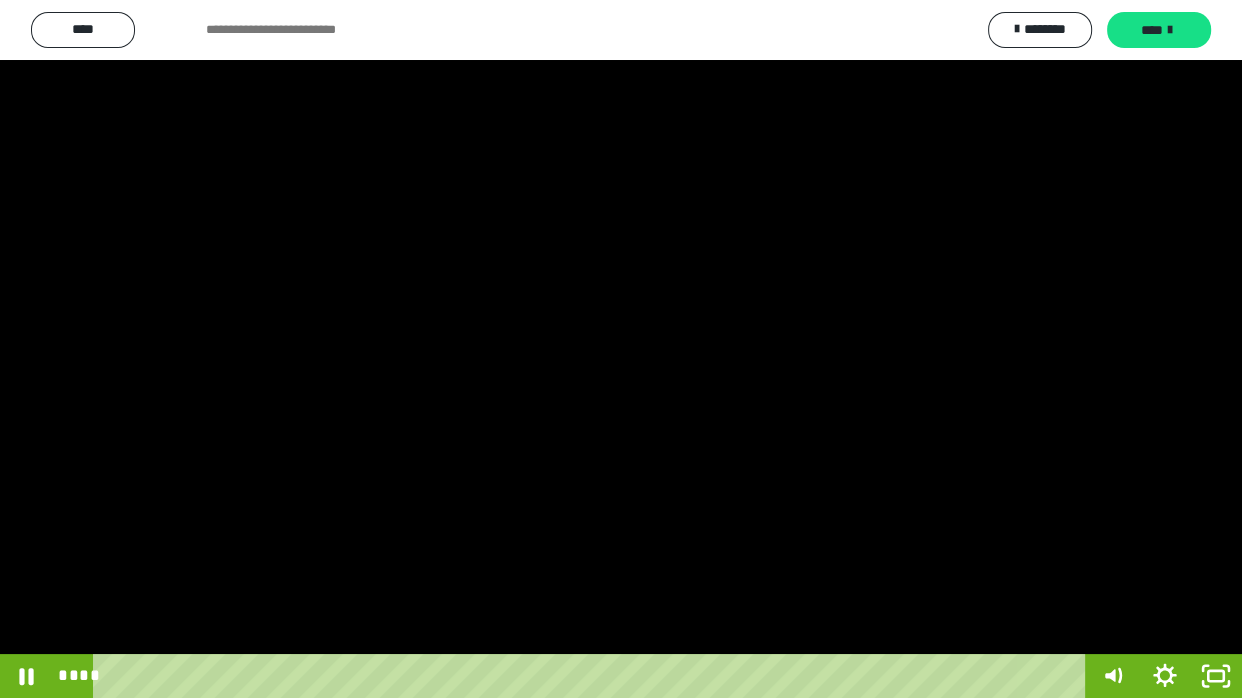 click at bounding box center (621, 349) 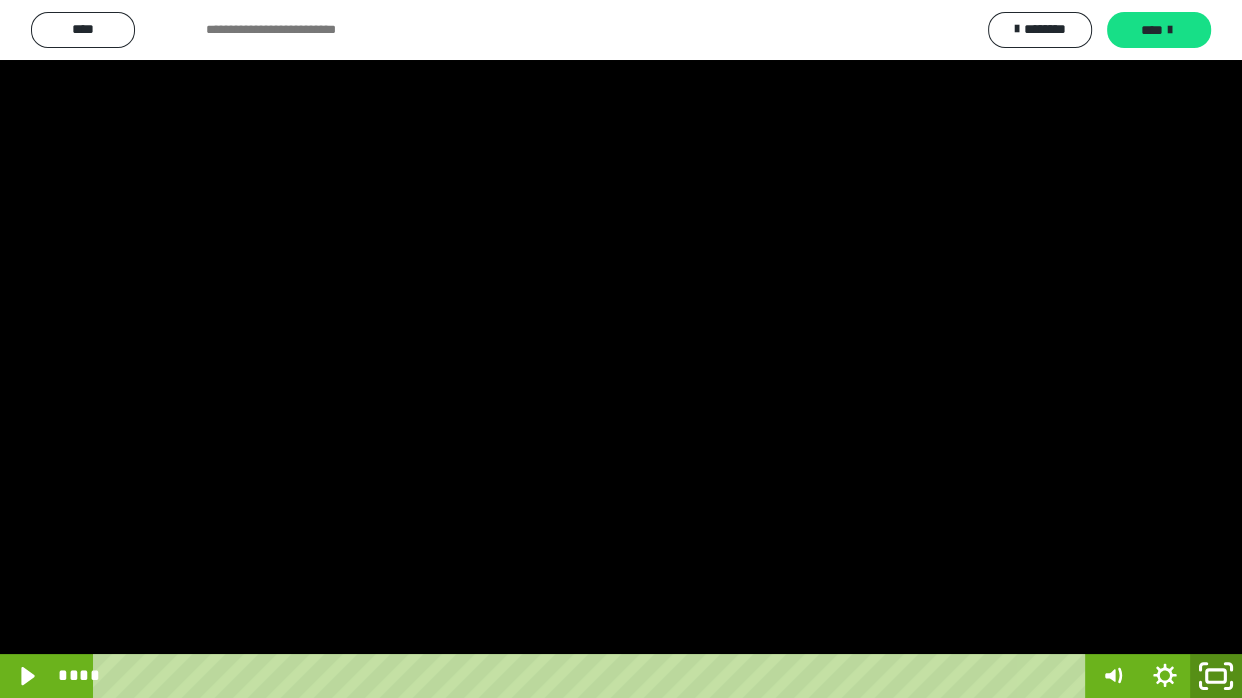 click 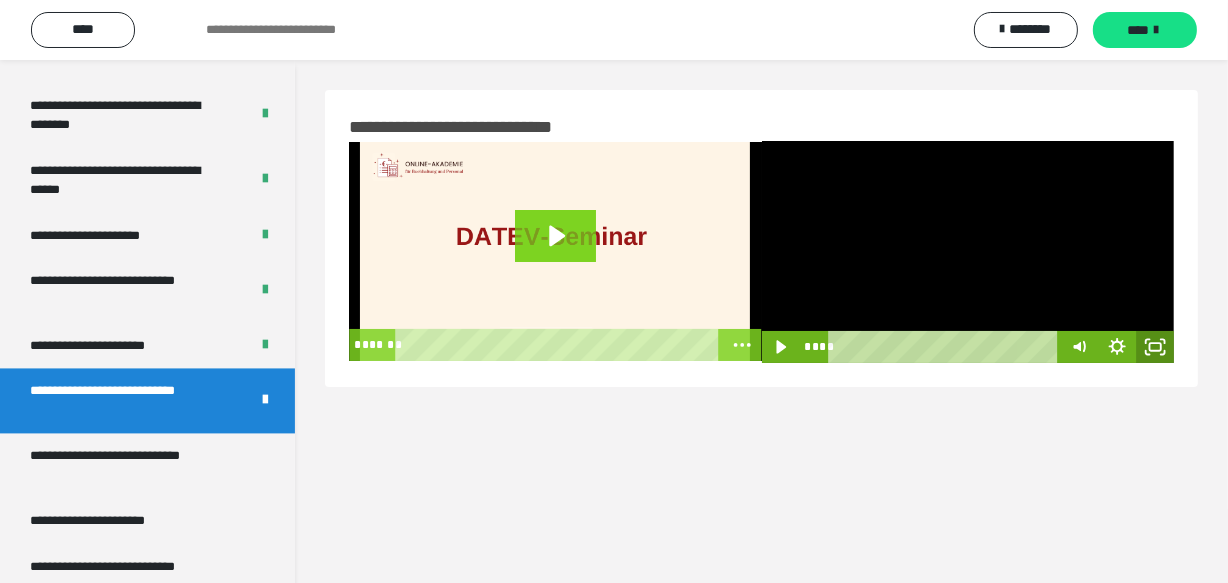 drag, startPoint x: 1152, startPoint y: 349, endPoint x: 1152, endPoint y: 428, distance: 79 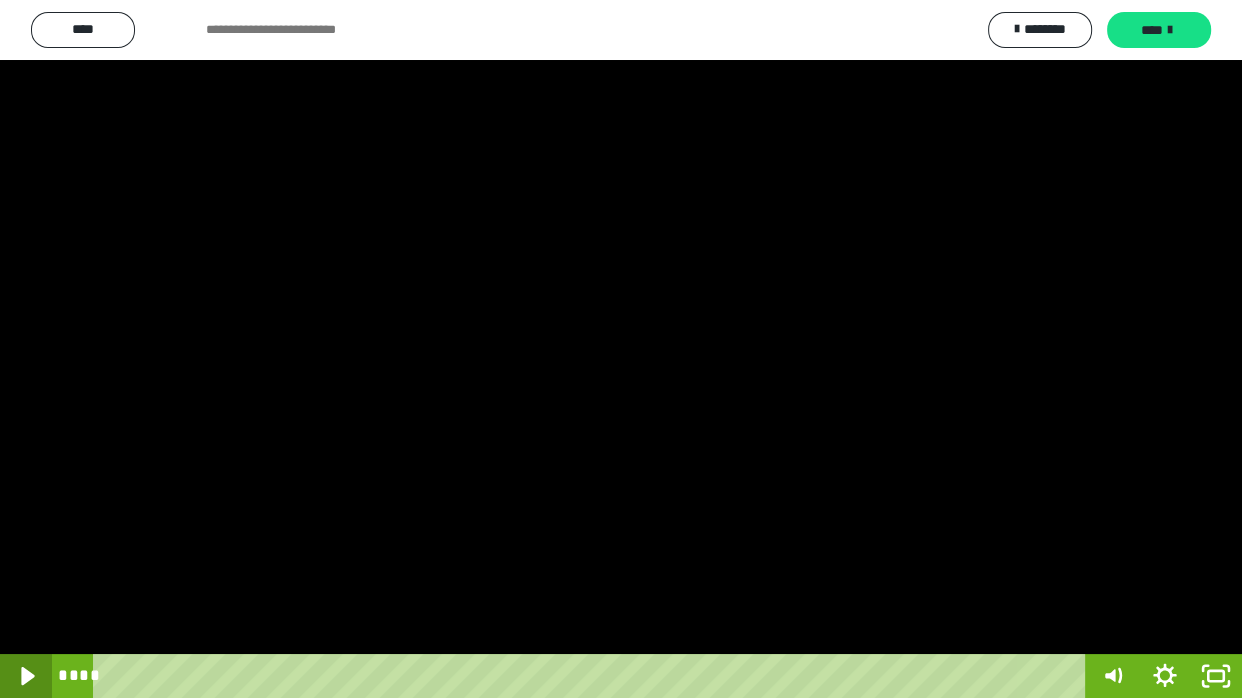 click 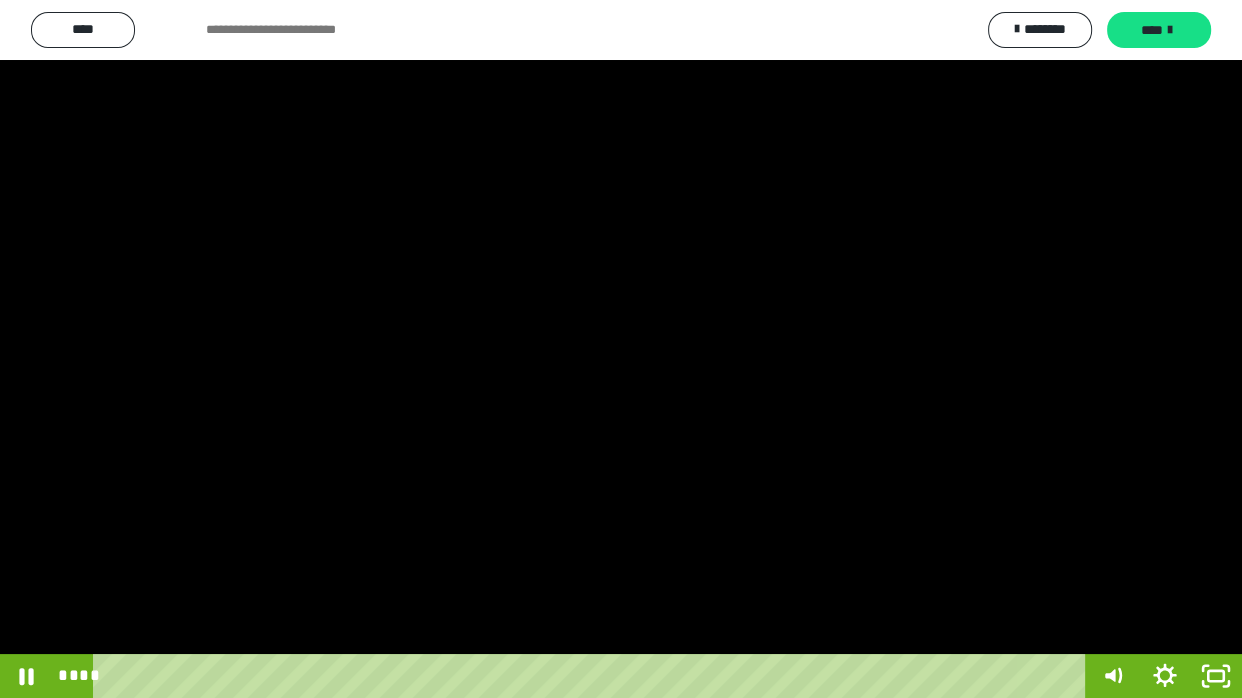 click at bounding box center (621, 349) 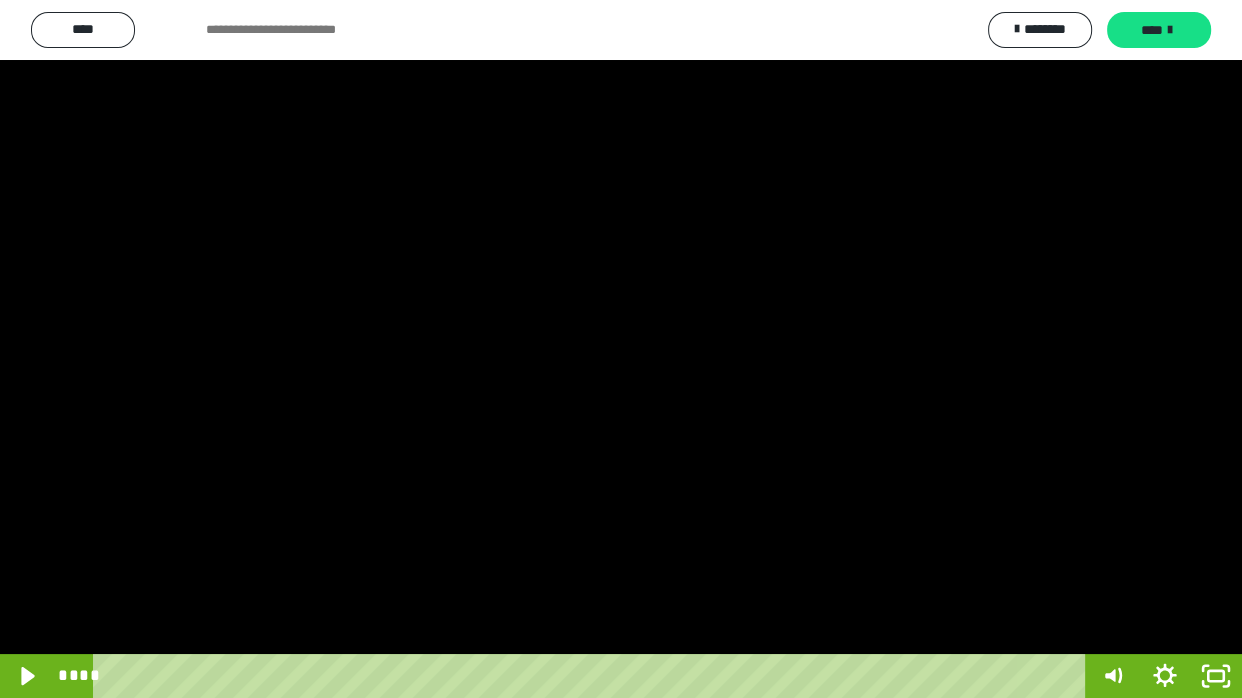 click at bounding box center [621, 349] 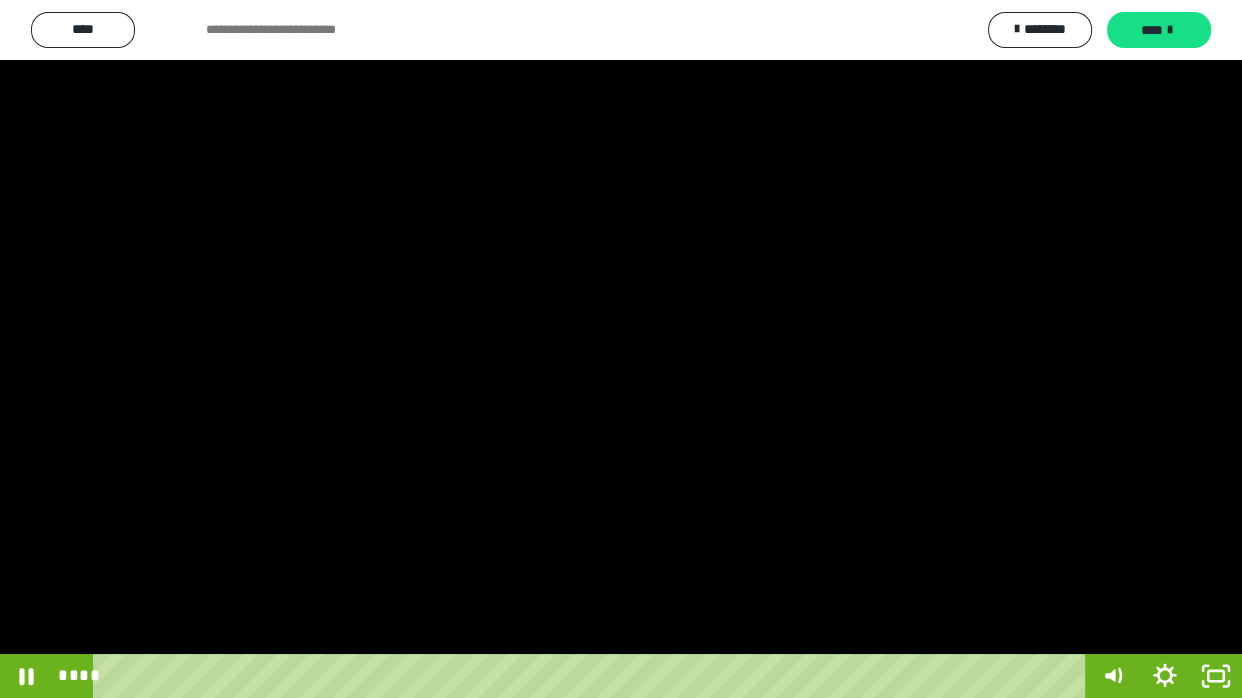 click at bounding box center [621, 349] 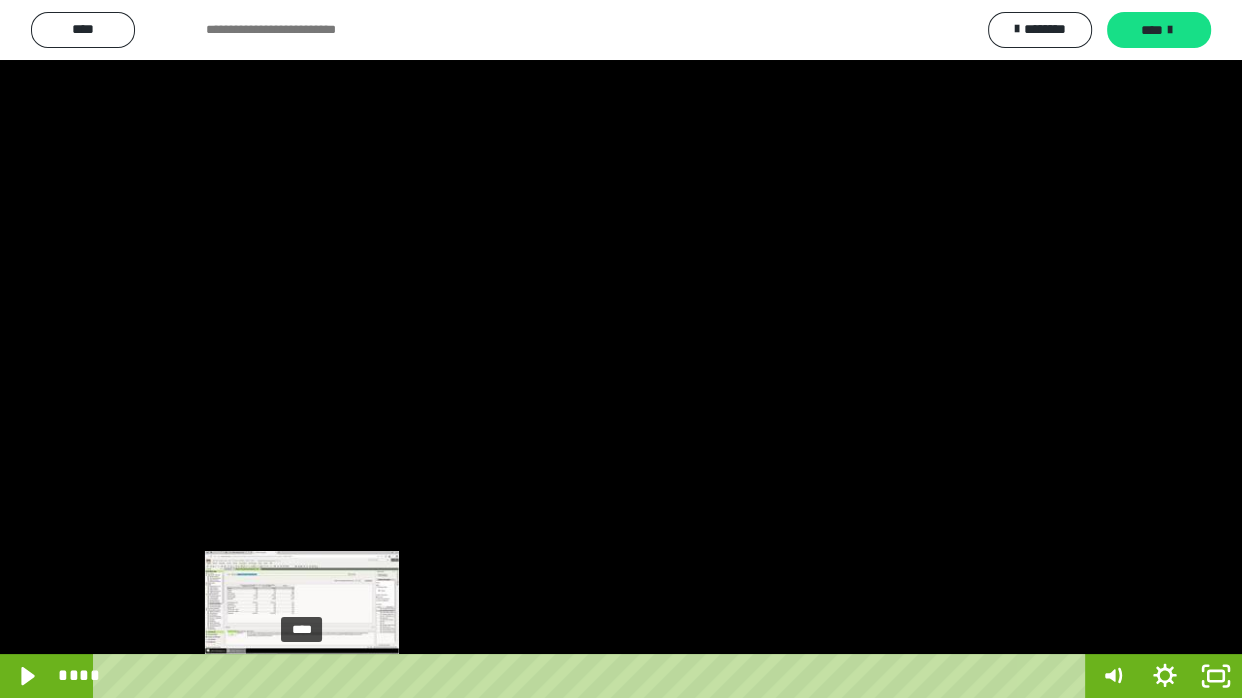 click on "****" at bounding box center (593, 676) 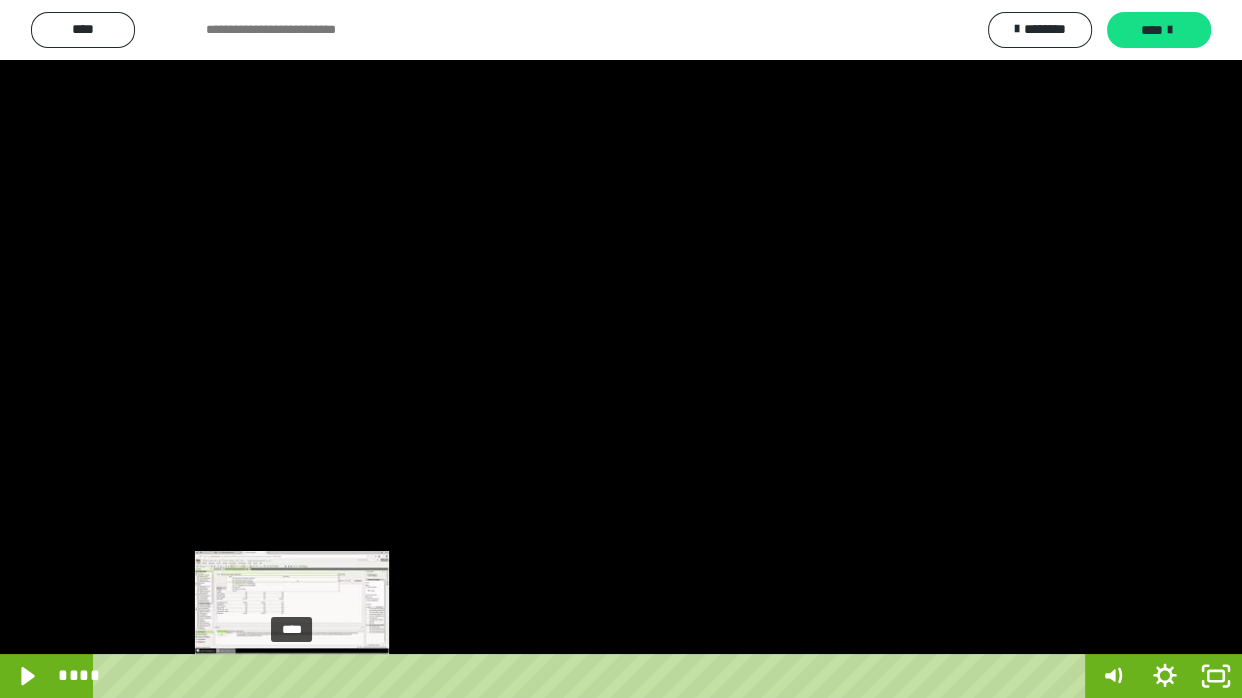 click on "****" at bounding box center [593, 676] 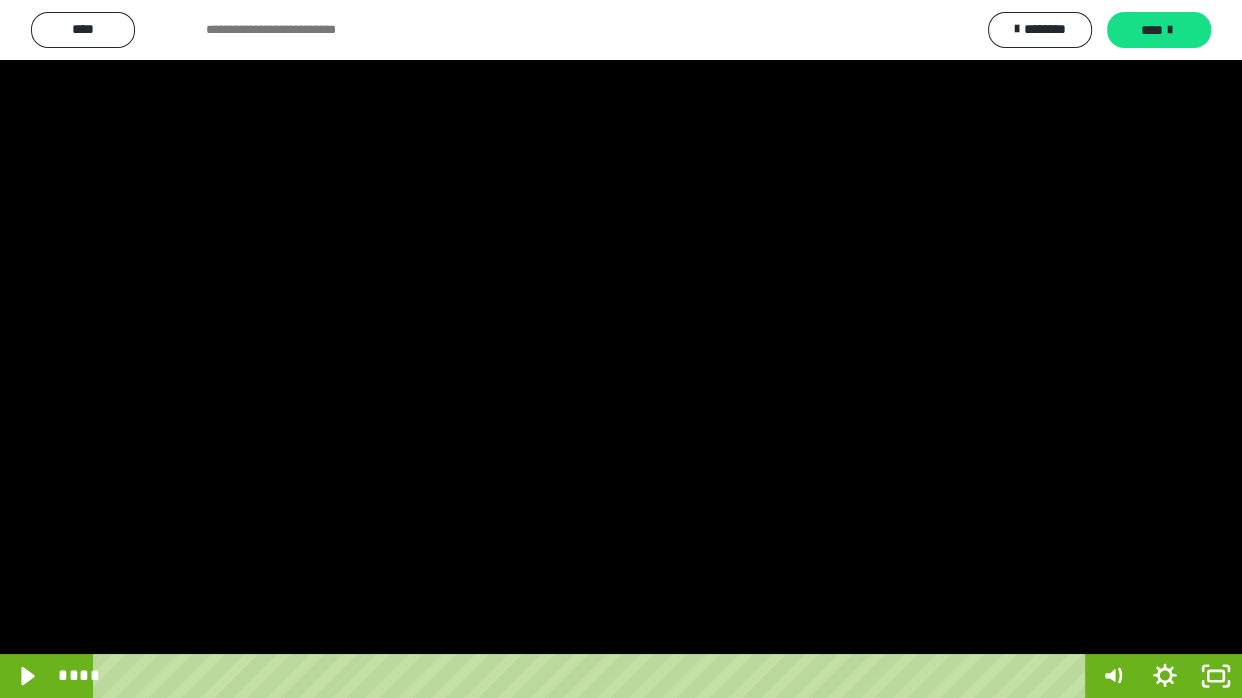 click at bounding box center [621, 349] 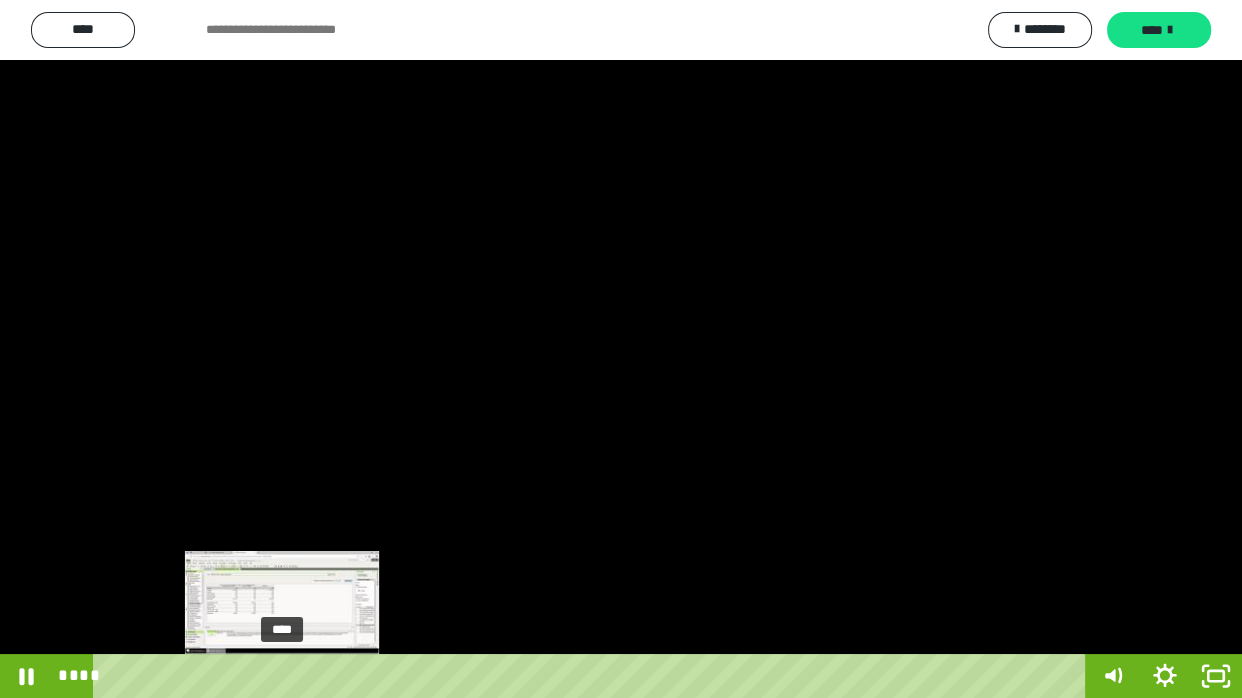 click on "****" at bounding box center (593, 676) 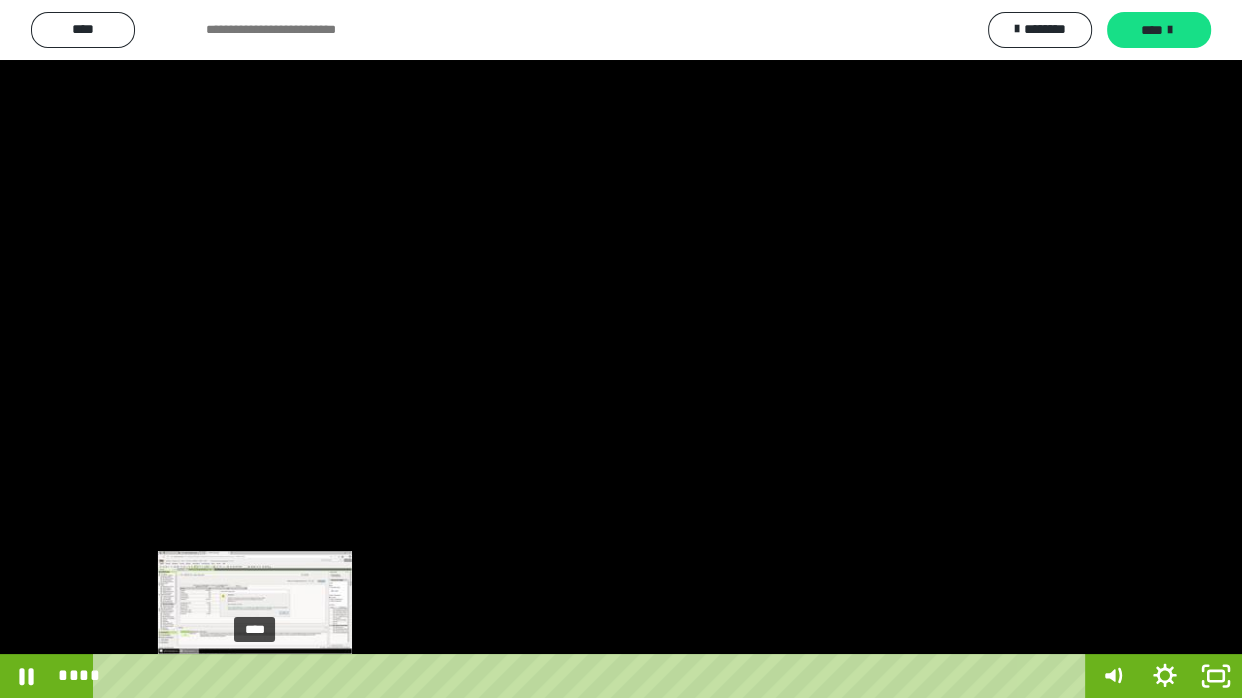 click on "****" at bounding box center (593, 676) 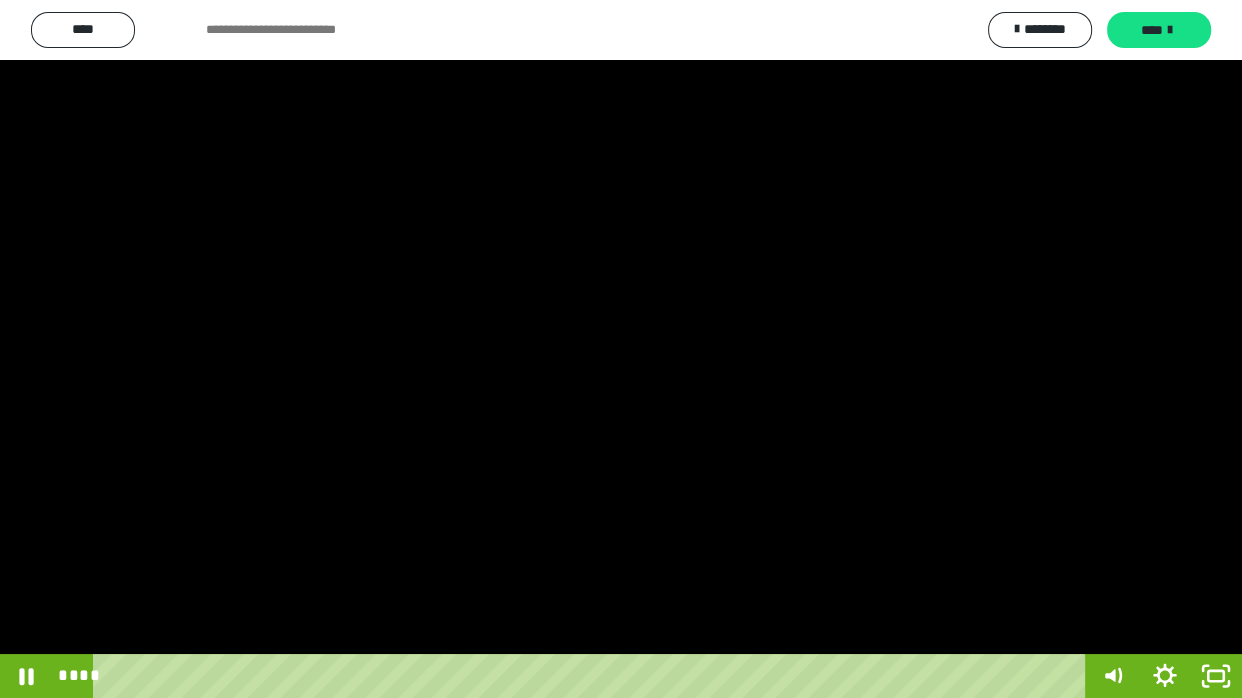 click at bounding box center (621, 349) 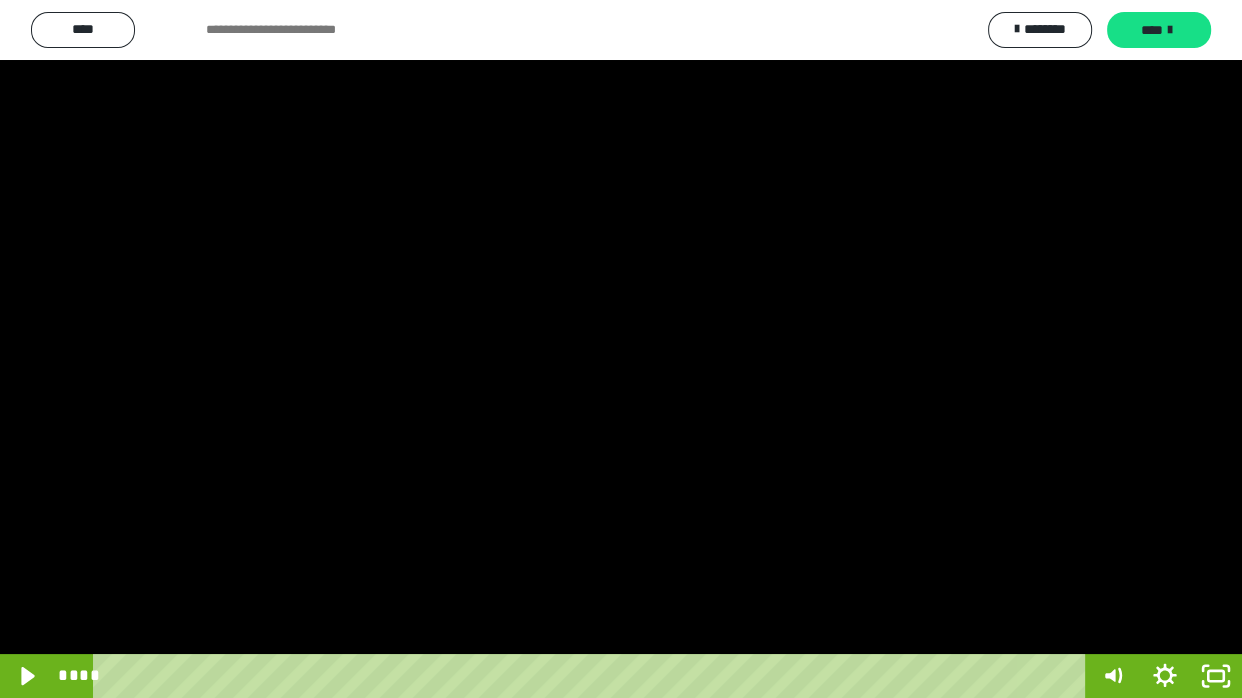 click at bounding box center [621, 349] 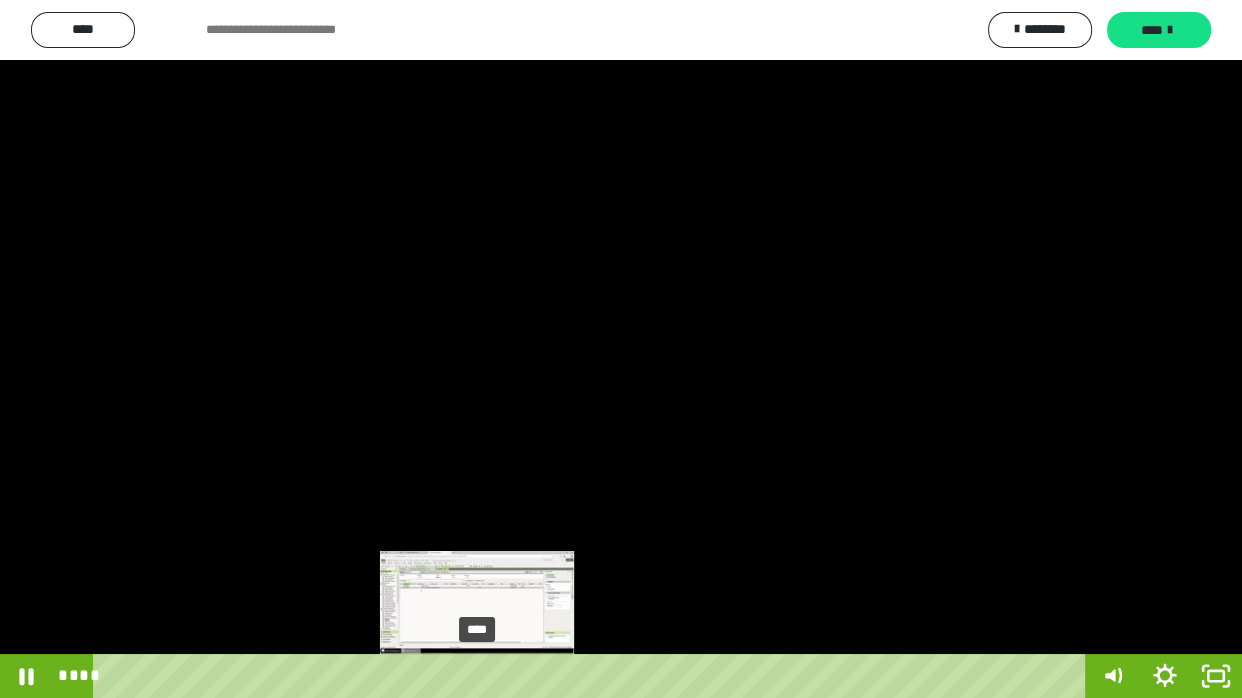 click on "****" at bounding box center (593, 676) 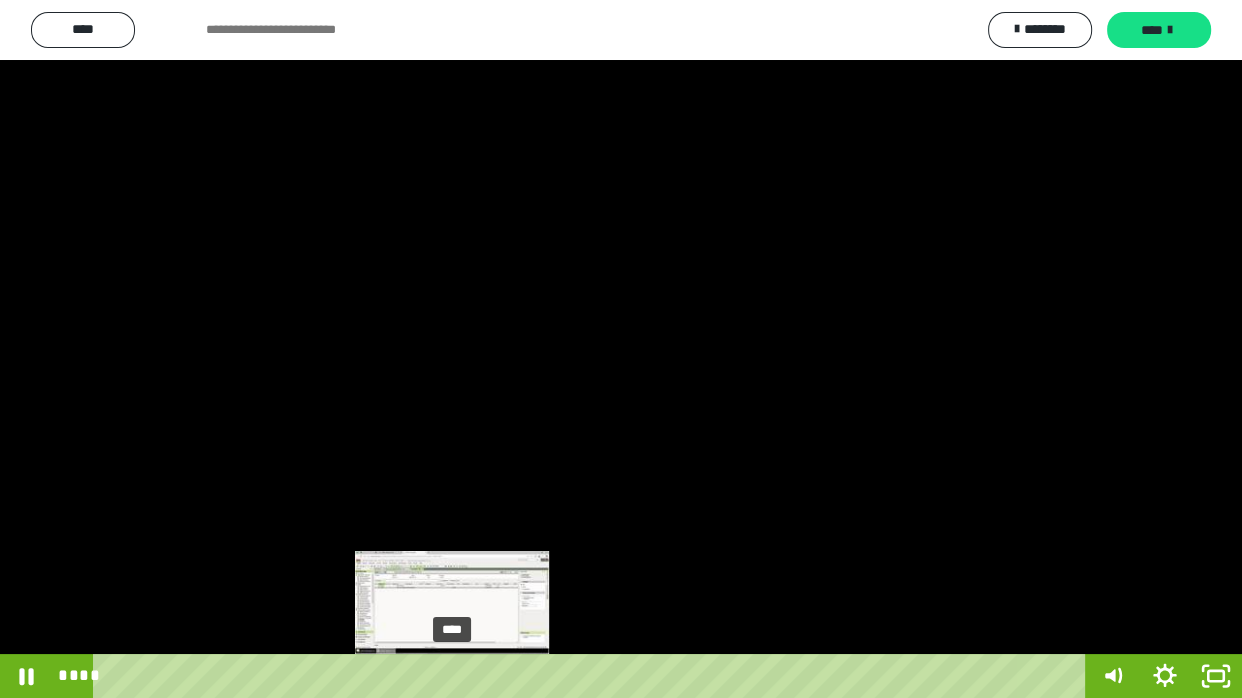 click on "****" at bounding box center (593, 676) 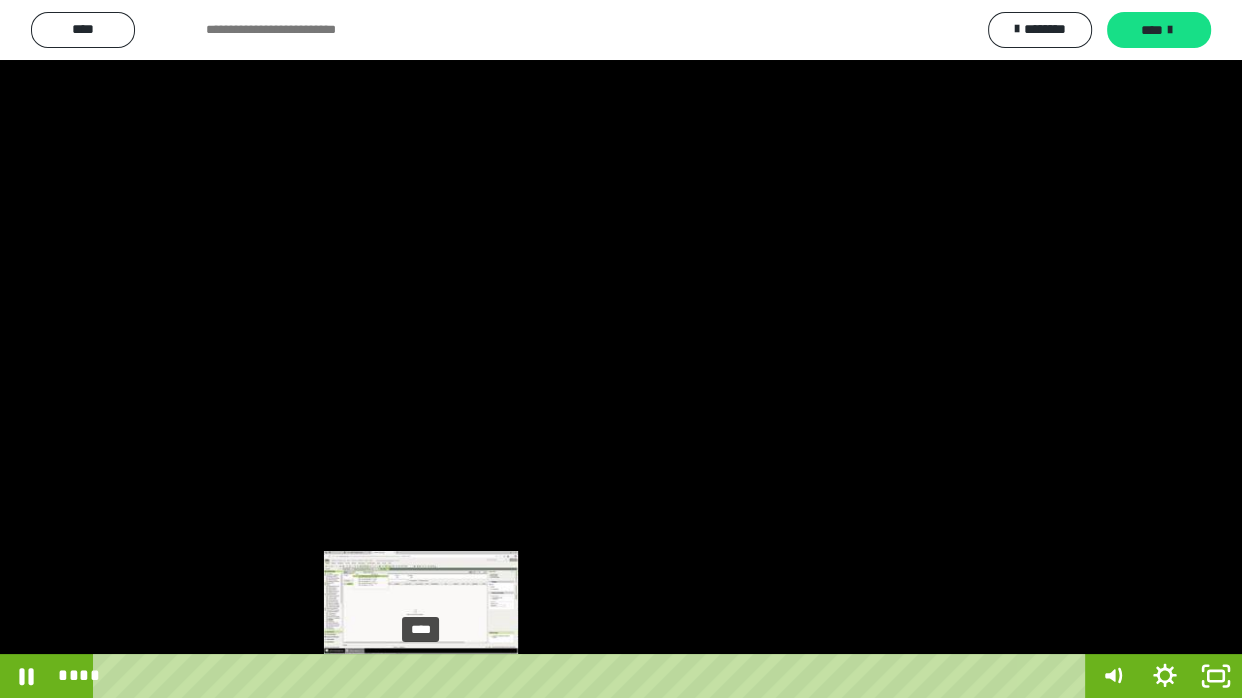 click on "****" at bounding box center (593, 676) 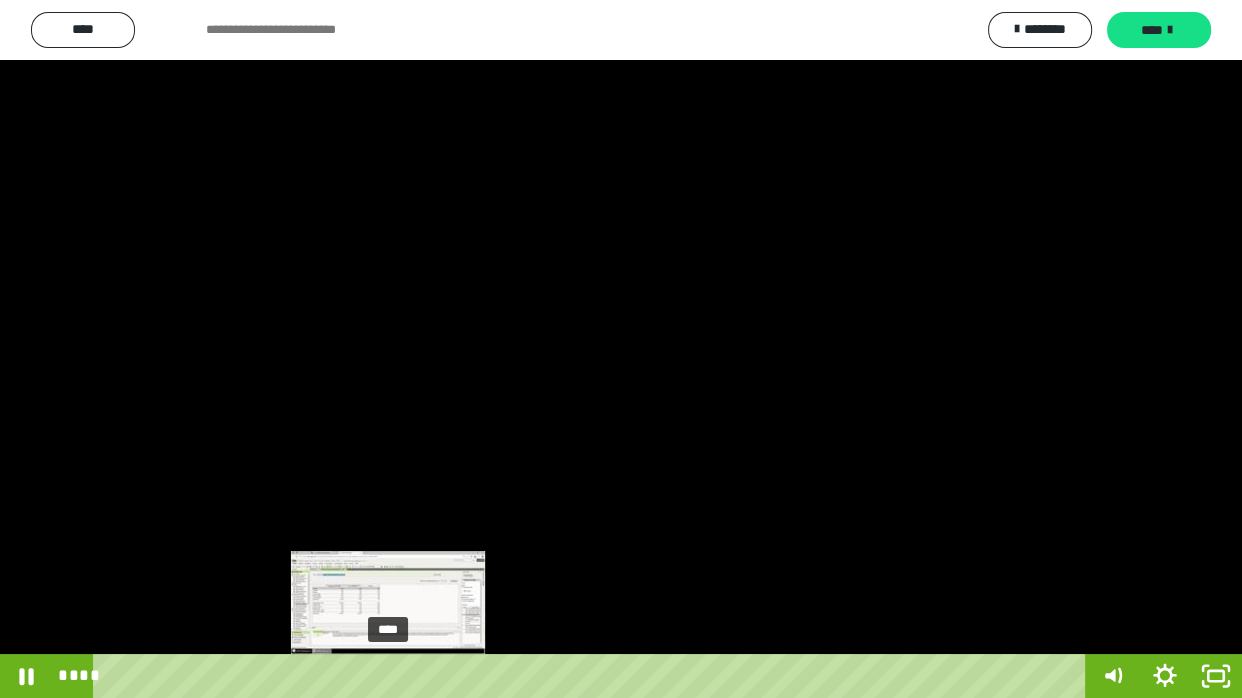 click on "****" at bounding box center [593, 676] 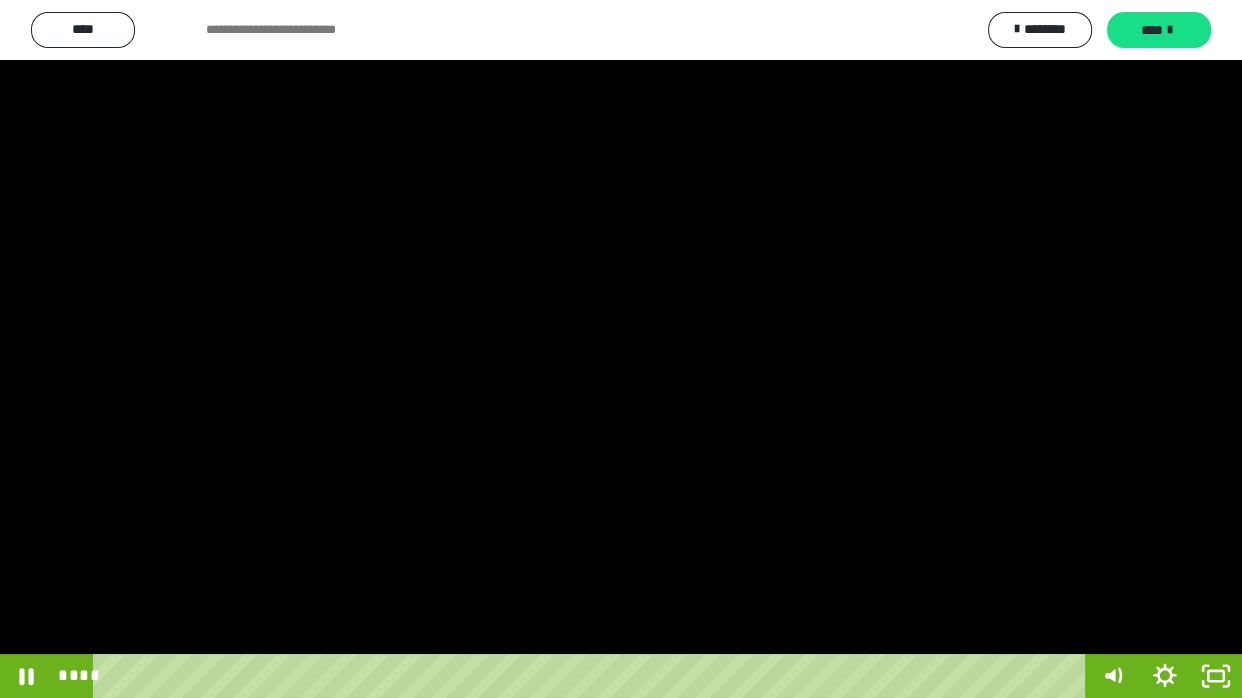 click at bounding box center [621, 349] 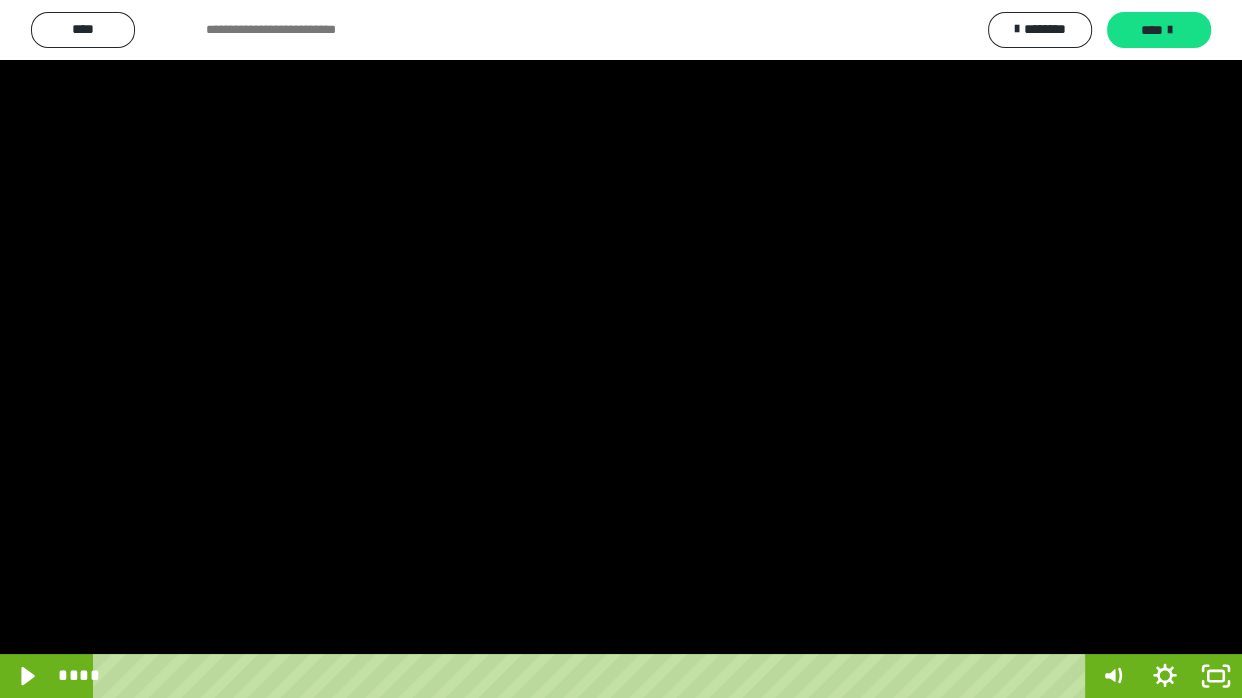 click at bounding box center (621, 349) 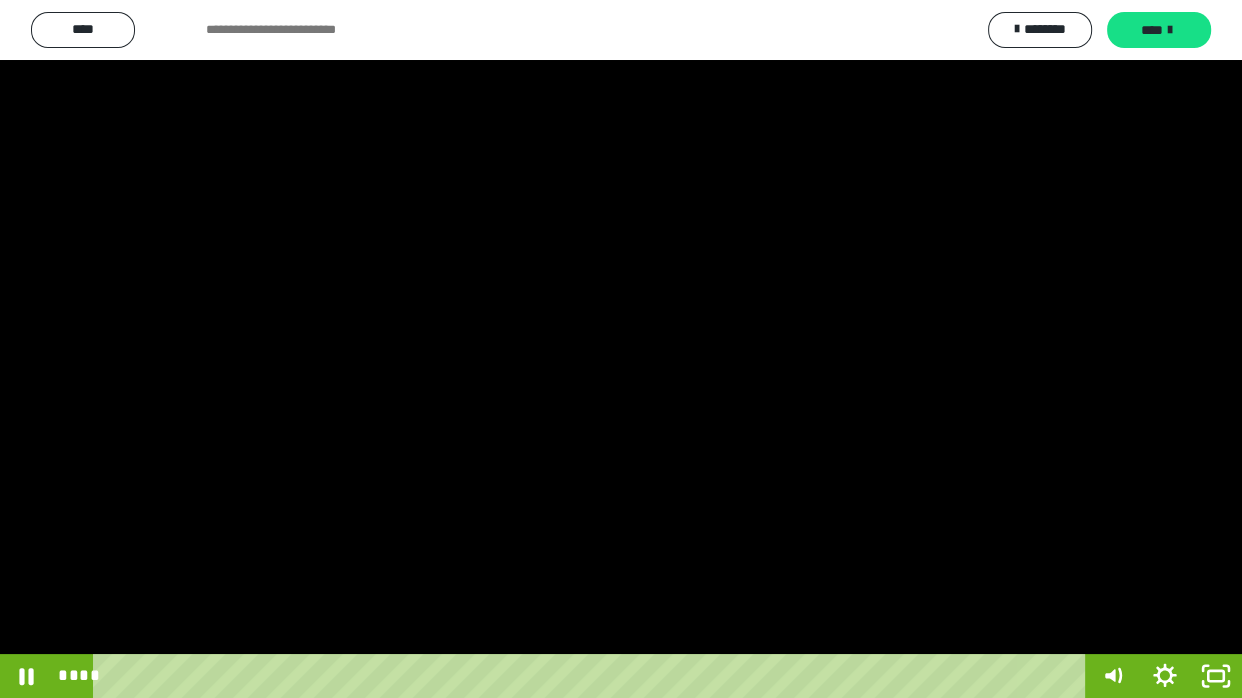 click at bounding box center [621, 349] 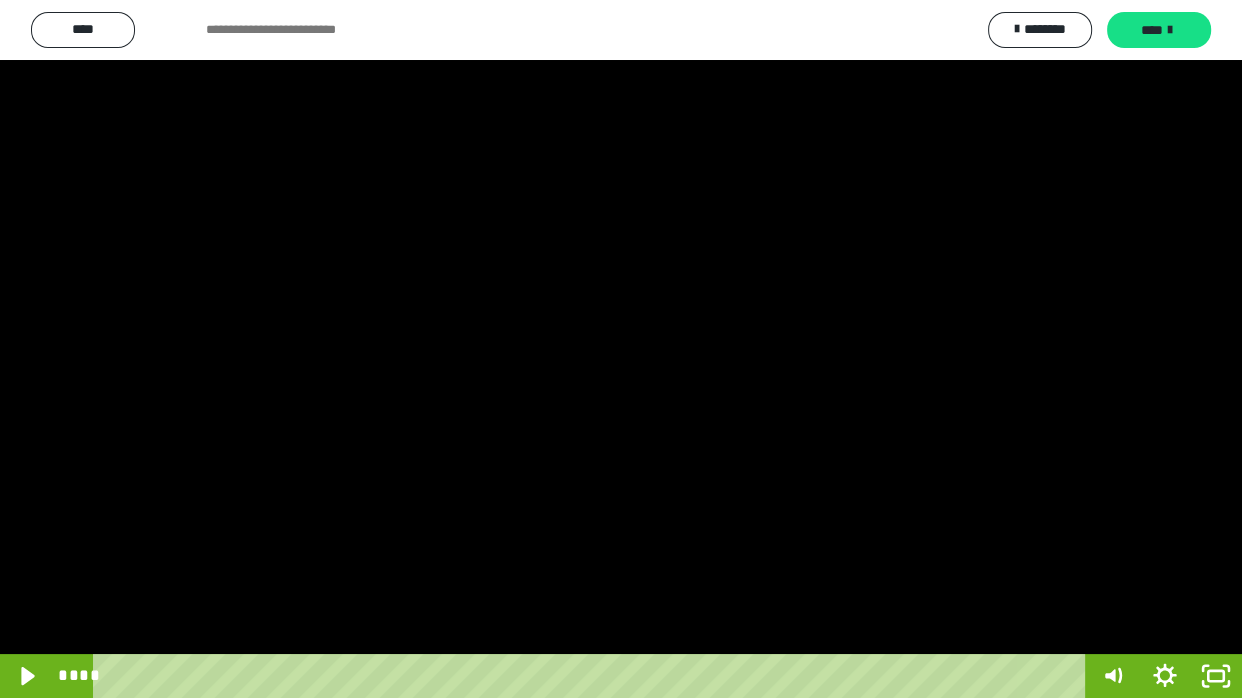 click at bounding box center (621, 349) 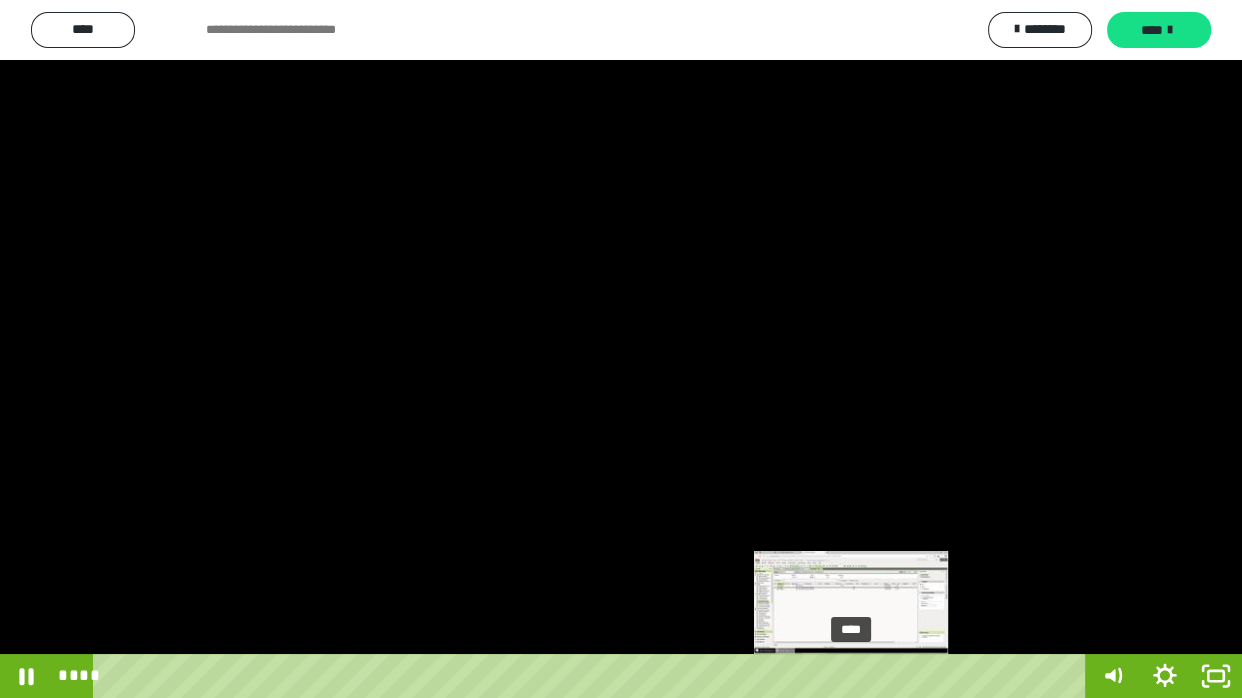 click on "****" at bounding box center (593, 676) 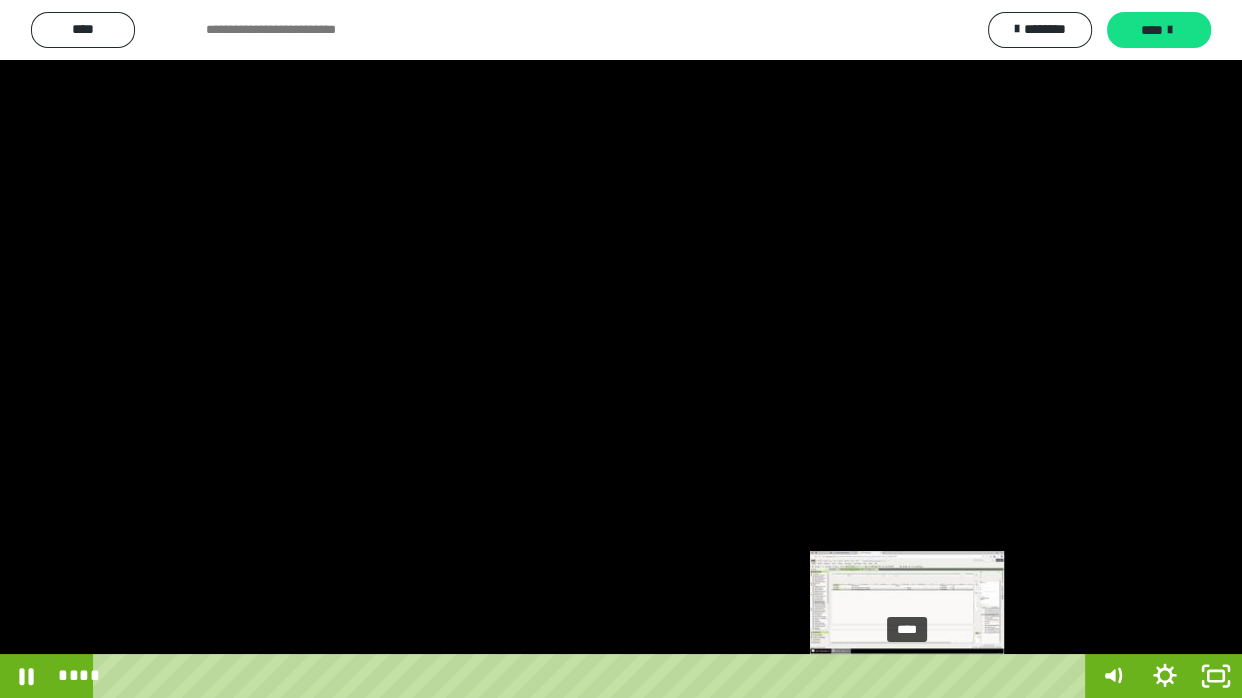 click on "****" at bounding box center (593, 676) 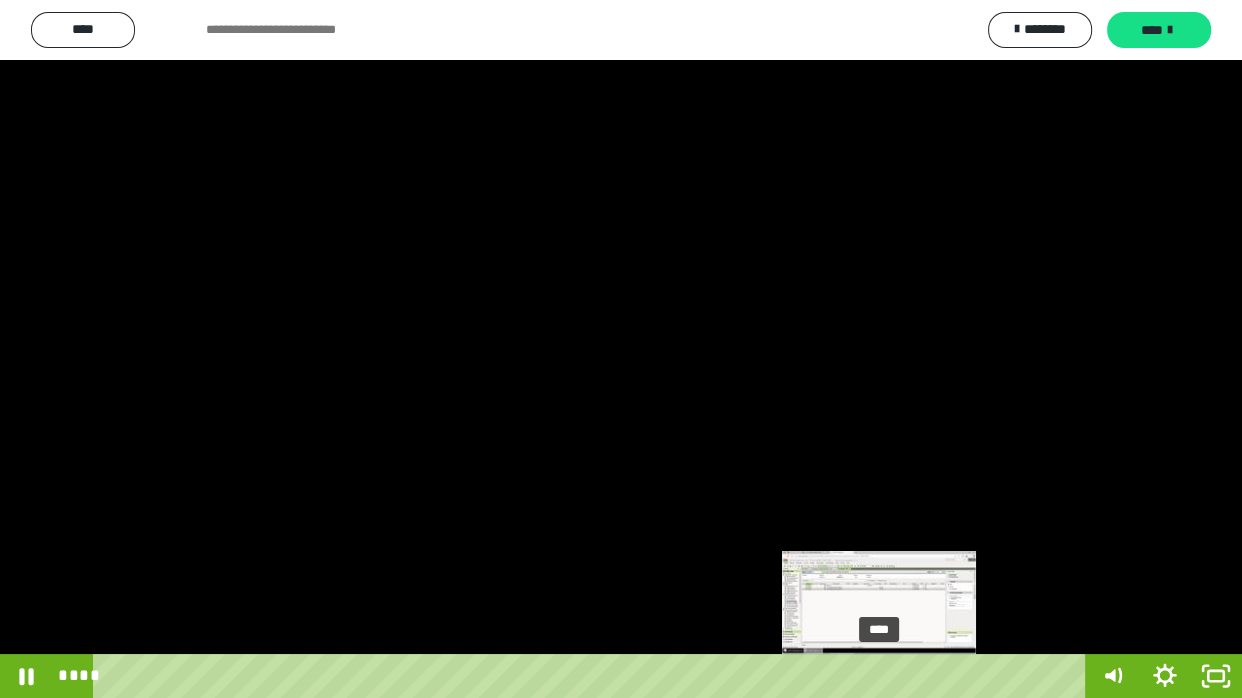 click on "****" at bounding box center (593, 676) 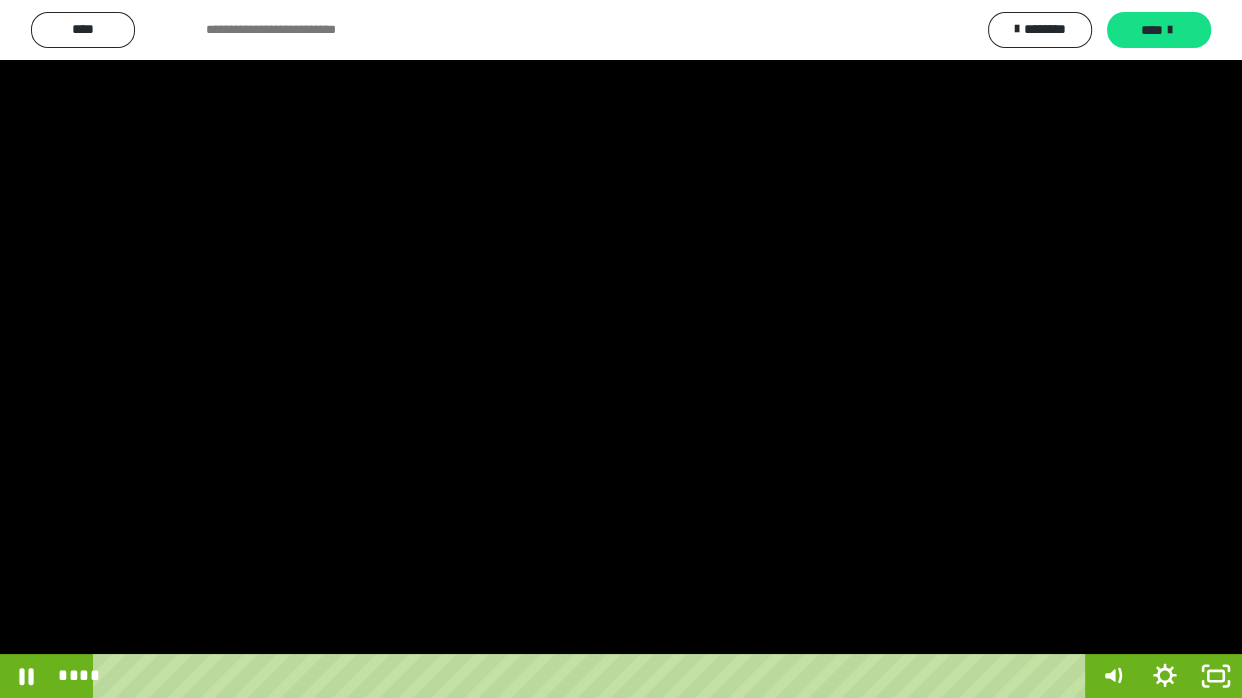 click at bounding box center (621, 349) 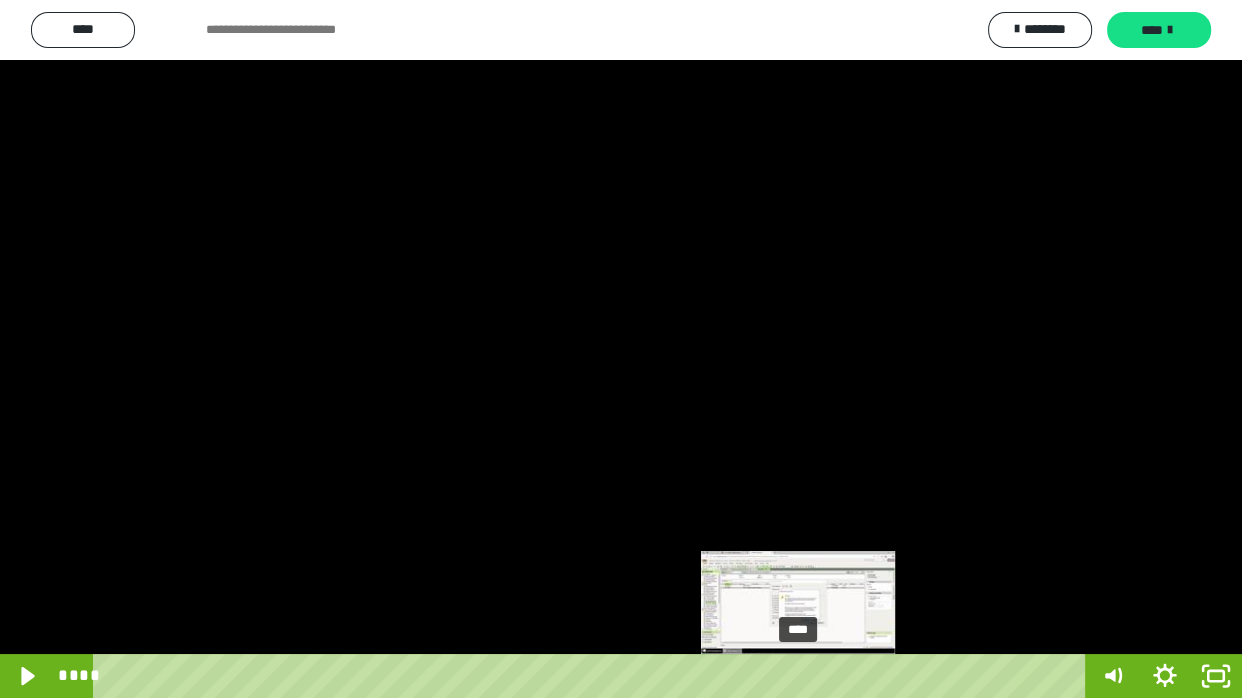 click on "****" at bounding box center [593, 676] 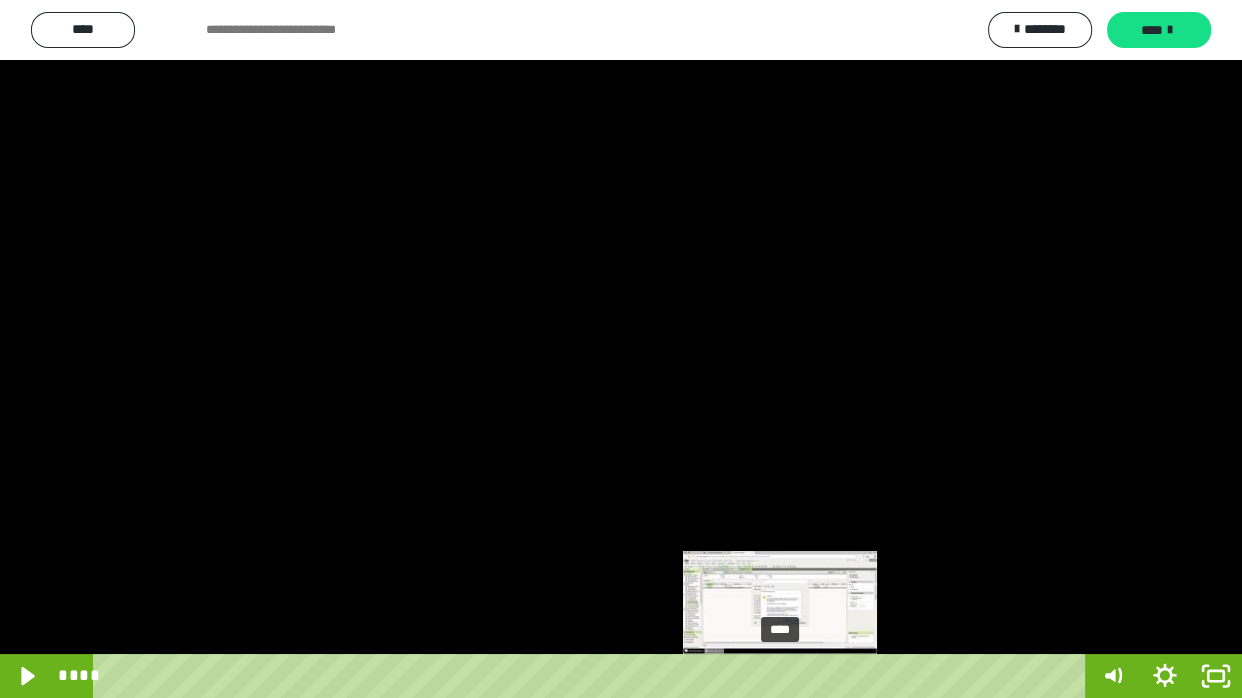 click on "****" at bounding box center [593, 676] 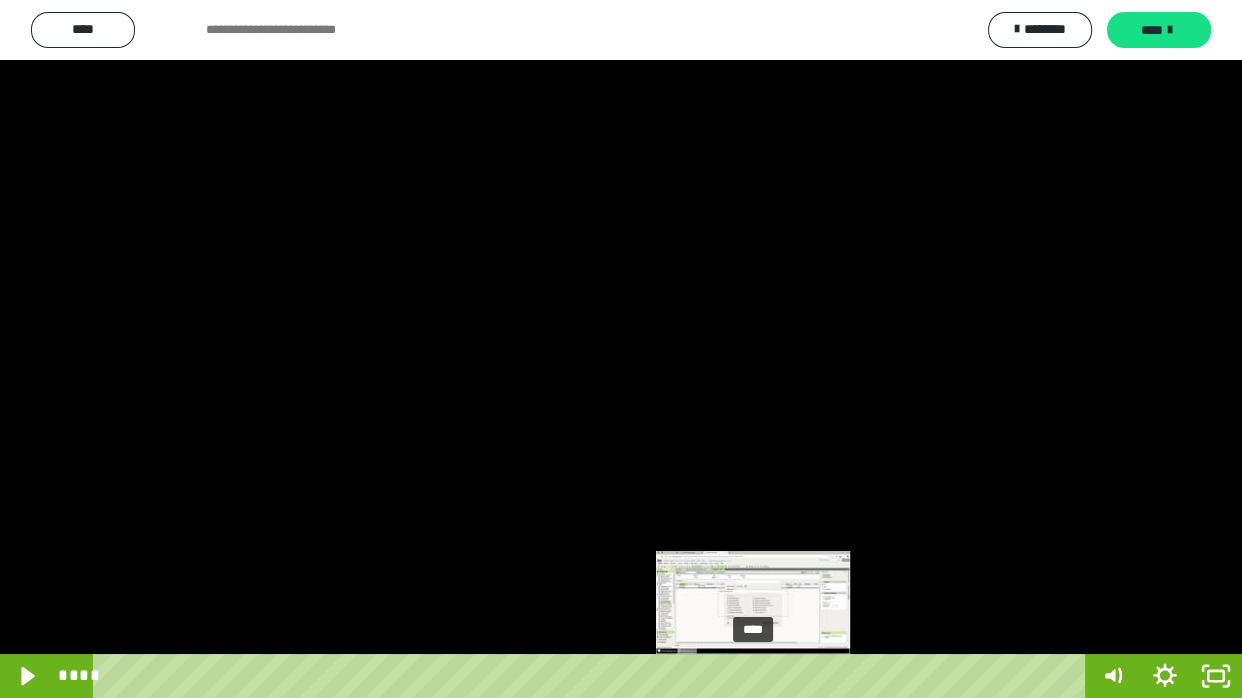 click on "****" at bounding box center [593, 676] 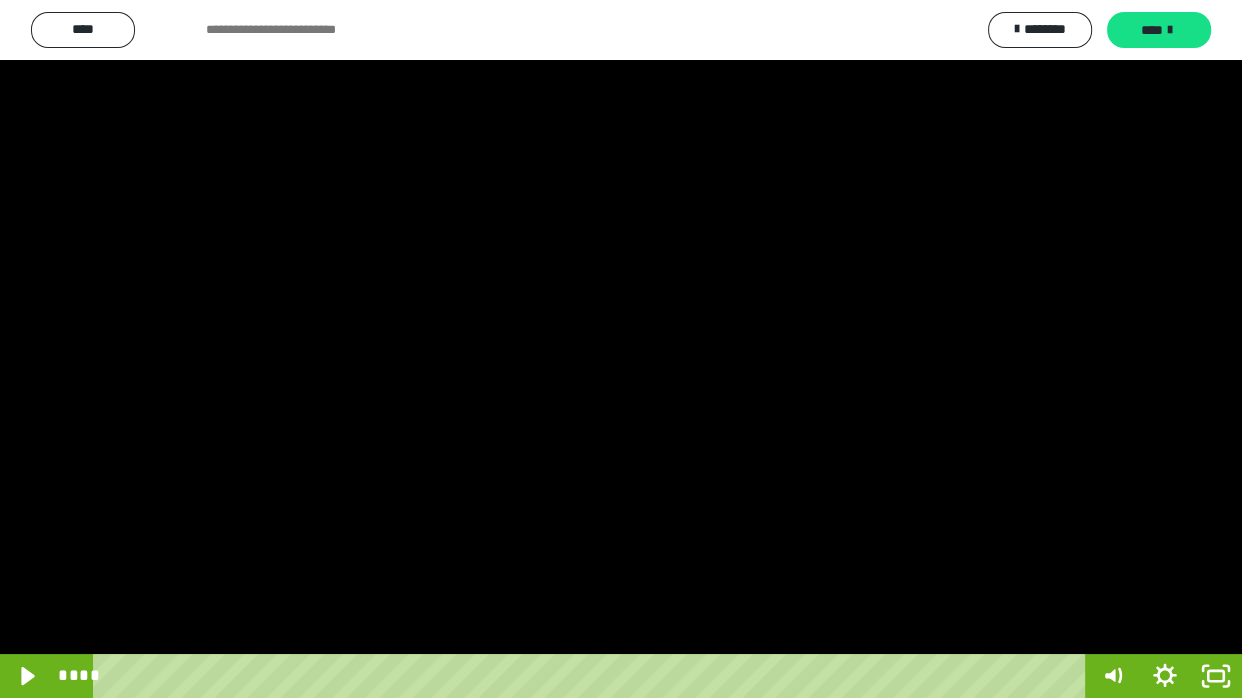 click at bounding box center (621, 349) 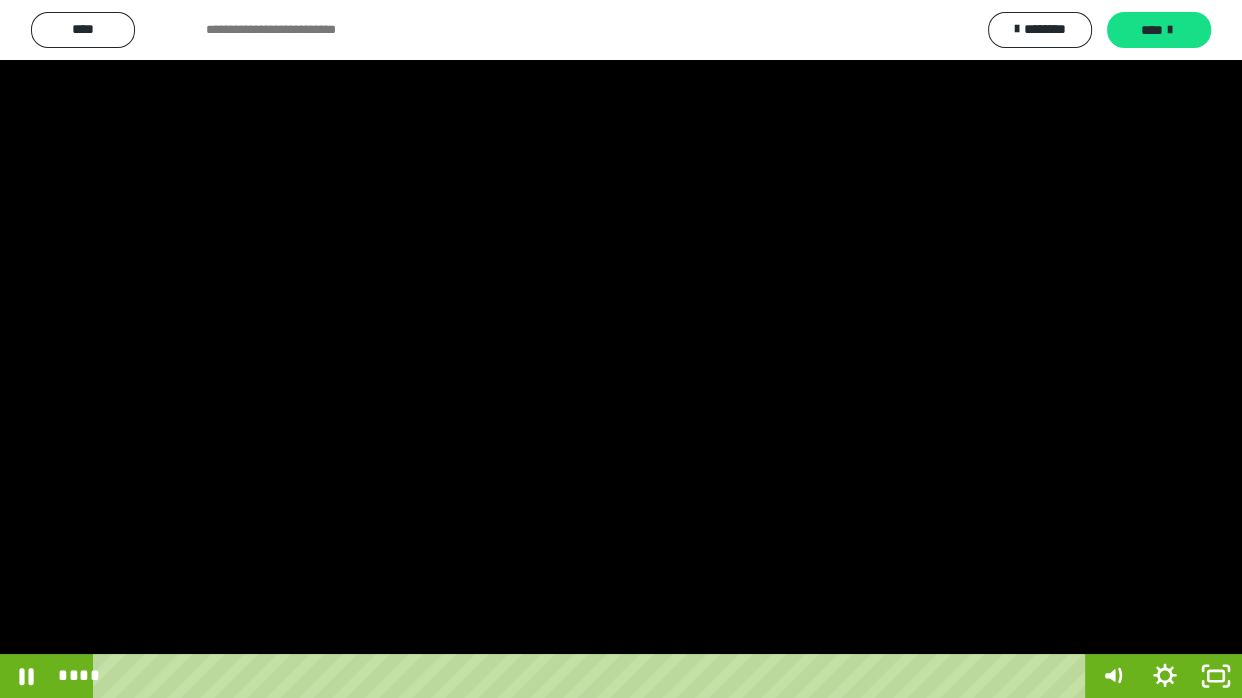 click at bounding box center [621, 349] 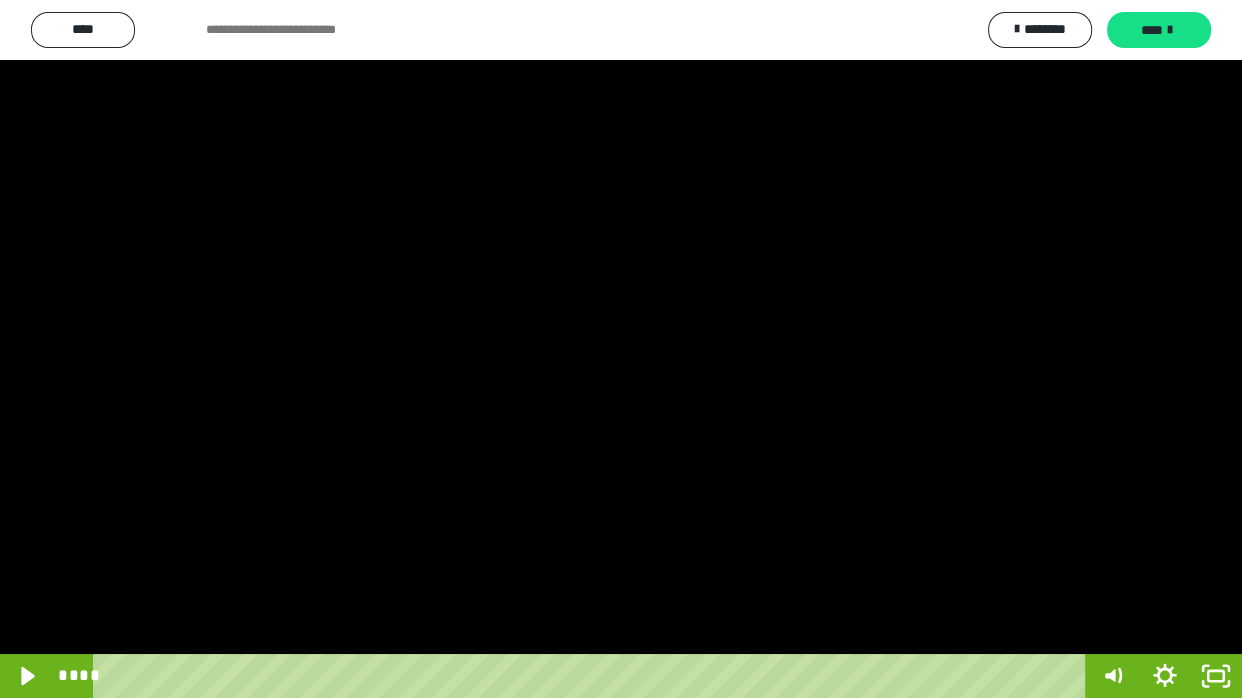 click at bounding box center (621, 349) 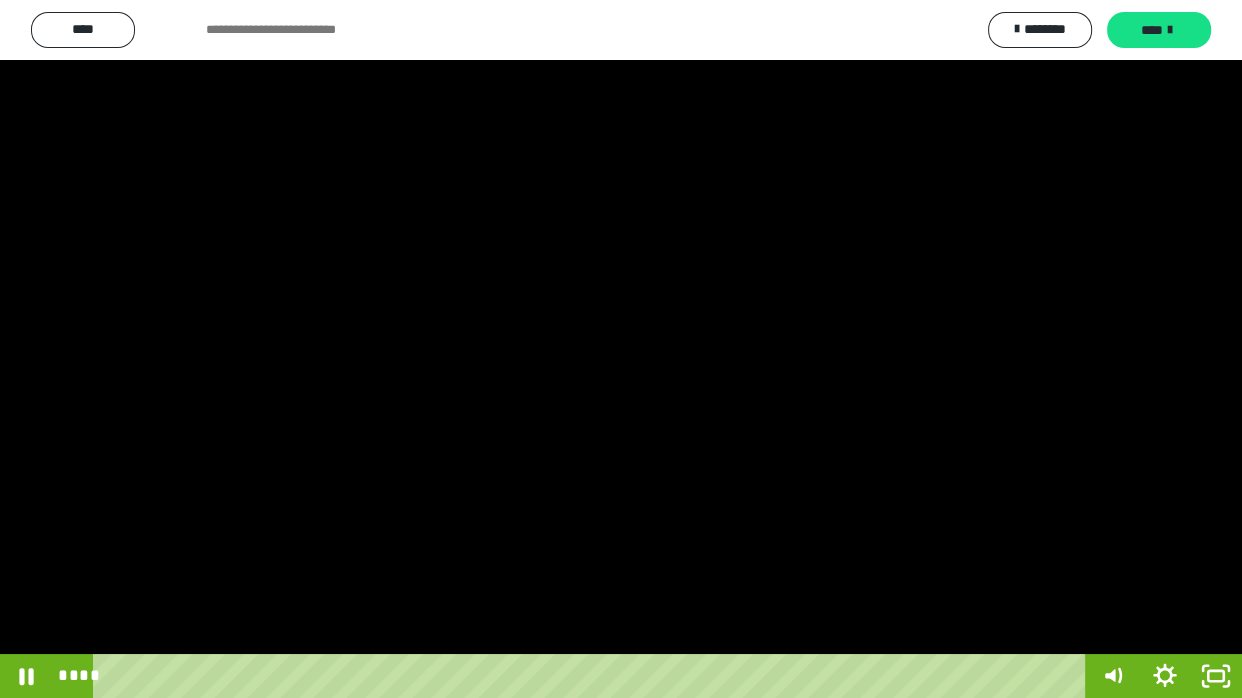 click at bounding box center (621, 349) 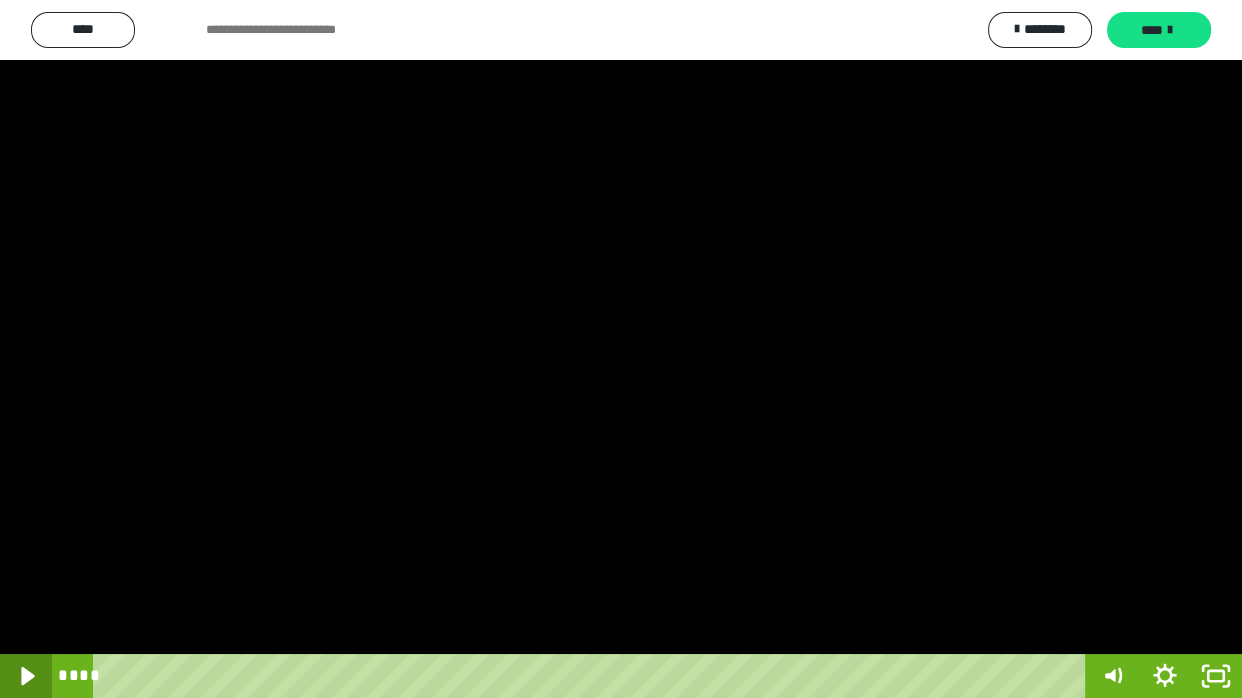 click 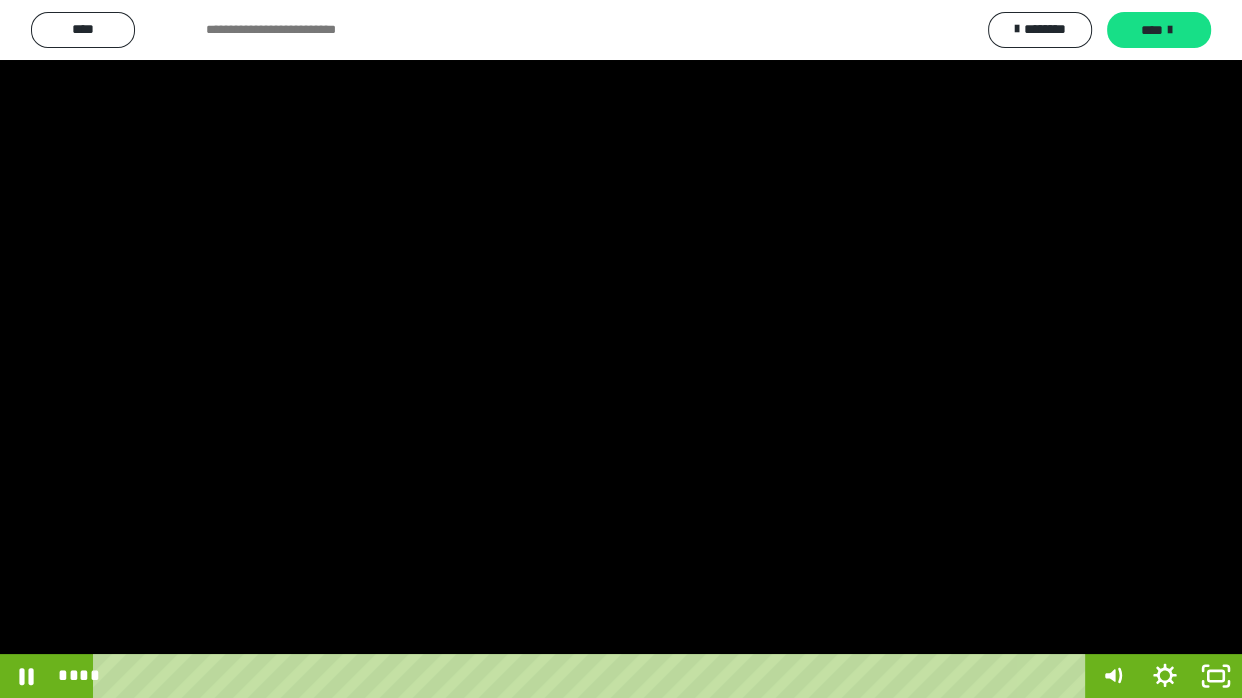 click at bounding box center (621, 349) 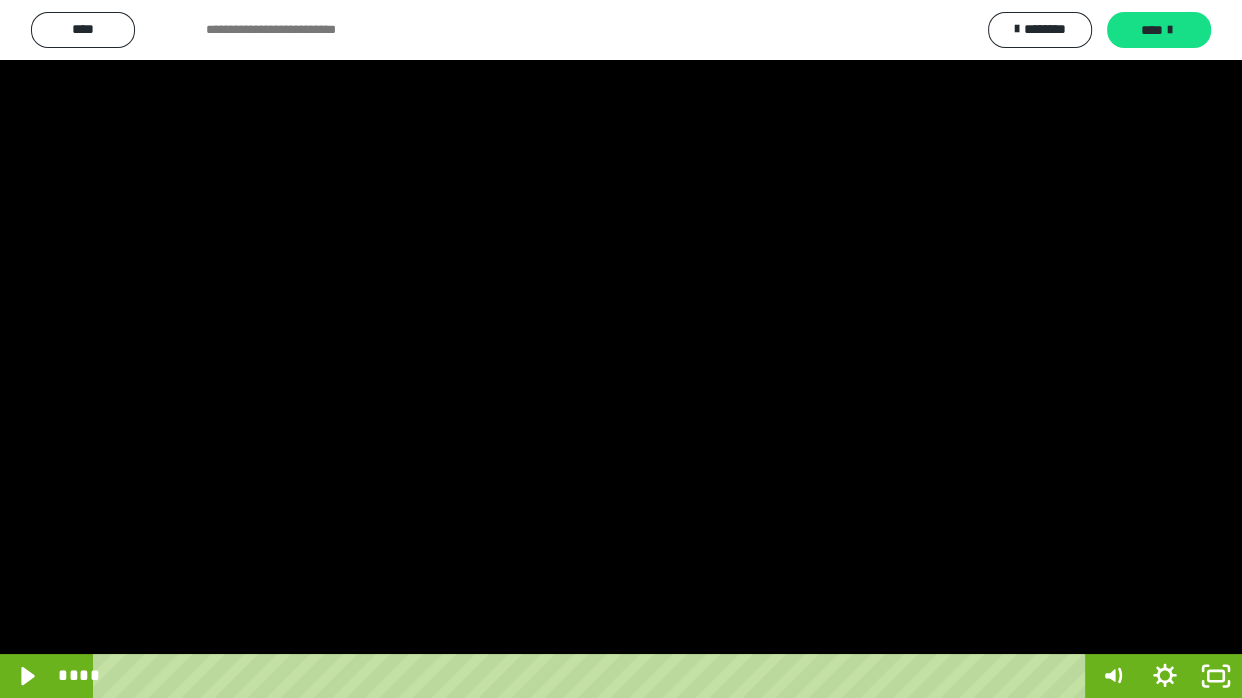 click at bounding box center [621, 349] 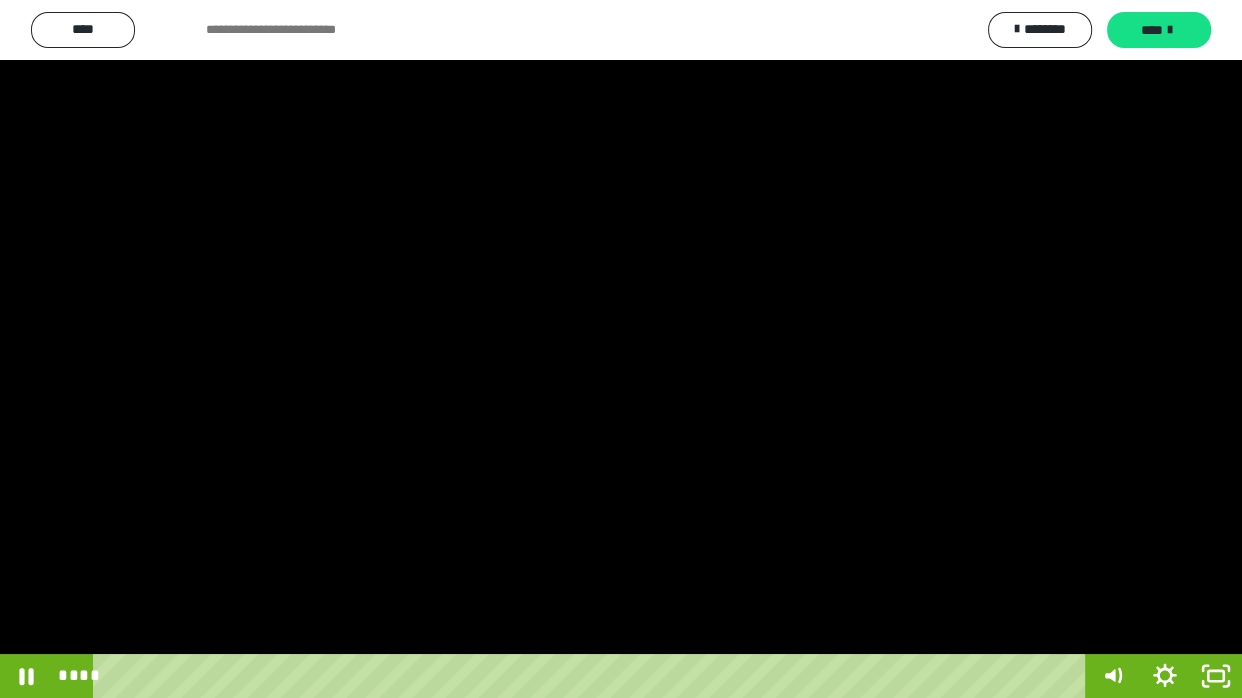 click at bounding box center [621, 349] 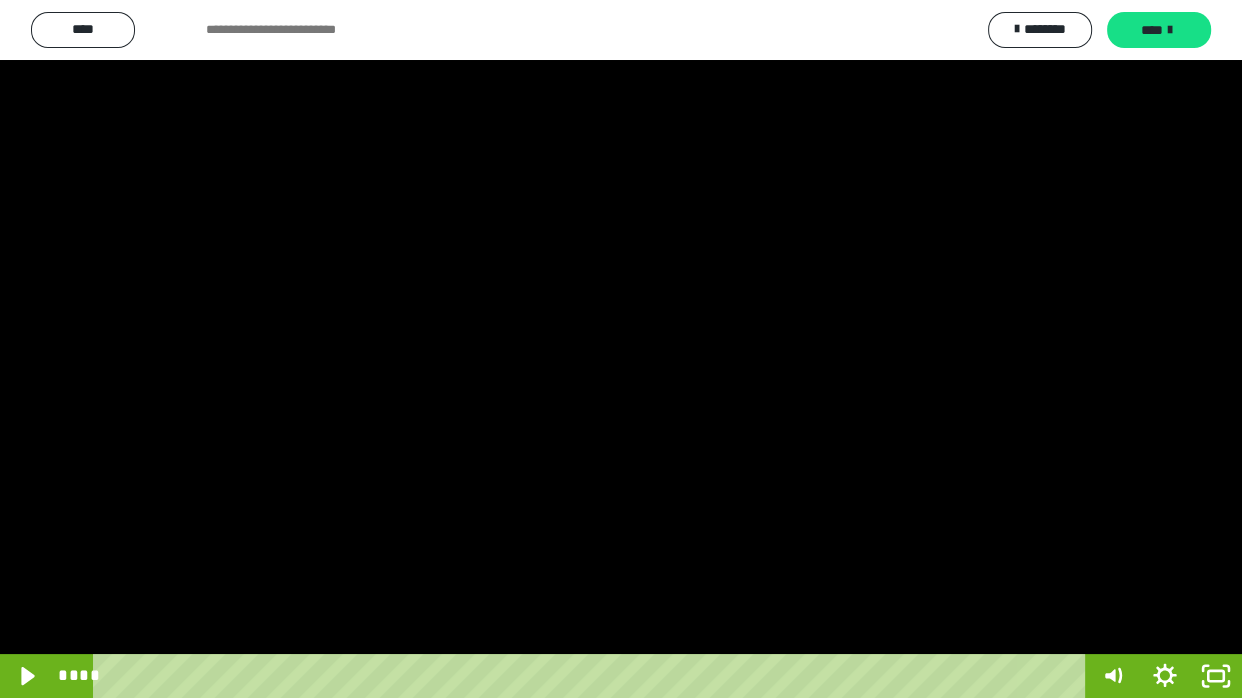 click at bounding box center [621, 349] 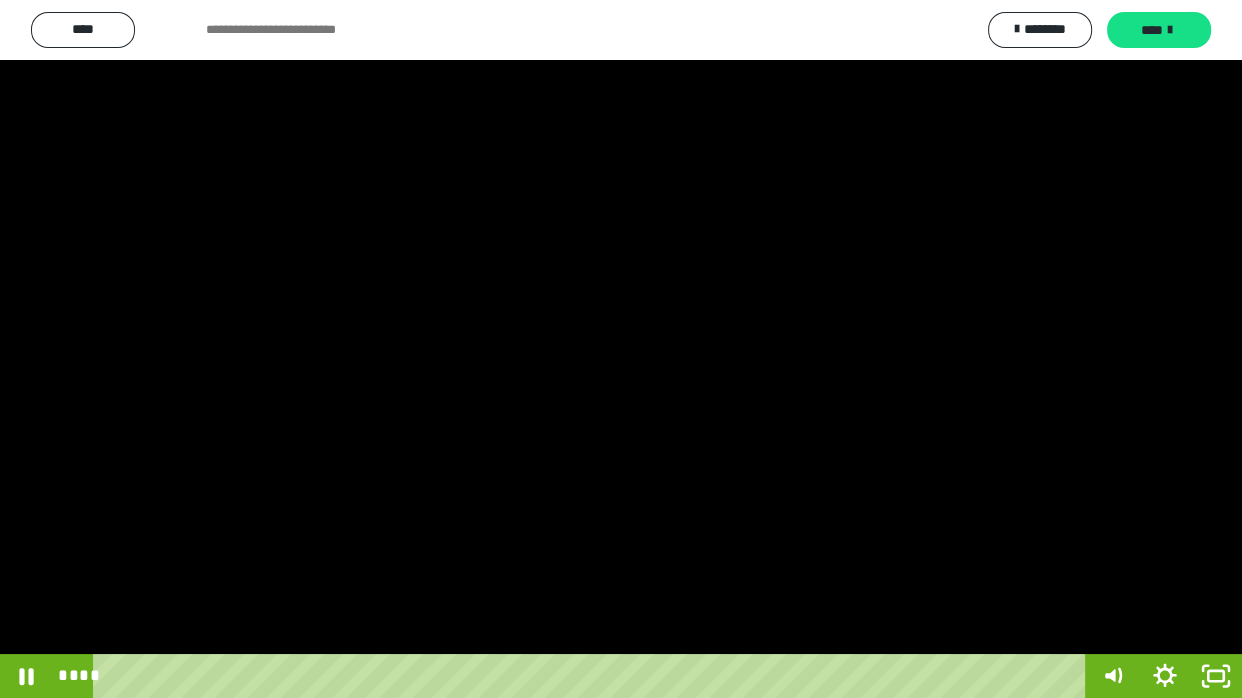click at bounding box center [621, 349] 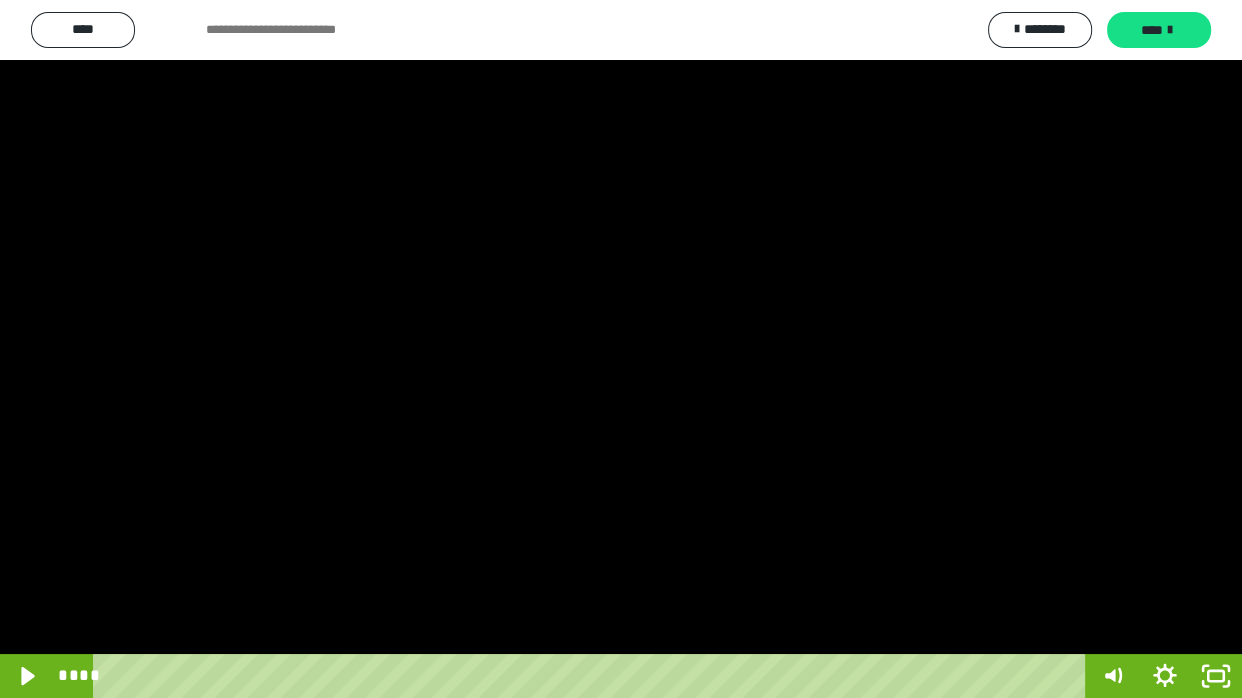 click at bounding box center [621, 349] 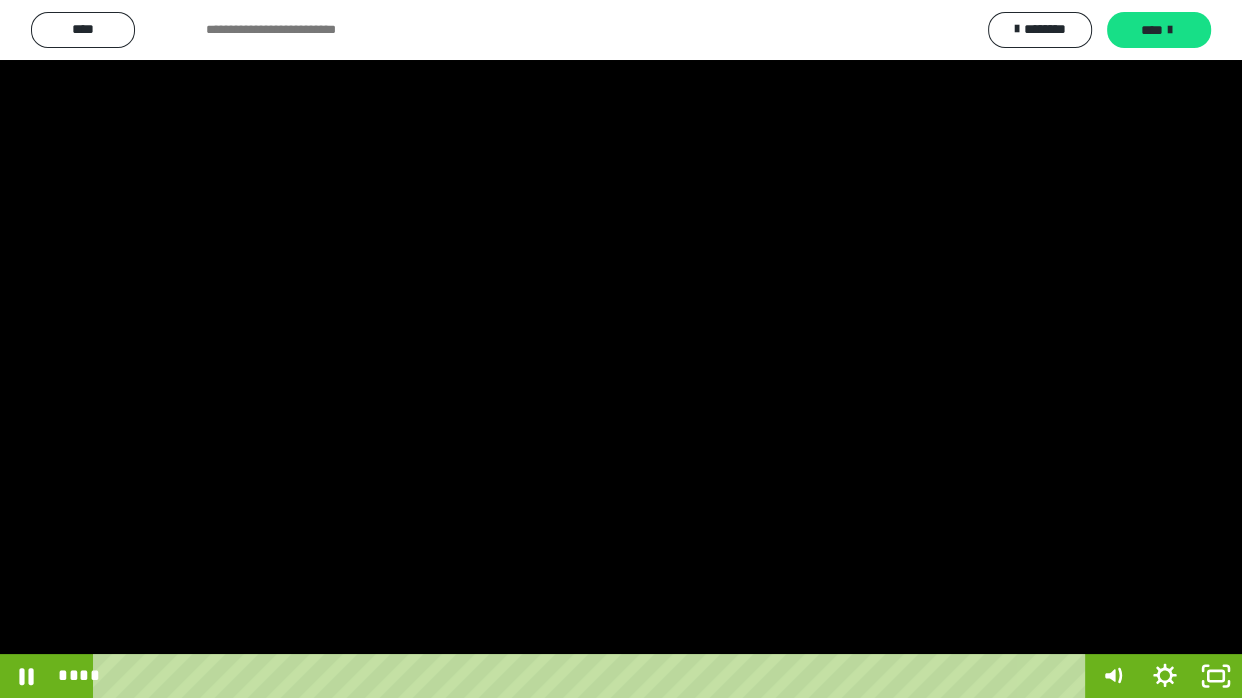 click at bounding box center [621, 349] 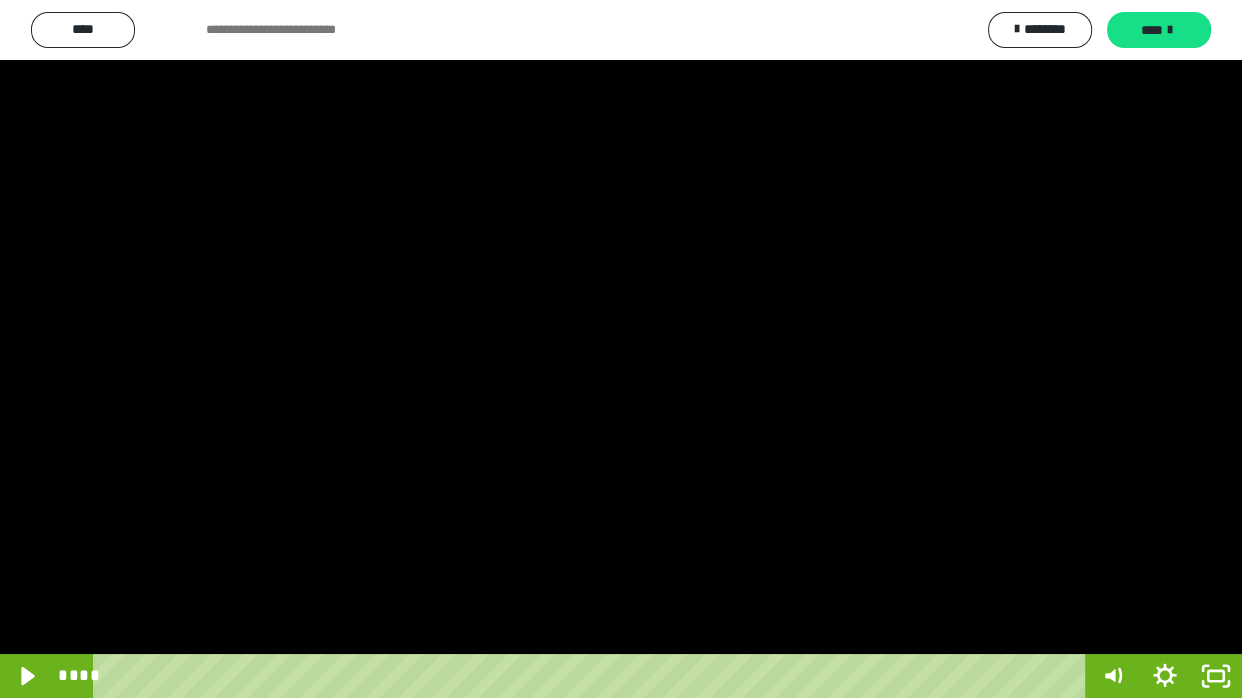 click at bounding box center [621, 349] 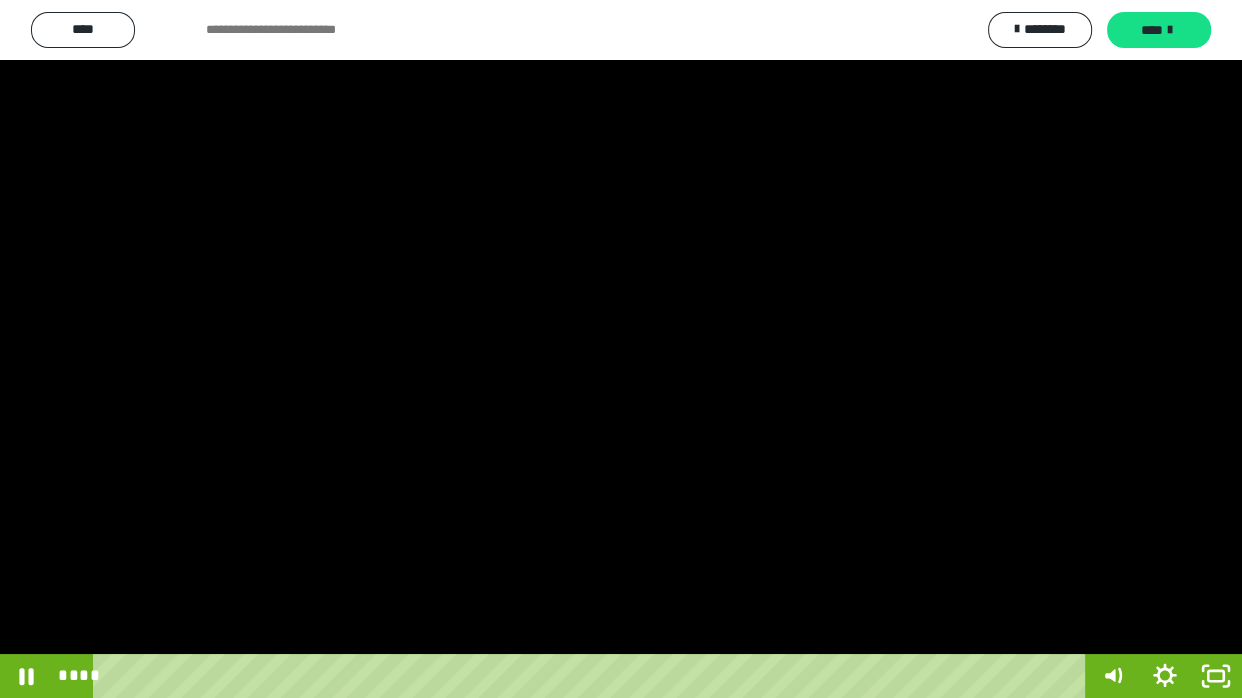 click at bounding box center [621, 349] 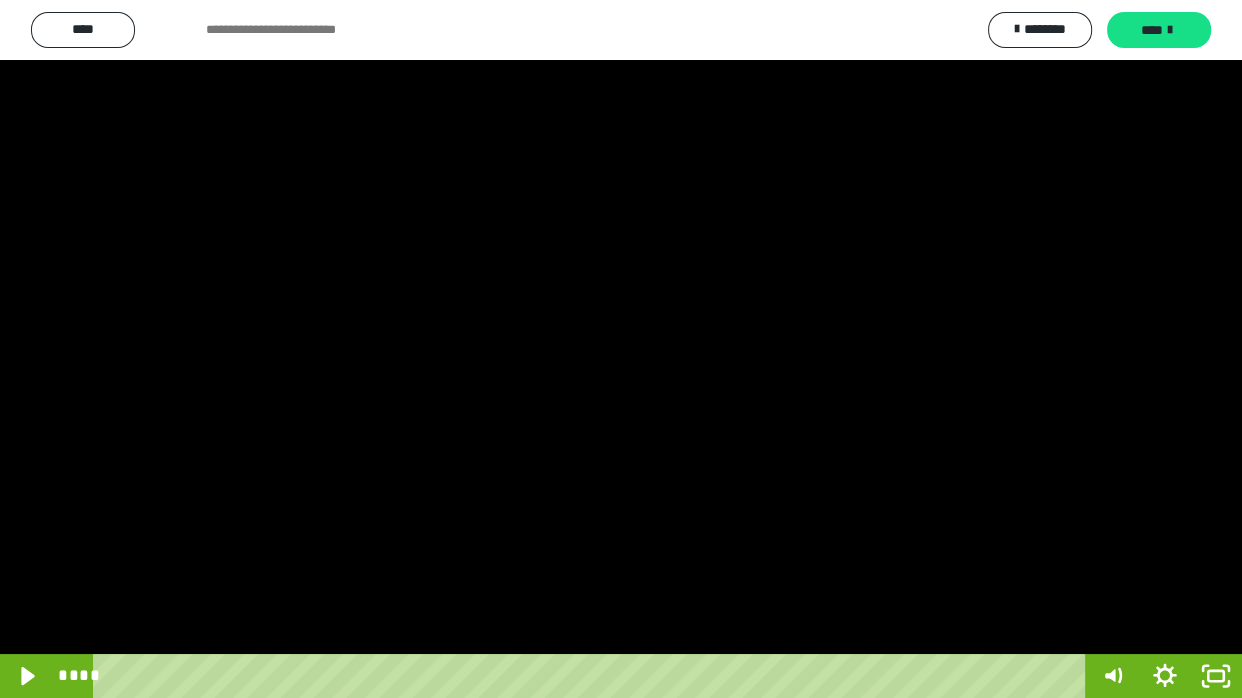 click at bounding box center [621, 349] 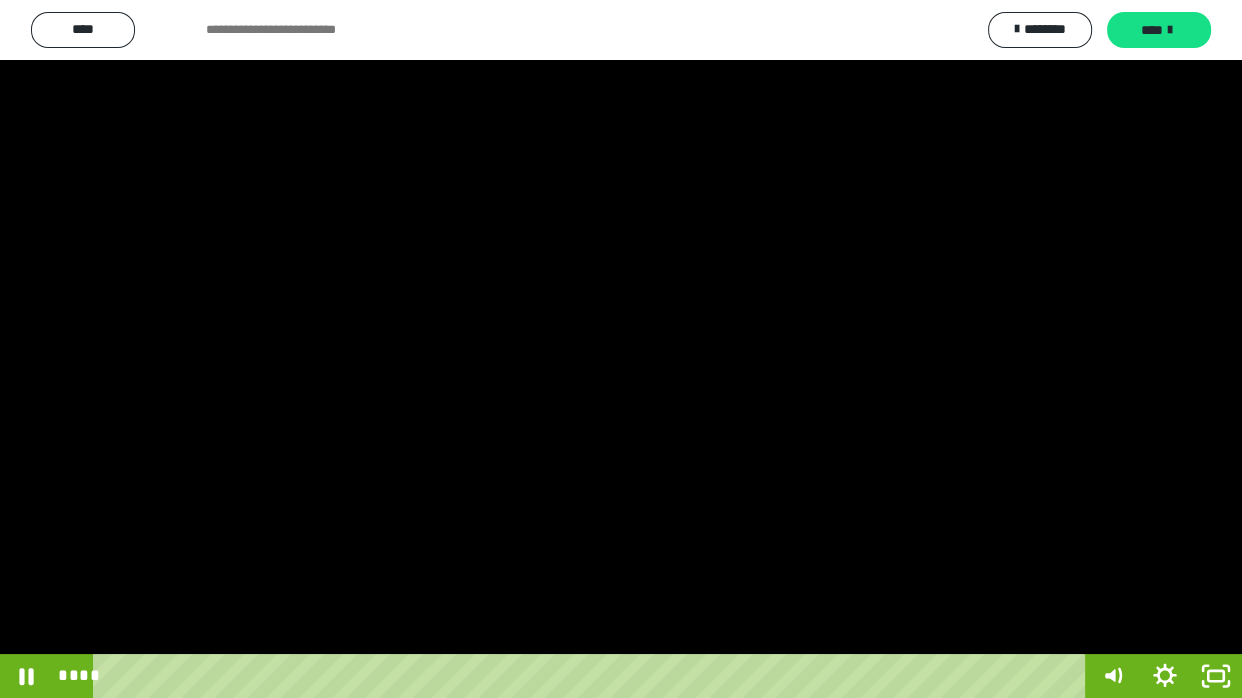 click at bounding box center (621, 349) 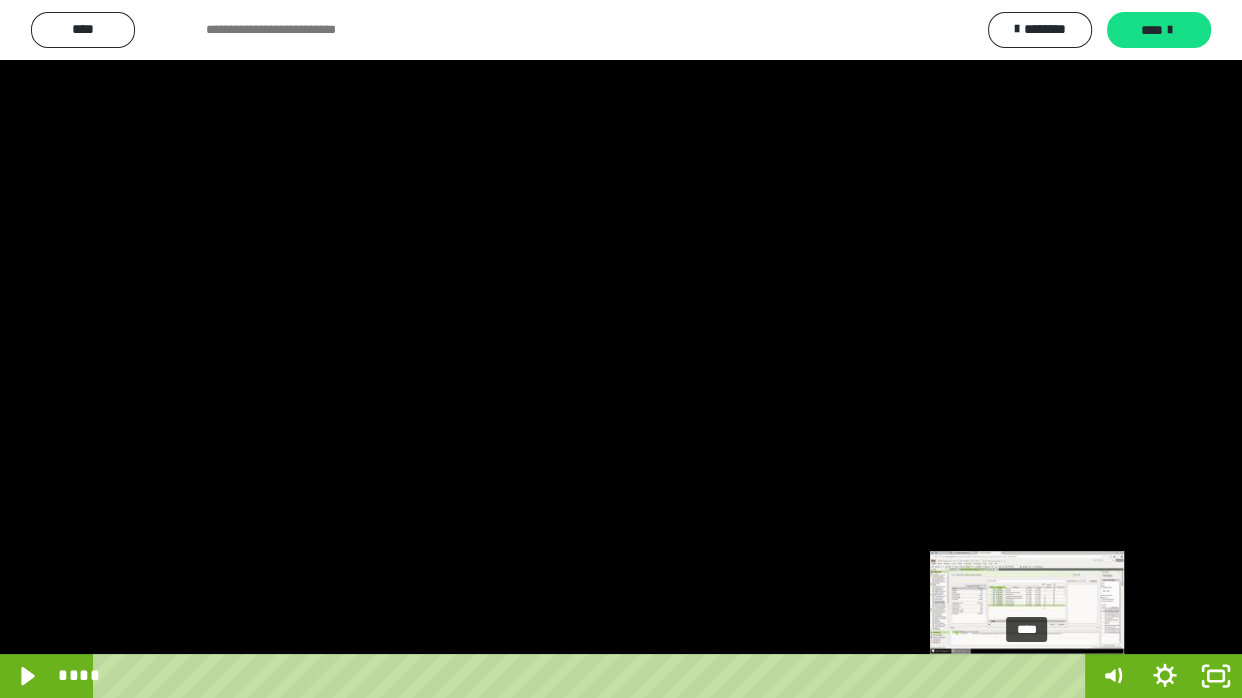 click on "****" at bounding box center (593, 676) 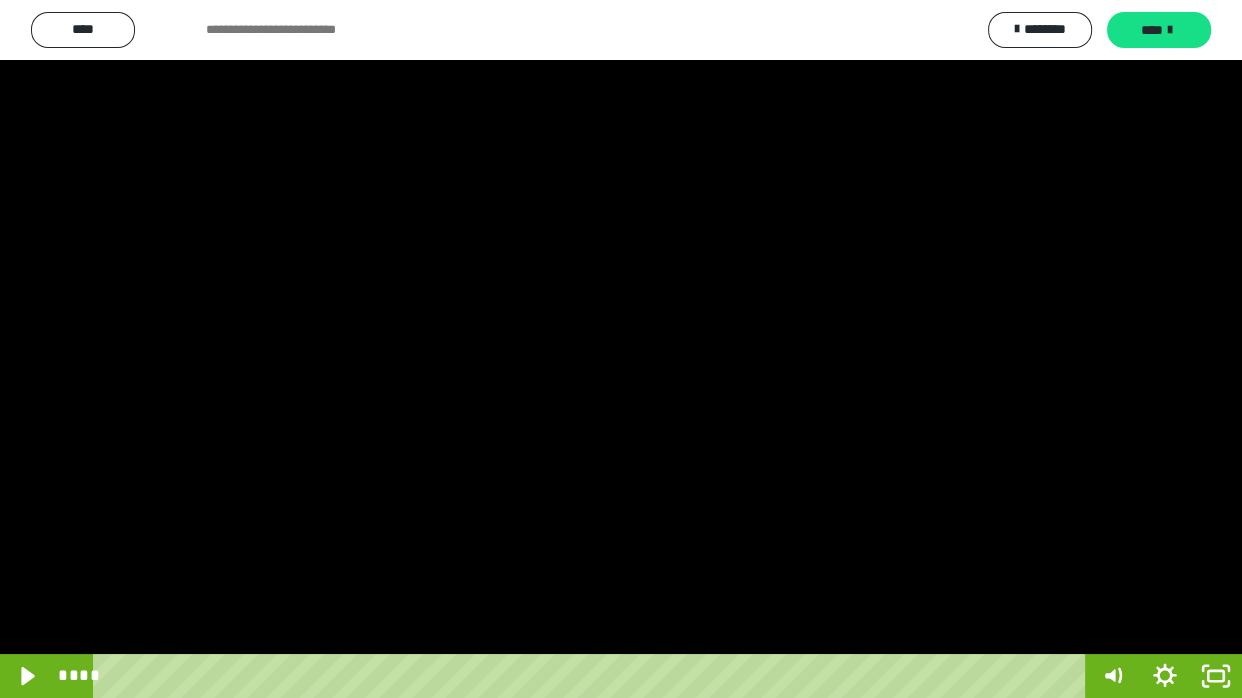 click at bounding box center [621, 349] 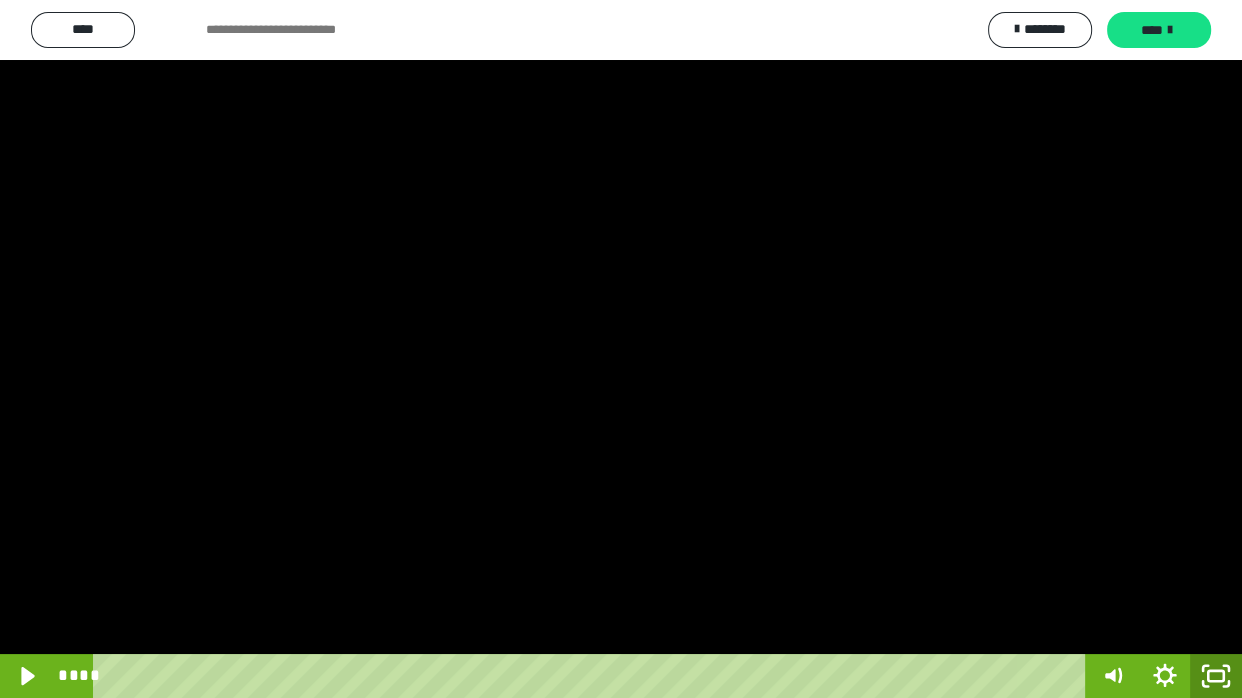 click 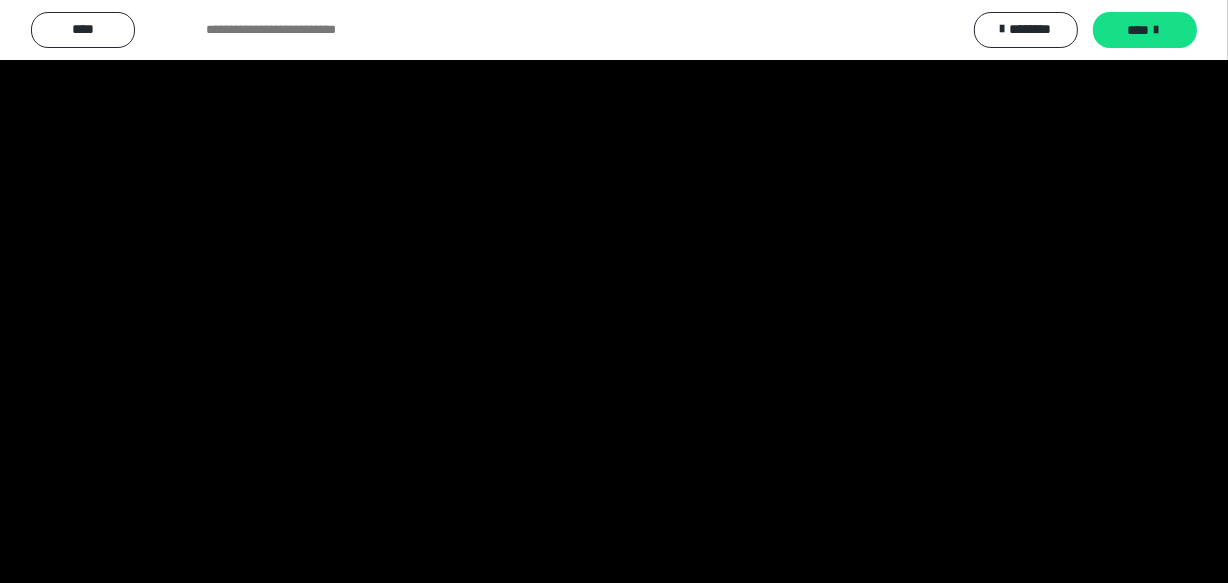 scroll, scrollTop: 3909, scrollLeft: 0, axis: vertical 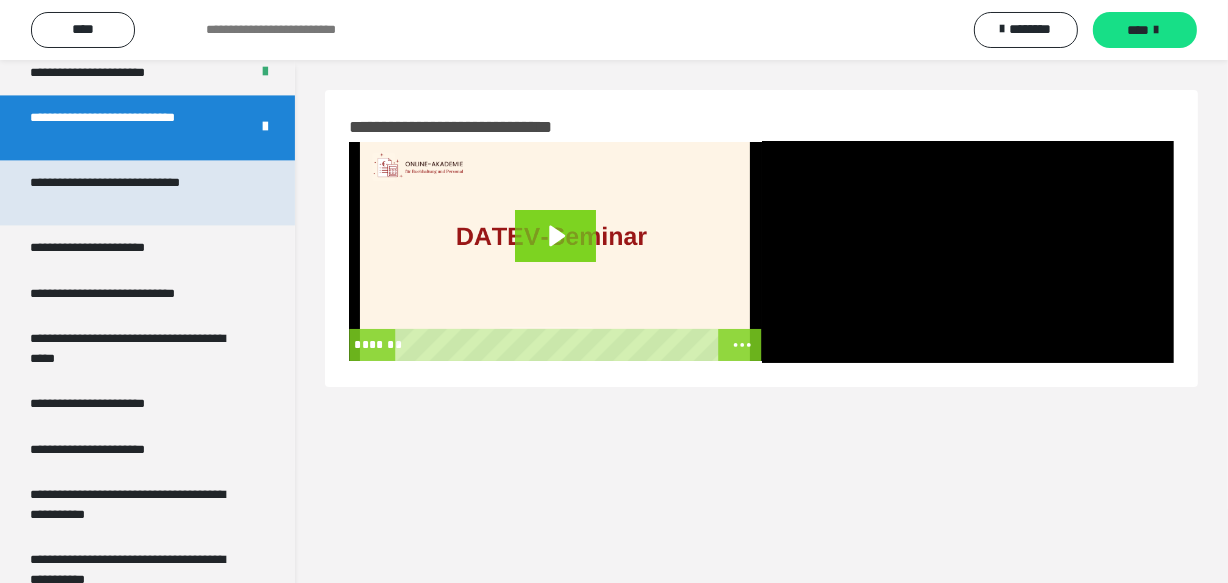 click on "**********" at bounding box center (132, 192) 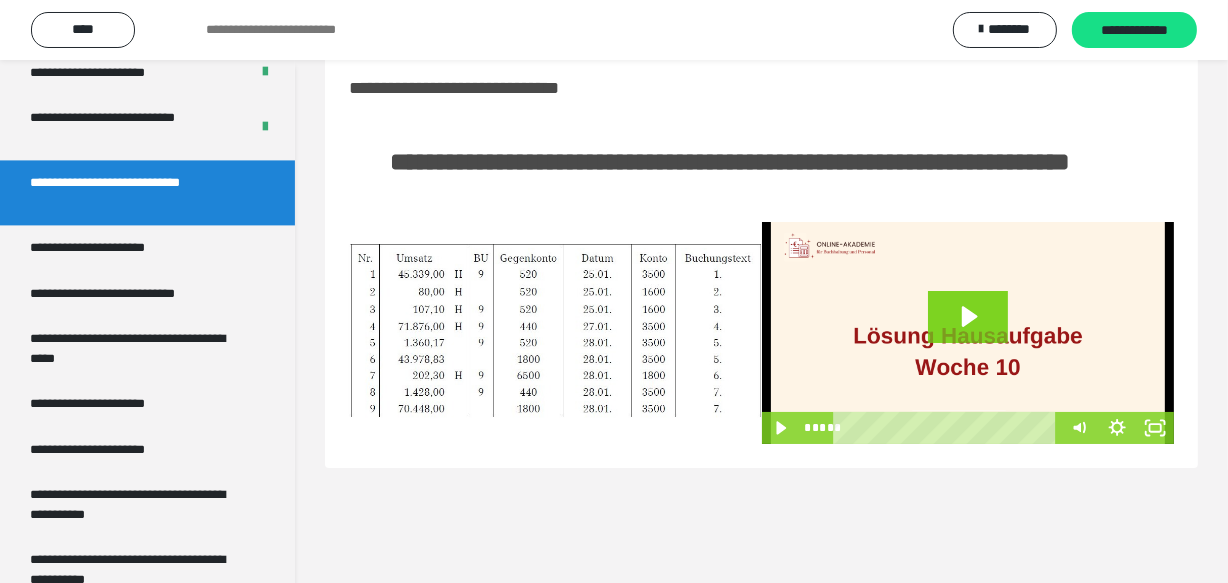 scroll, scrollTop: 60, scrollLeft: 0, axis: vertical 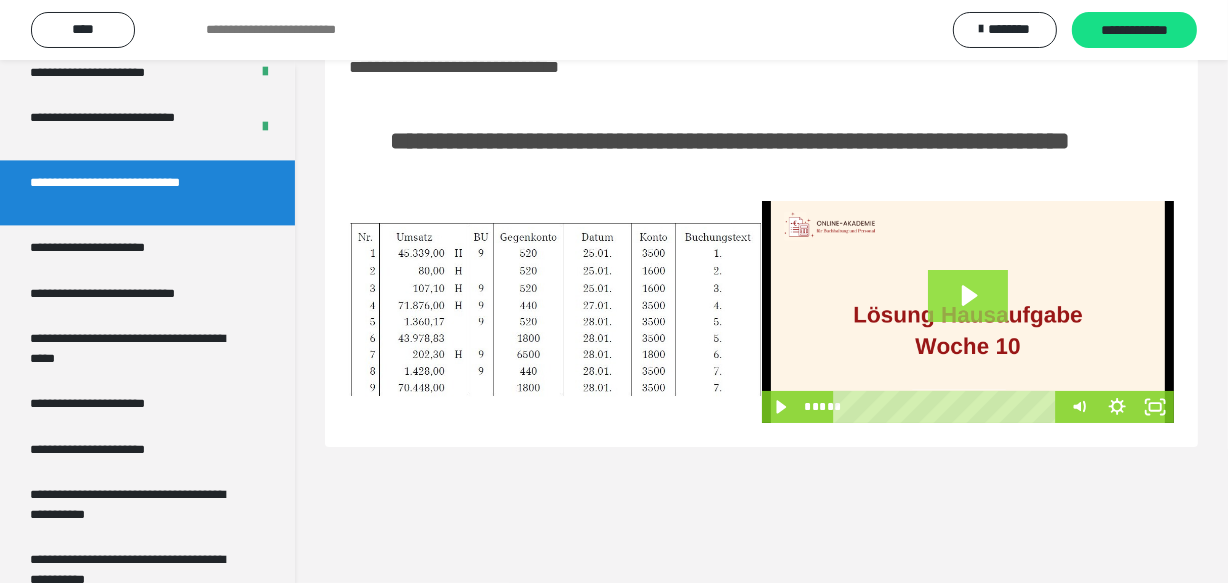click 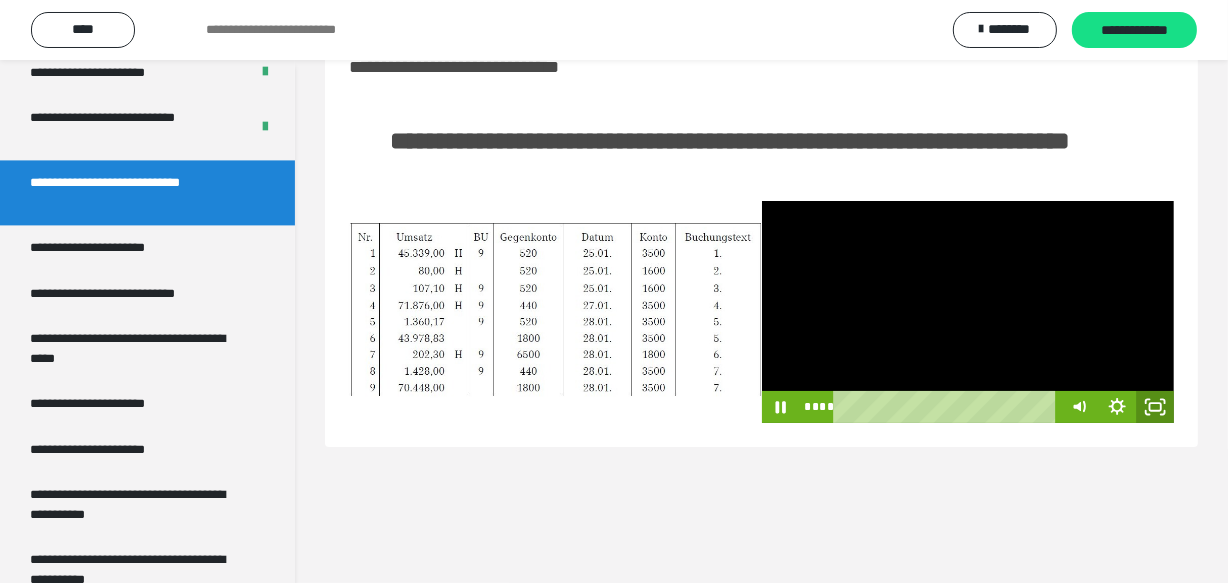 click 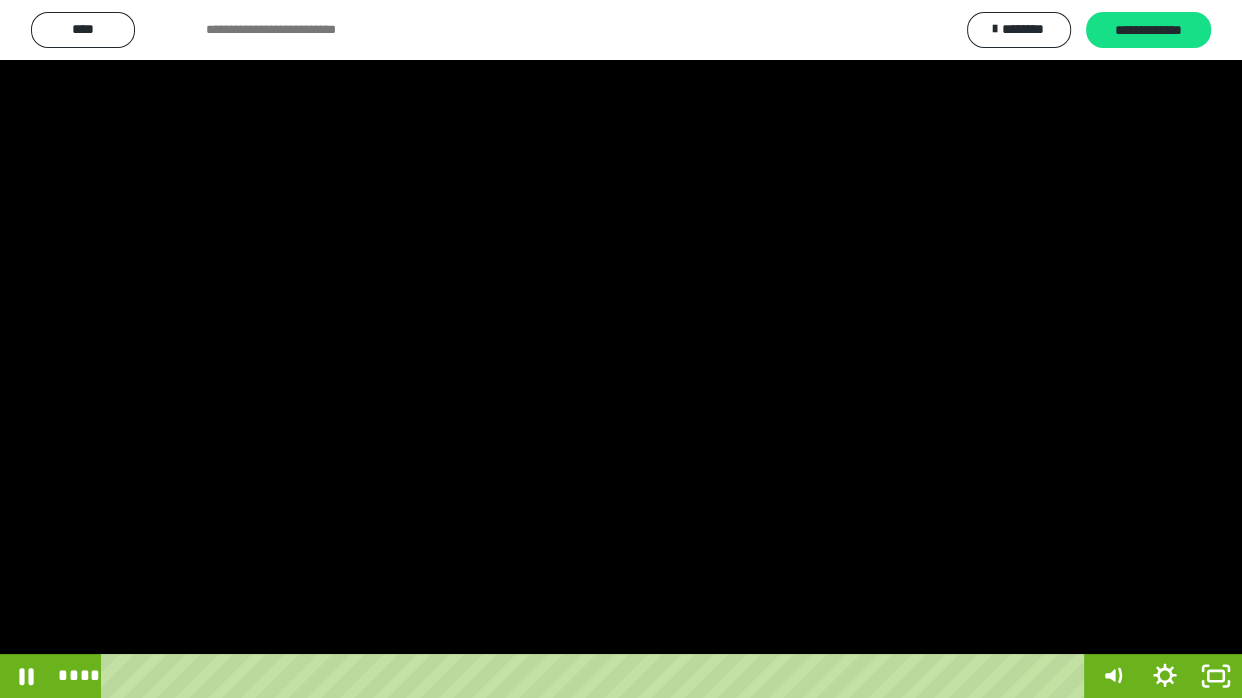 click at bounding box center (621, 349) 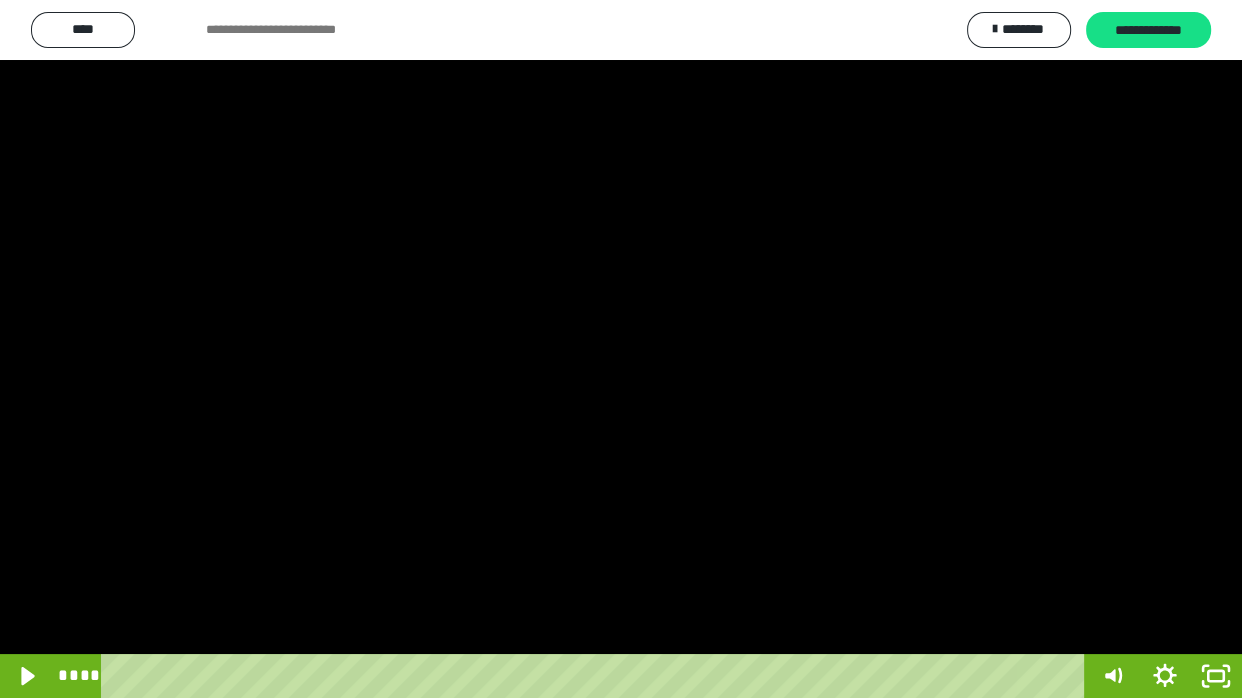 click at bounding box center [621, 349] 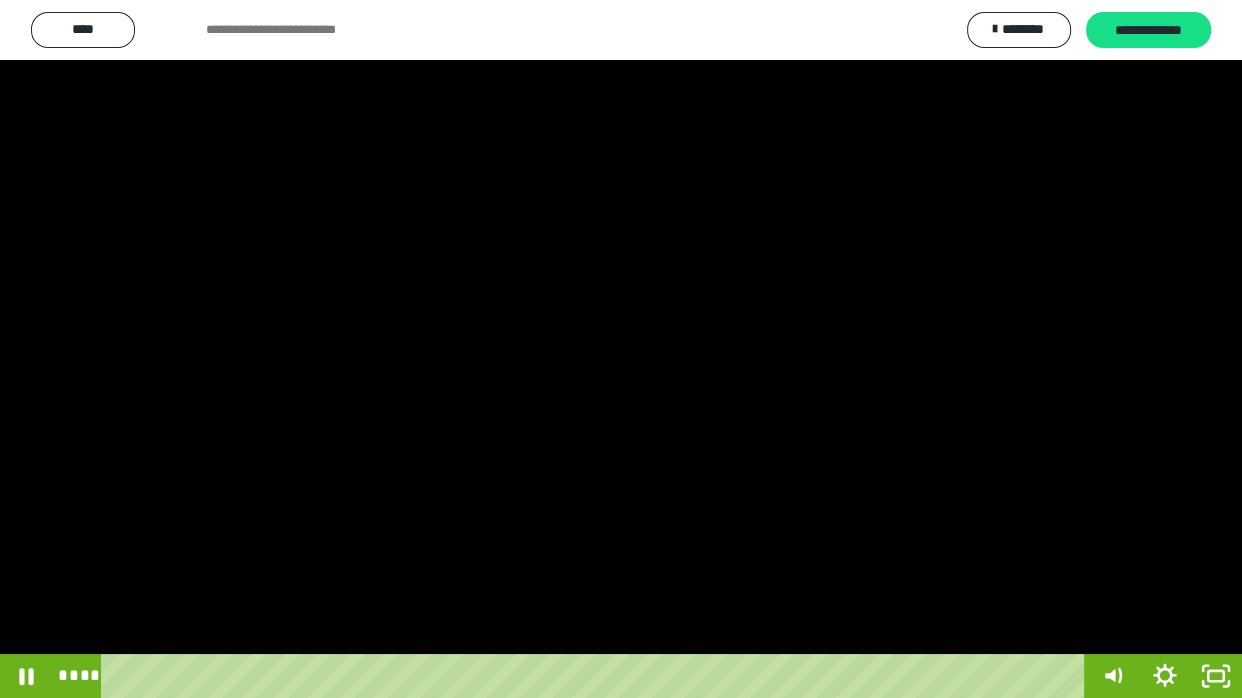 click at bounding box center (621, 349) 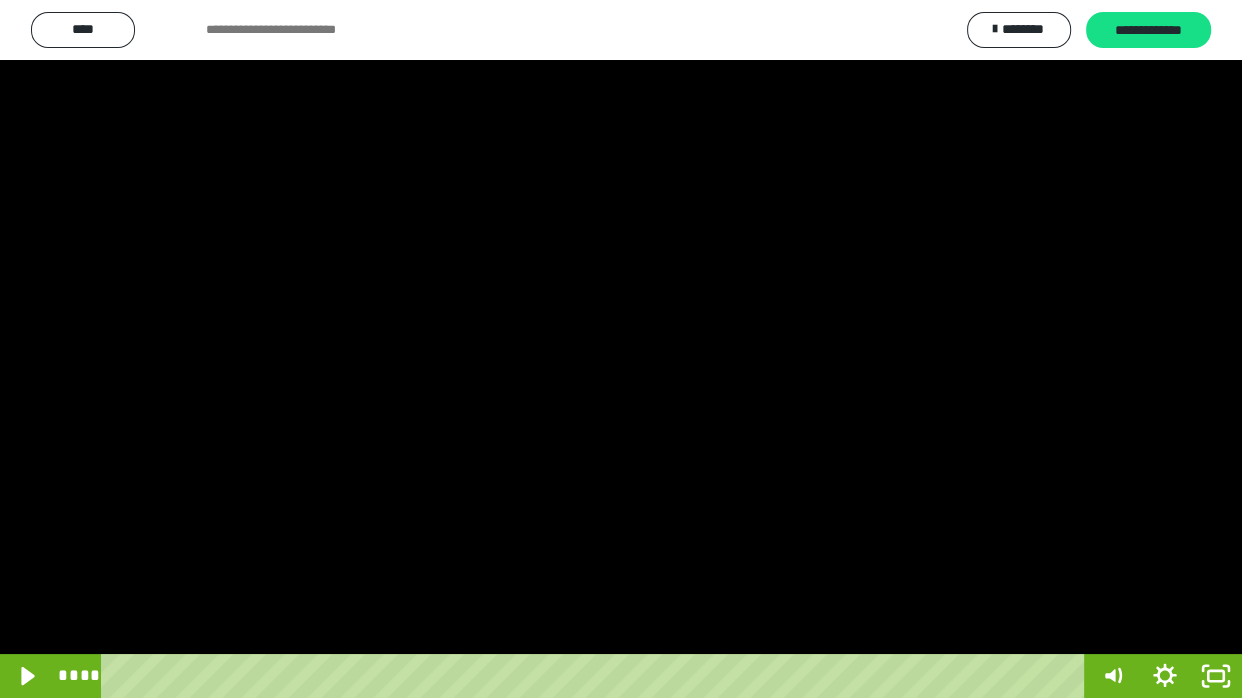 click at bounding box center (621, 349) 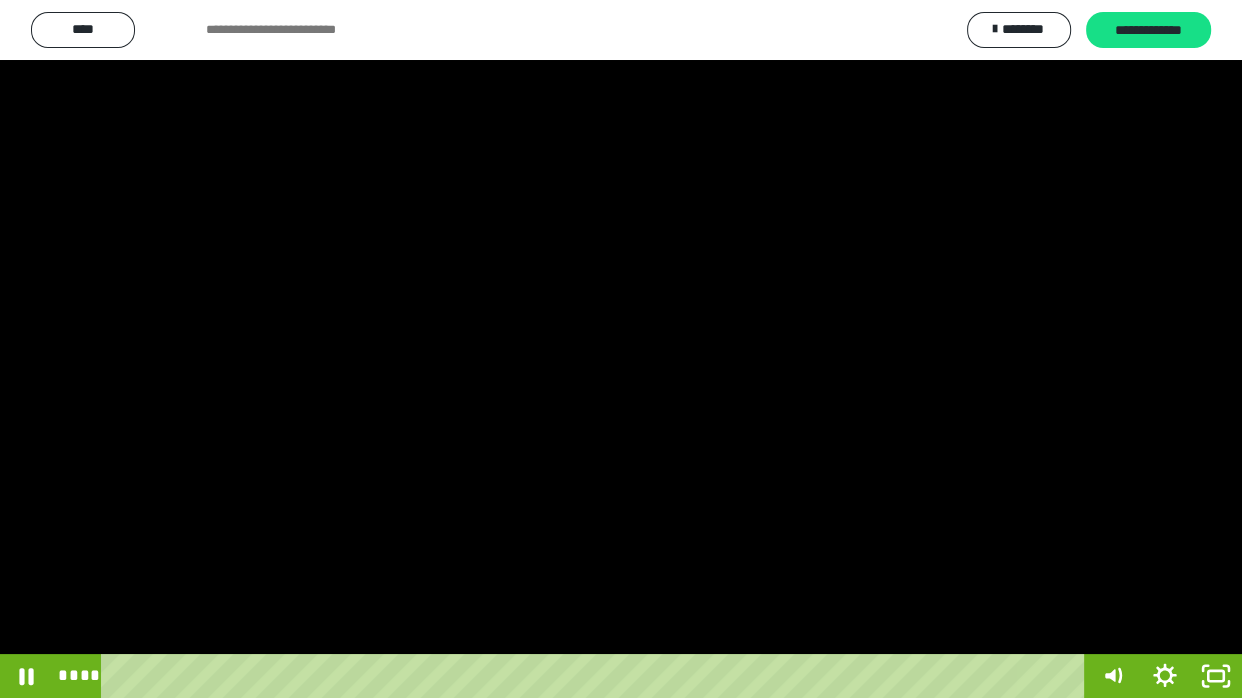 click at bounding box center (621, 349) 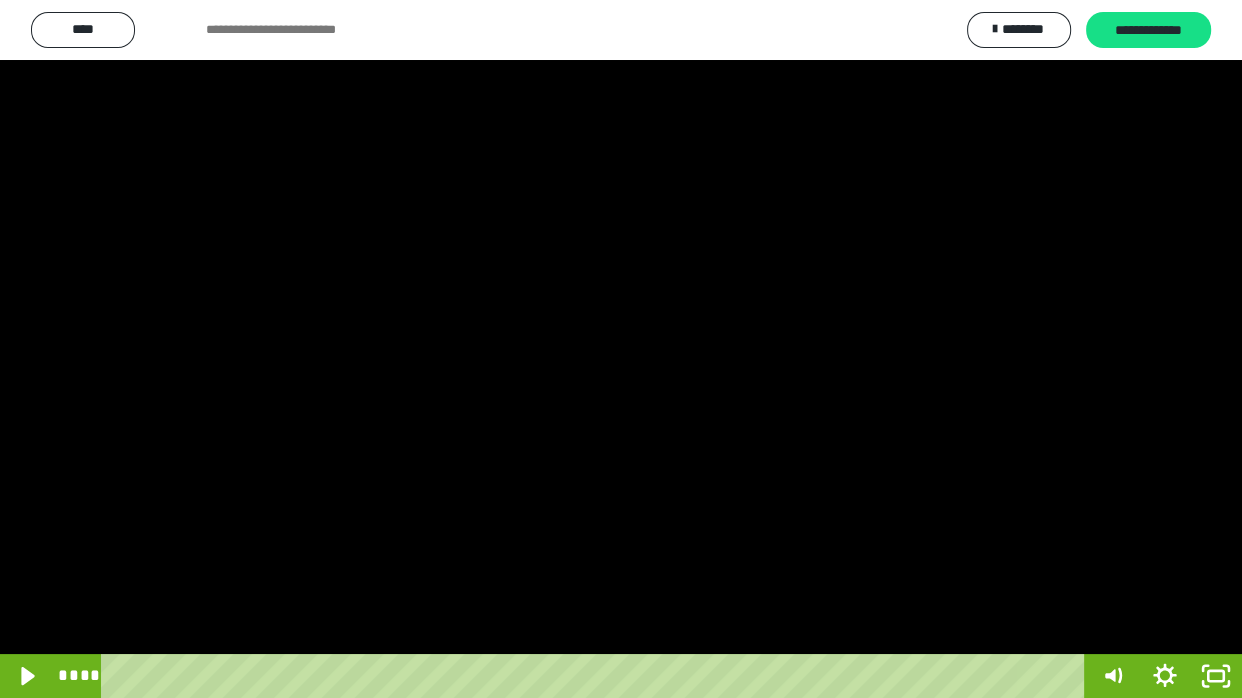 click at bounding box center (621, 349) 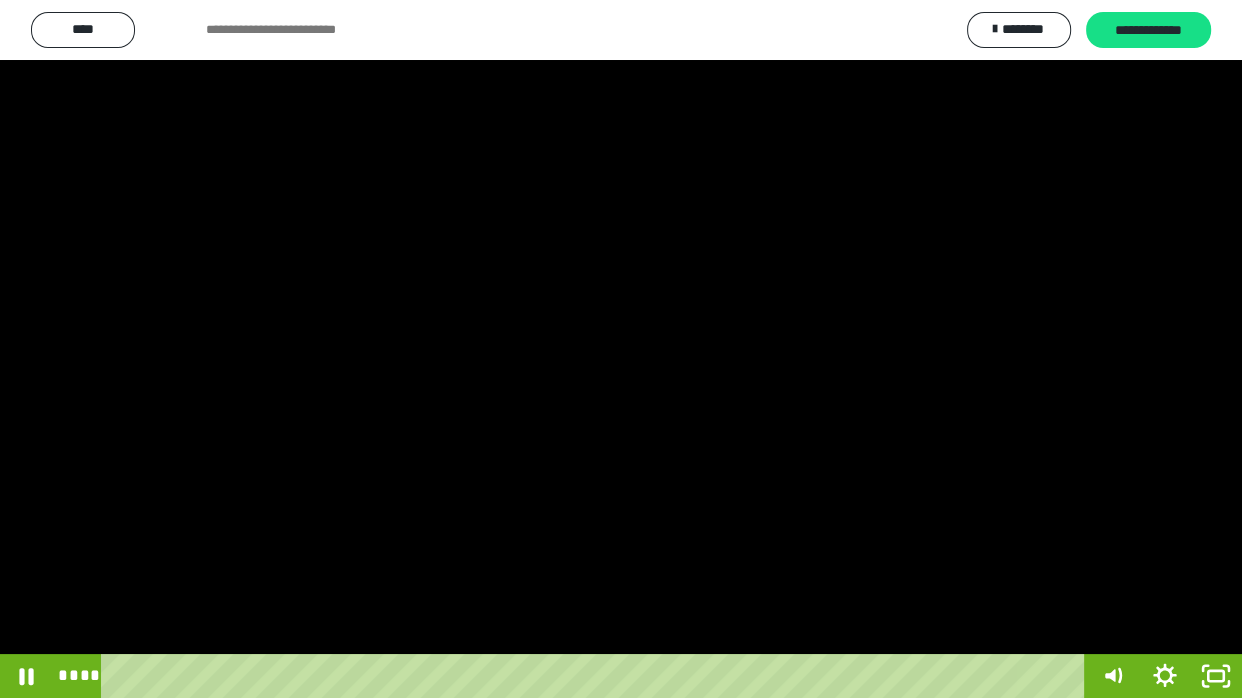 click at bounding box center (621, 349) 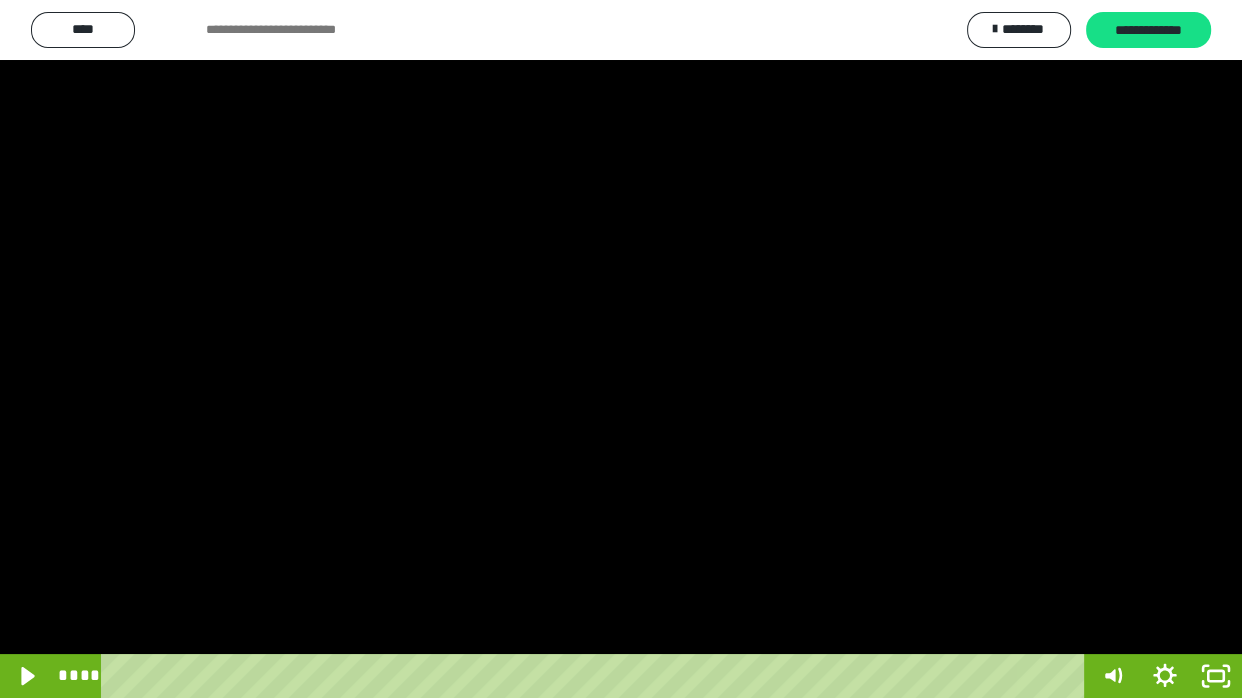 click at bounding box center (621, 349) 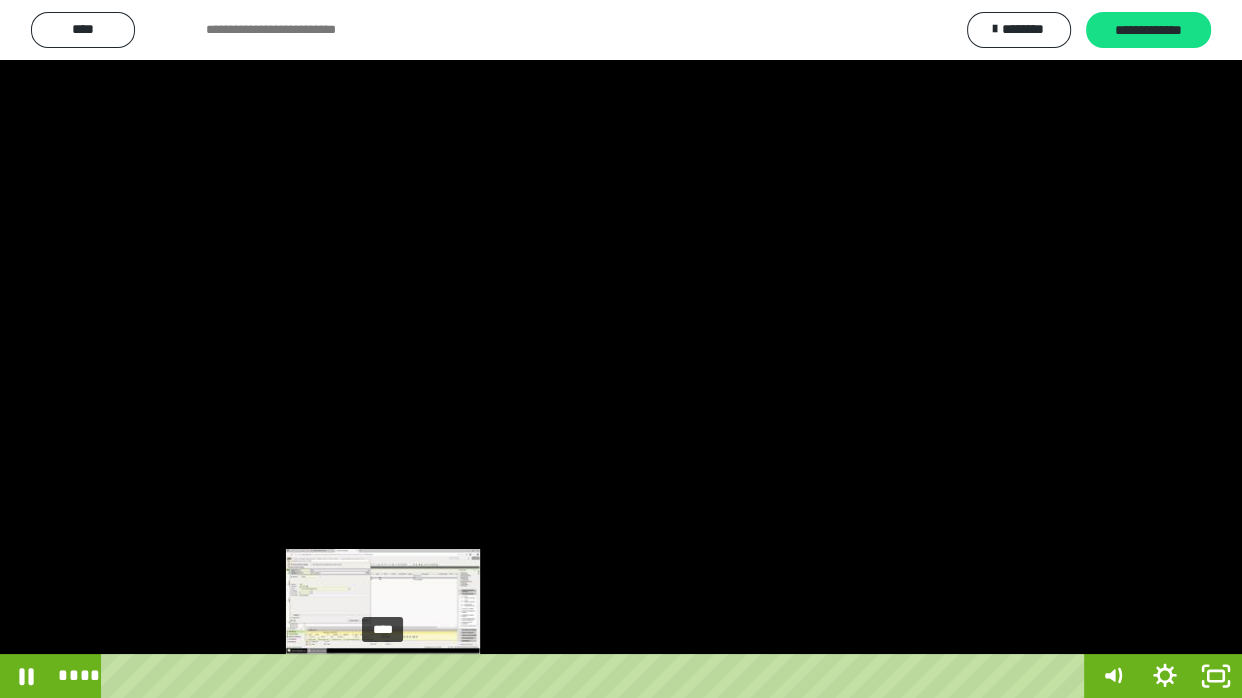 click on "****" at bounding box center (597, 676) 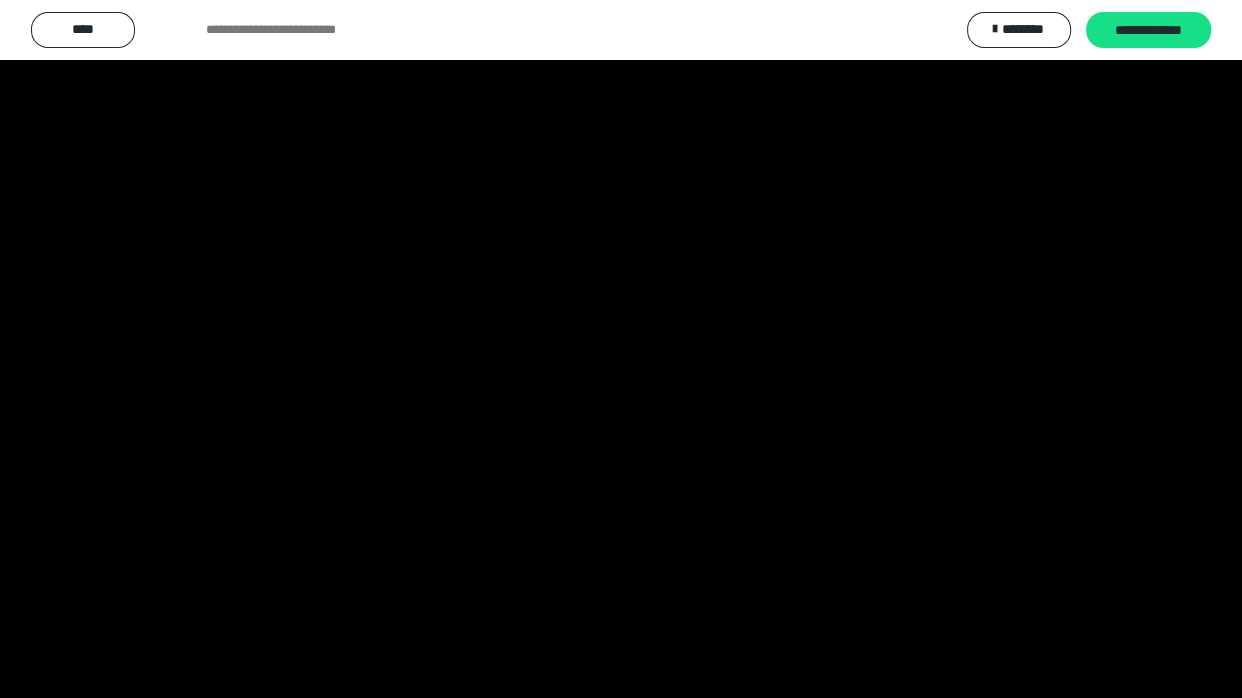 click at bounding box center [621, 349] 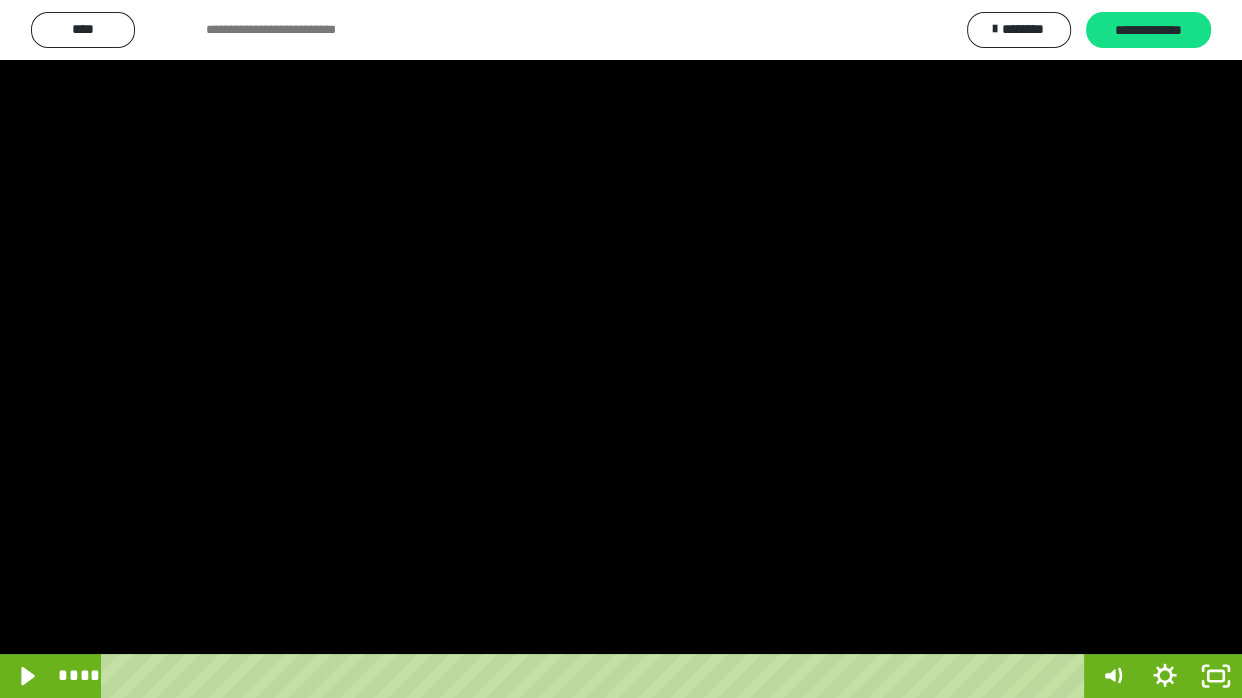drag, startPoint x: 676, startPoint y: 355, endPoint x: 663, endPoint y: 310, distance: 46.840153 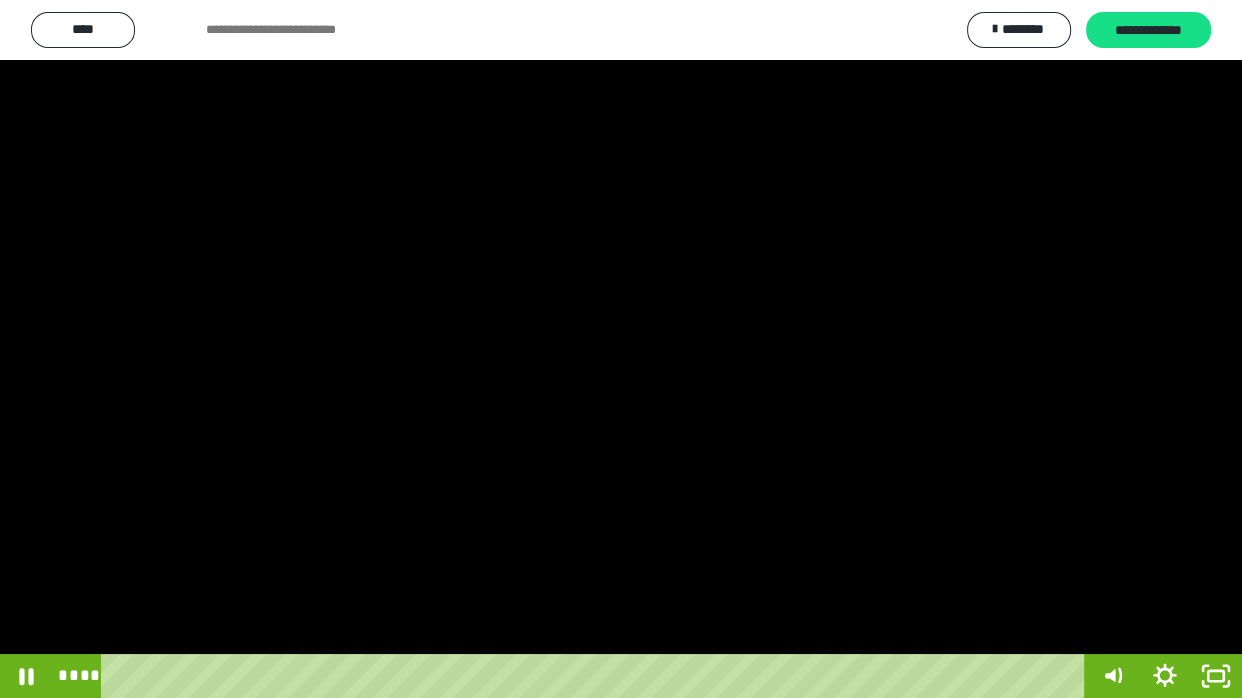 click at bounding box center [621, 349] 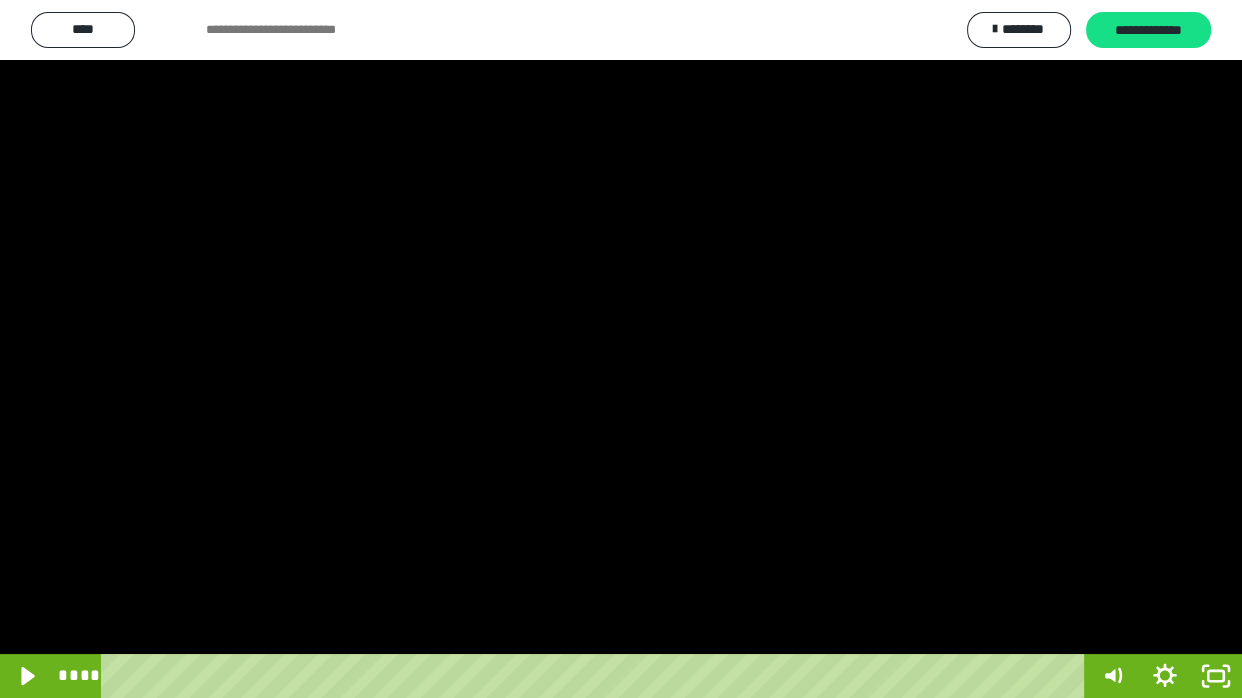 click at bounding box center (621, 349) 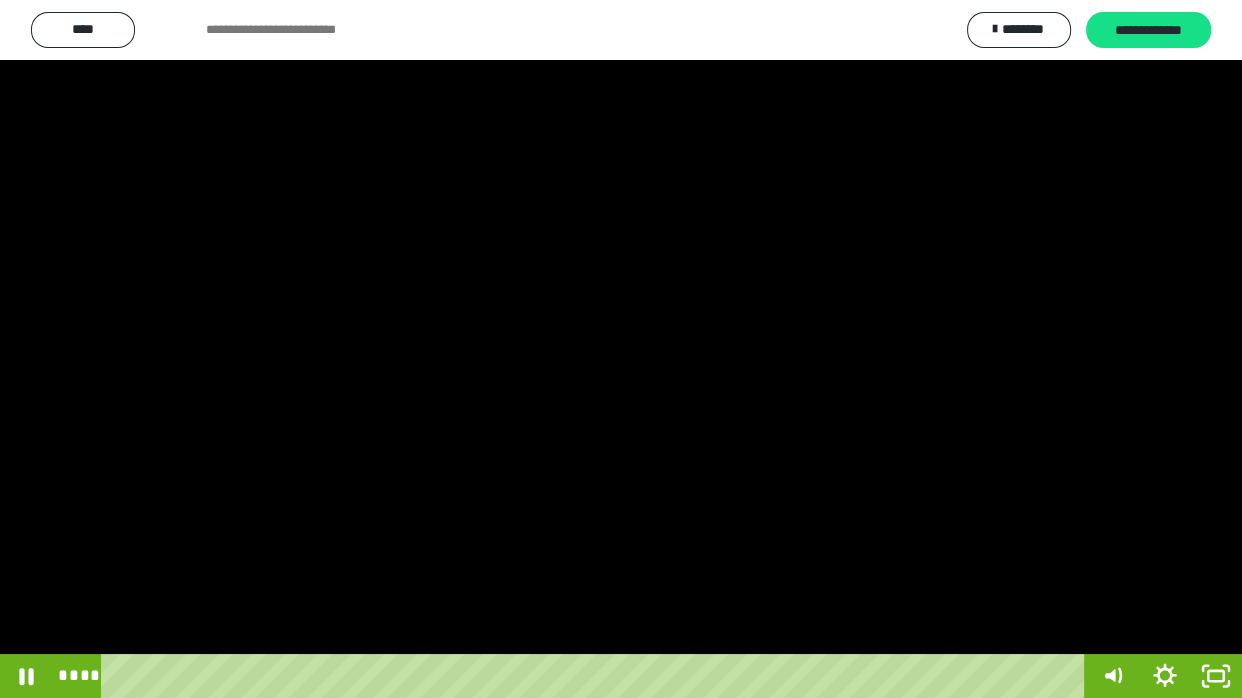 click at bounding box center [621, 349] 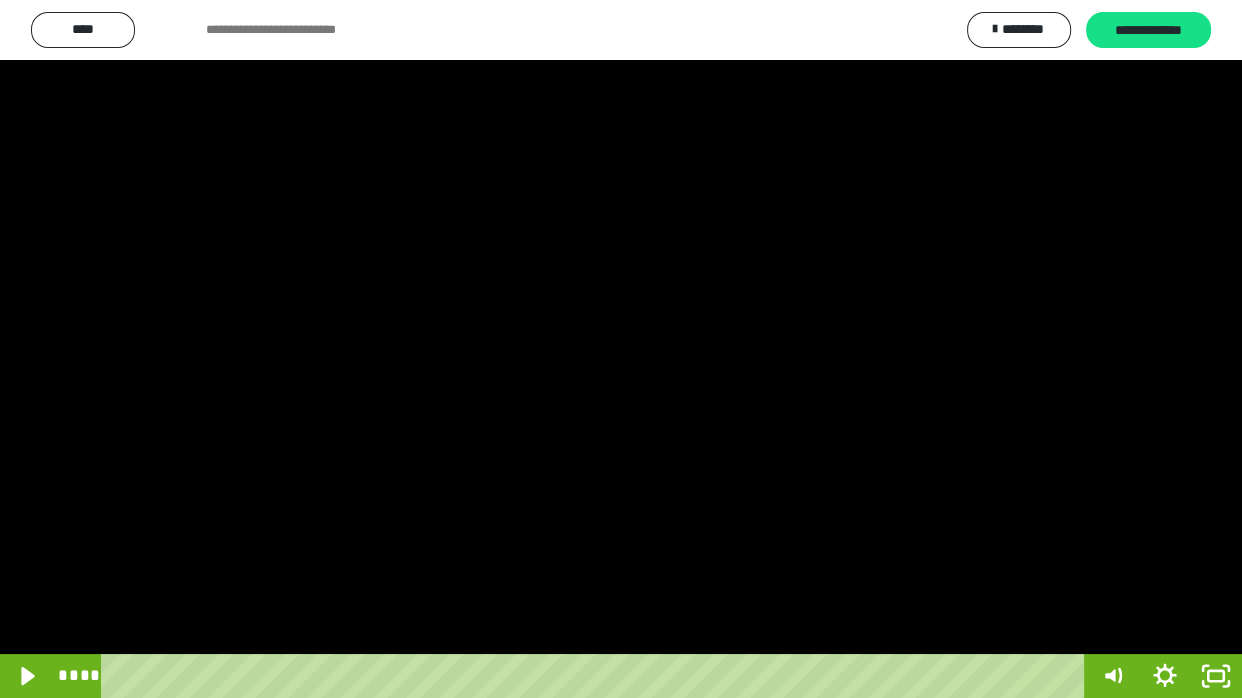 type 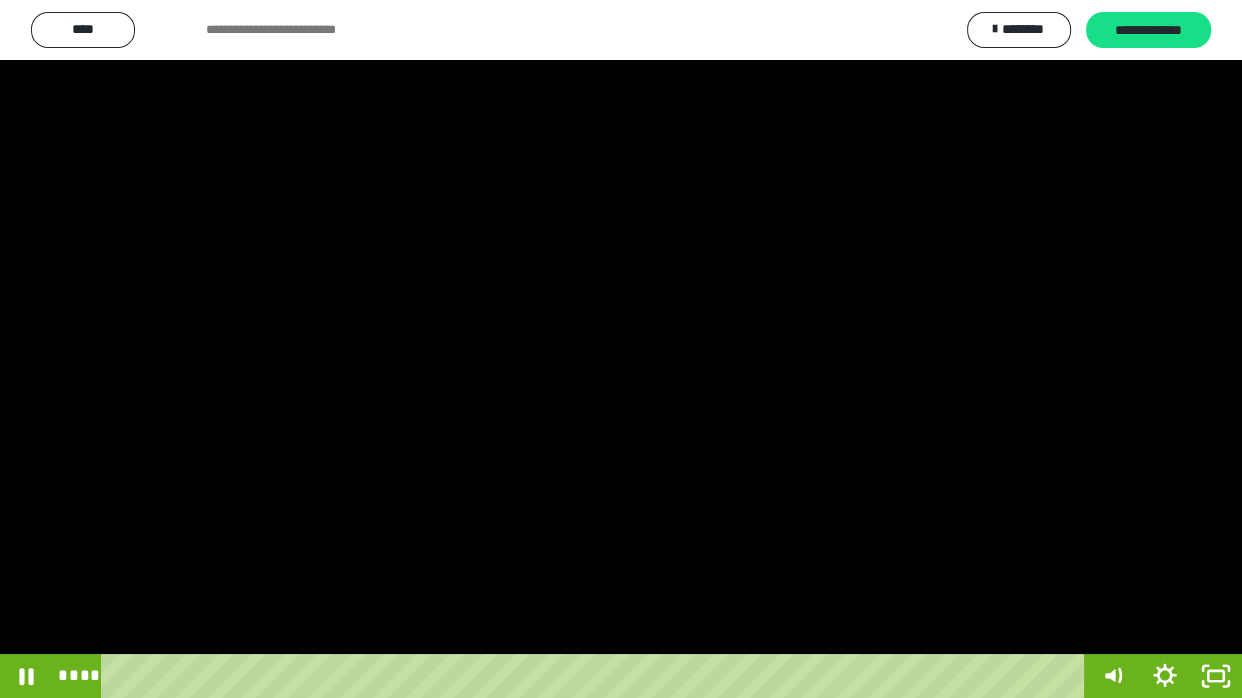 click at bounding box center (621, 349) 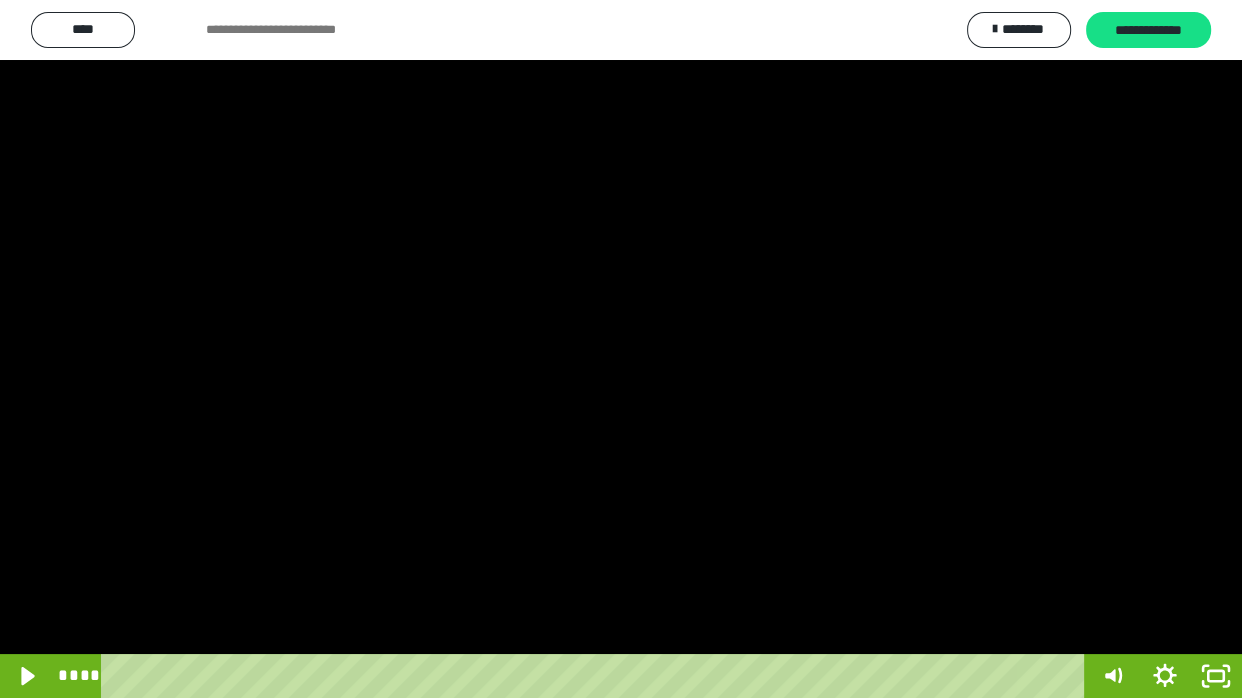 click at bounding box center (621, 349) 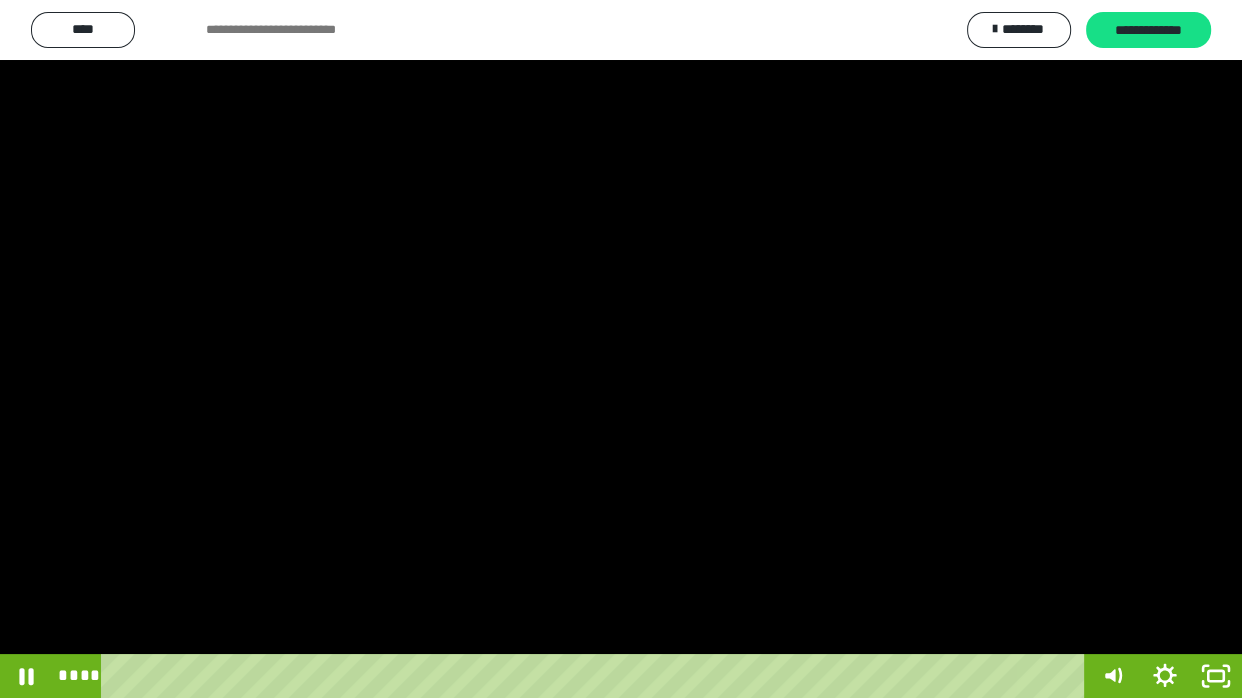 click at bounding box center (621, 349) 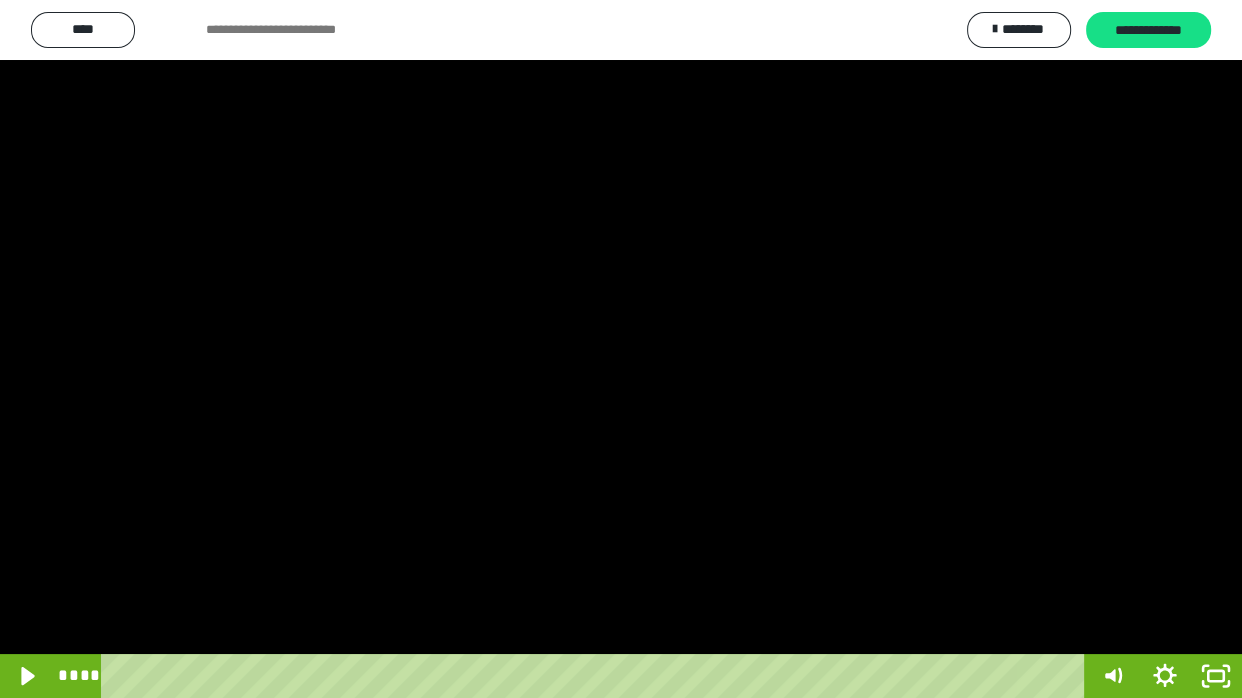 click at bounding box center [621, 349] 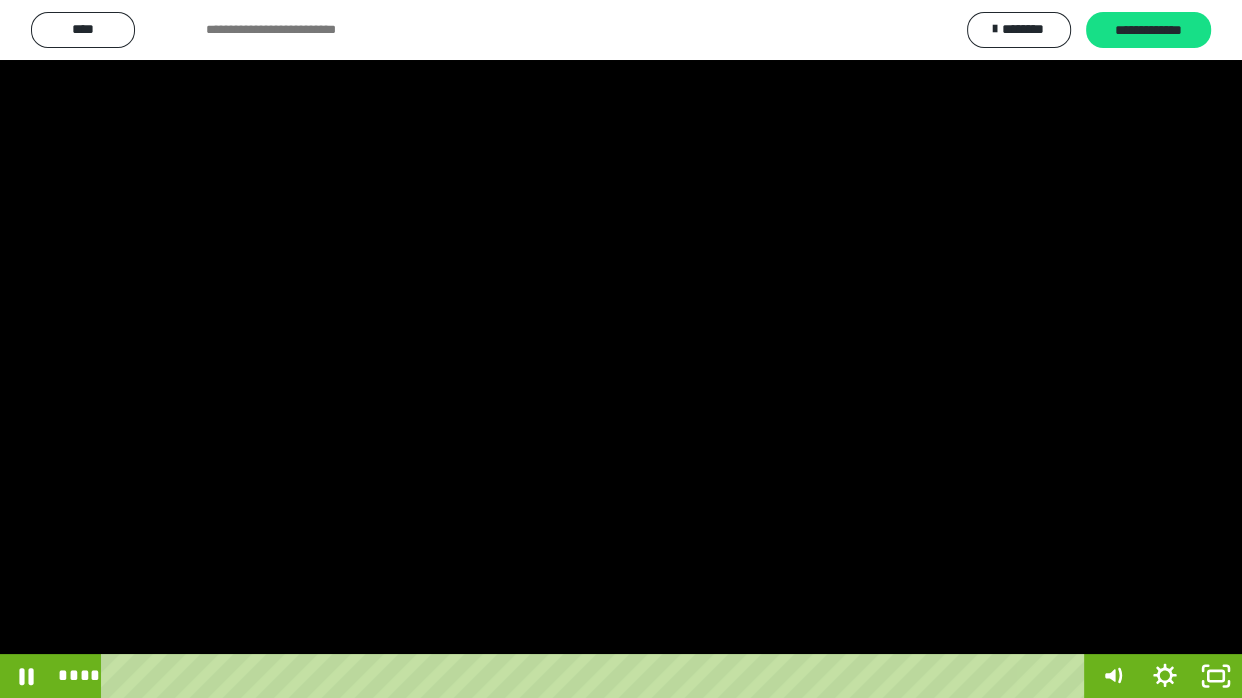 click at bounding box center [621, 349] 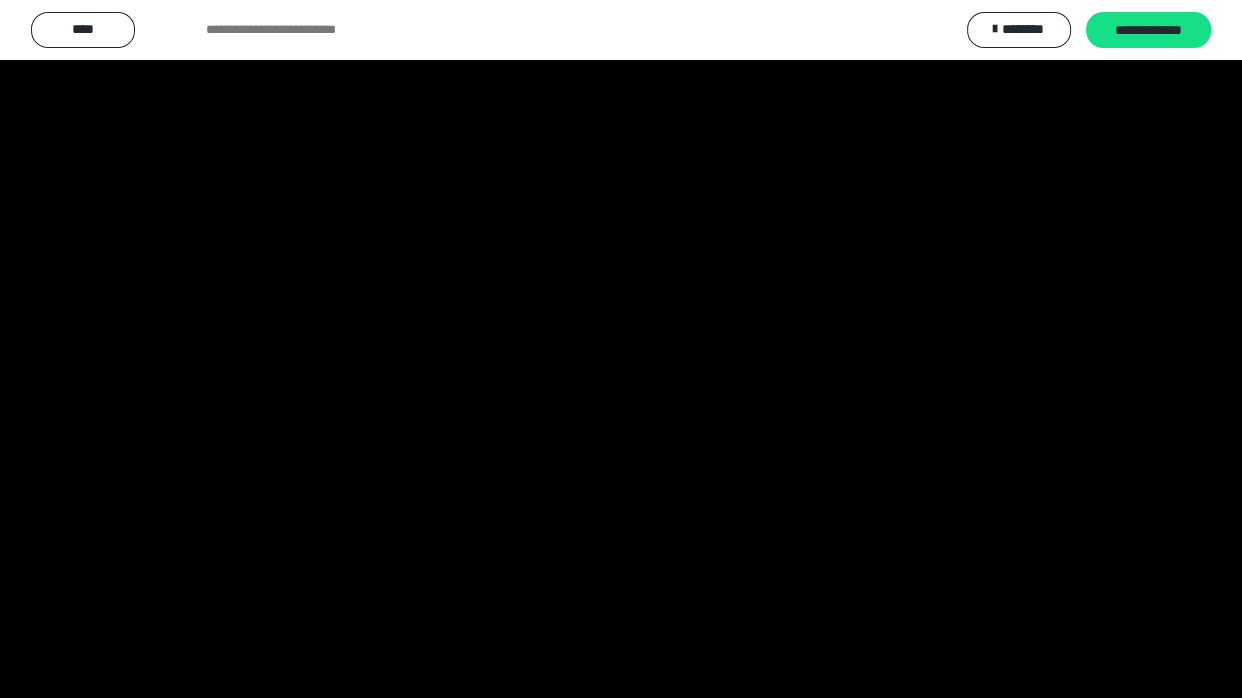 click at bounding box center [0, 0] 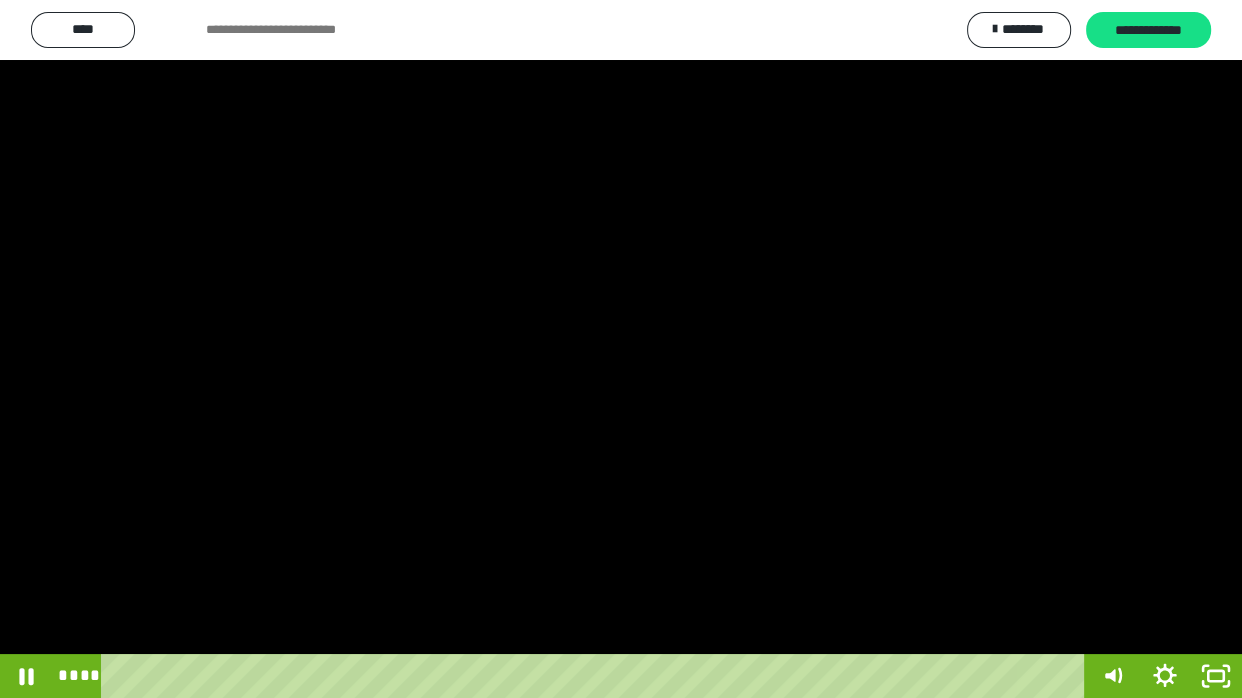 click at bounding box center (621, 349) 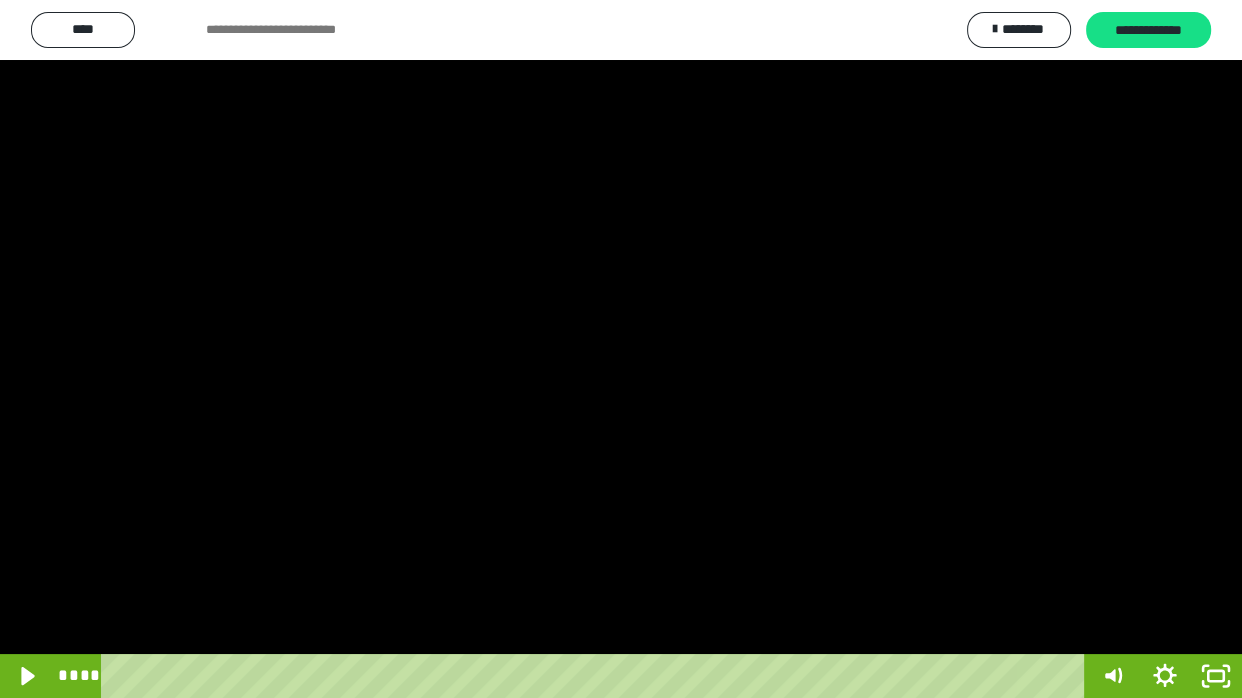 click at bounding box center (621, 349) 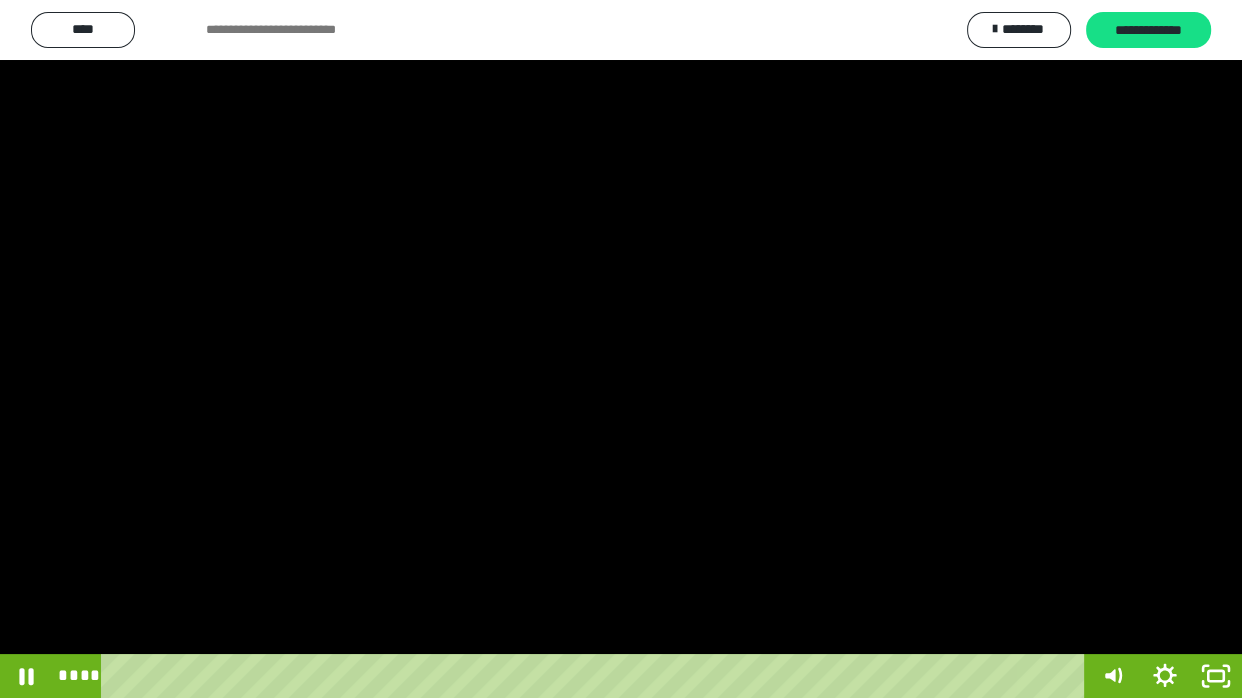 drag, startPoint x: 527, startPoint y: 371, endPoint x: 533, endPoint y: 350, distance: 21.84033 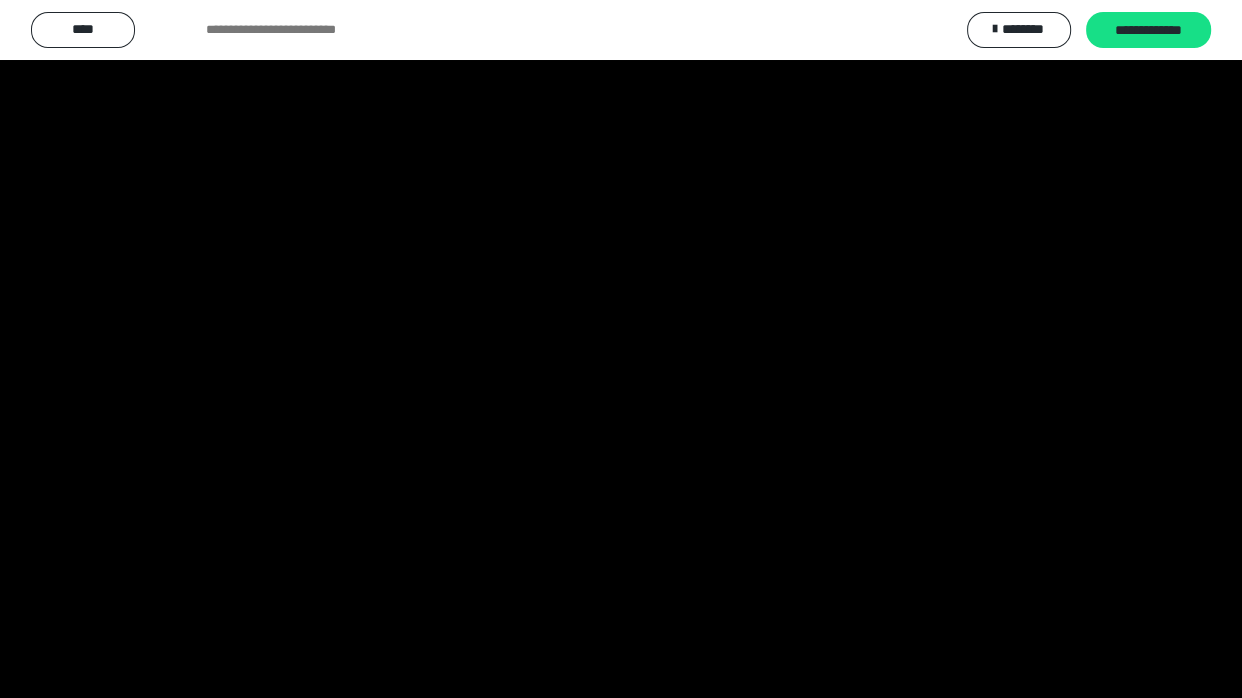click at bounding box center [0, 0] 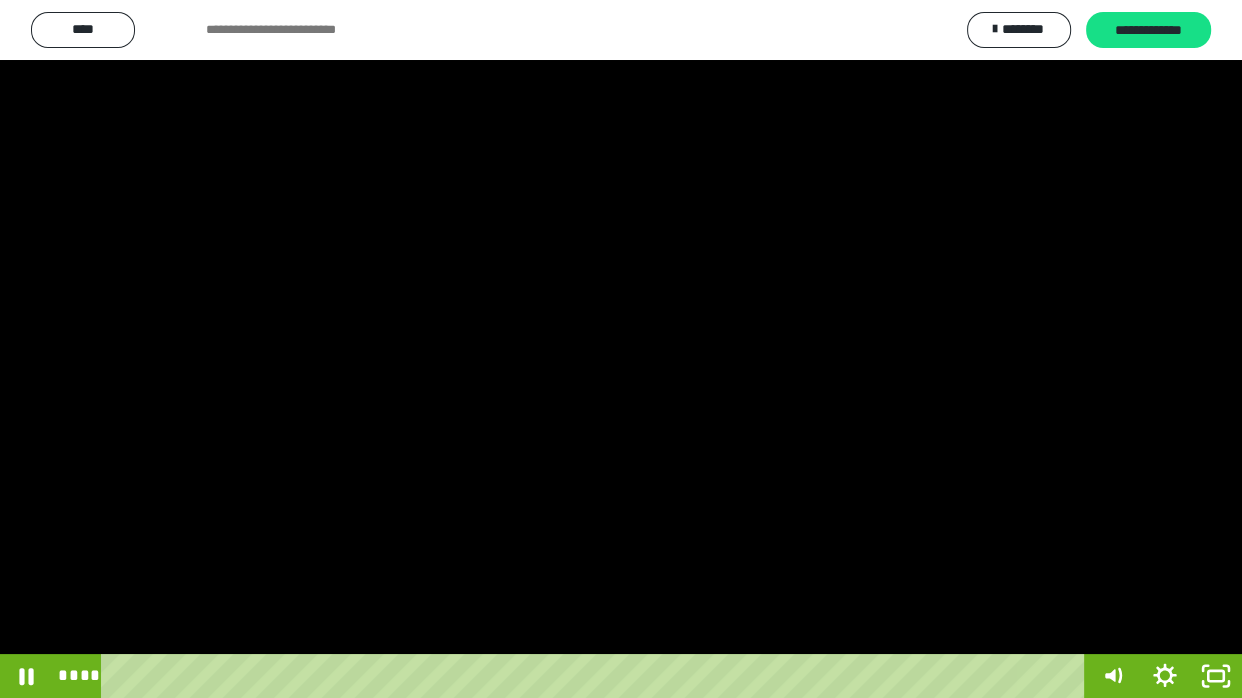 click at bounding box center [621, 349] 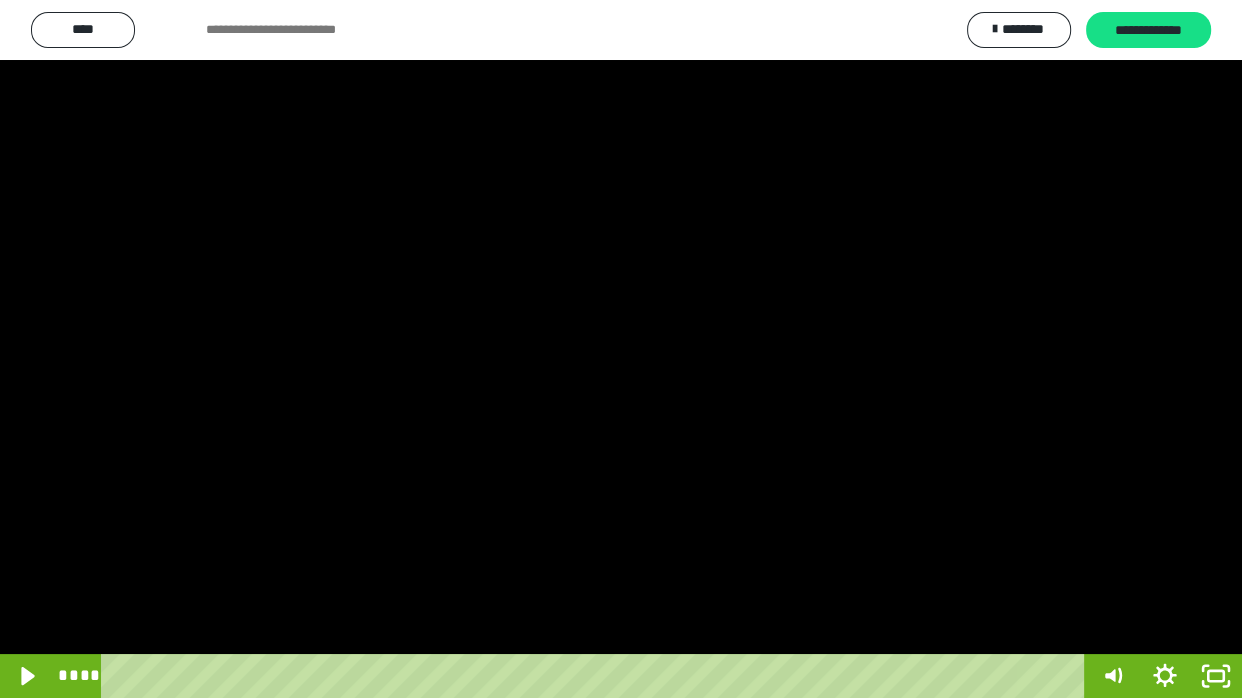 click at bounding box center (621, 349) 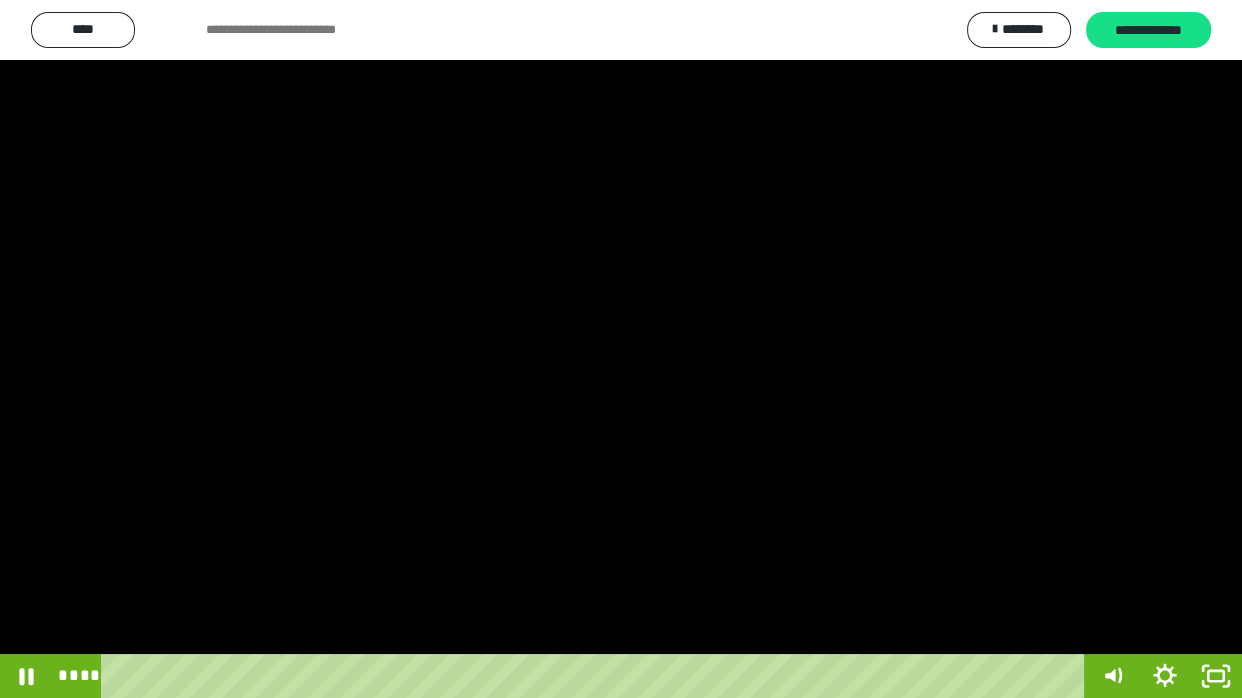 click at bounding box center [621, 349] 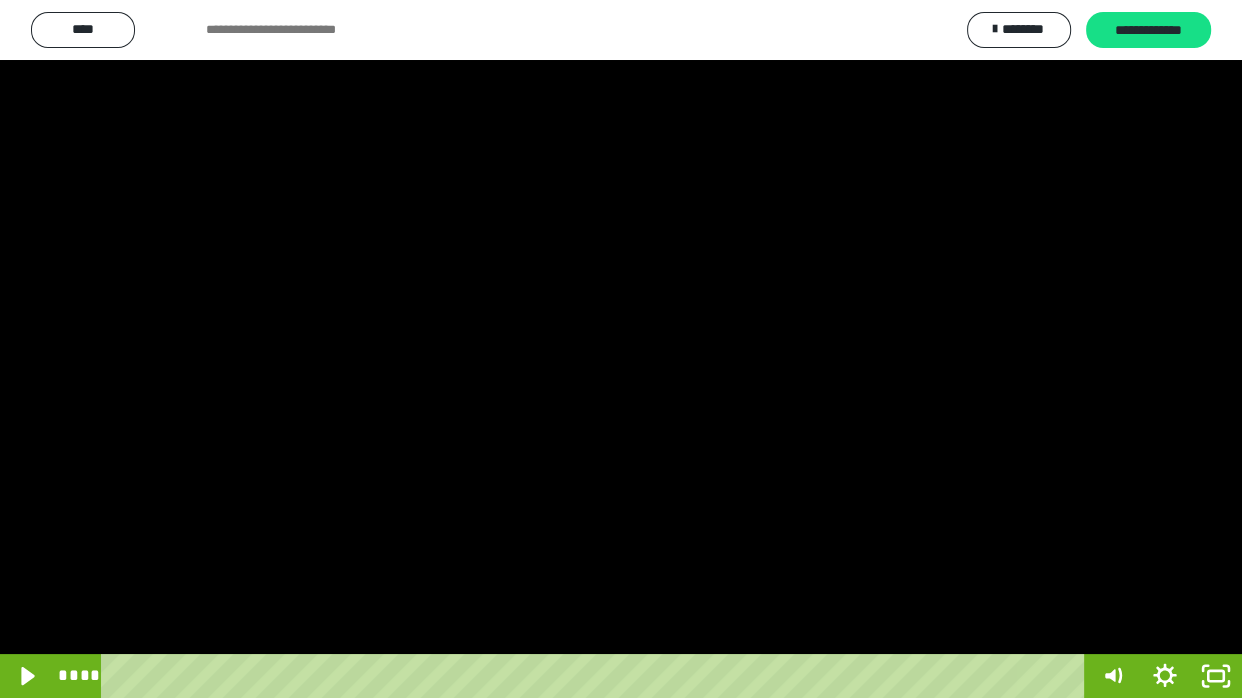 click at bounding box center [621, 349] 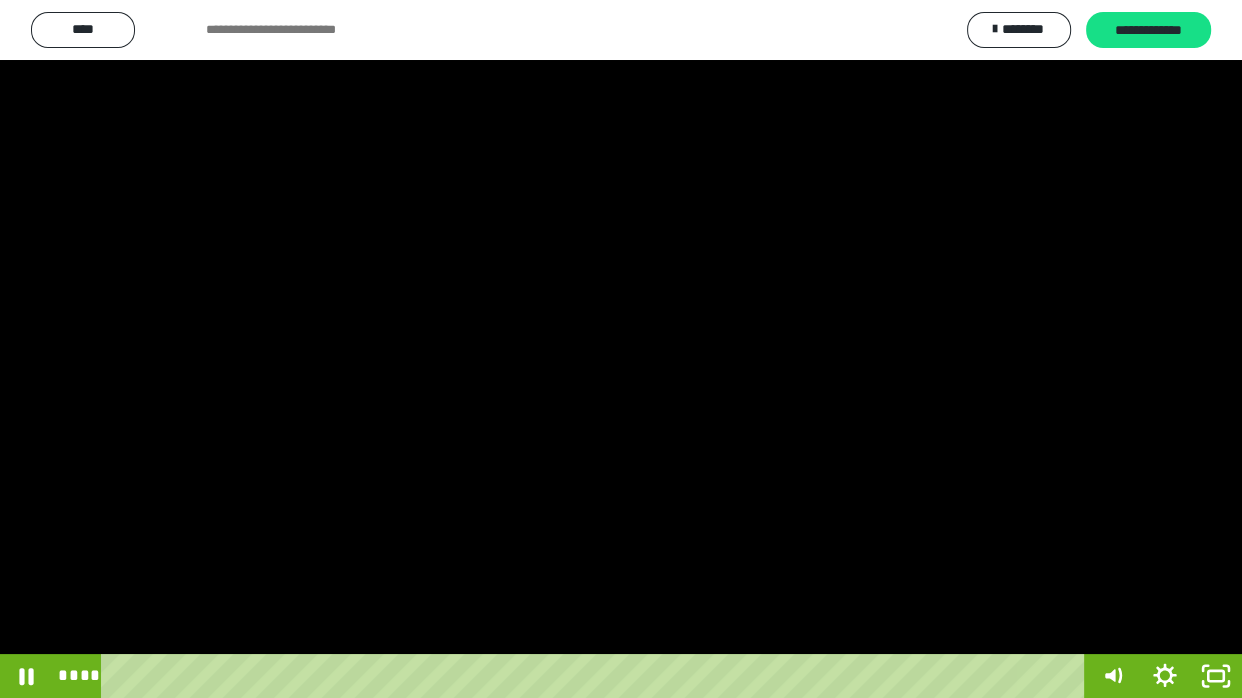 click at bounding box center (621, 349) 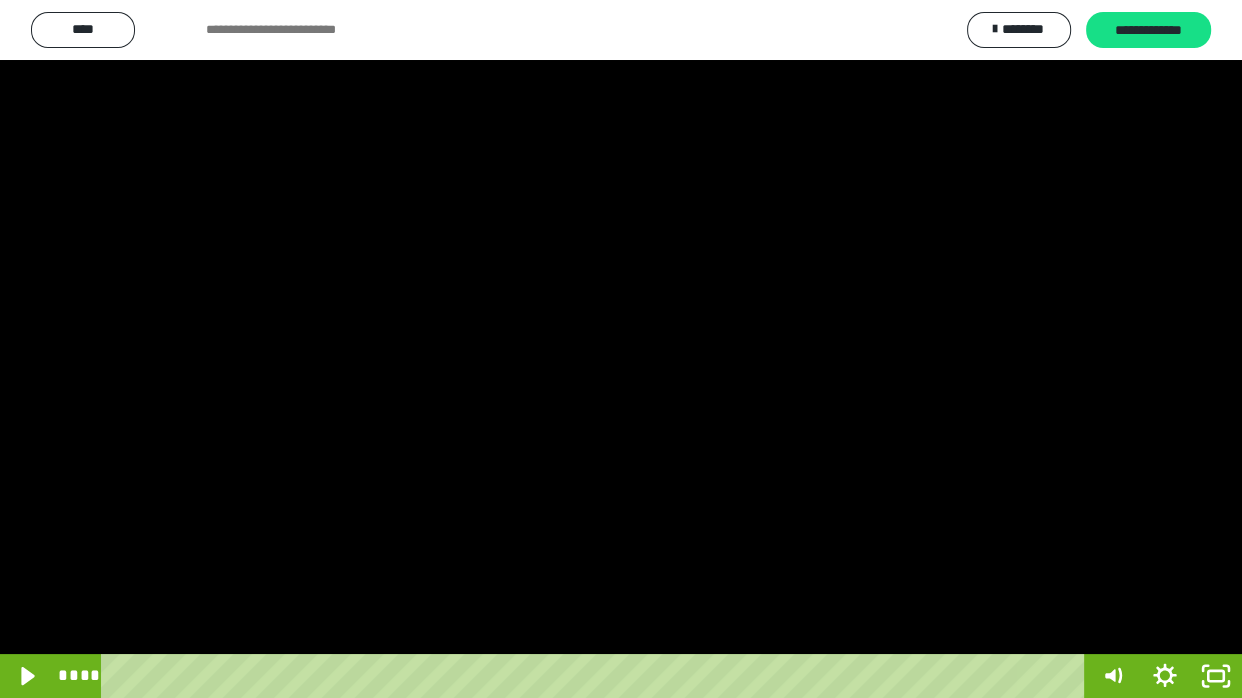click at bounding box center [621, 349] 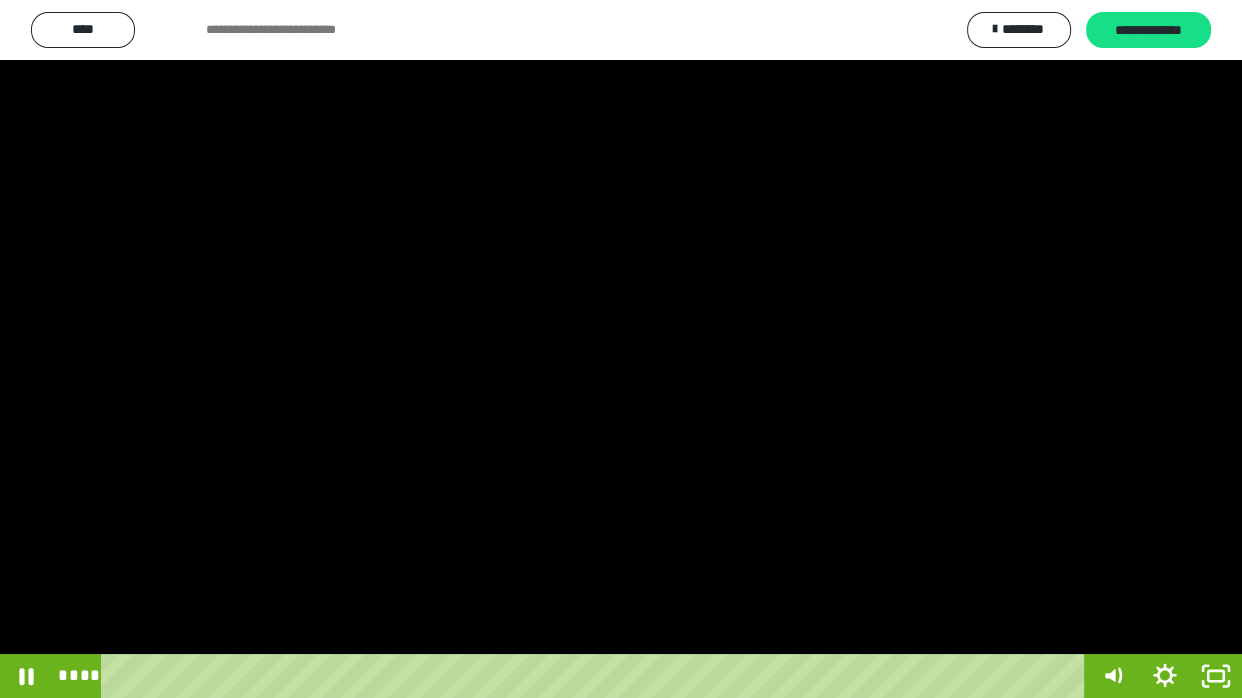 click at bounding box center [621, 349] 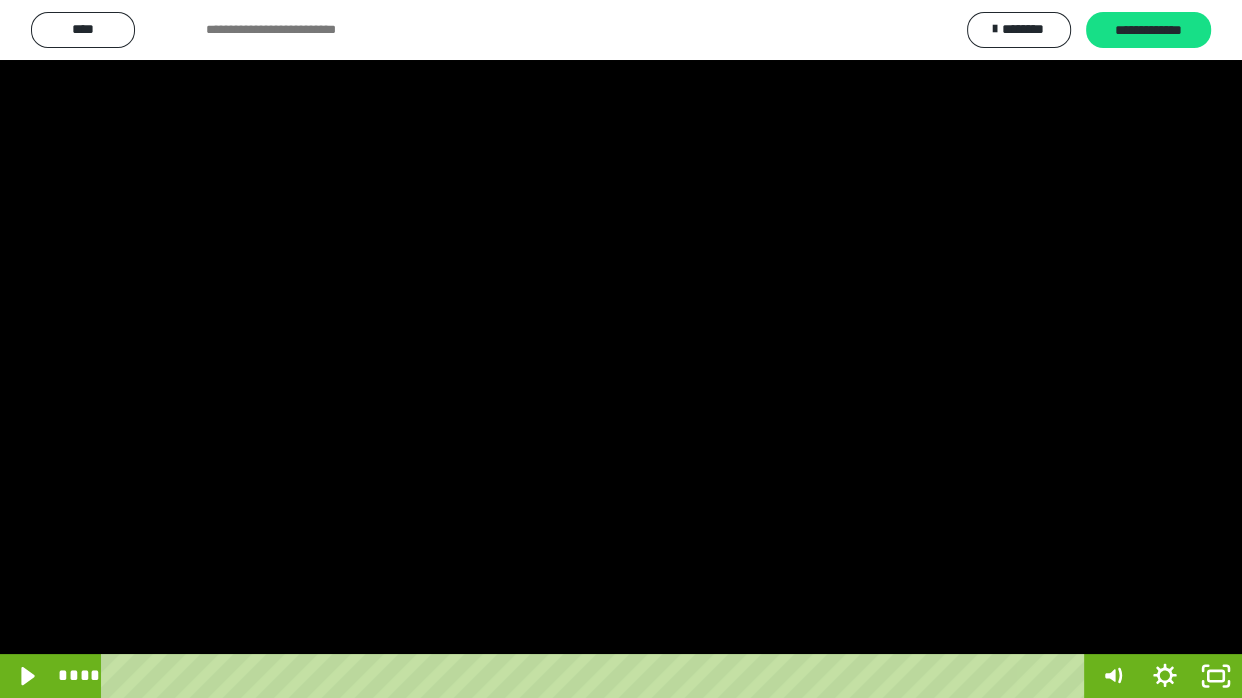 click at bounding box center [621, 349] 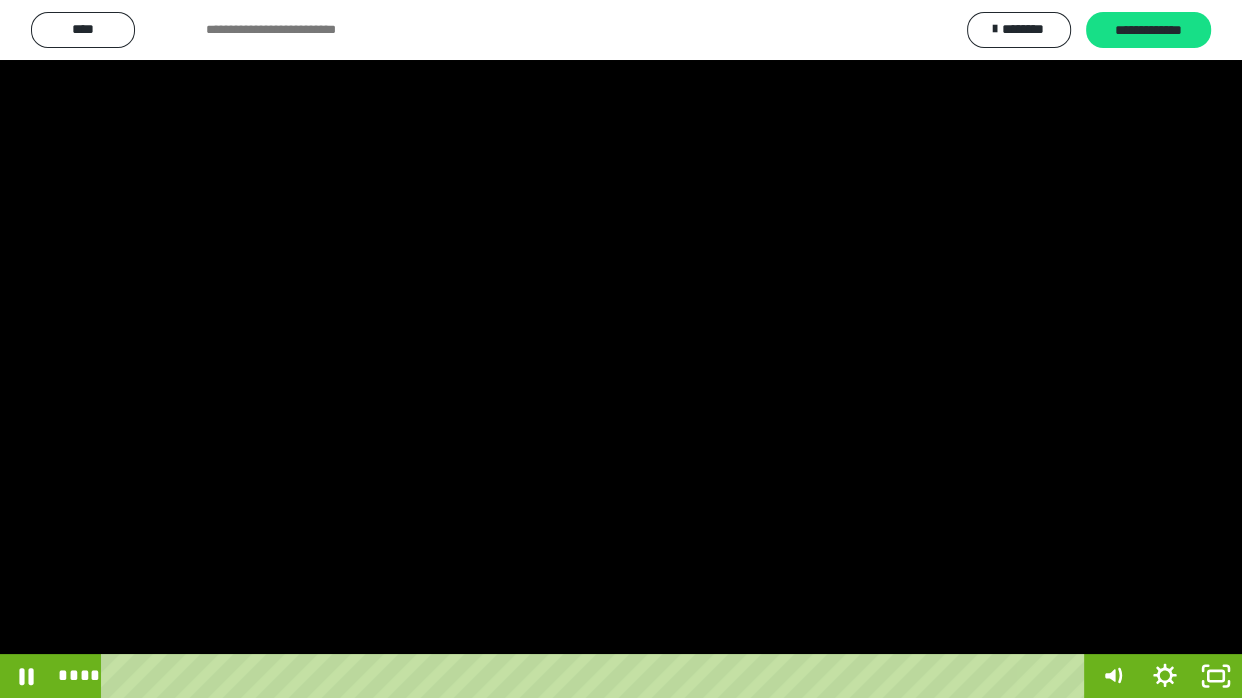 click at bounding box center (621, 349) 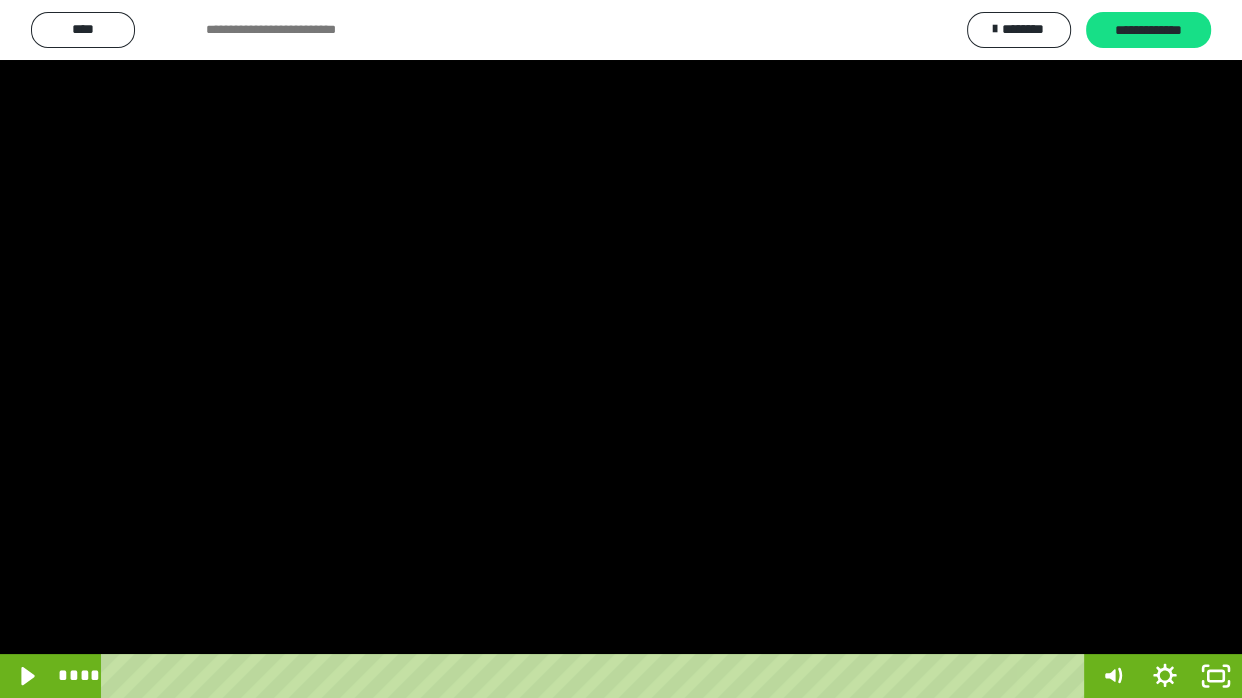 click at bounding box center (621, 349) 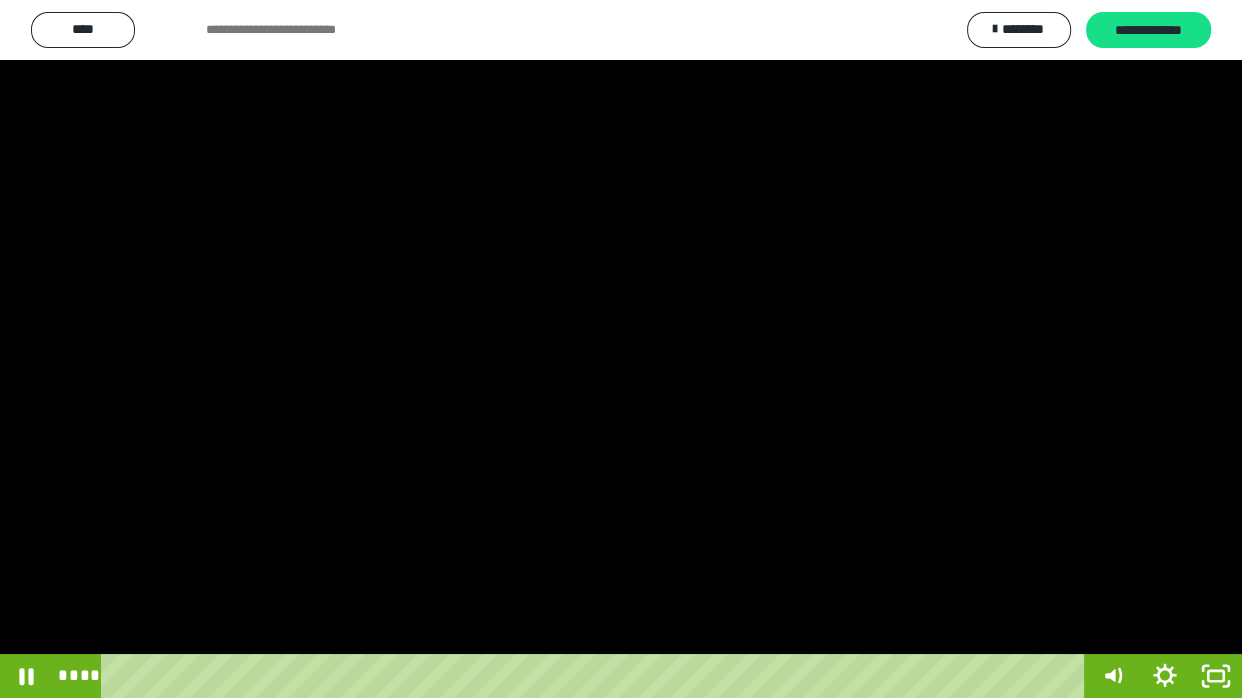 click at bounding box center [621, 349] 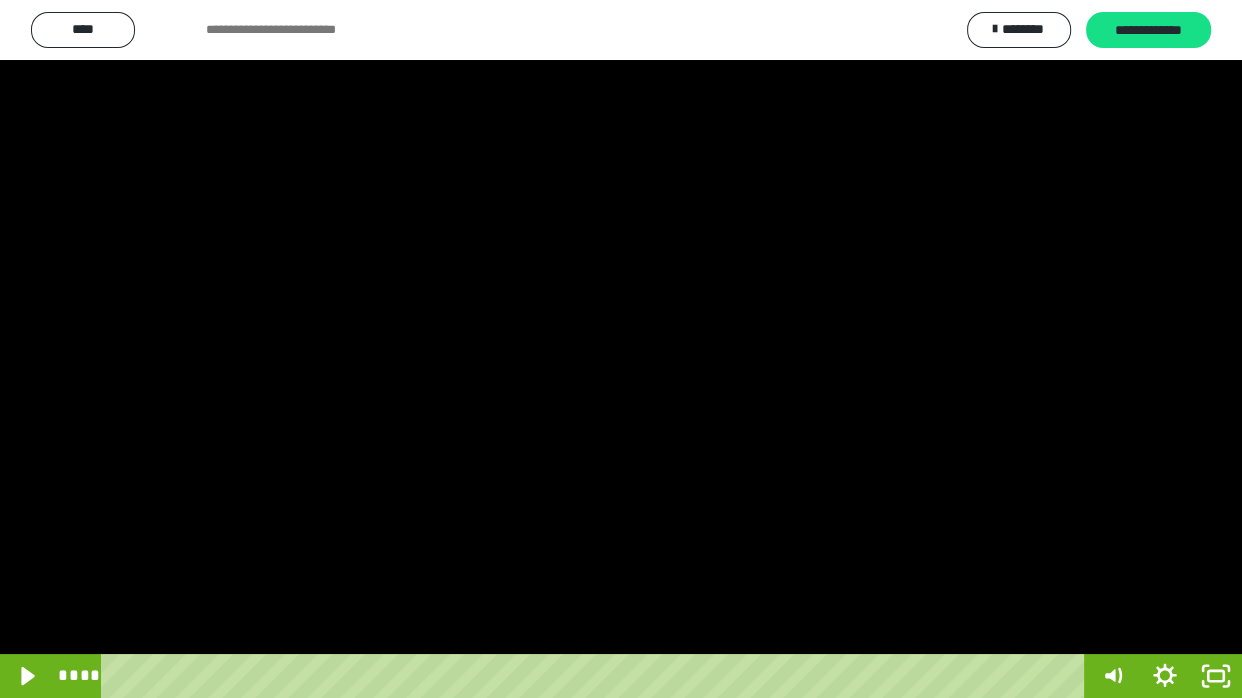 click at bounding box center [621, 349] 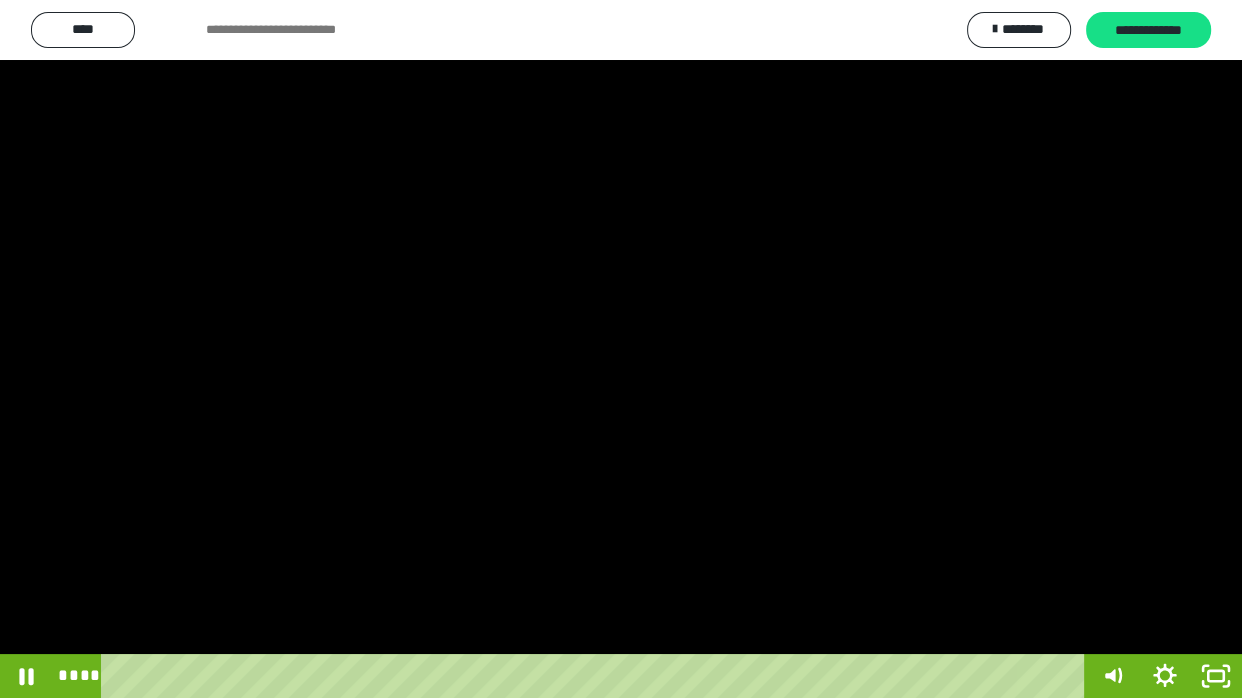 click at bounding box center [621, 349] 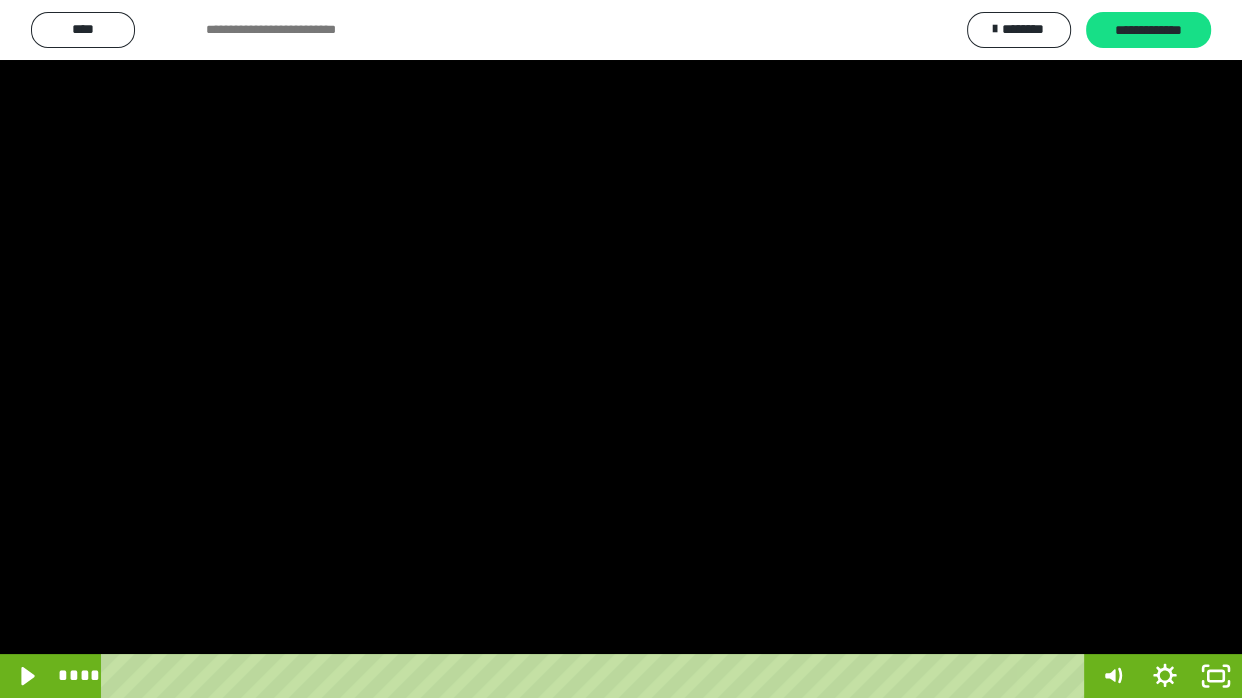 click at bounding box center [621, 349] 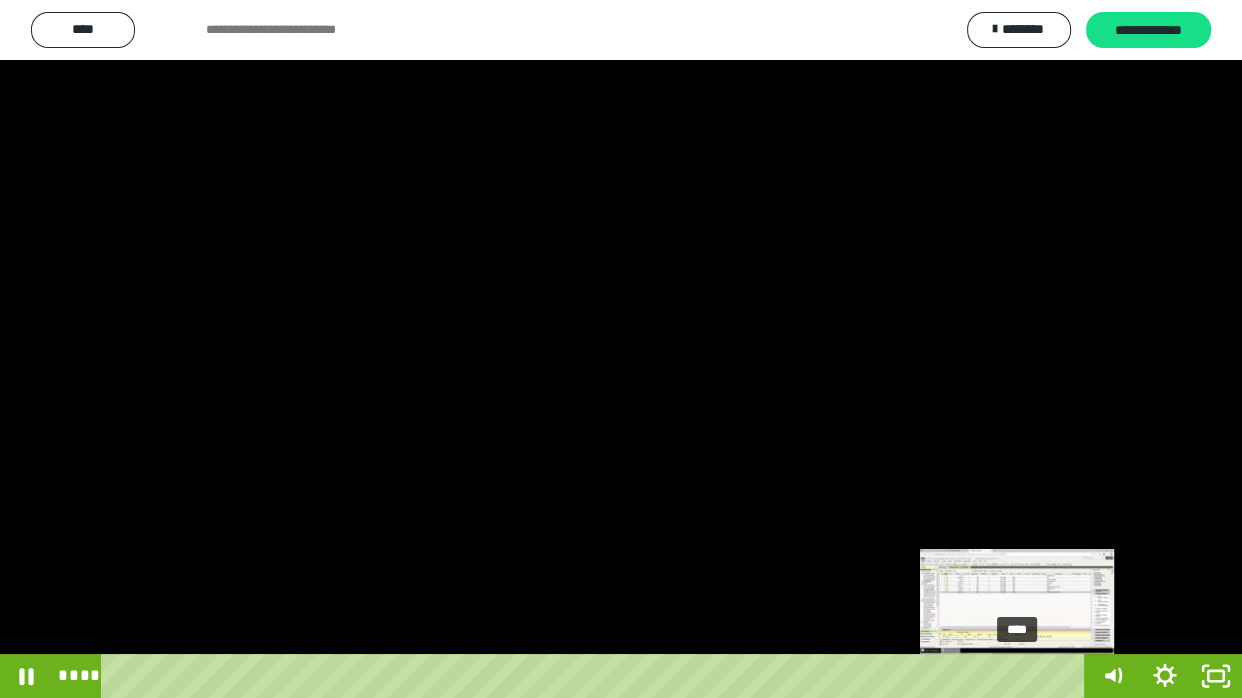 click on "****" at bounding box center [597, 676] 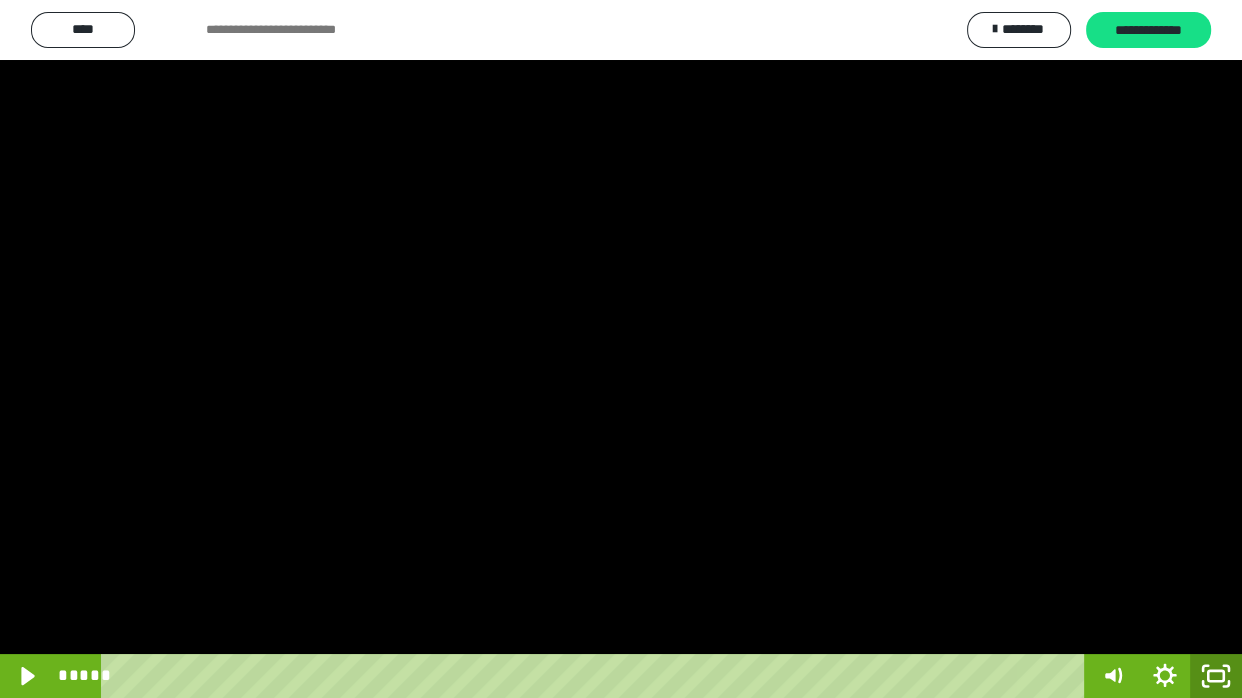 drag, startPoint x: 1212, startPoint y: 672, endPoint x: 1226, endPoint y: 512, distance: 160.61133 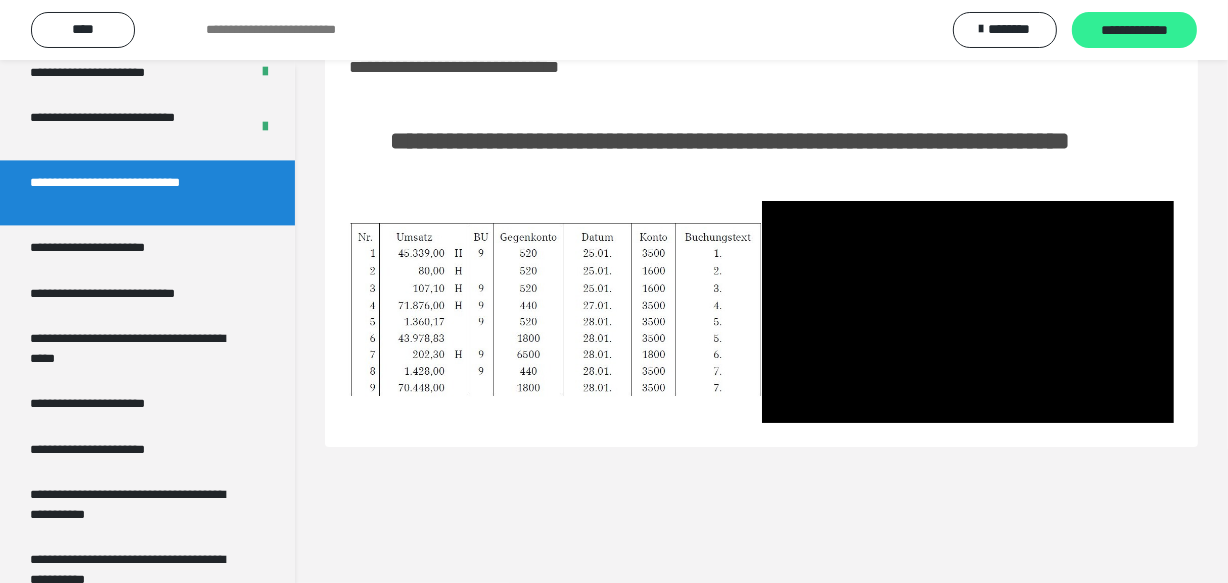 click on "**********" at bounding box center (1134, 31) 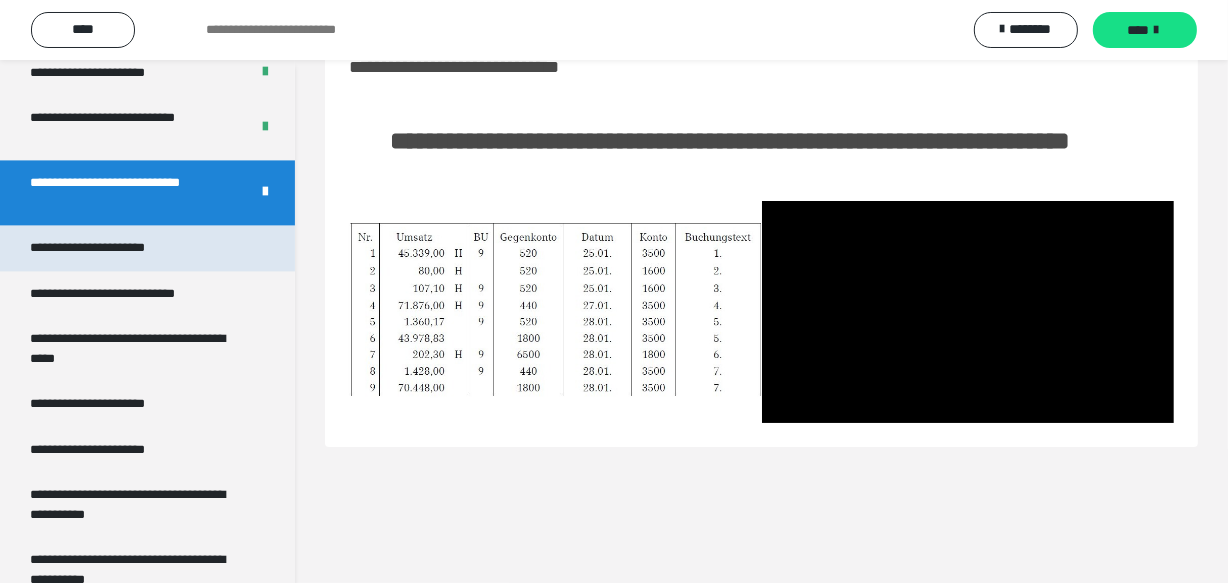 click on "**********" at bounding box center [109, 247] 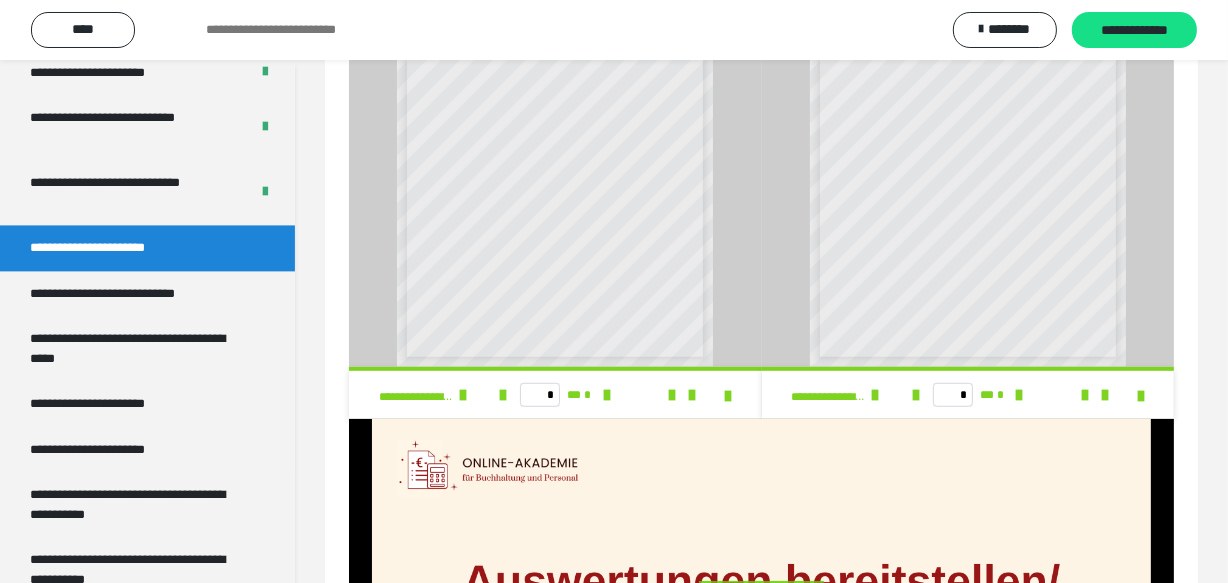 scroll, scrollTop: 1192, scrollLeft: 0, axis: vertical 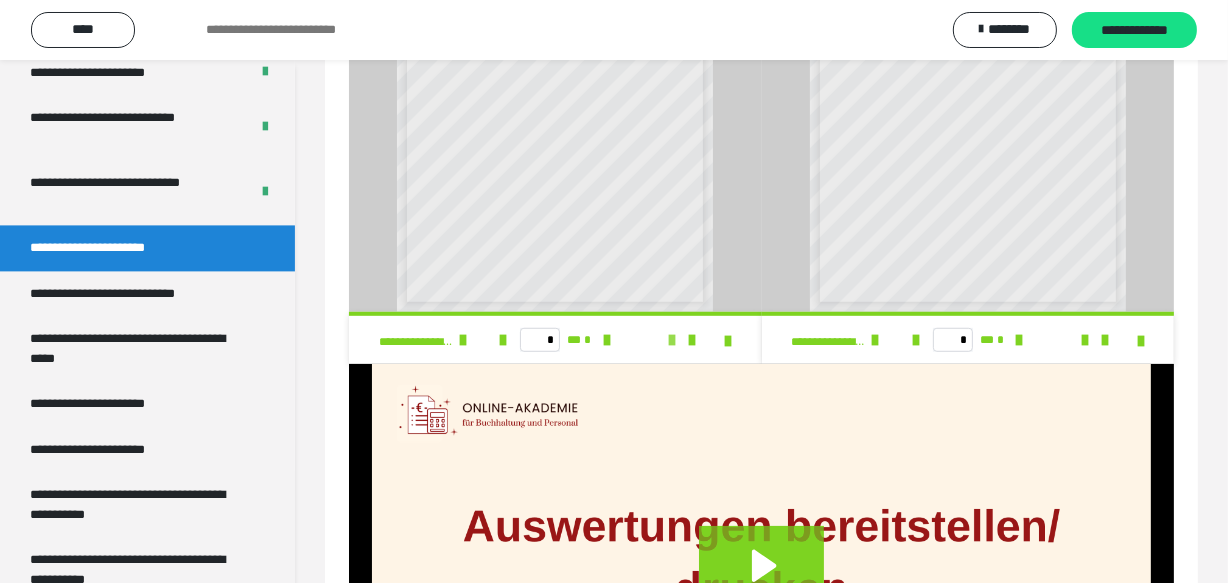 click at bounding box center (673, 340) 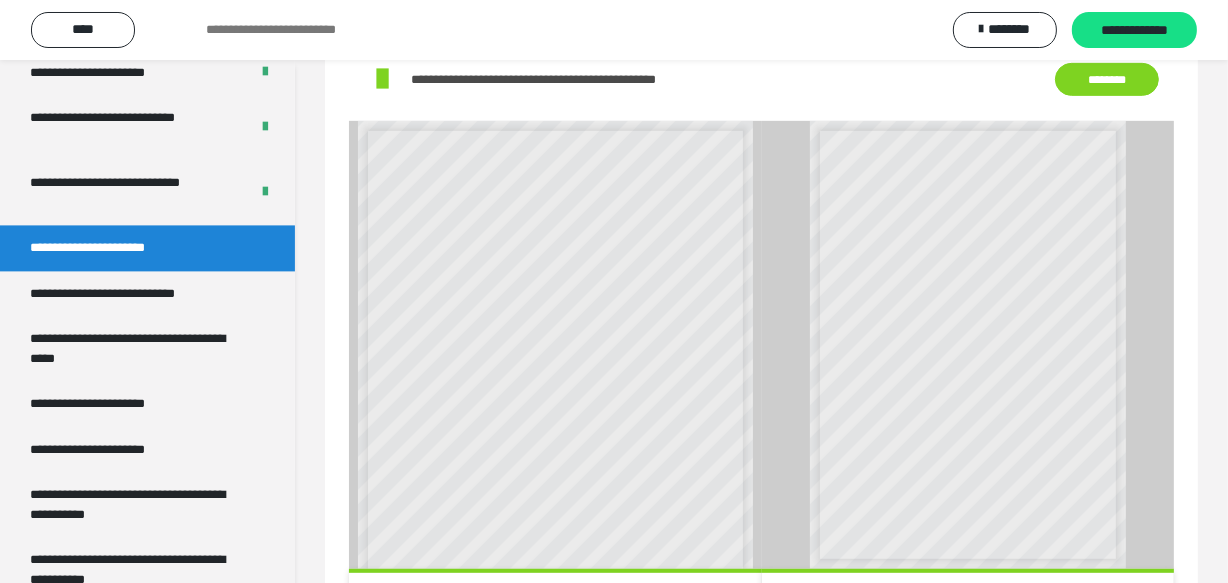 scroll, scrollTop: 920, scrollLeft: 0, axis: vertical 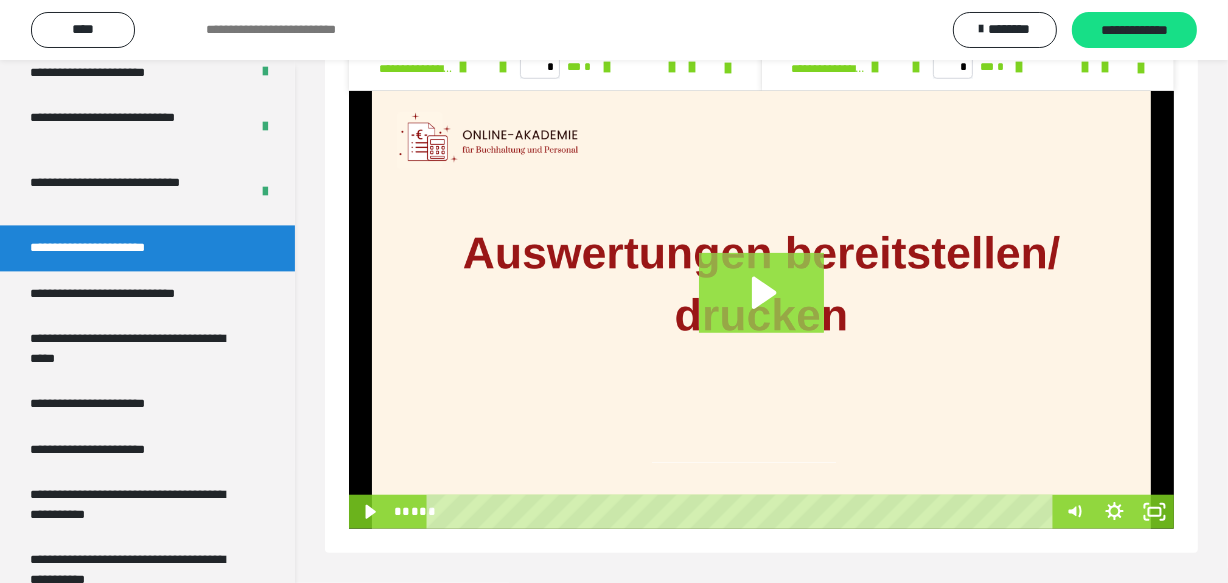 click 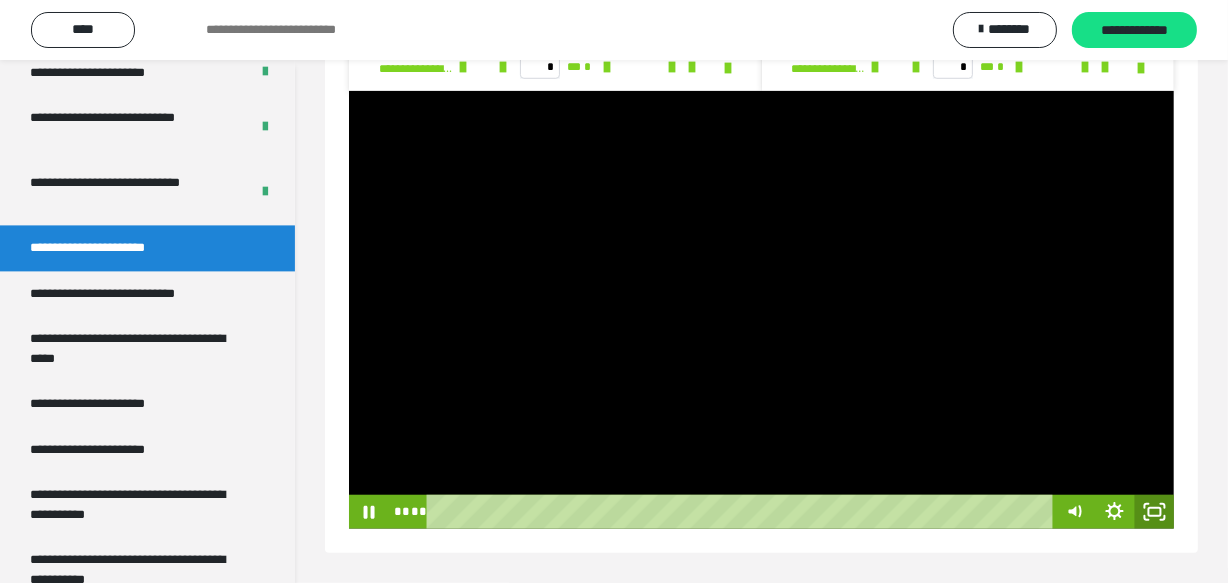 click 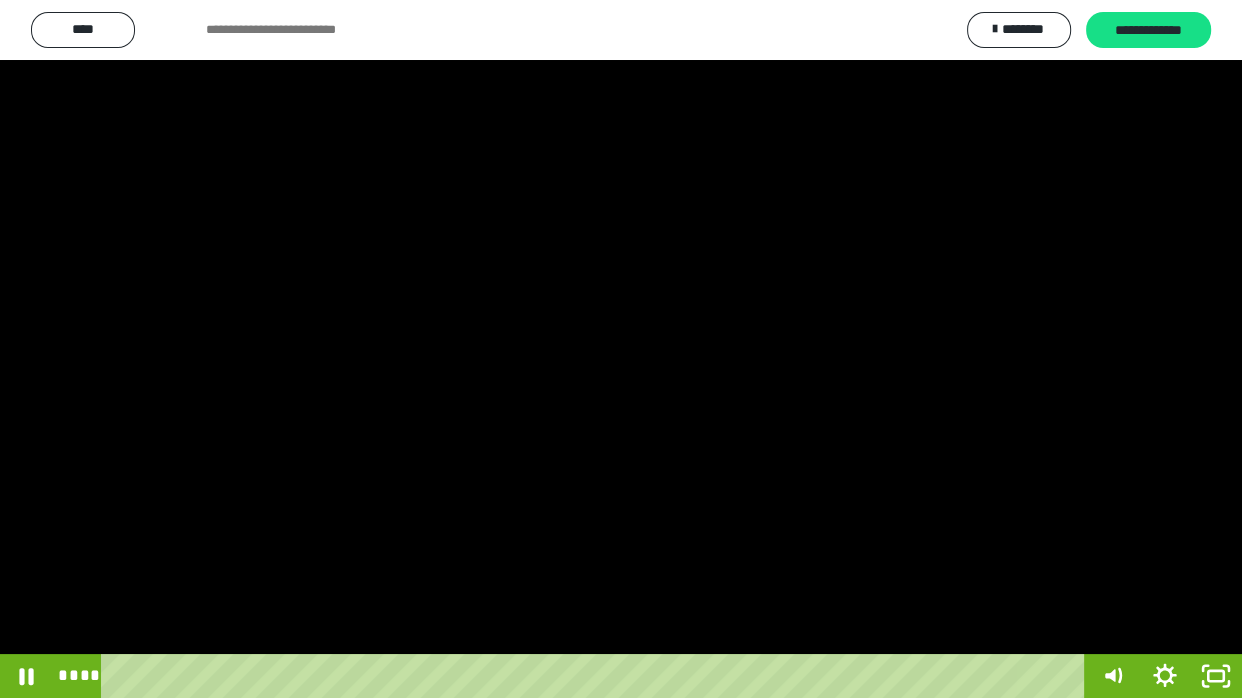 click at bounding box center [621, 349] 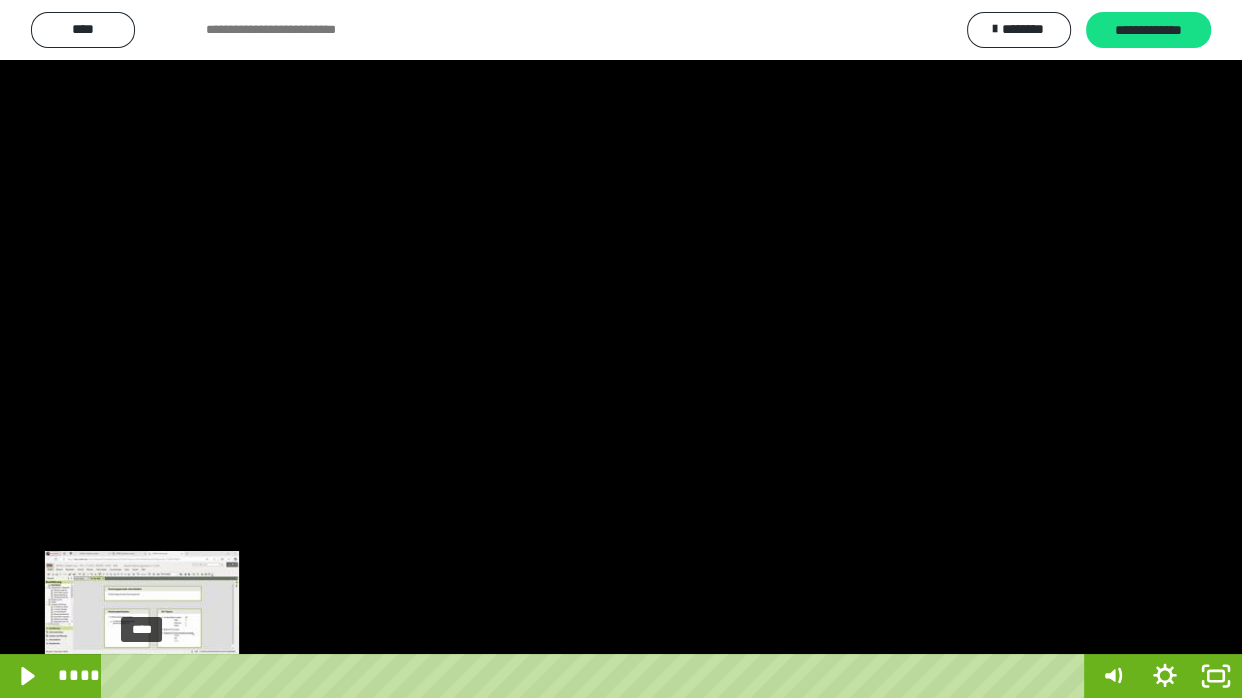 click on "****" at bounding box center (597, 676) 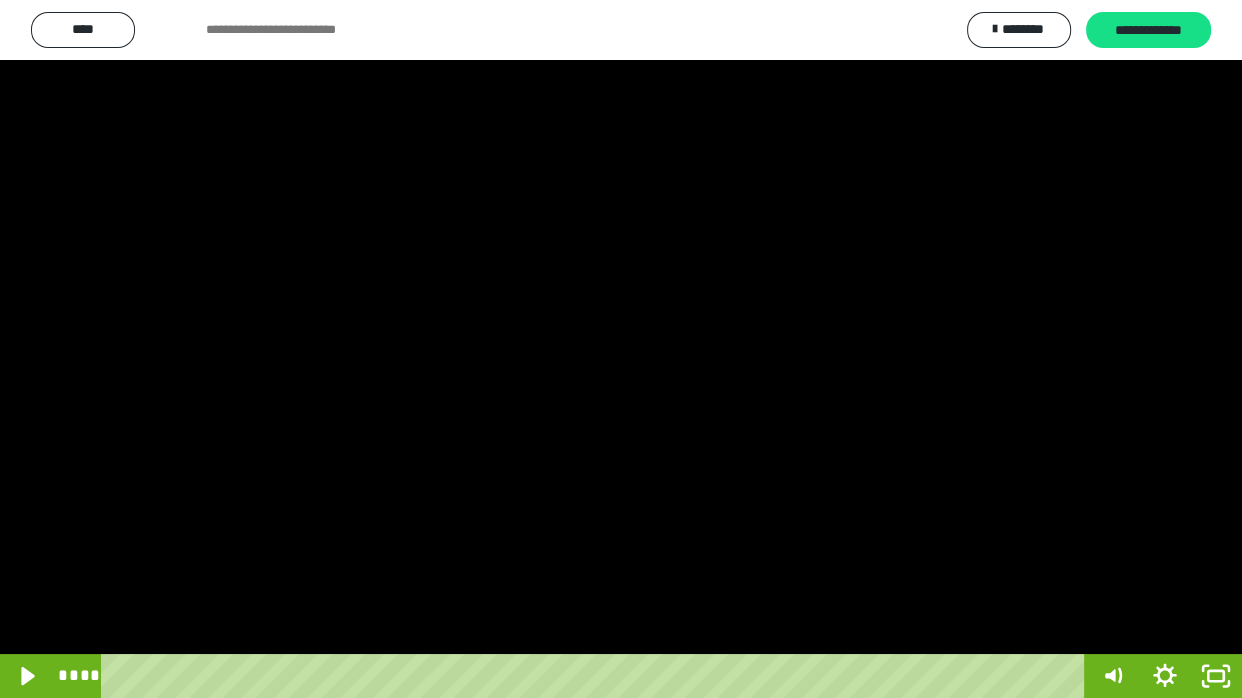 click at bounding box center (621, 349) 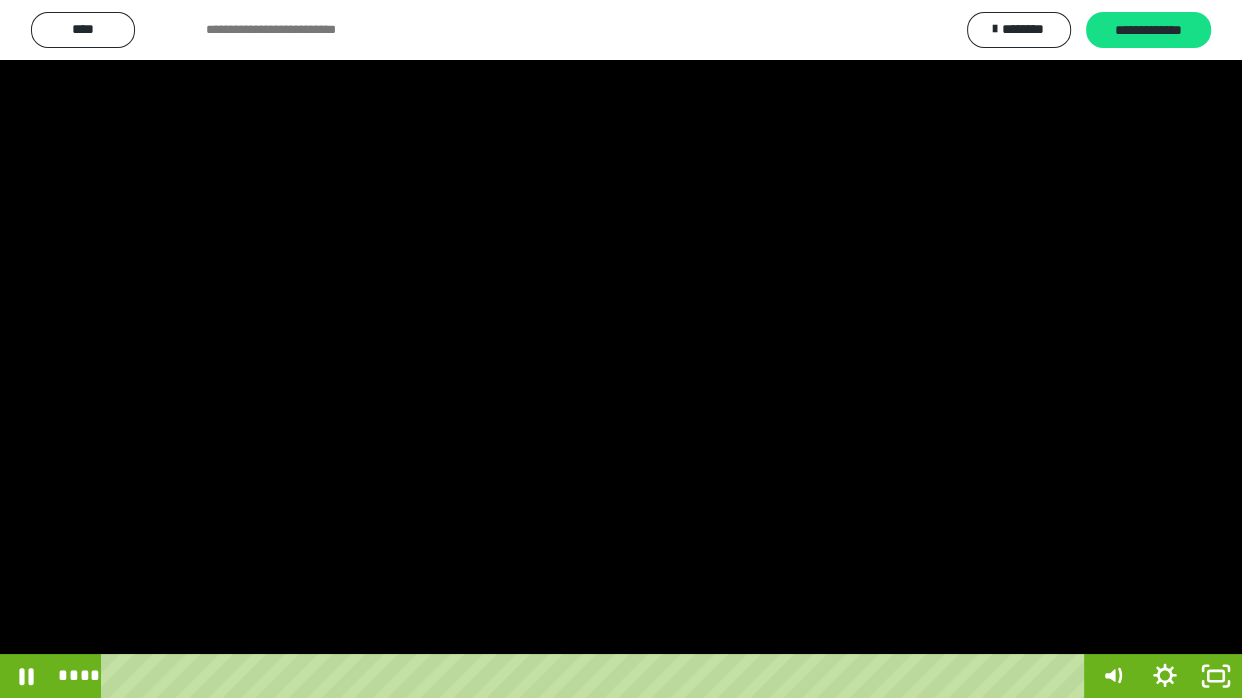 click at bounding box center [621, 349] 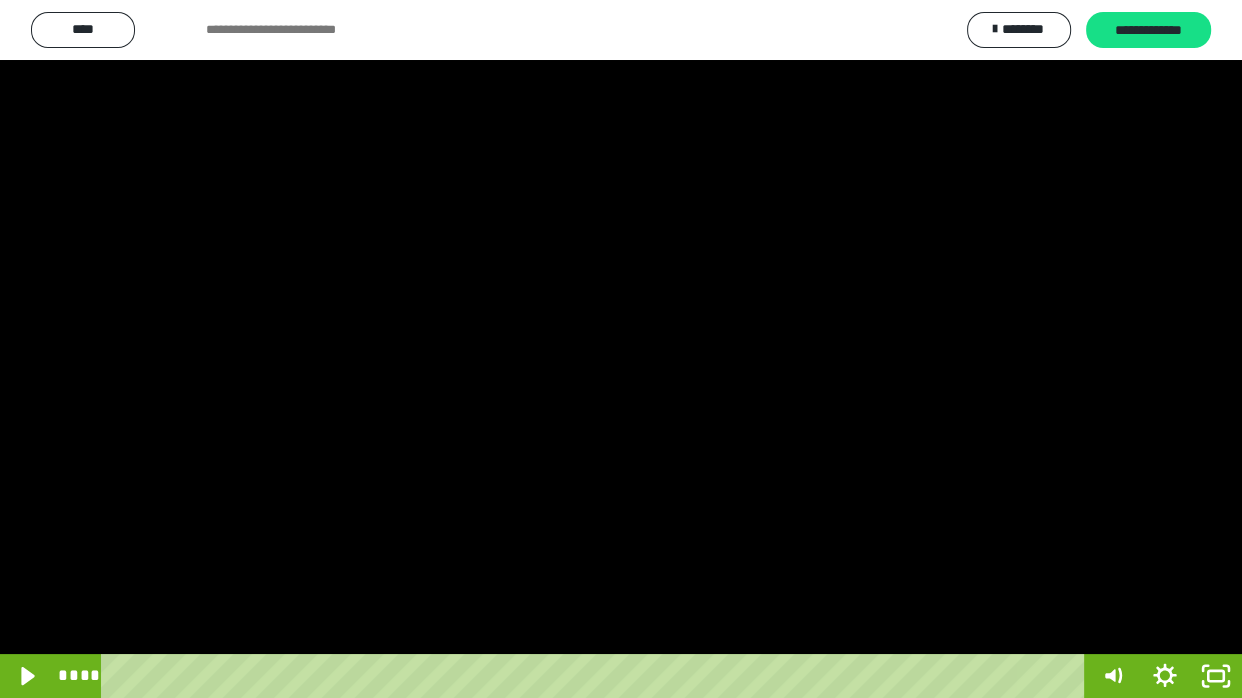 click at bounding box center (621, 349) 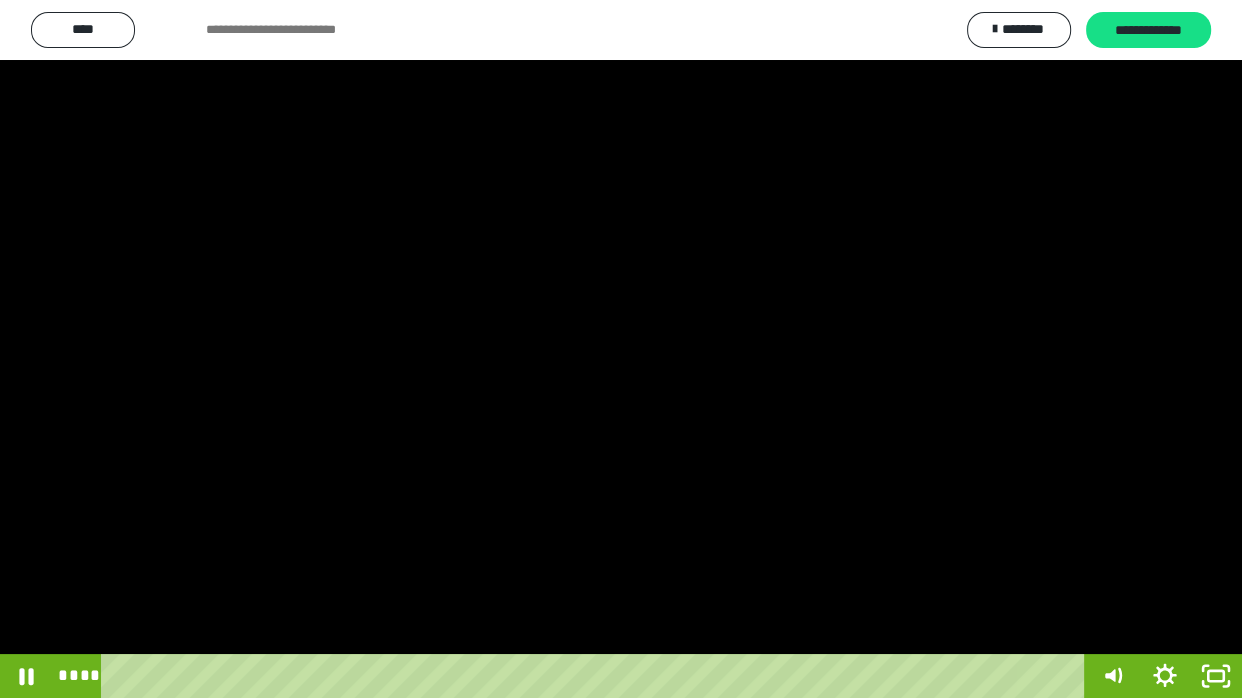 click at bounding box center (621, 349) 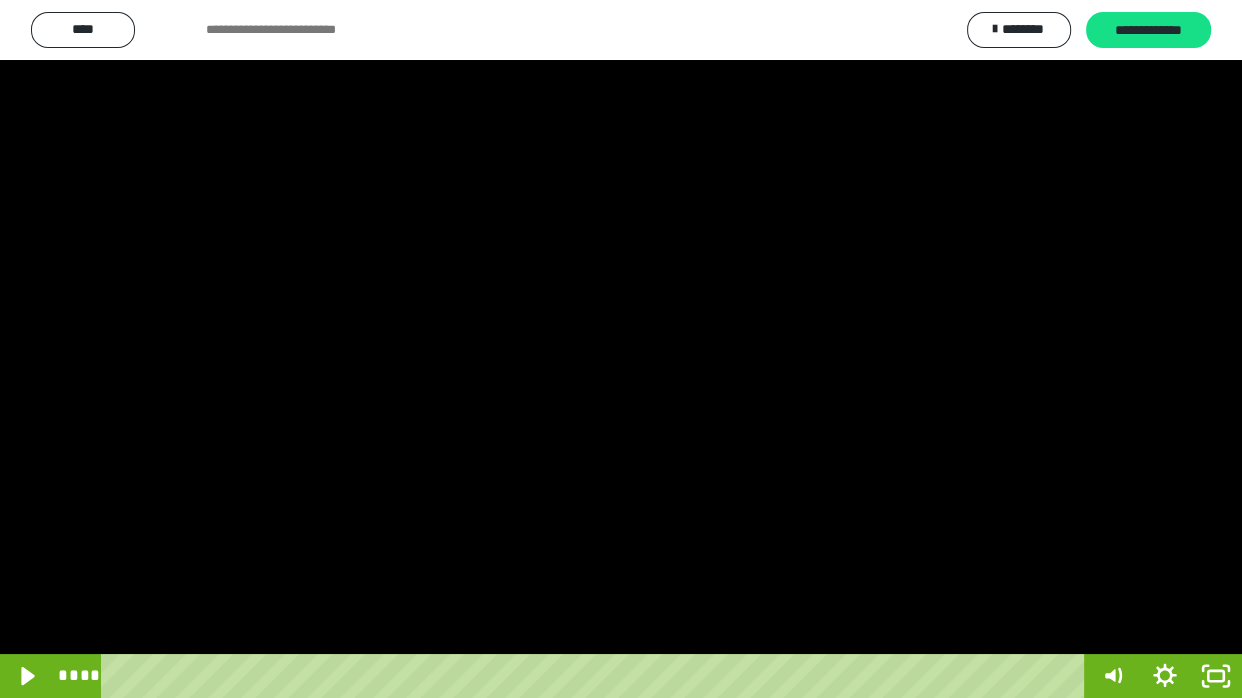 click at bounding box center [621, 349] 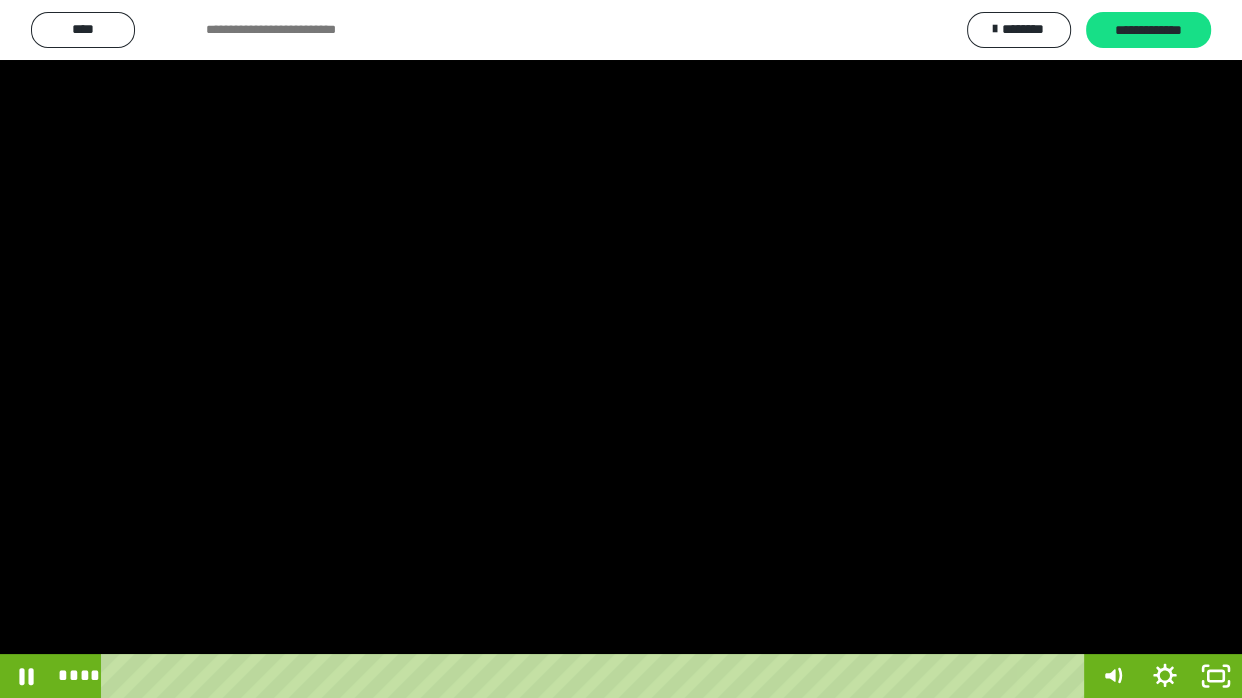 click at bounding box center (621, 349) 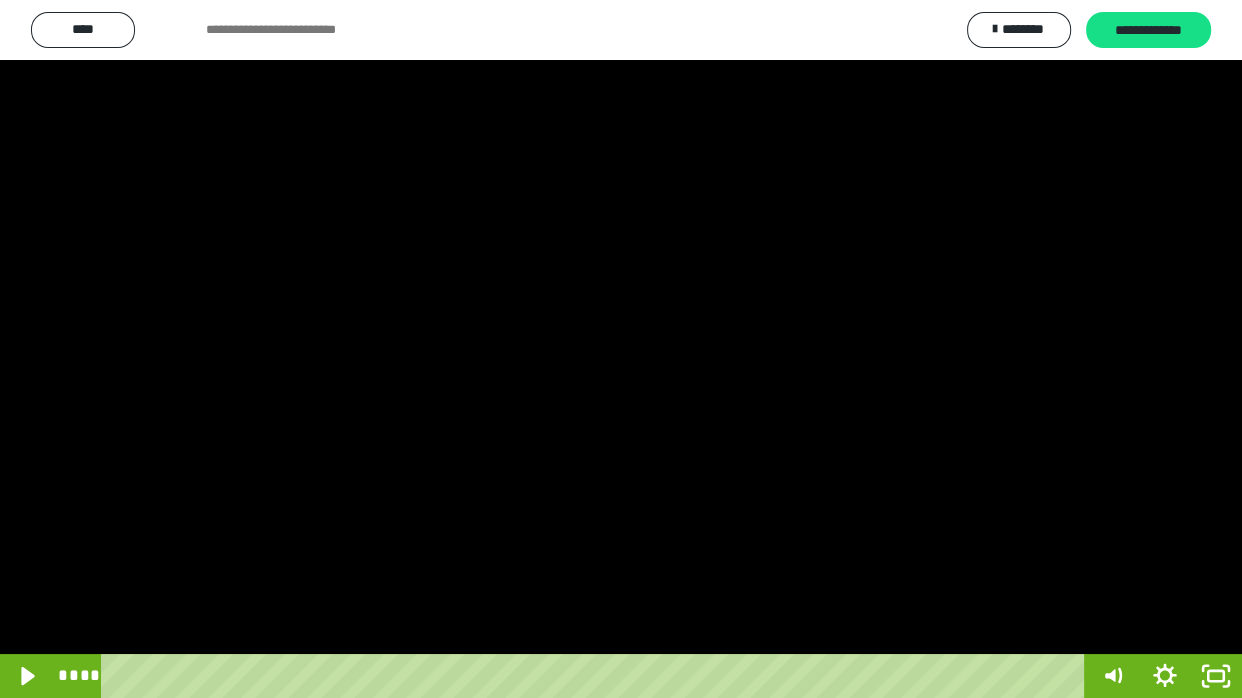 click at bounding box center [621, 349] 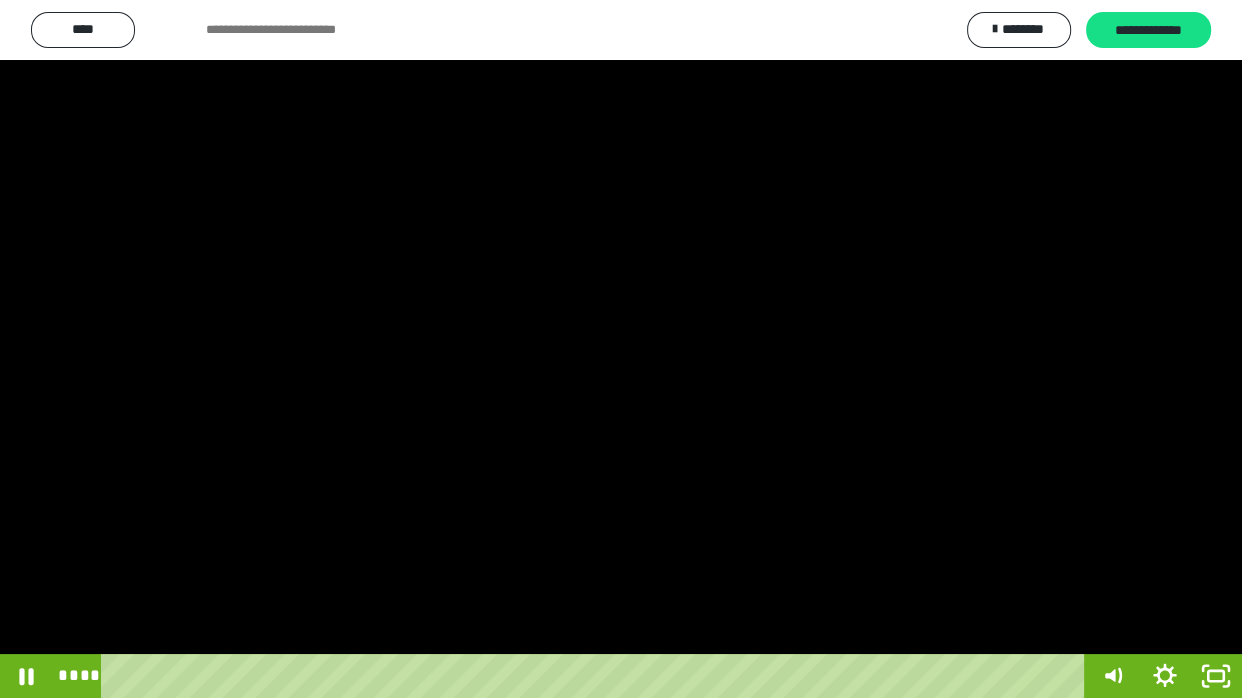 click at bounding box center (621, 349) 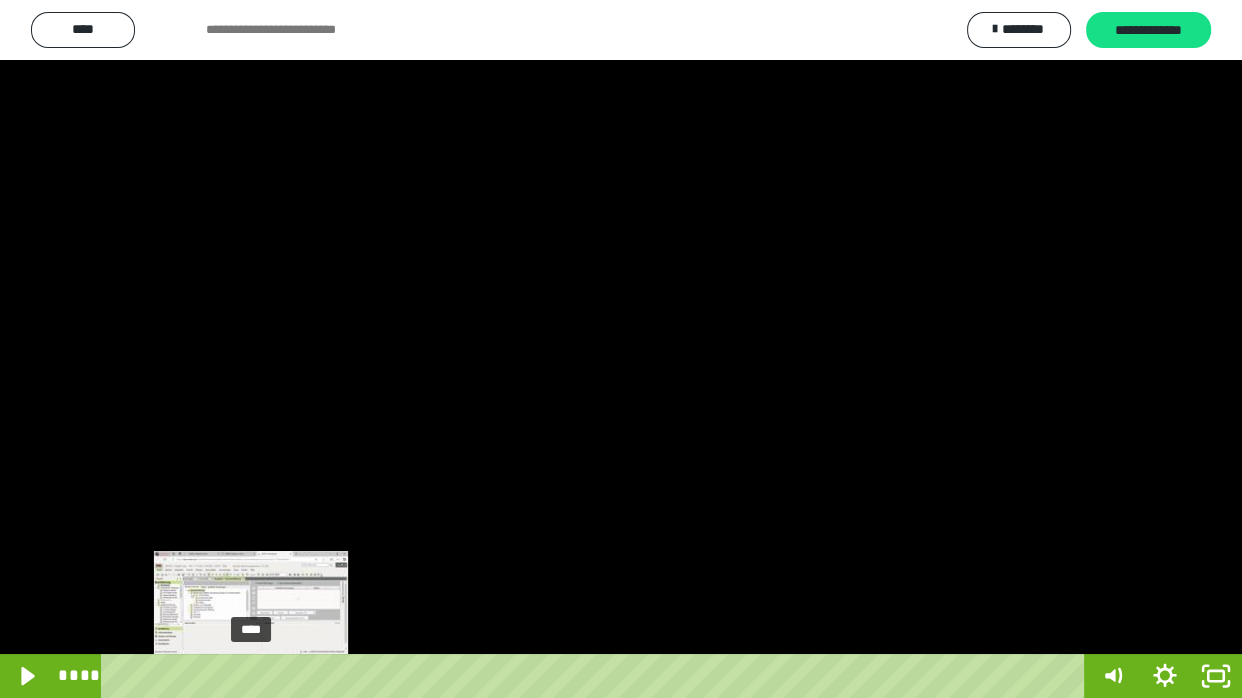 click on "****" at bounding box center [597, 676] 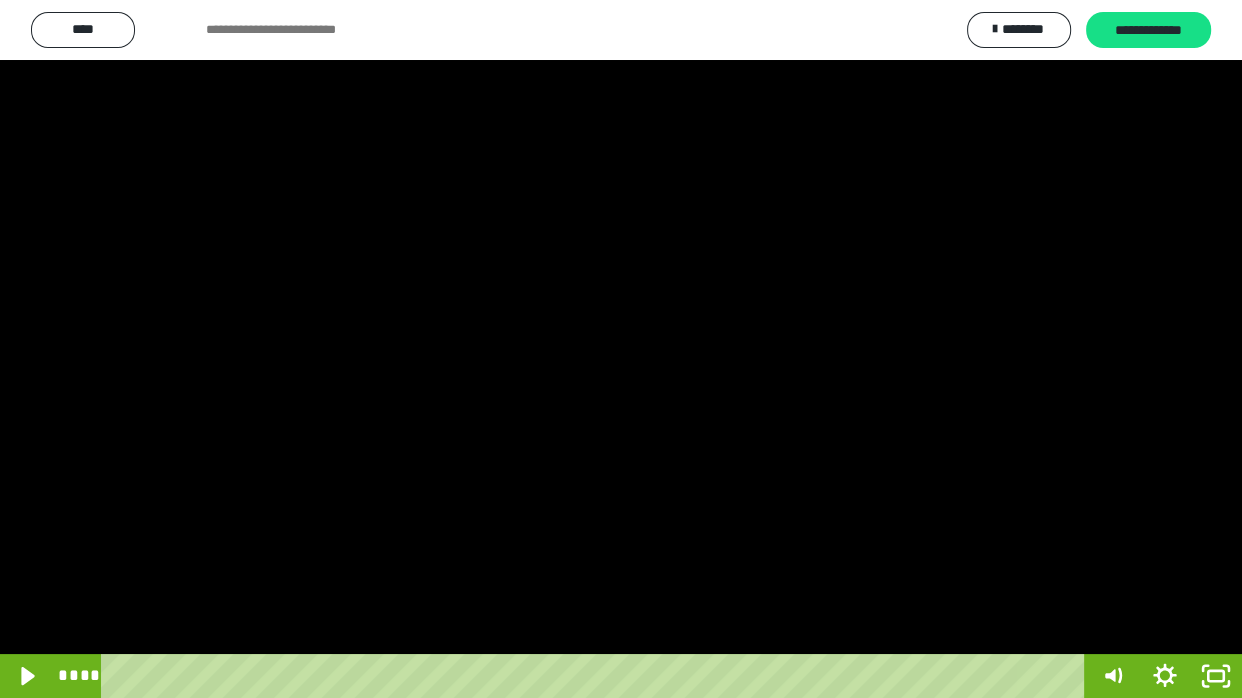 click at bounding box center (621, 349) 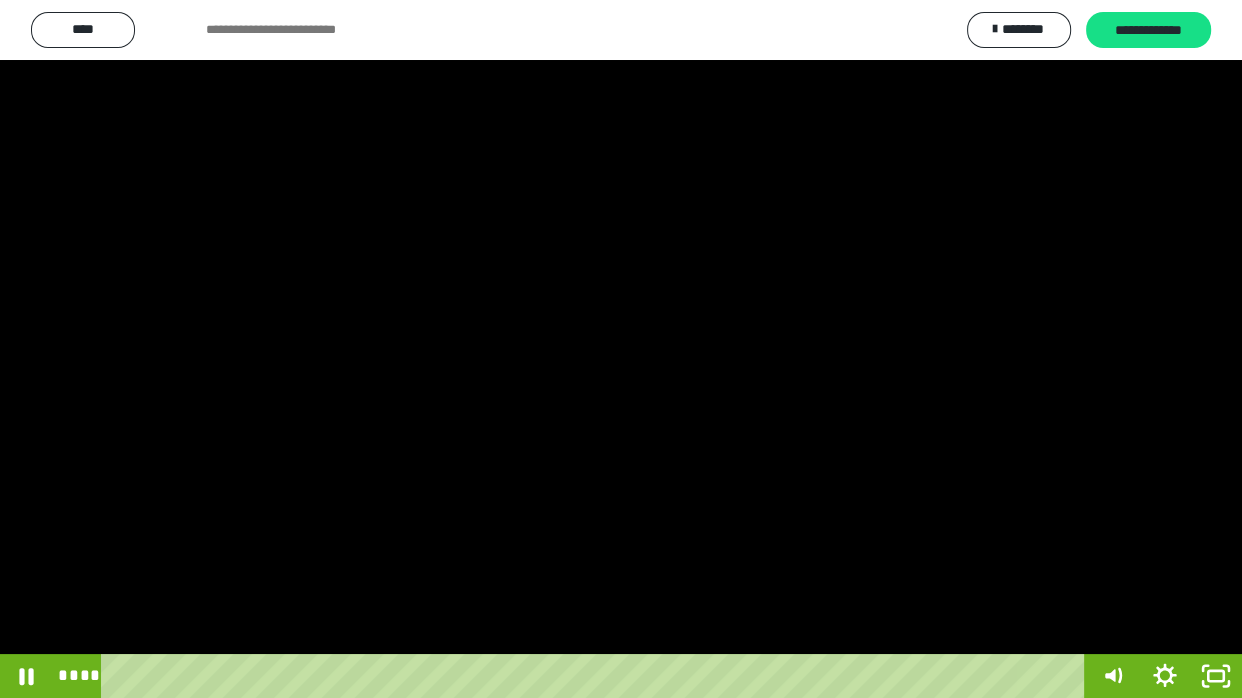 click at bounding box center (621, 349) 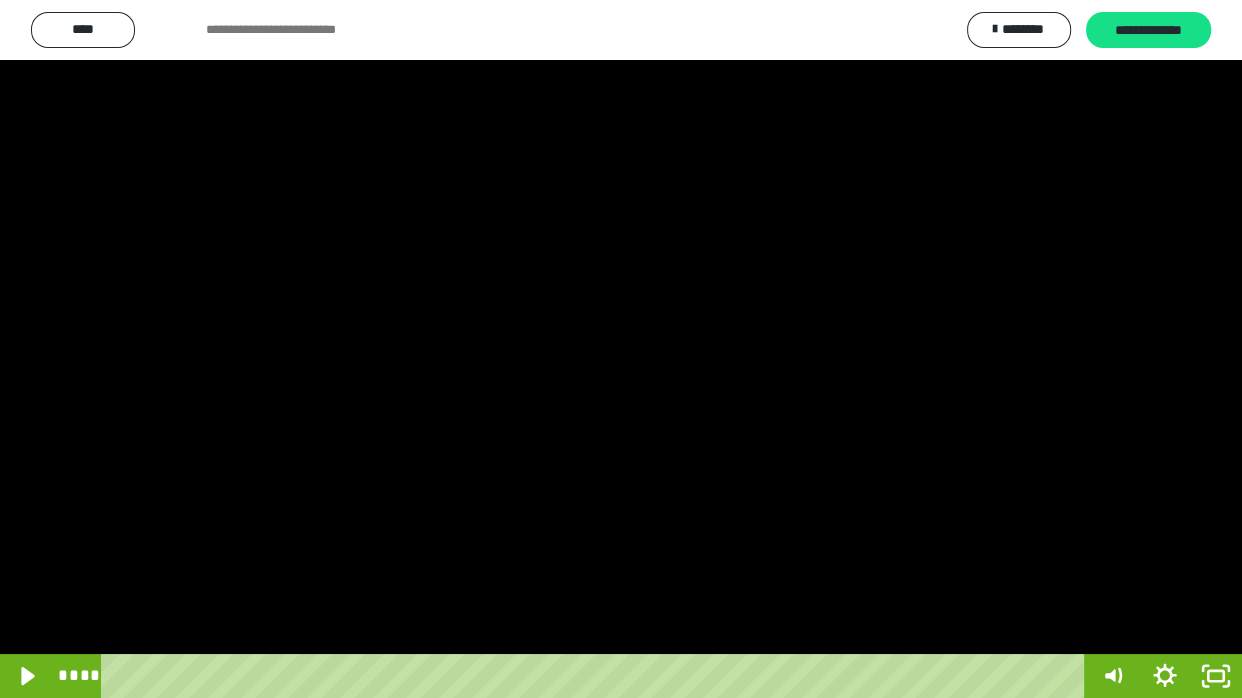 click at bounding box center (621, 349) 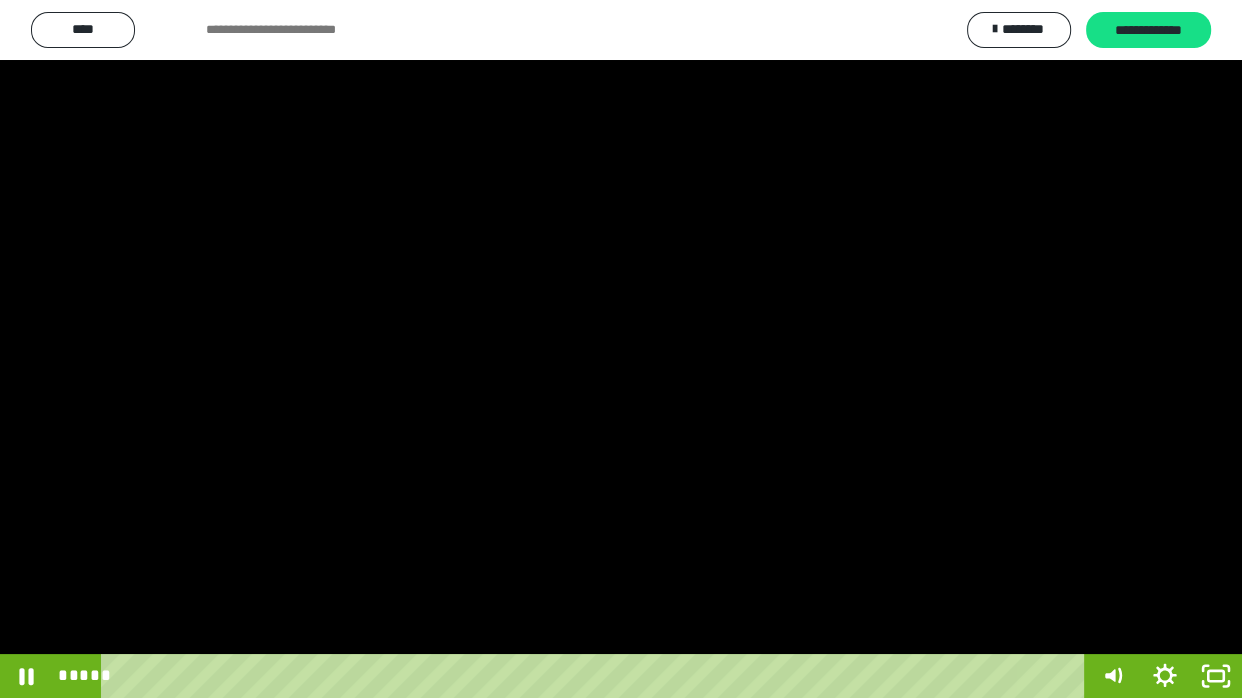 click at bounding box center [621, 349] 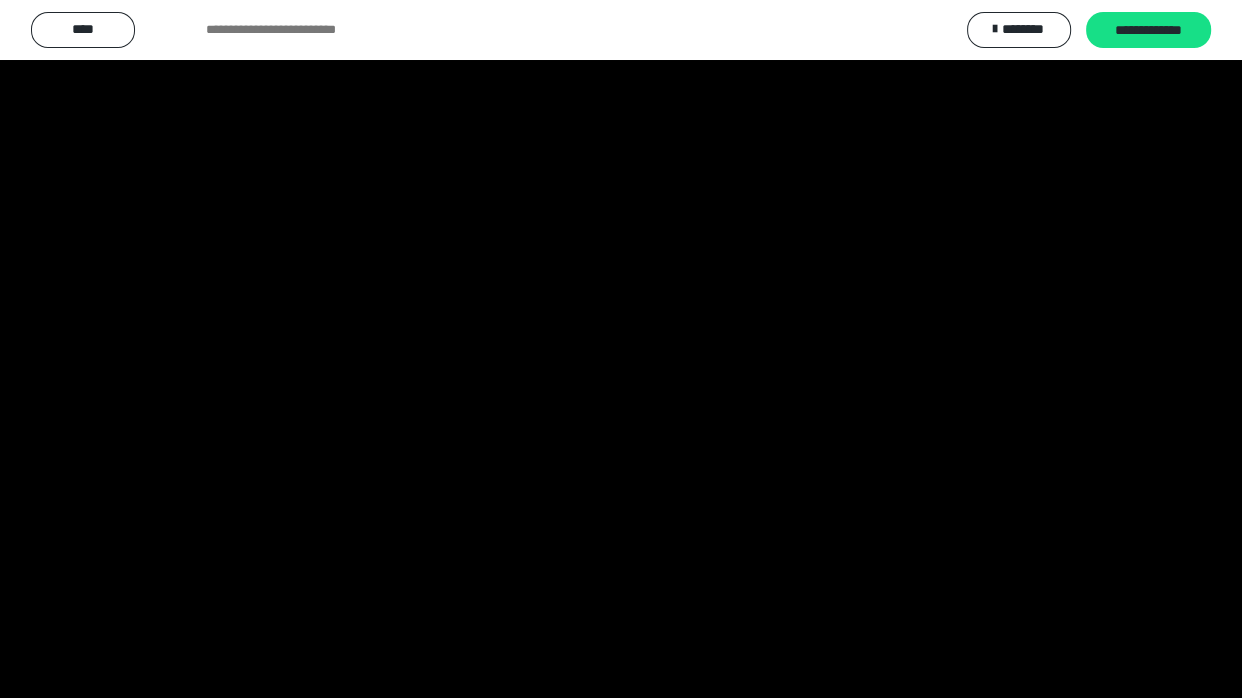 type 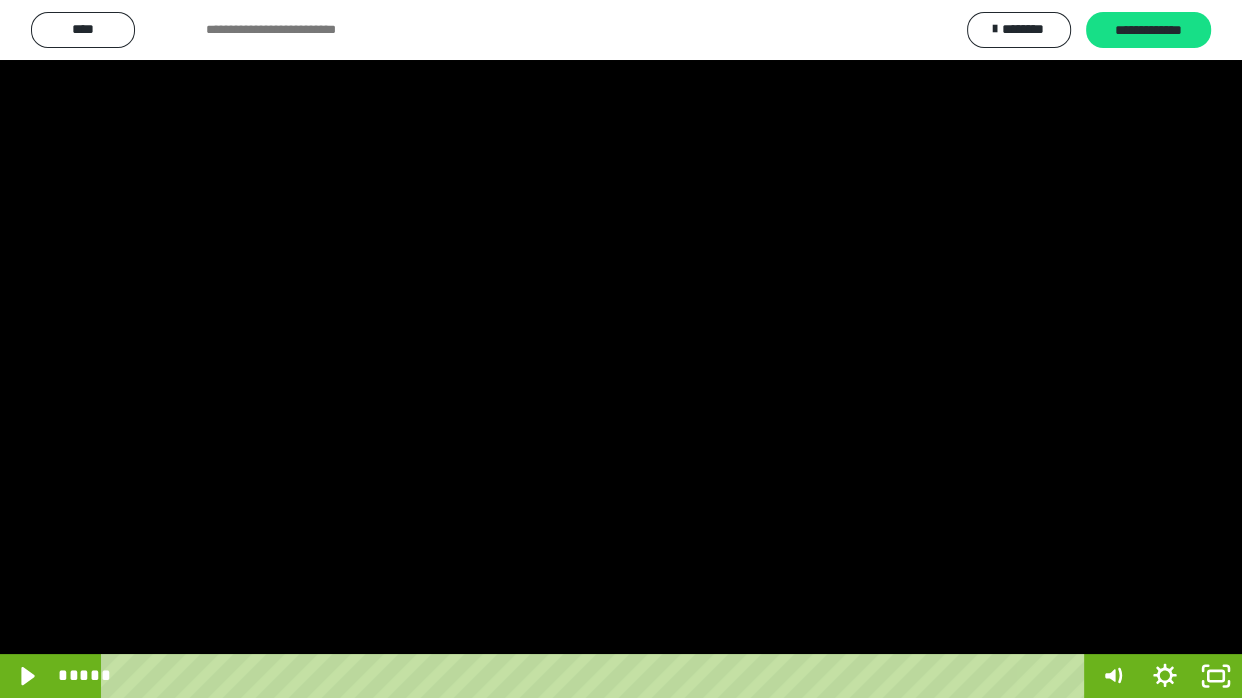 click at bounding box center [621, 349] 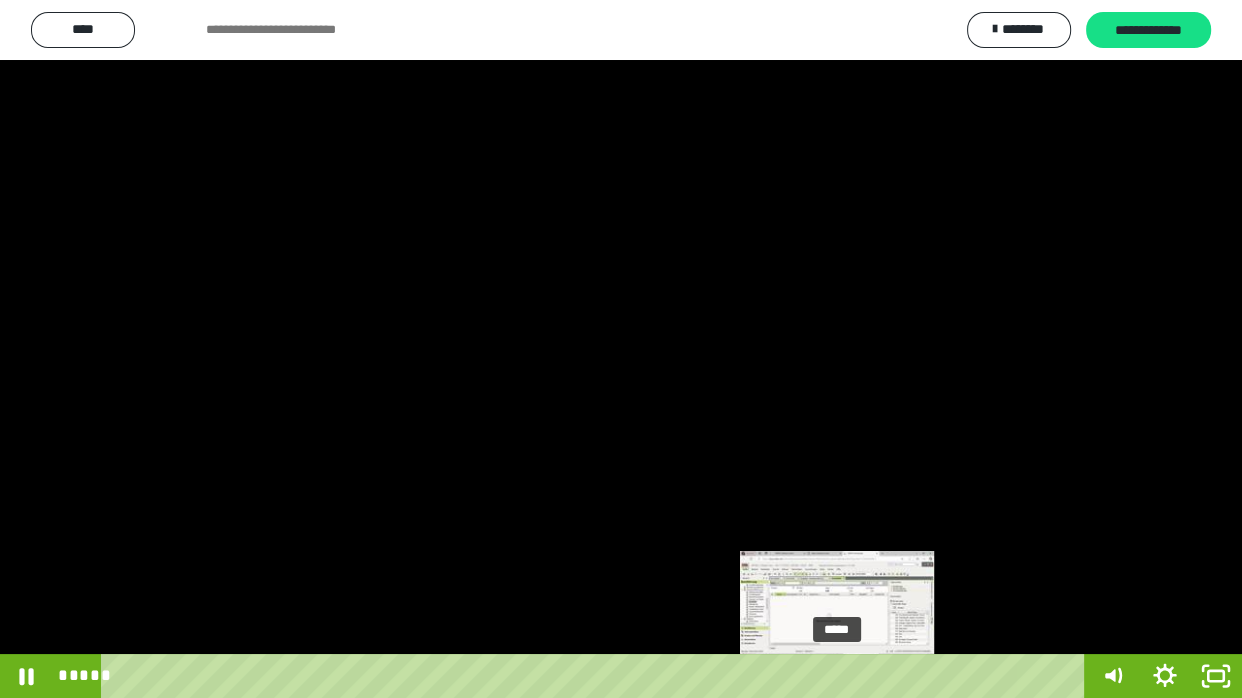 click on "*****" at bounding box center (597, 676) 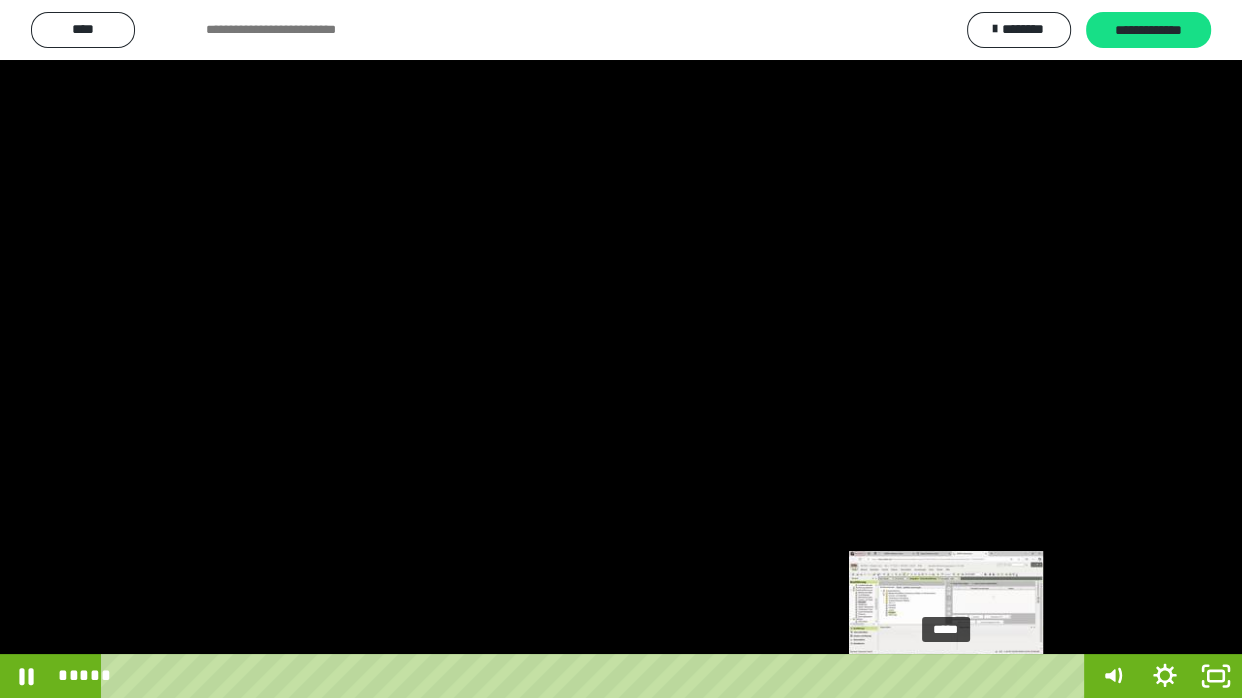 click on "*****" at bounding box center [597, 676] 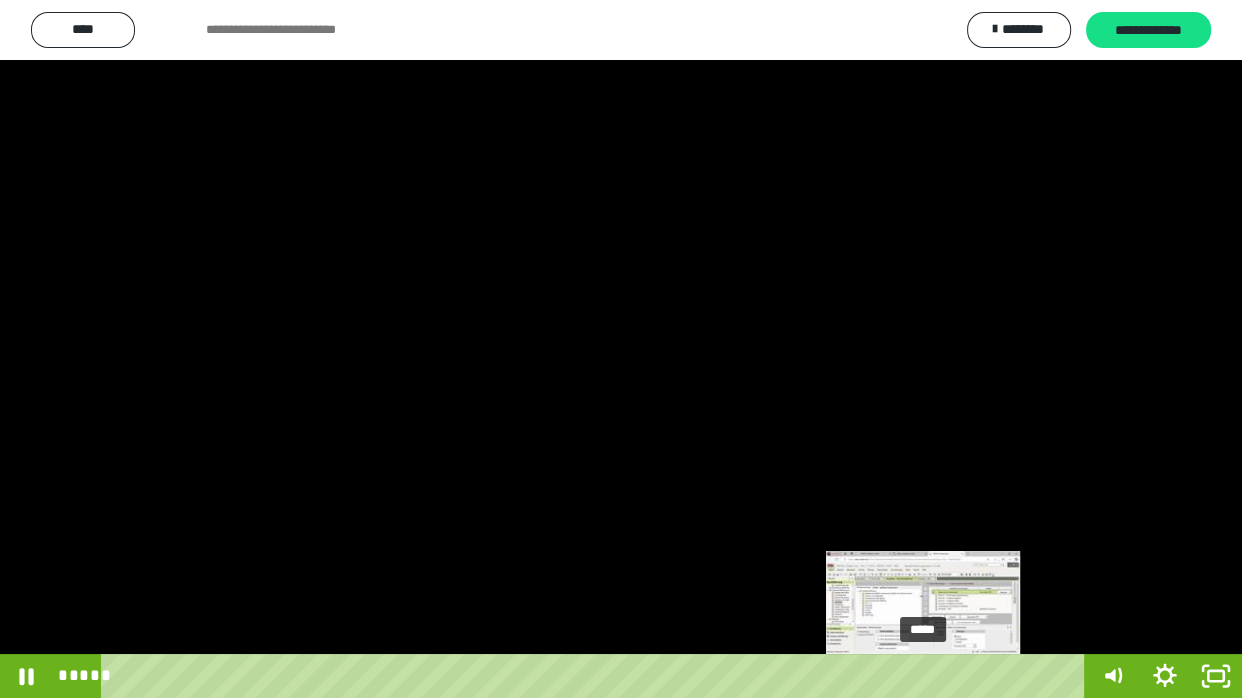 click on "*****" at bounding box center [597, 676] 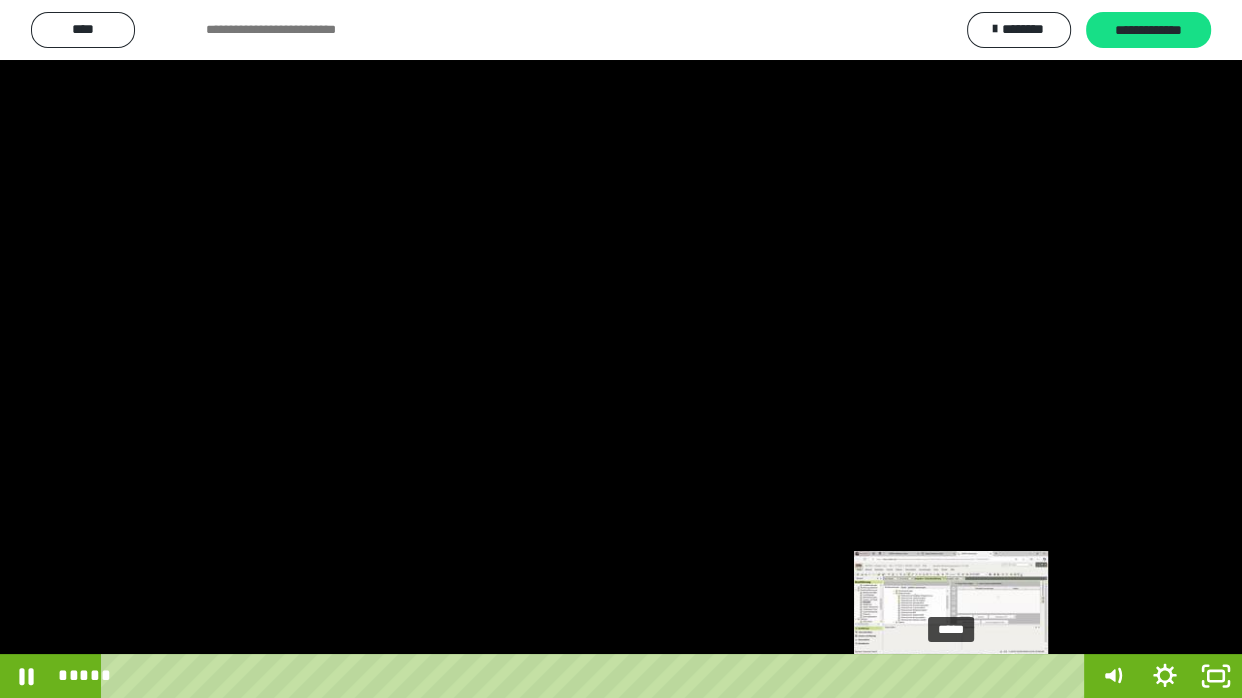 click on "*****" at bounding box center (597, 676) 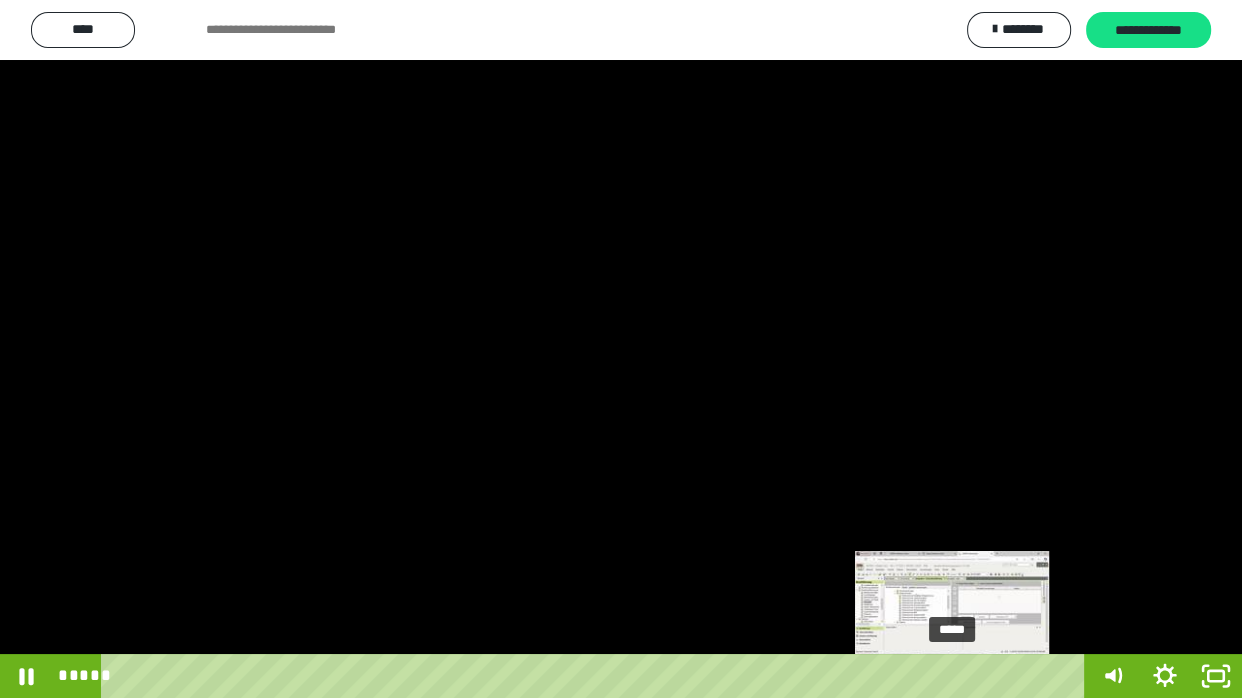click on "*****" at bounding box center [597, 676] 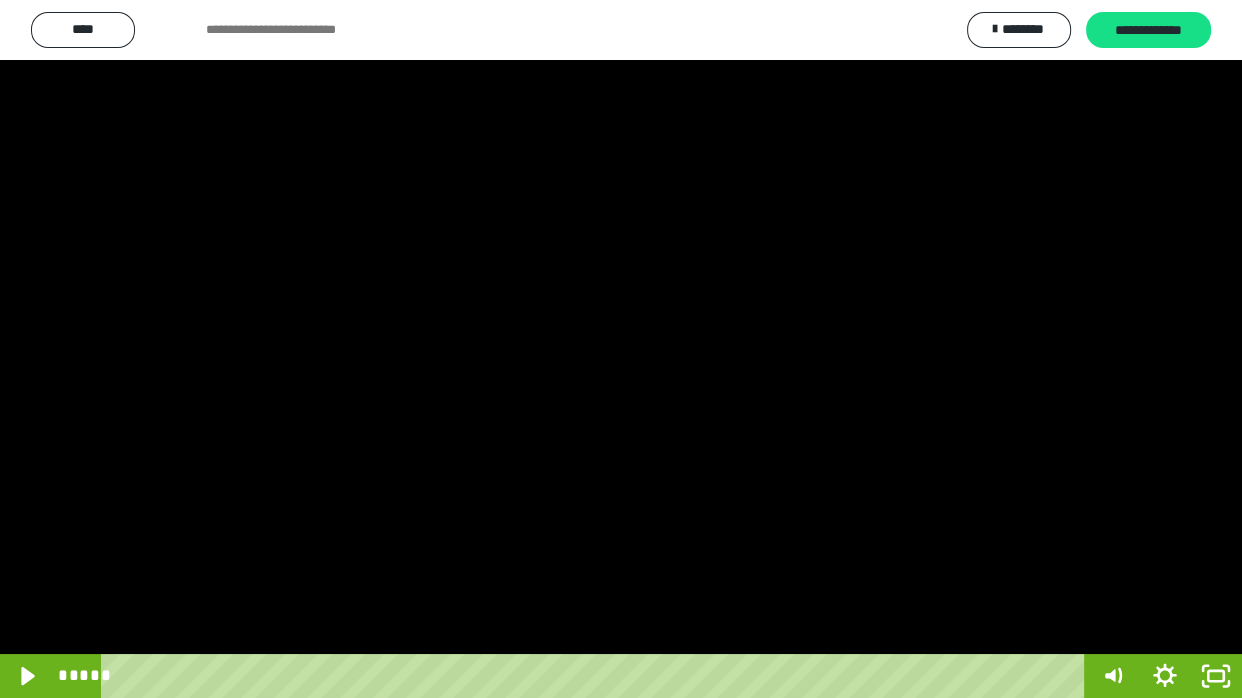 drag, startPoint x: 1195, startPoint y: 331, endPoint x: 1165, endPoint y: 697, distance: 367.22745 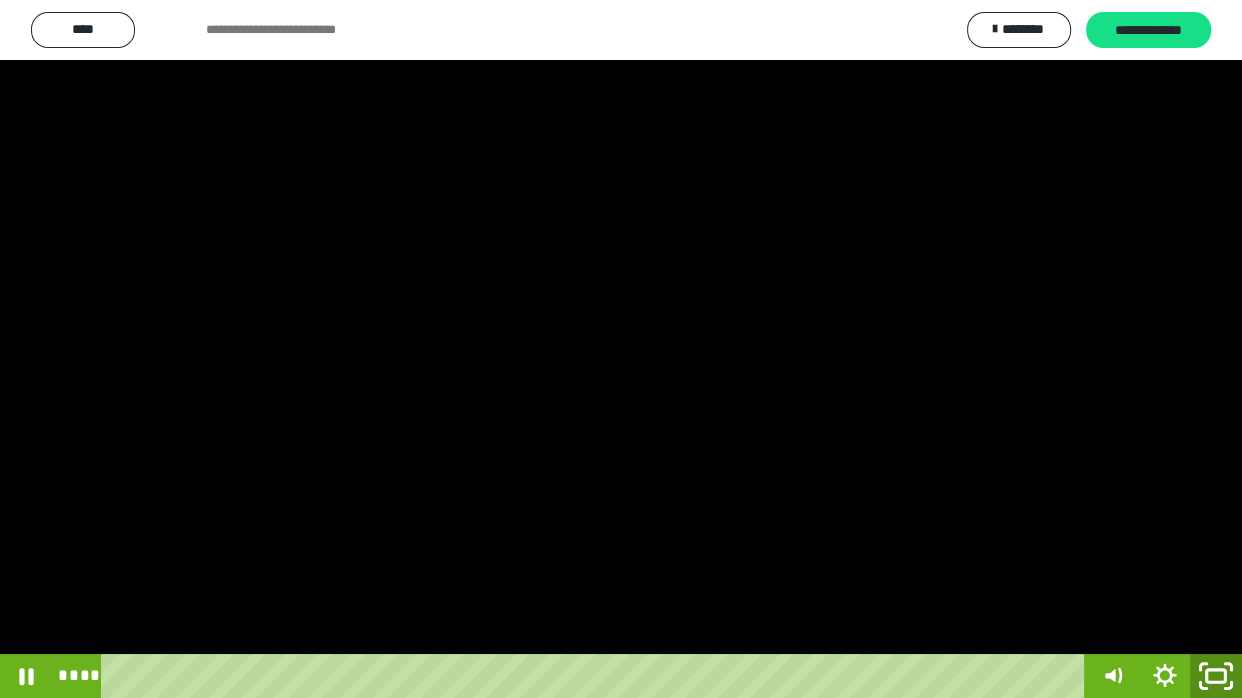 click 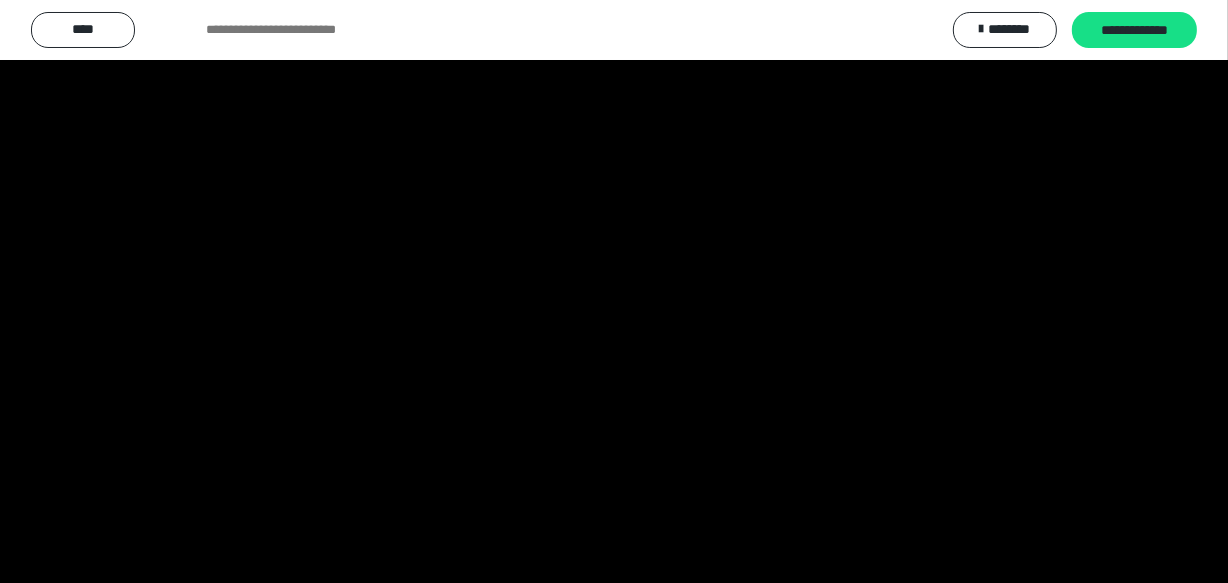 scroll, scrollTop: 85, scrollLeft: 0, axis: vertical 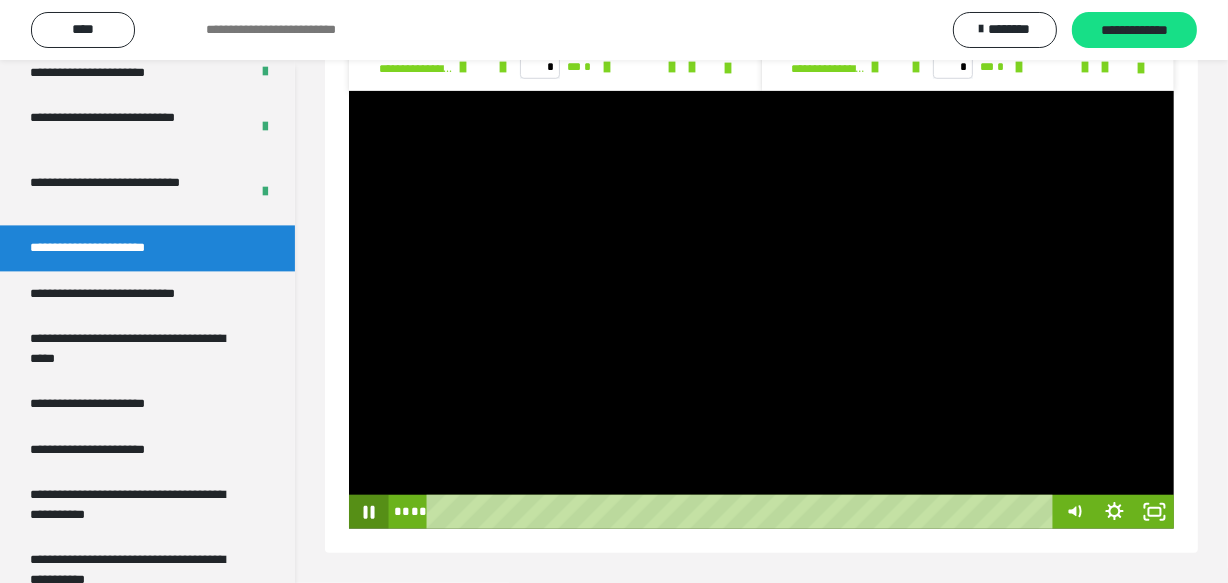 click 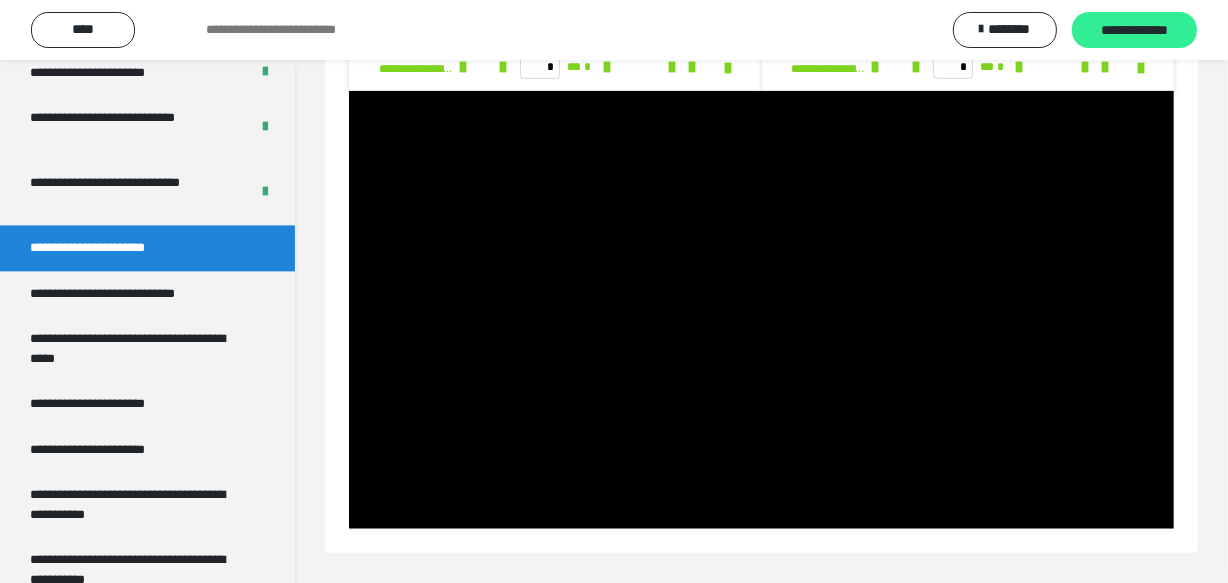 click on "**********" at bounding box center [1134, 31] 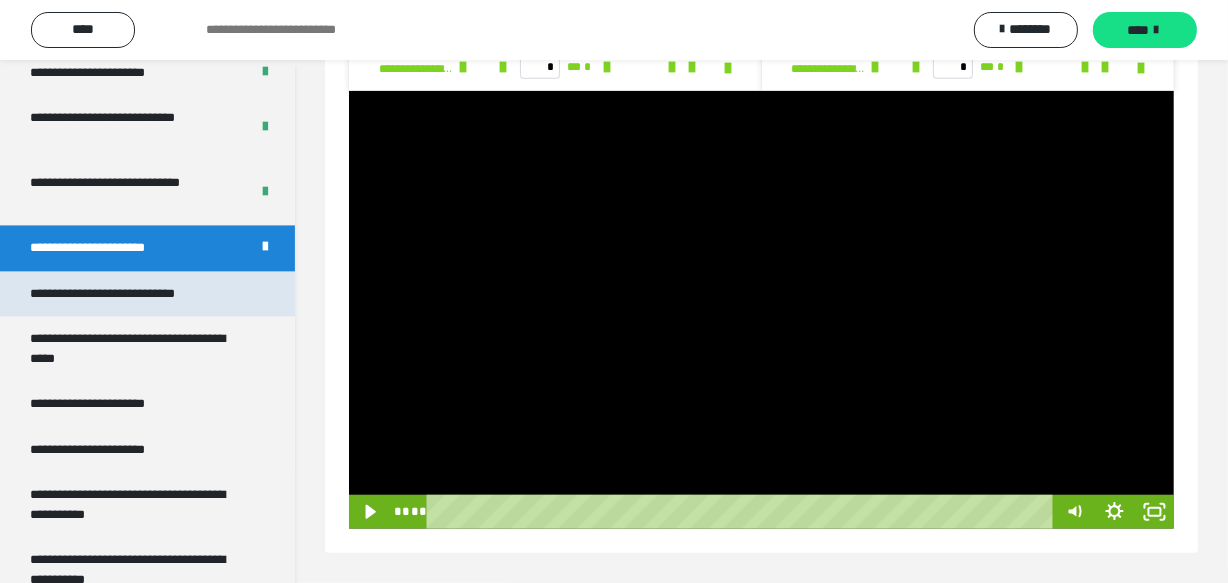 click on "**********" at bounding box center (129, 293) 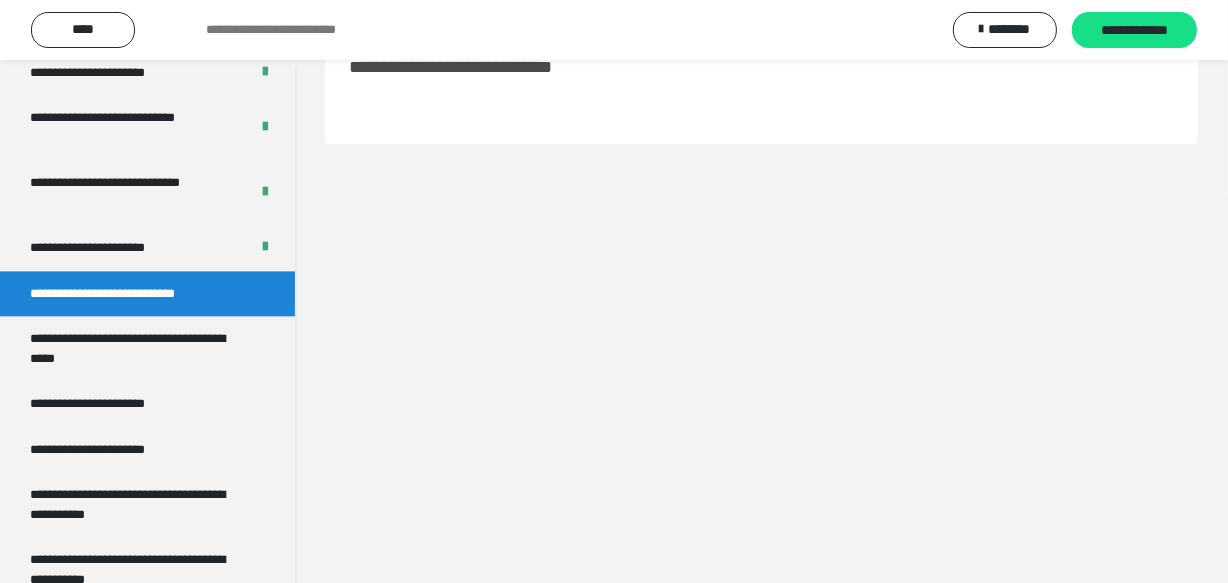 scroll, scrollTop: 60, scrollLeft: 0, axis: vertical 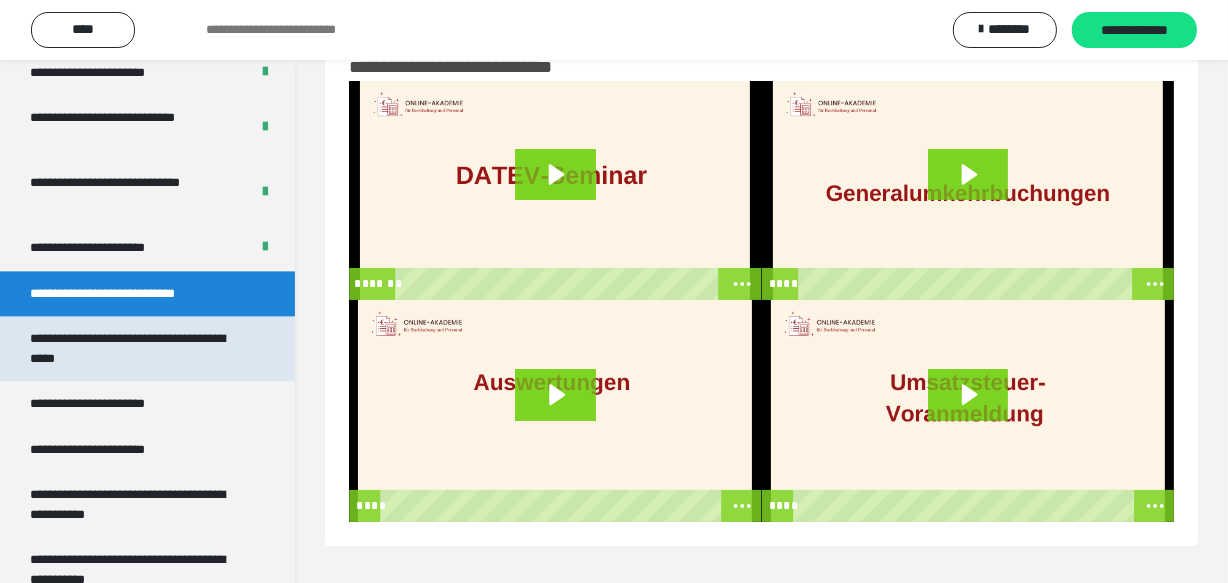 click on "**********" at bounding box center [132, 348] 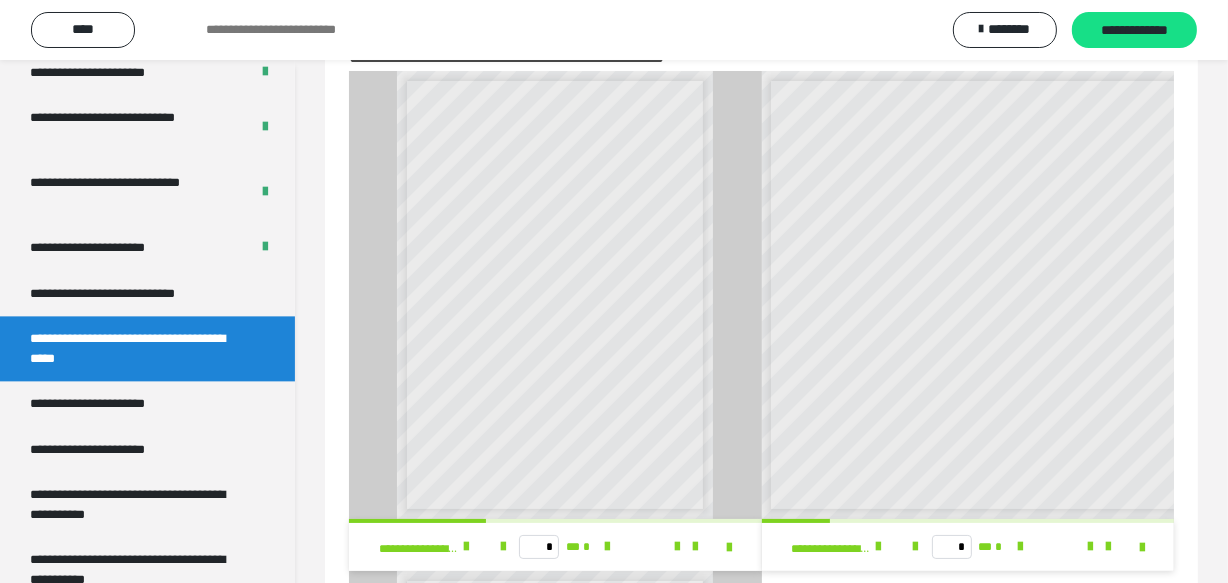 scroll, scrollTop: 0, scrollLeft: 0, axis: both 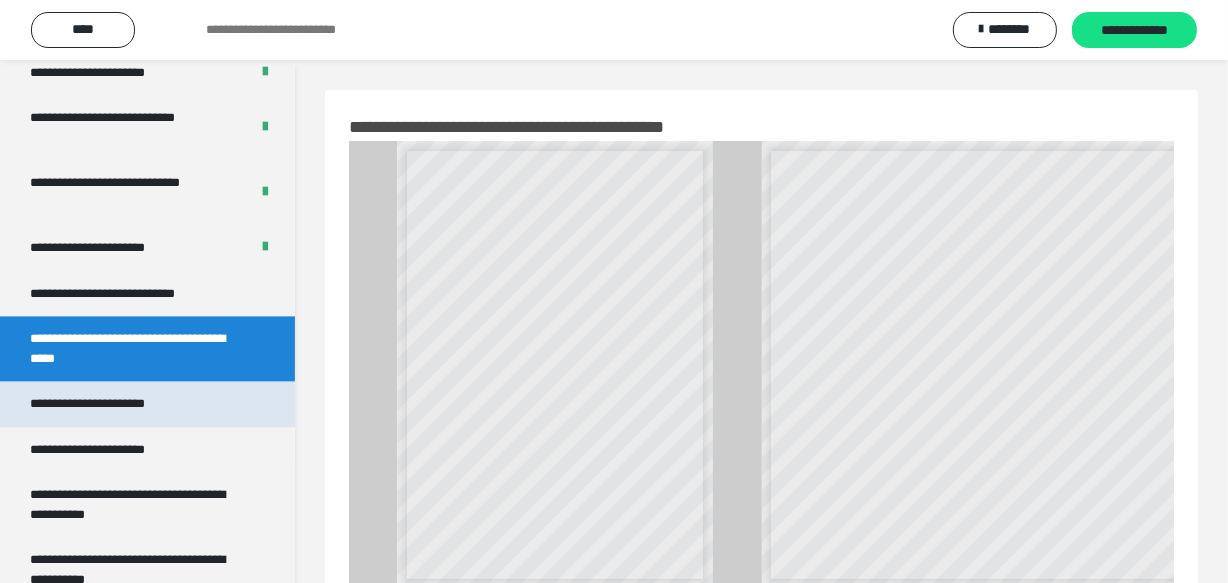 click on "**********" at bounding box center [110, 403] 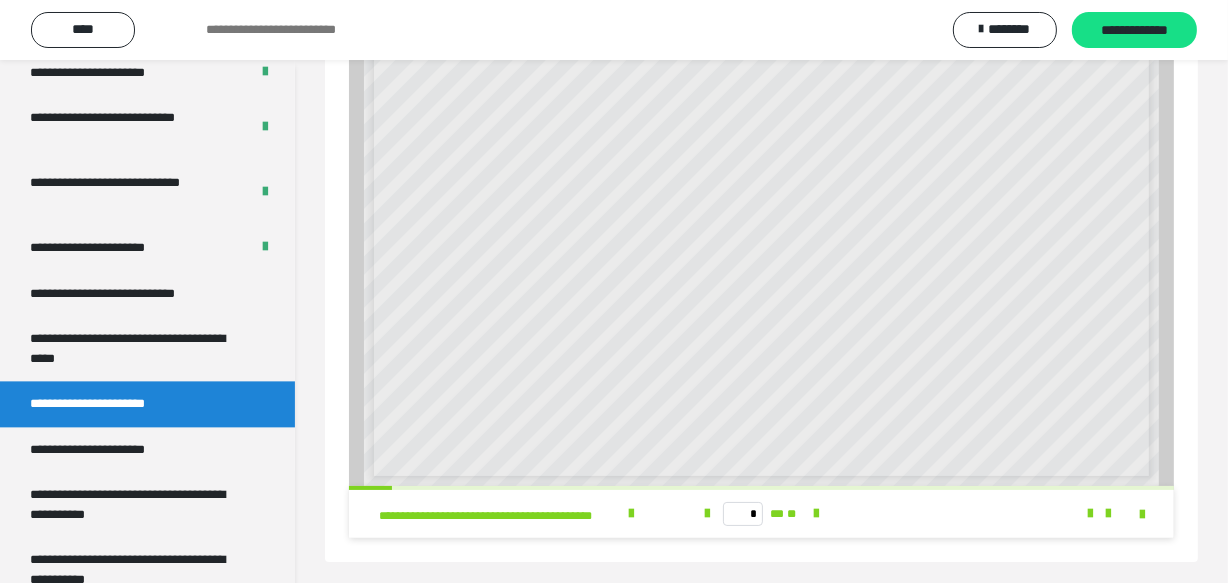 scroll, scrollTop: 111, scrollLeft: 0, axis: vertical 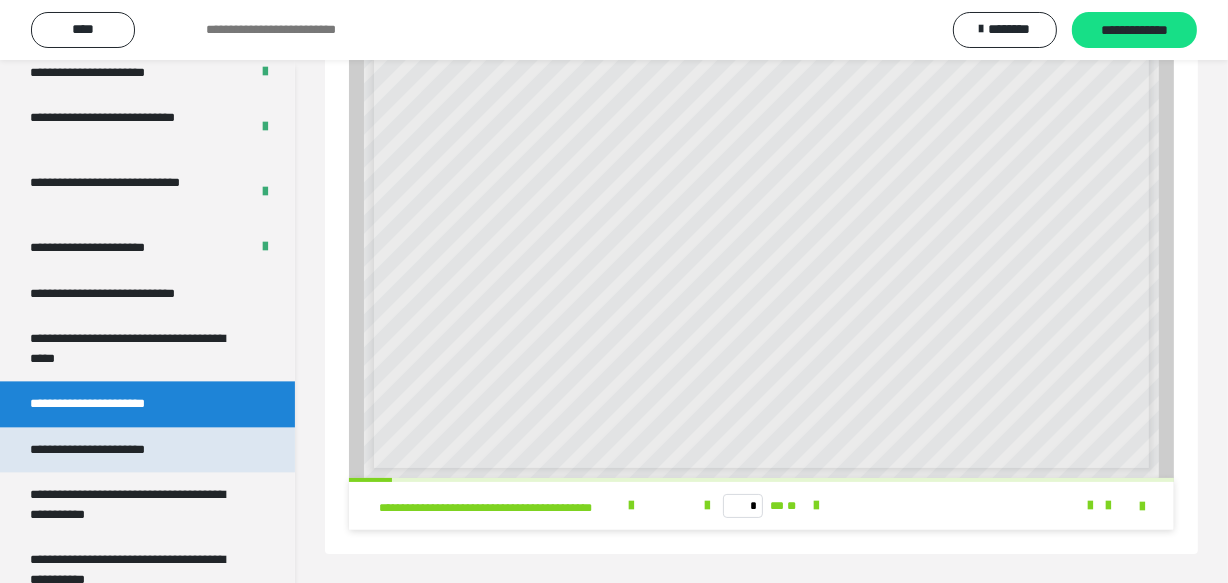 click on "**********" at bounding box center [111, 449] 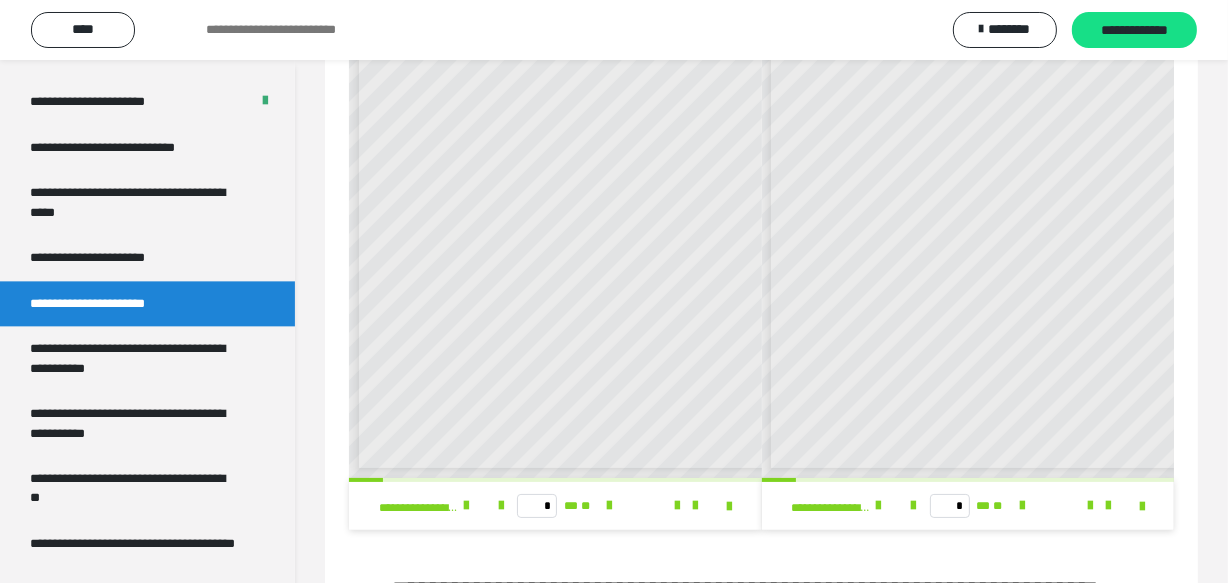 scroll, scrollTop: 4061, scrollLeft: 0, axis: vertical 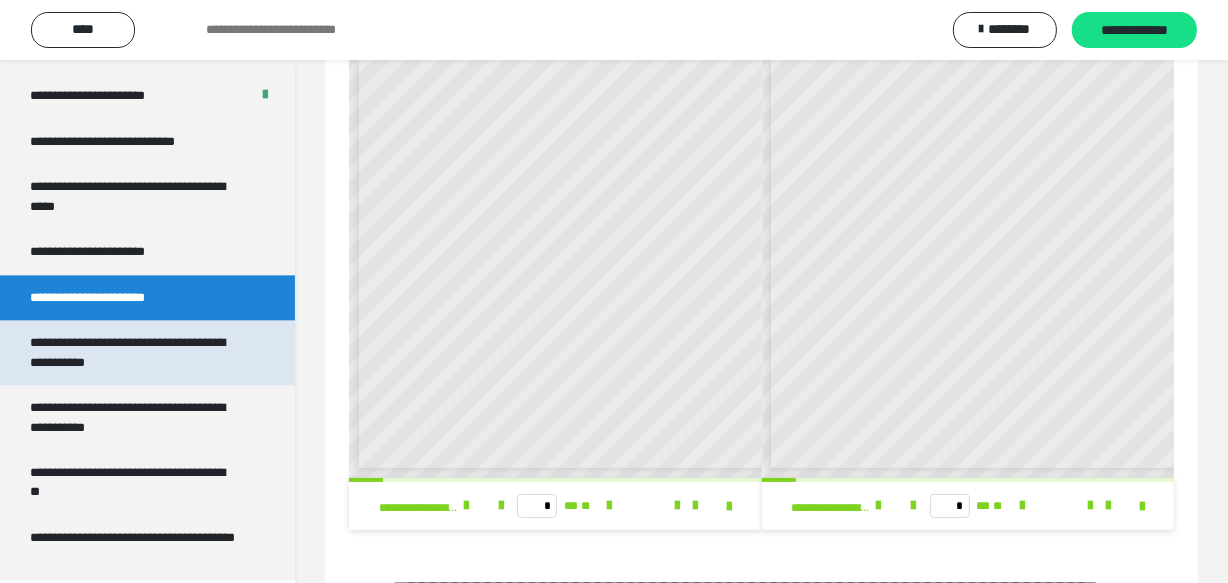 click on "**********" at bounding box center (132, 352) 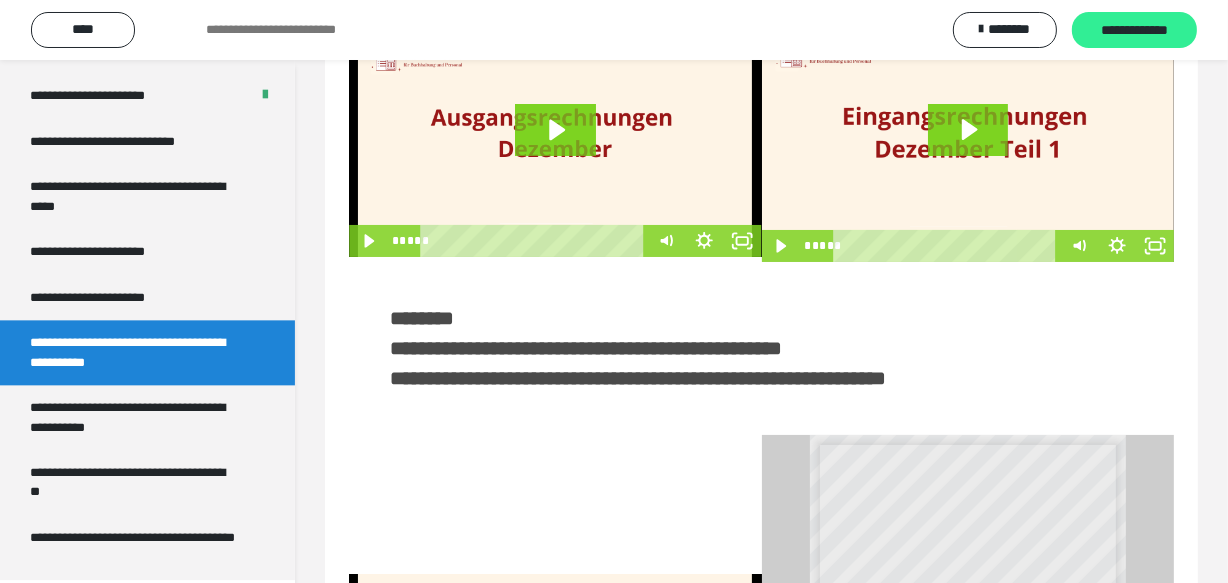 click on "**********" at bounding box center [1134, 31] 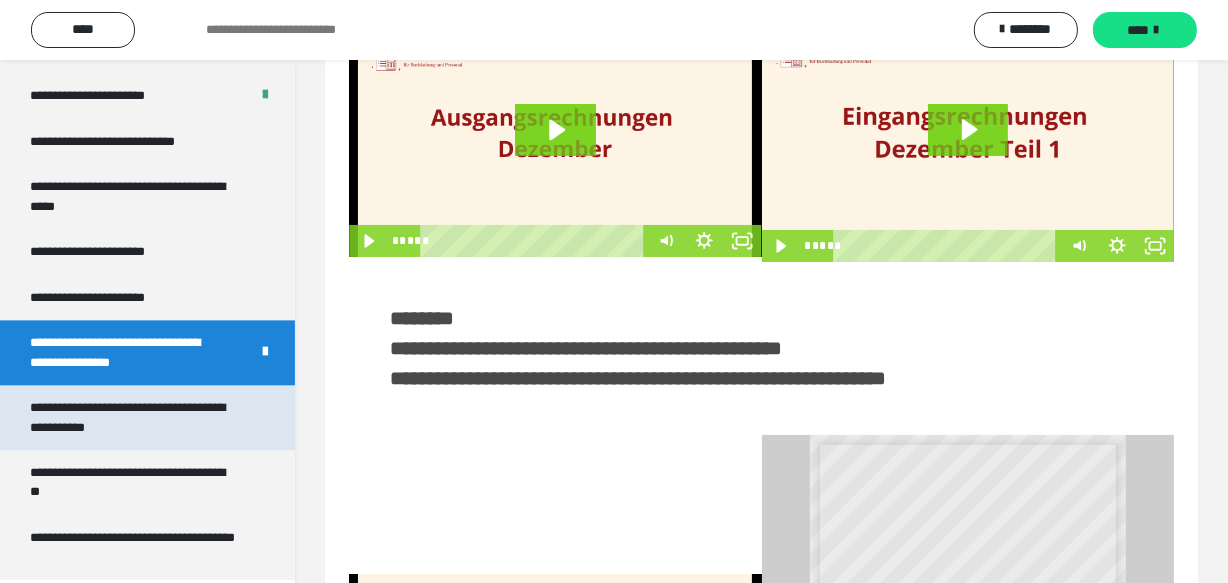 click on "**********" at bounding box center [132, 417] 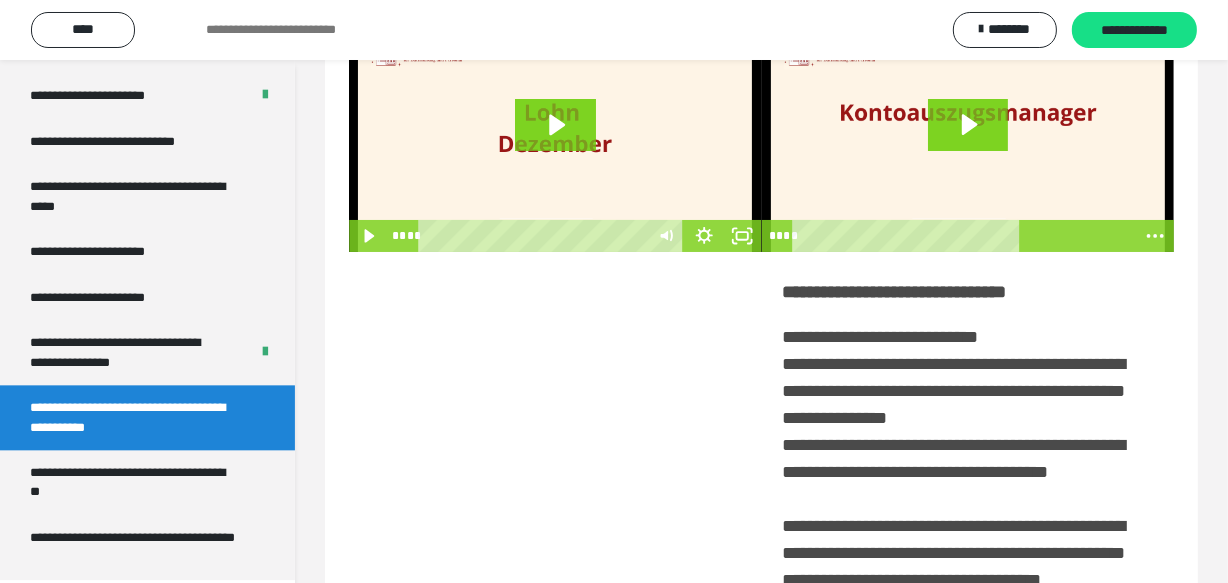 scroll, scrollTop: 84, scrollLeft: 0, axis: vertical 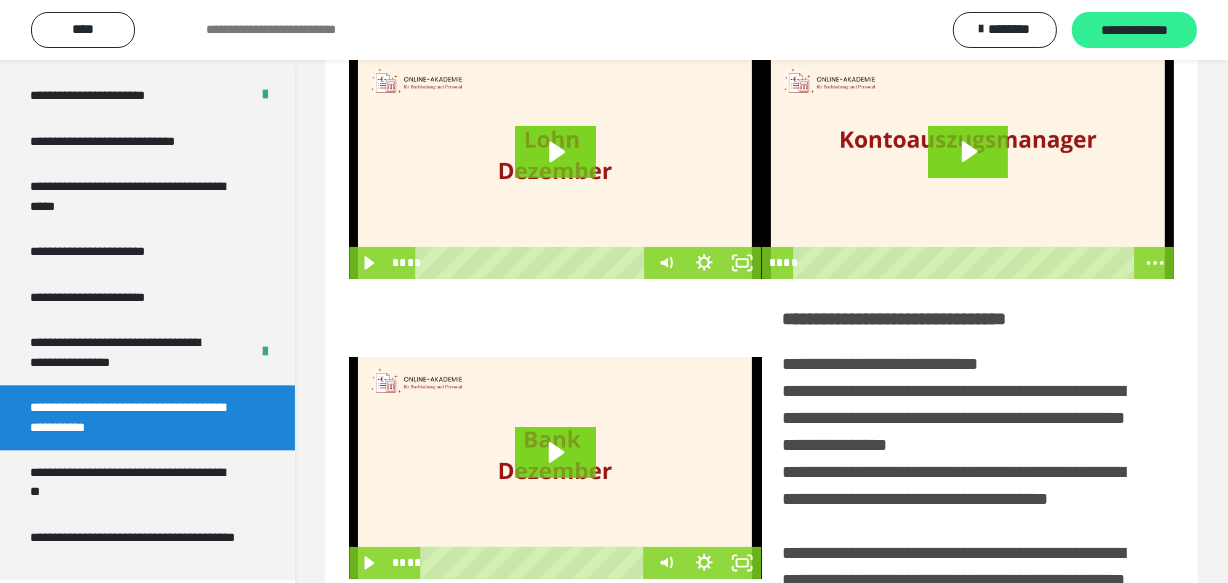 click on "**********" at bounding box center [1134, 31] 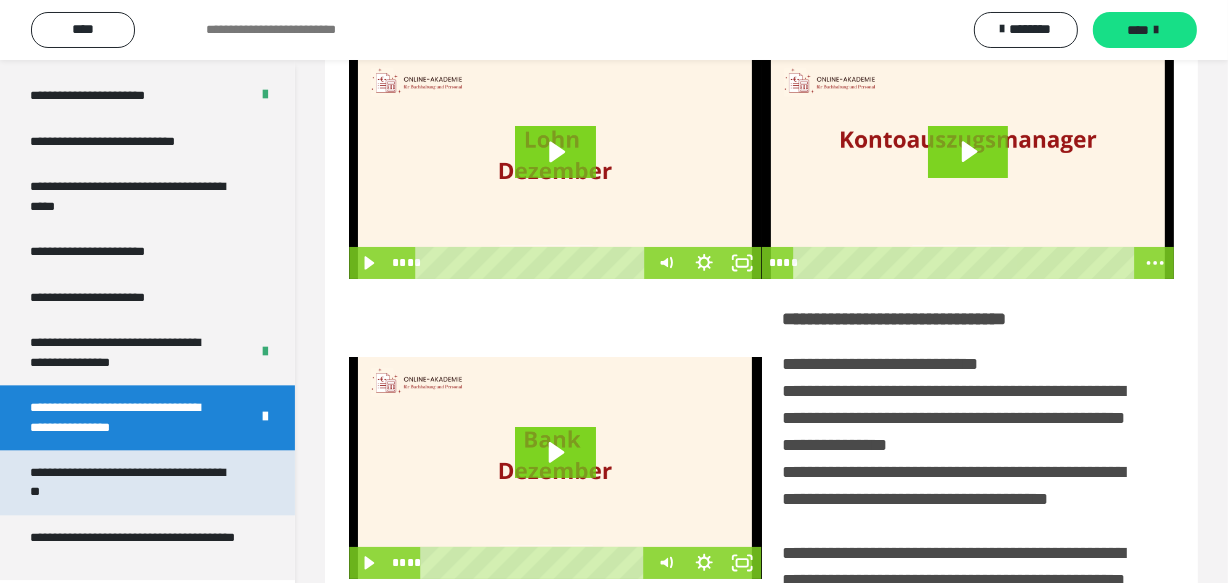click on "**********" at bounding box center [132, 482] 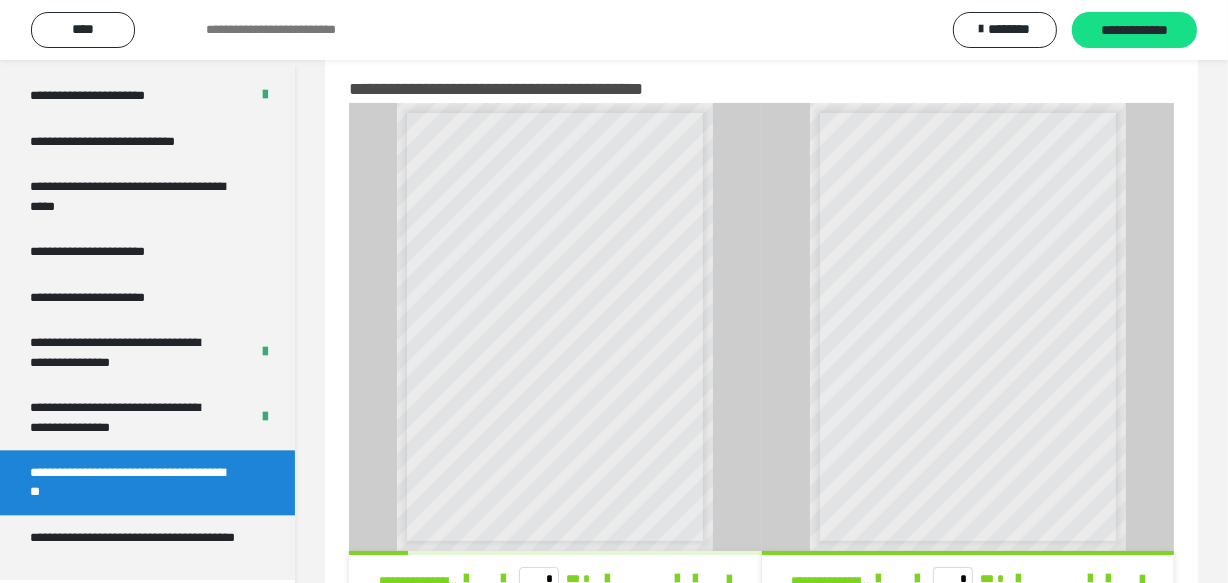 scroll, scrollTop: 0, scrollLeft: 0, axis: both 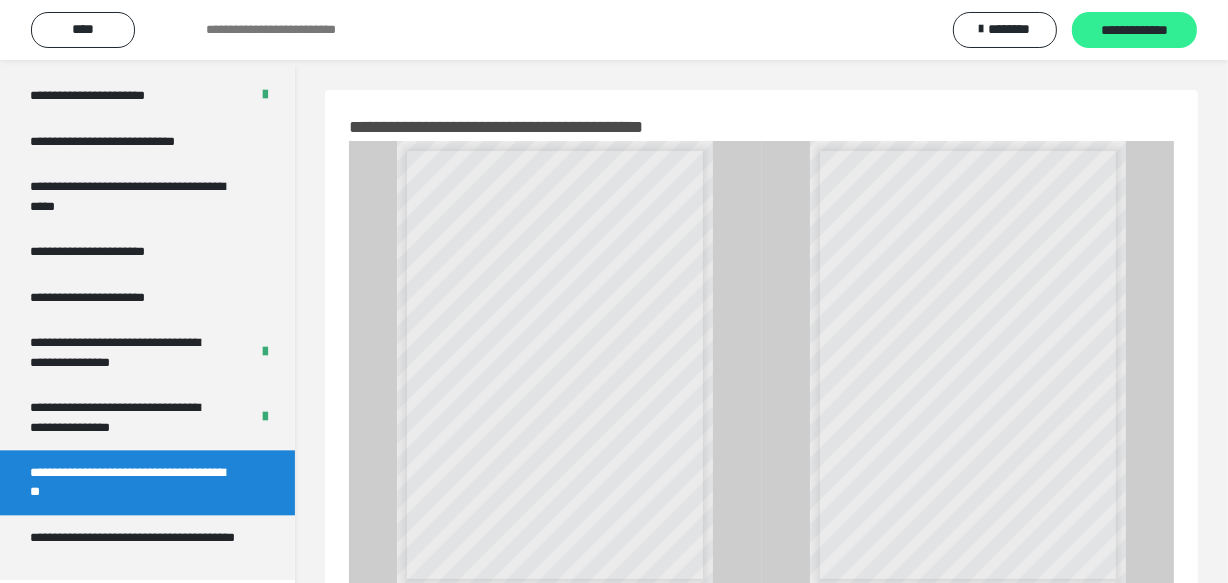 click on "**********" at bounding box center [1134, 31] 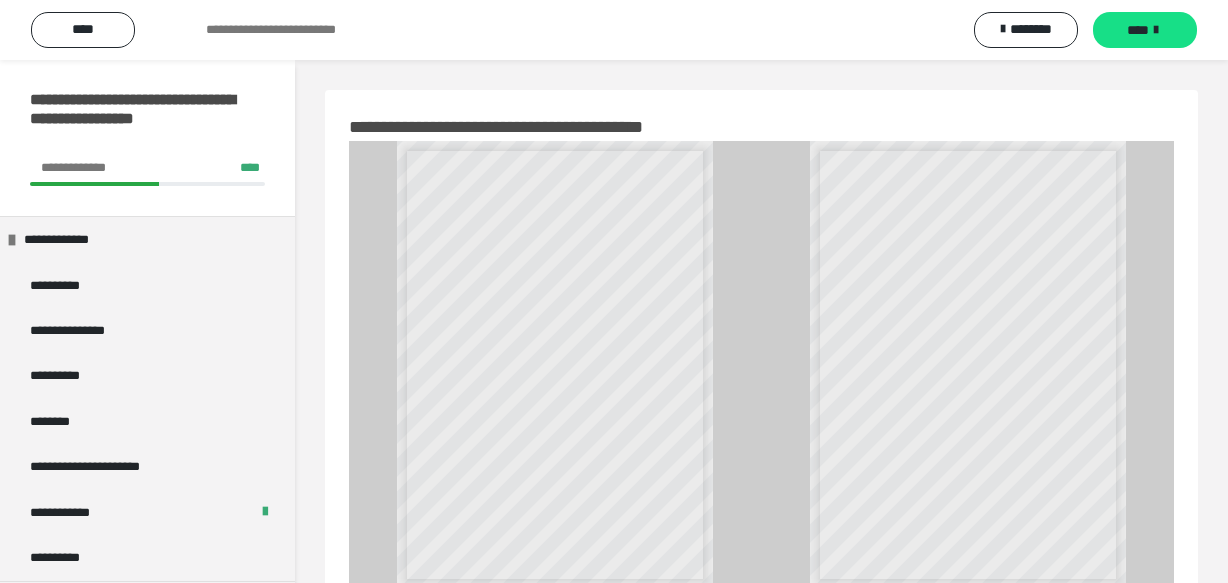 scroll, scrollTop: 0, scrollLeft: 0, axis: both 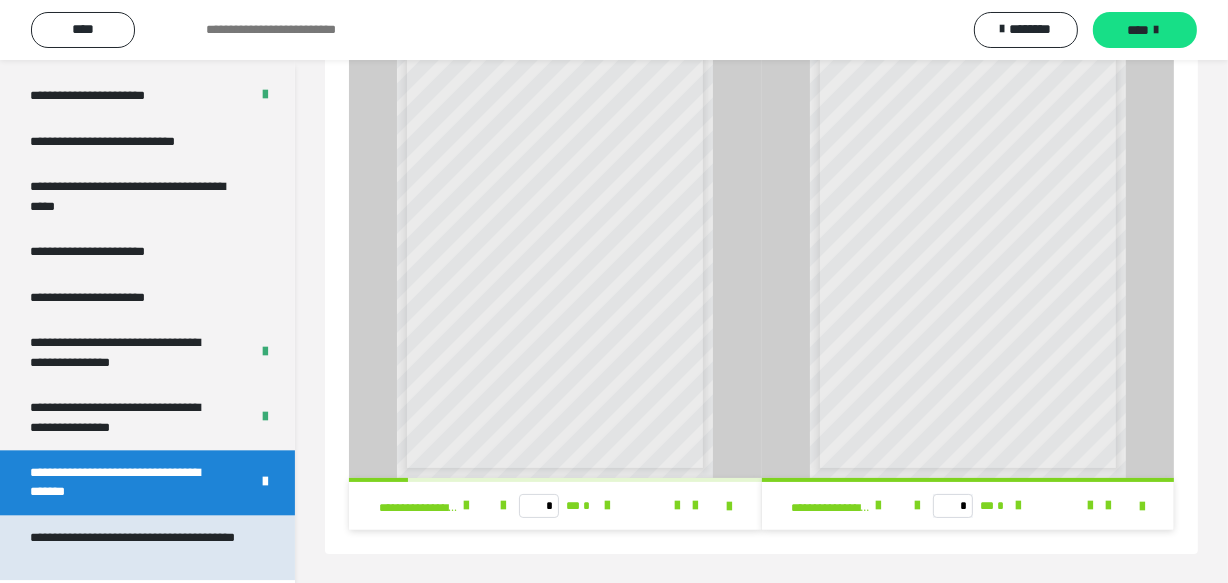click on "**********" at bounding box center (132, 547) 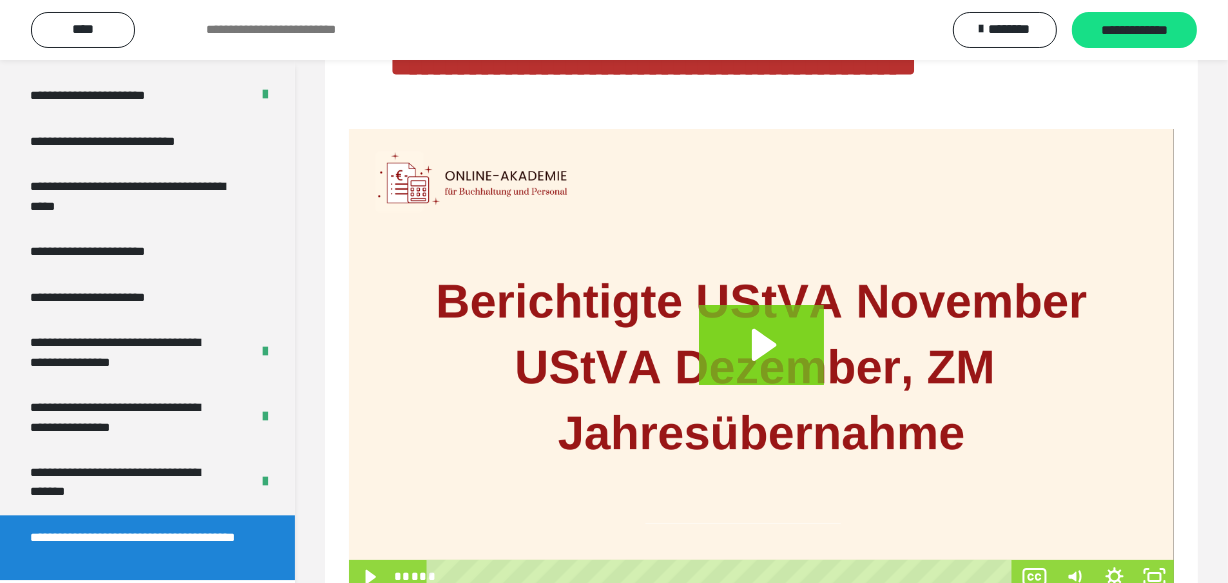 scroll, scrollTop: 264, scrollLeft: 0, axis: vertical 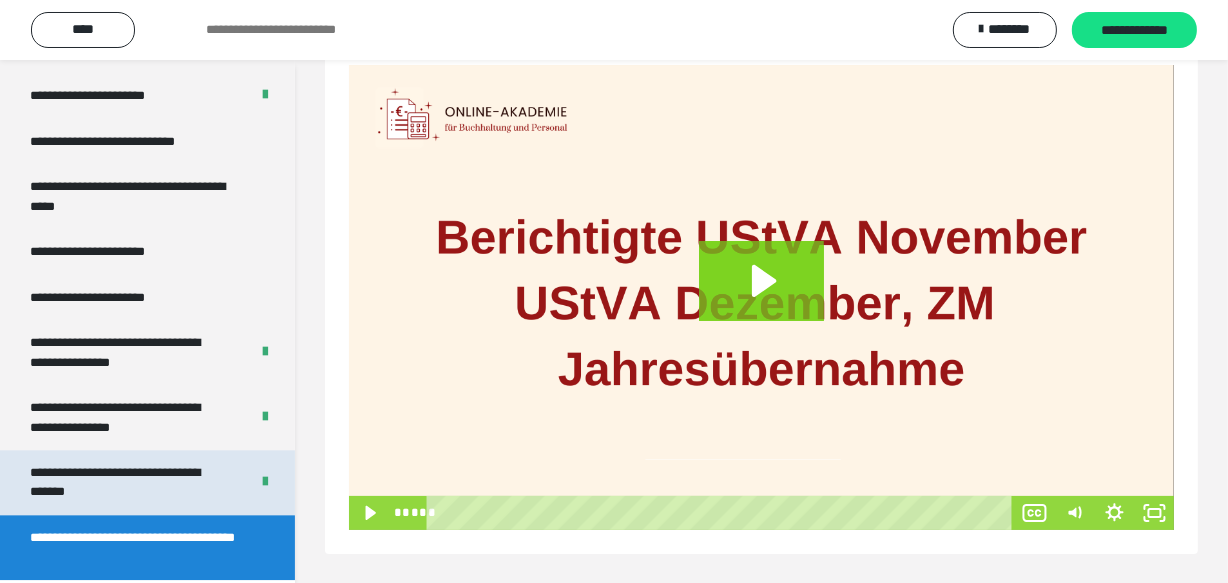 click on "**********" at bounding box center (124, 482) 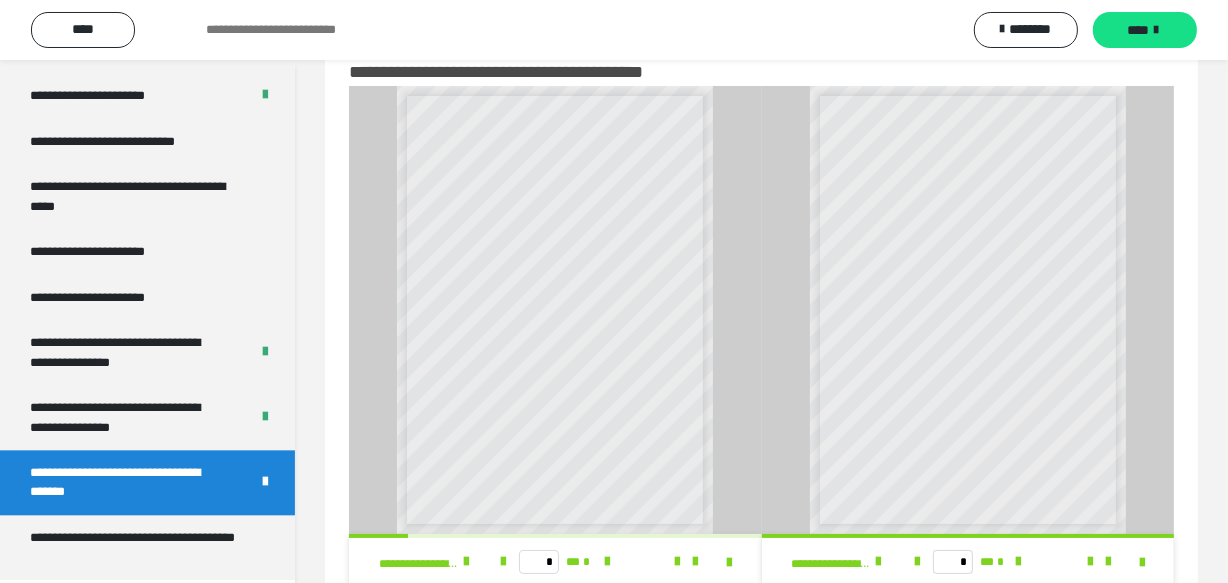 scroll, scrollTop: 0, scrollLeft: 0, axis: both 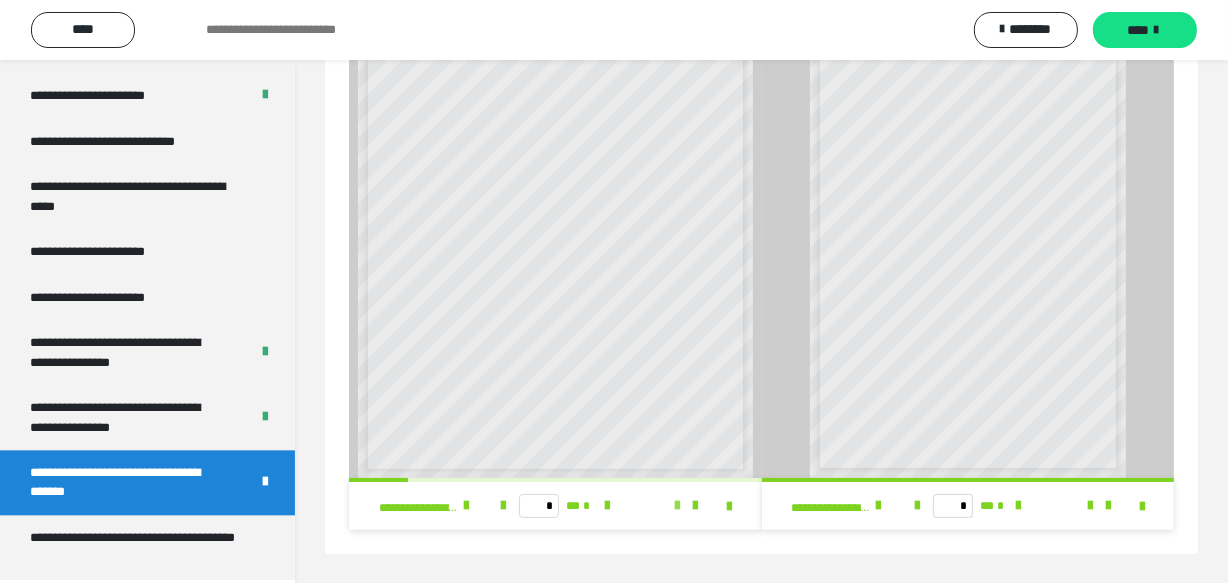 click at bounding box center [678, 506] 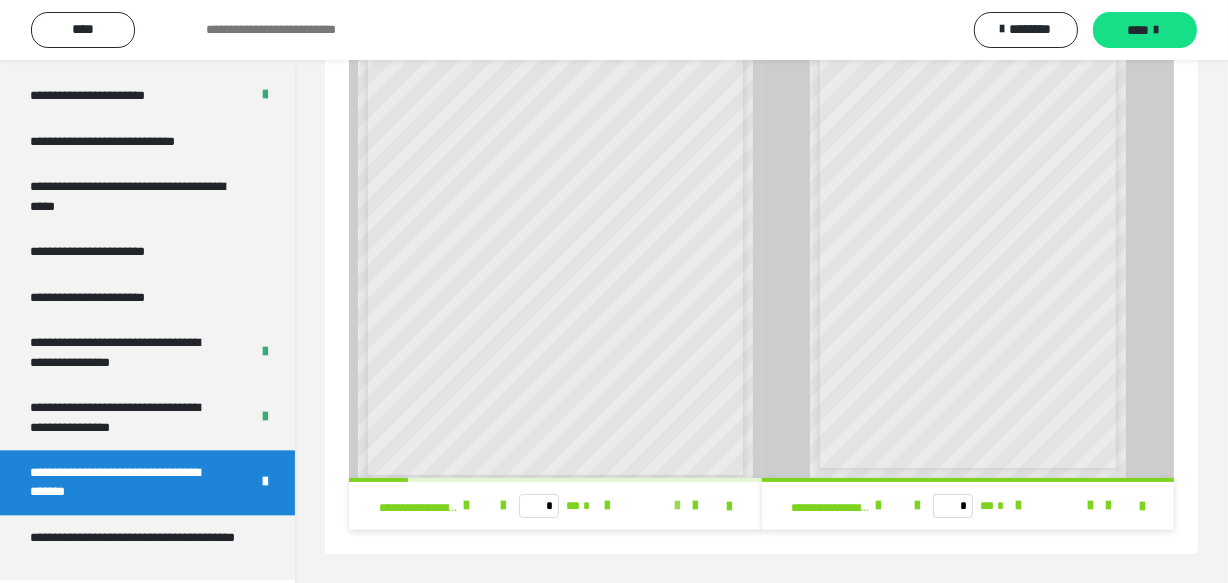 click at bounding box center [678, 506] 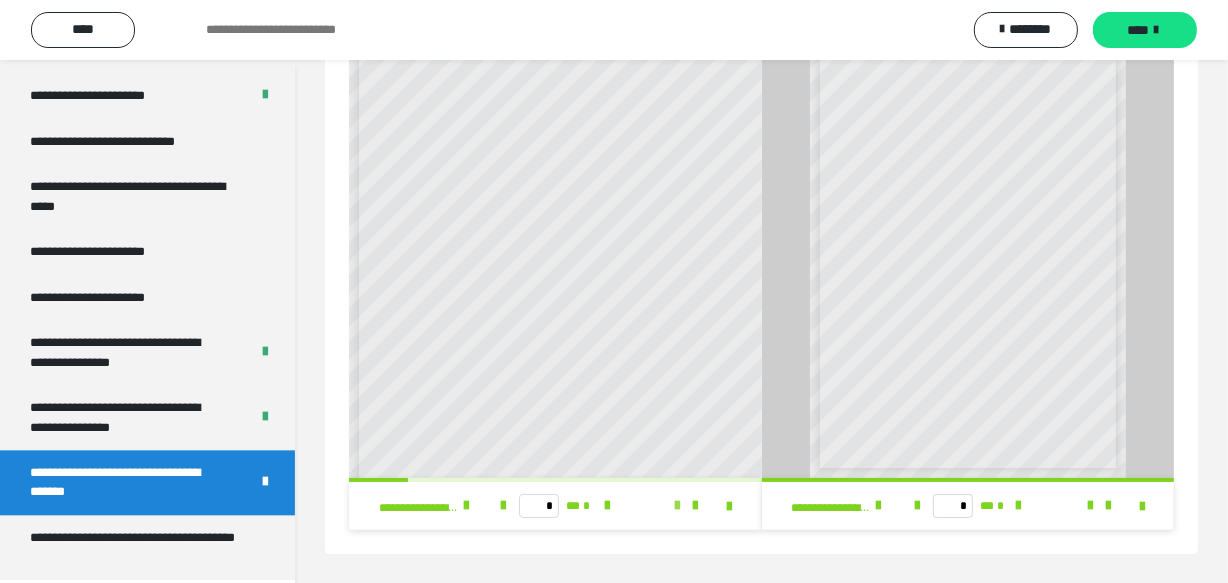 click at bounding box center (678, 506) 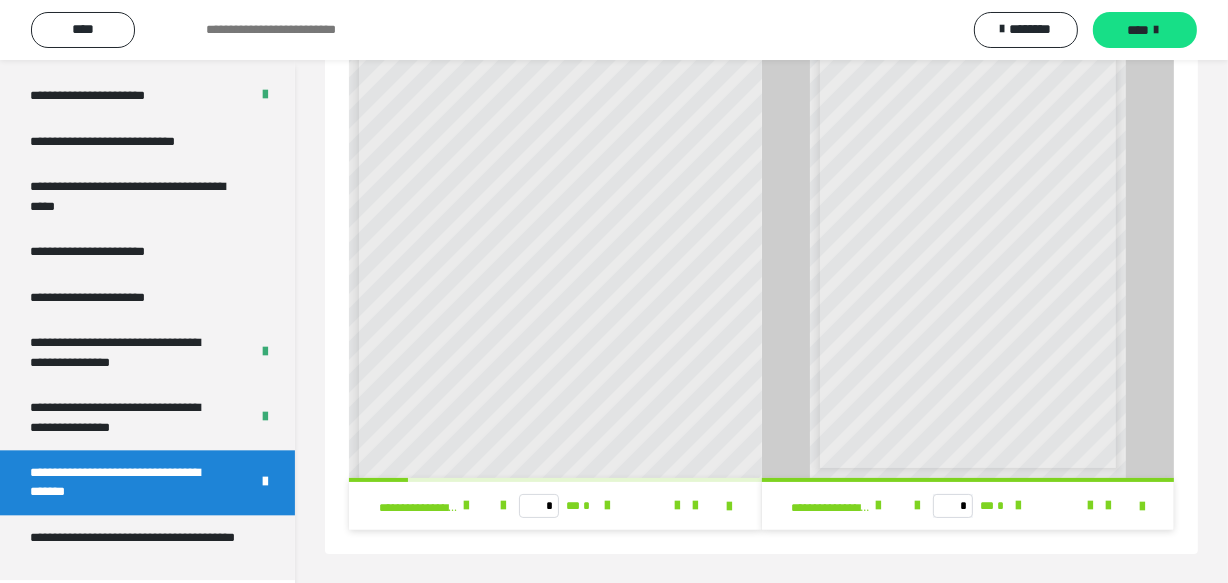 scroll, scrollTop: 0, scrollLeft: 0, axis: both 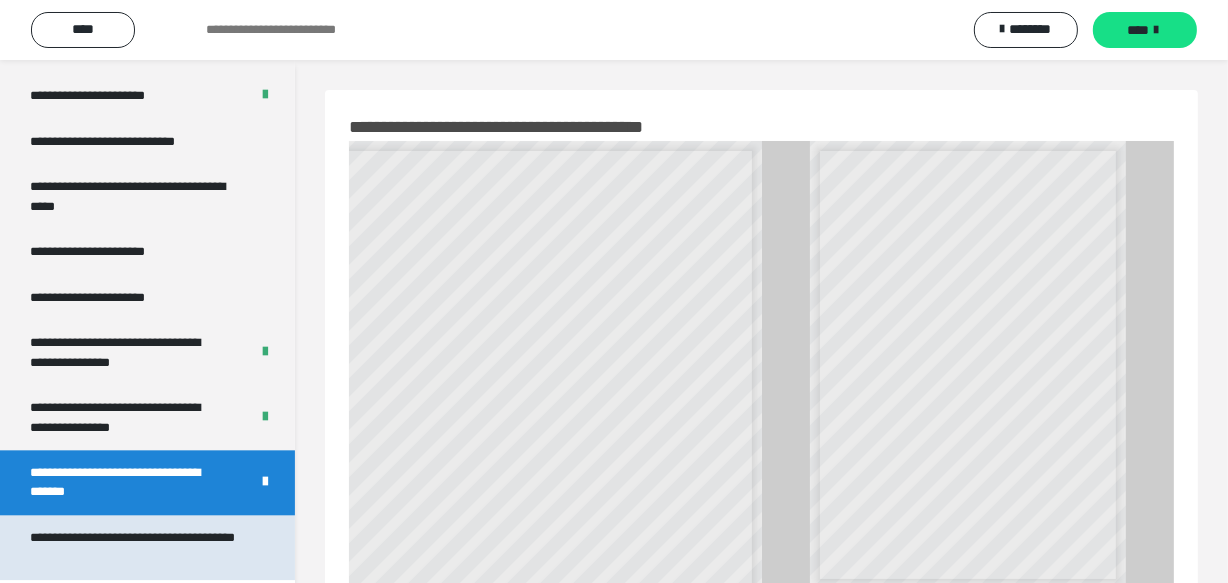 click on "**********" at bounding box center [132, 547] 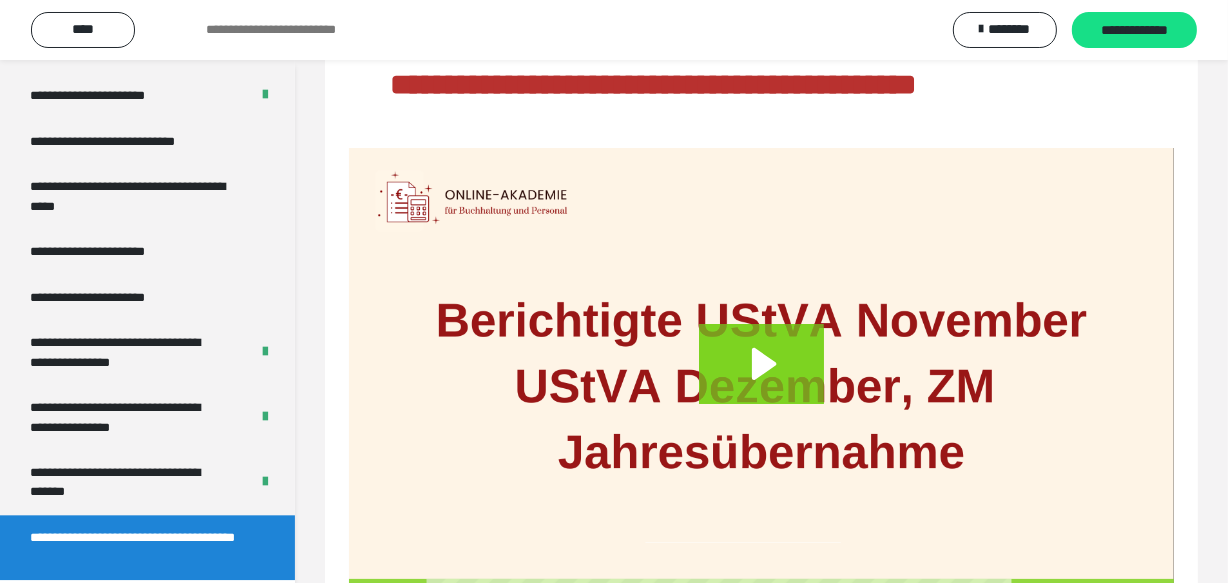 scroll, scrollTop: 264, scrollLeft: 0, axis: vertical 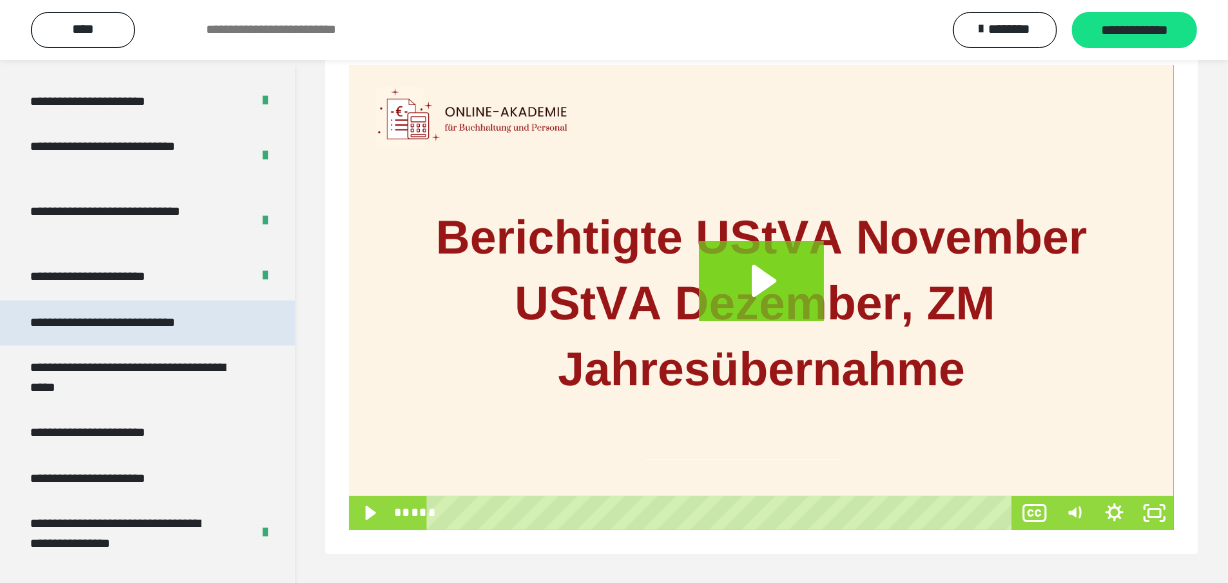 click on "**********" at bounding box center (129, 322) 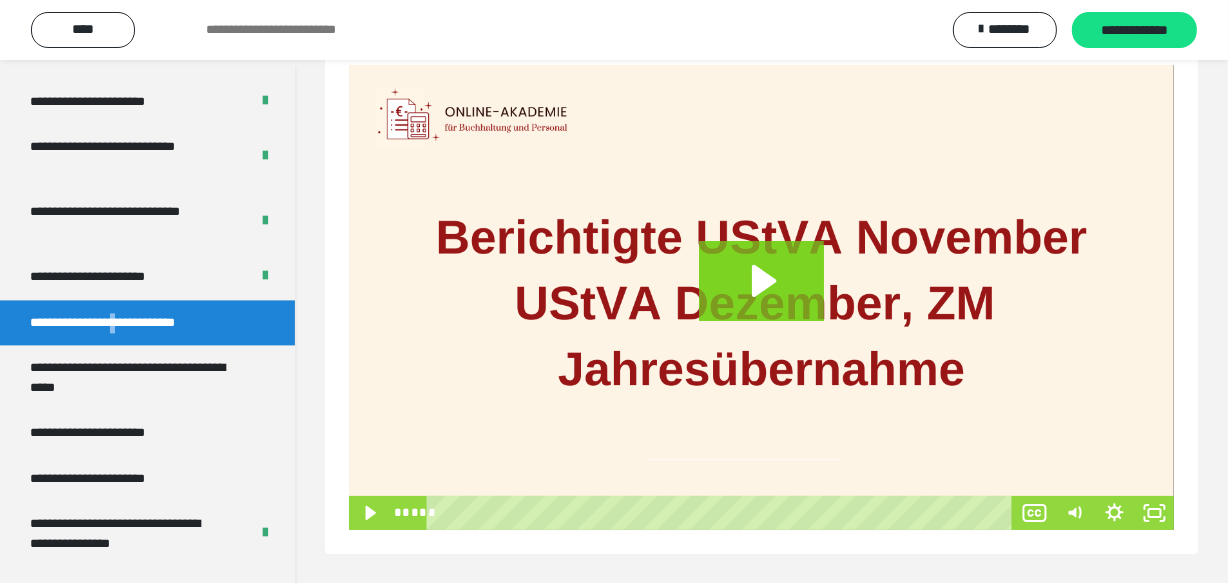 scroll, scrollTop: 60, scrollLeft: 0, axis: vertical 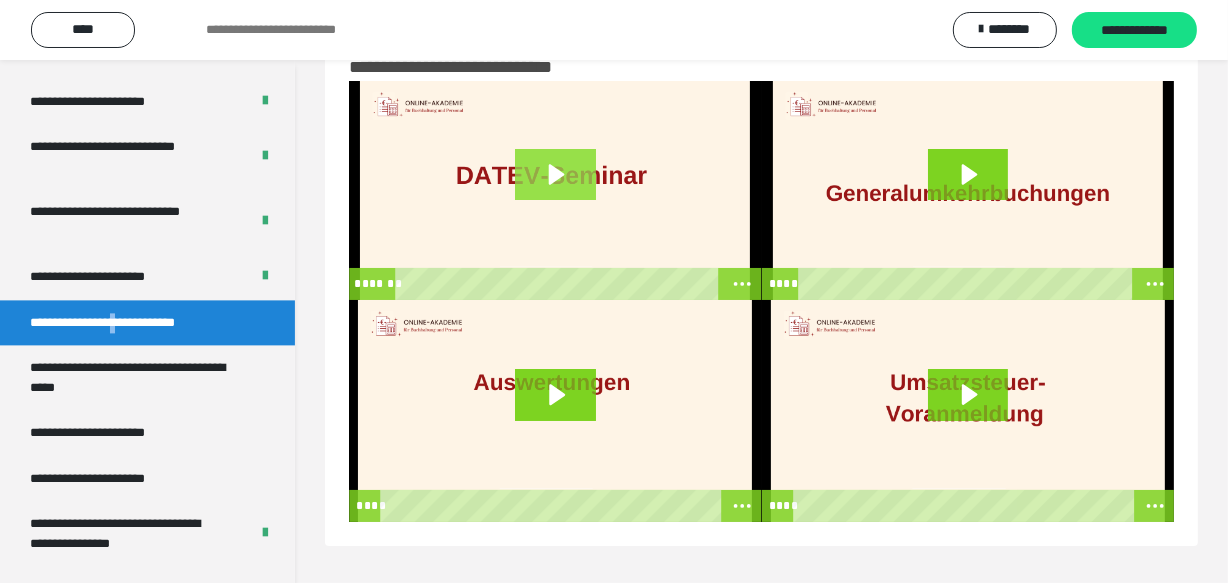 click 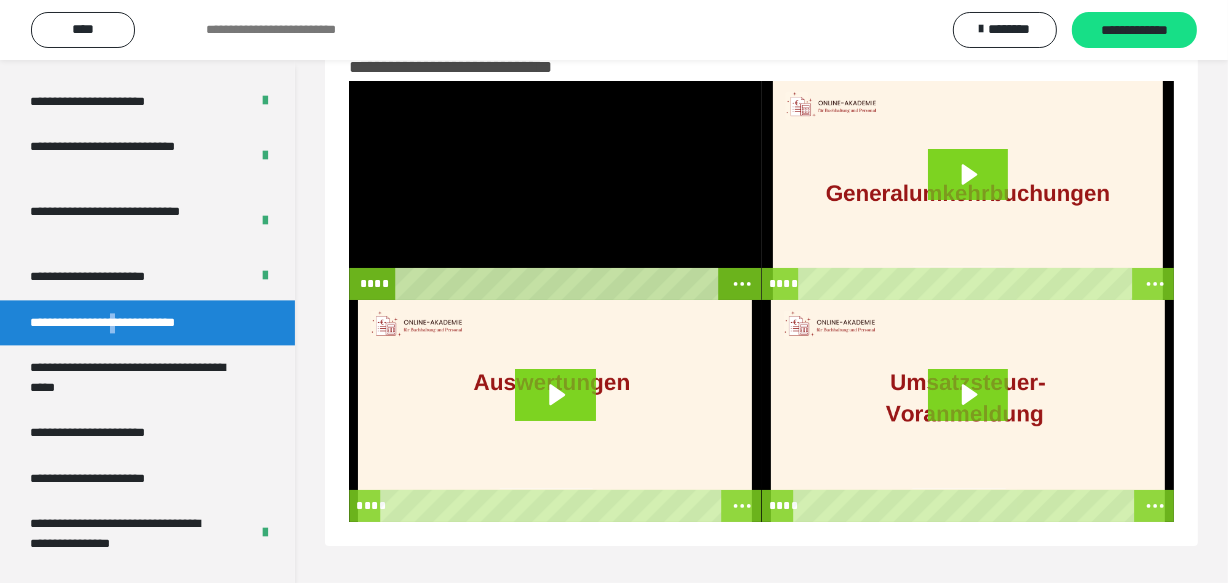 click at bounding box center (555, 190) 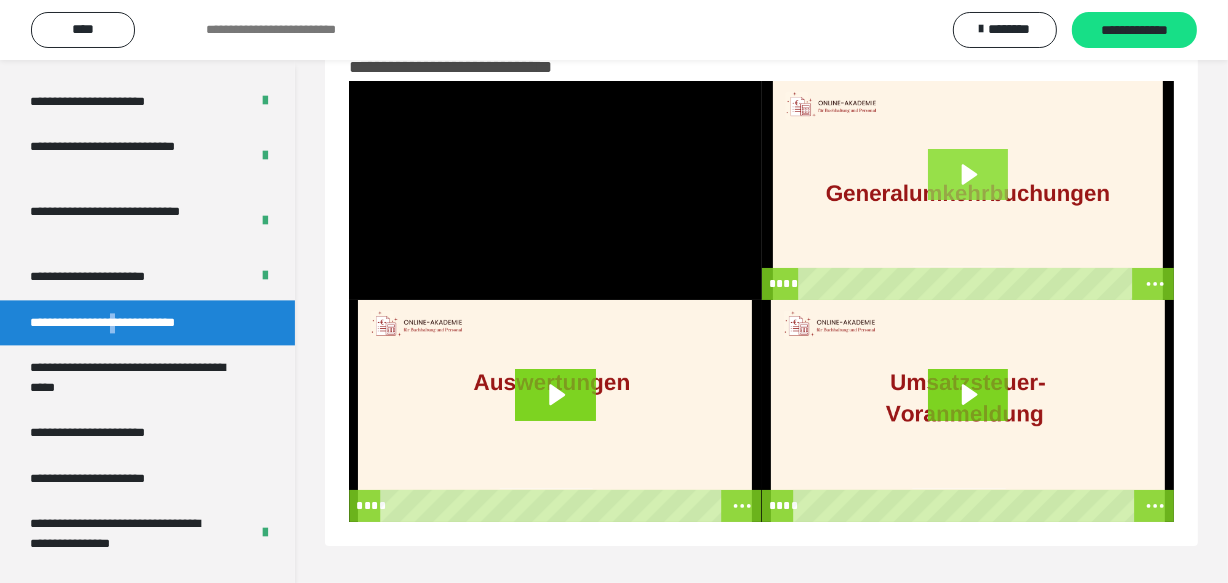 click 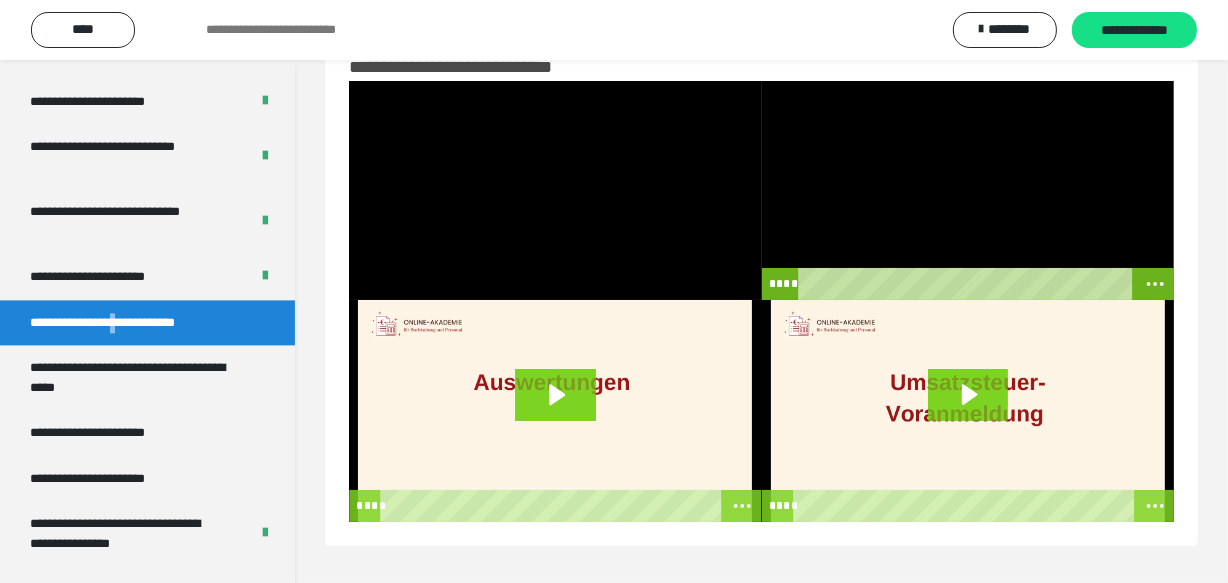 click at bounding box center [968, 190] 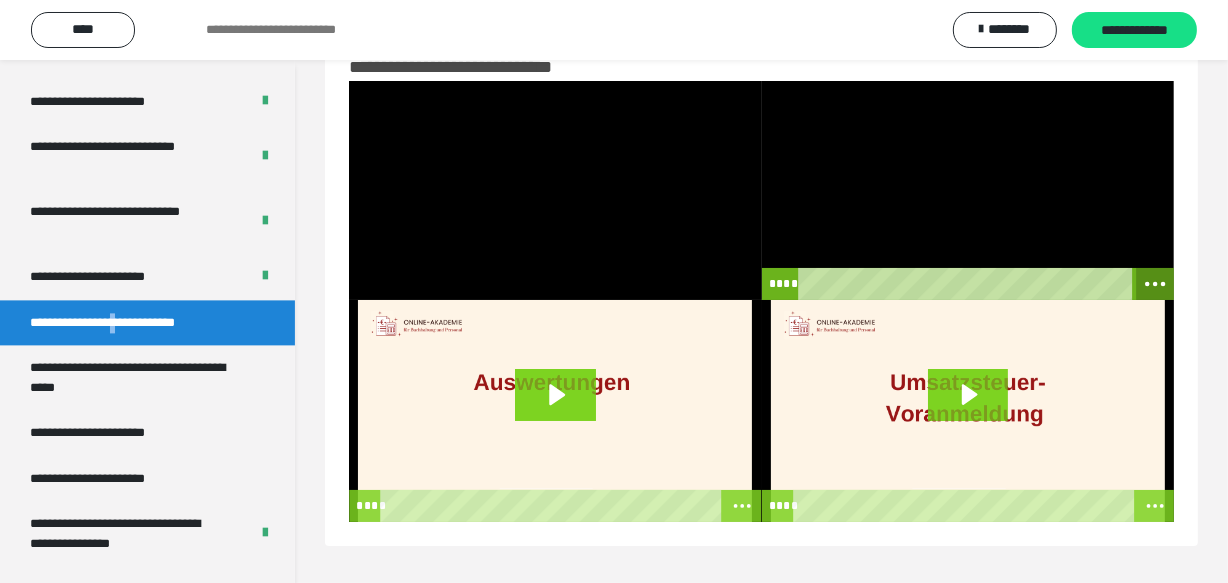 click 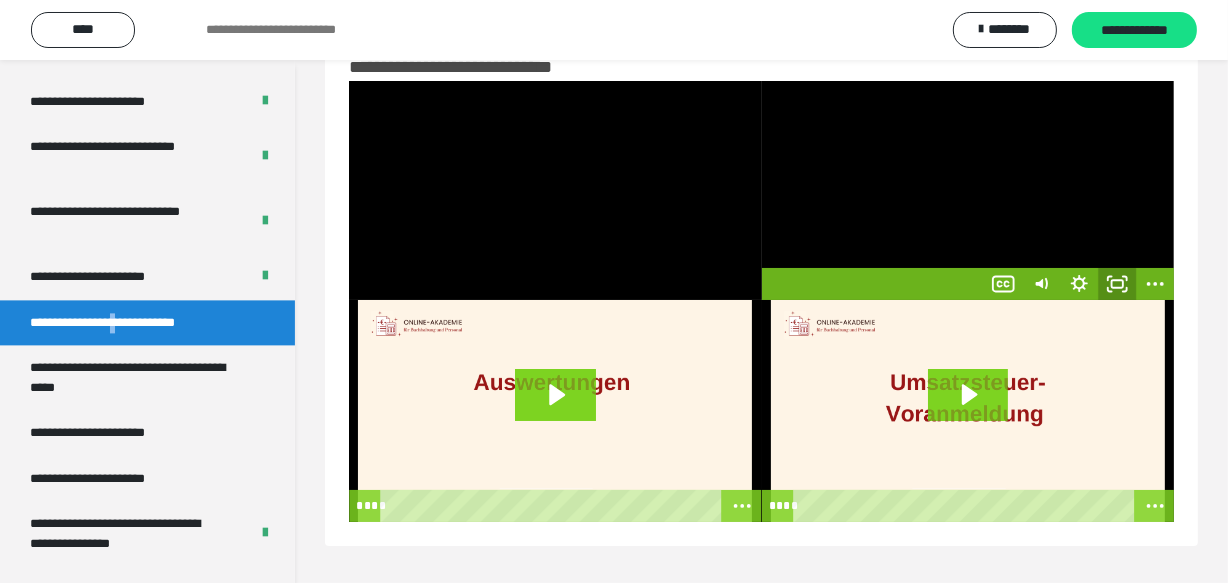 click 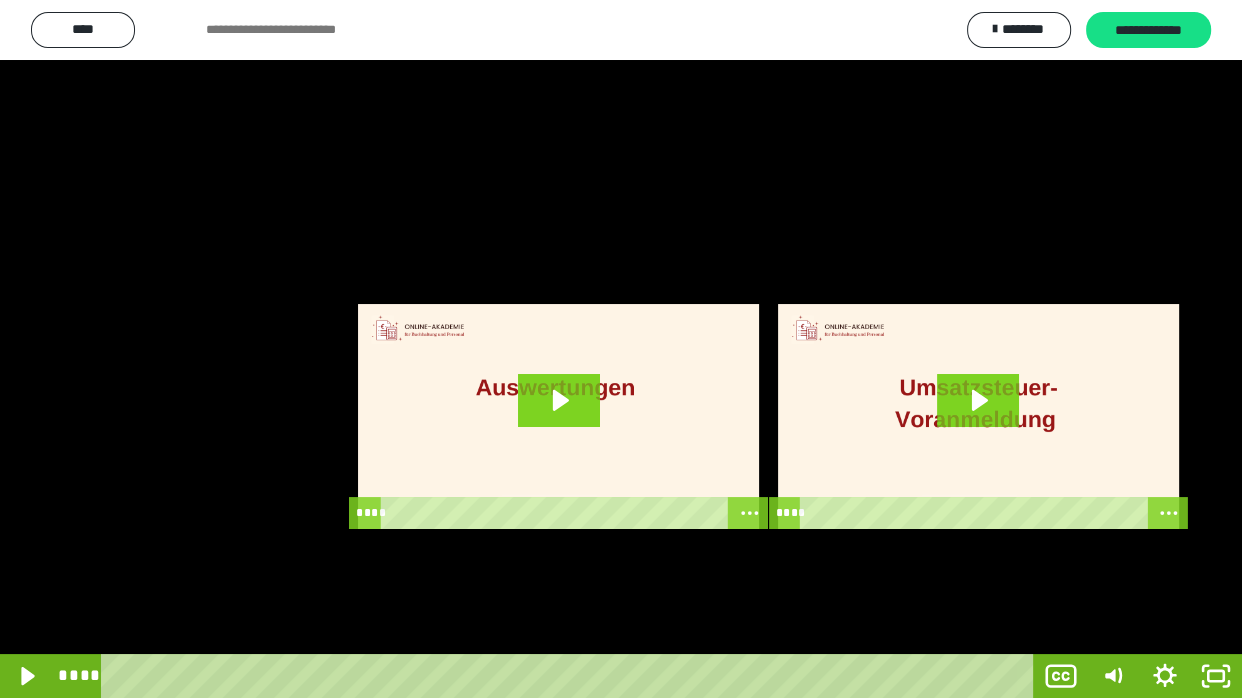 click at bounding box center (621, 349) 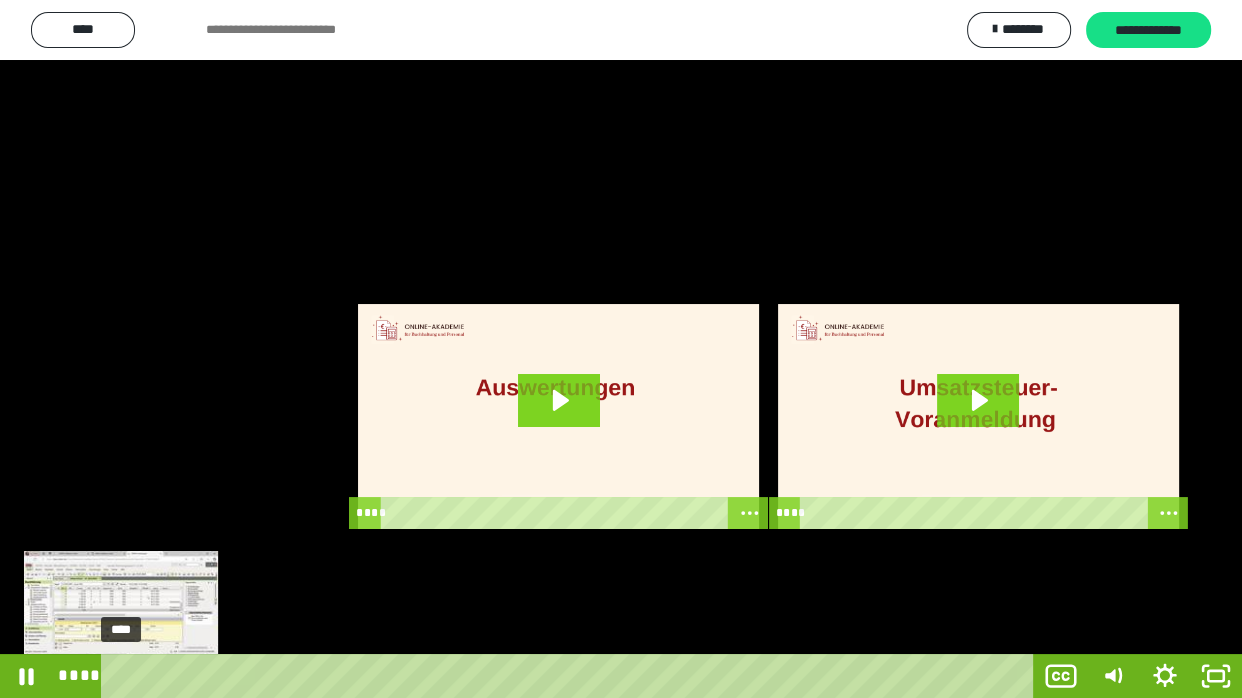 drag, startPoint x: 210, startPoint y: 679, endPoint x: 120, endPoint y: 672, distance: 90.27181 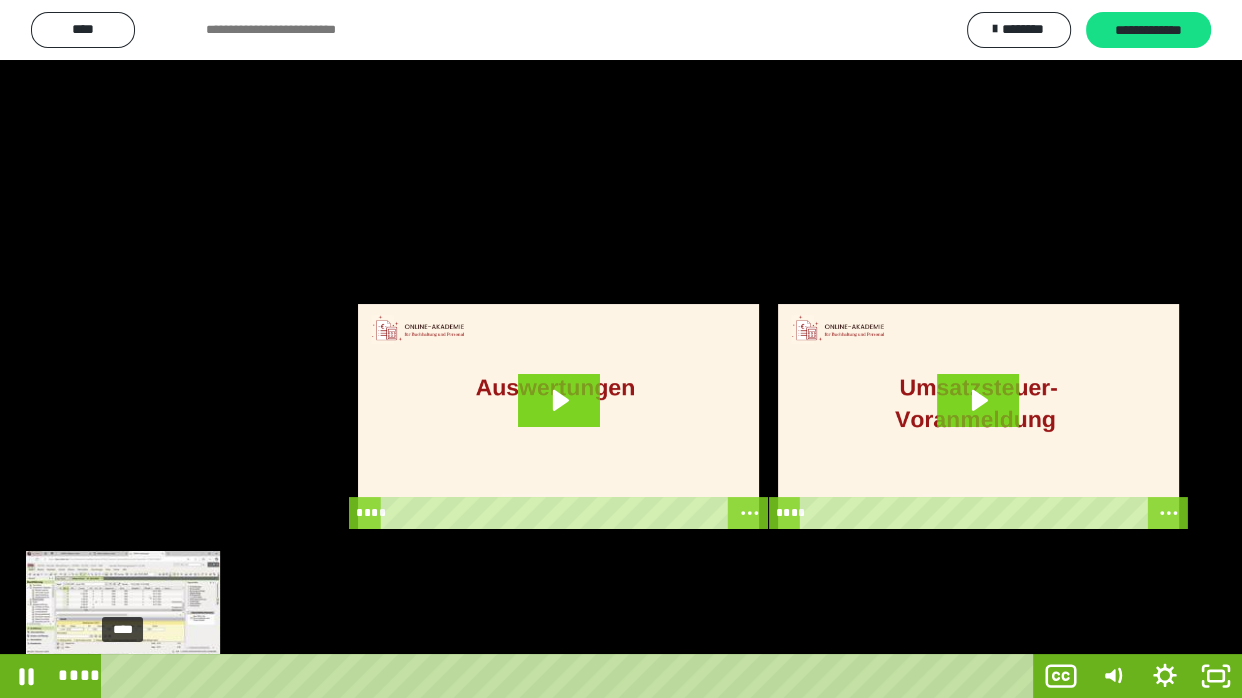 drag, startPoint x: 189, startPoint y: 676, endPoint x: 123, endPoint y: 673, distance: 66.068146 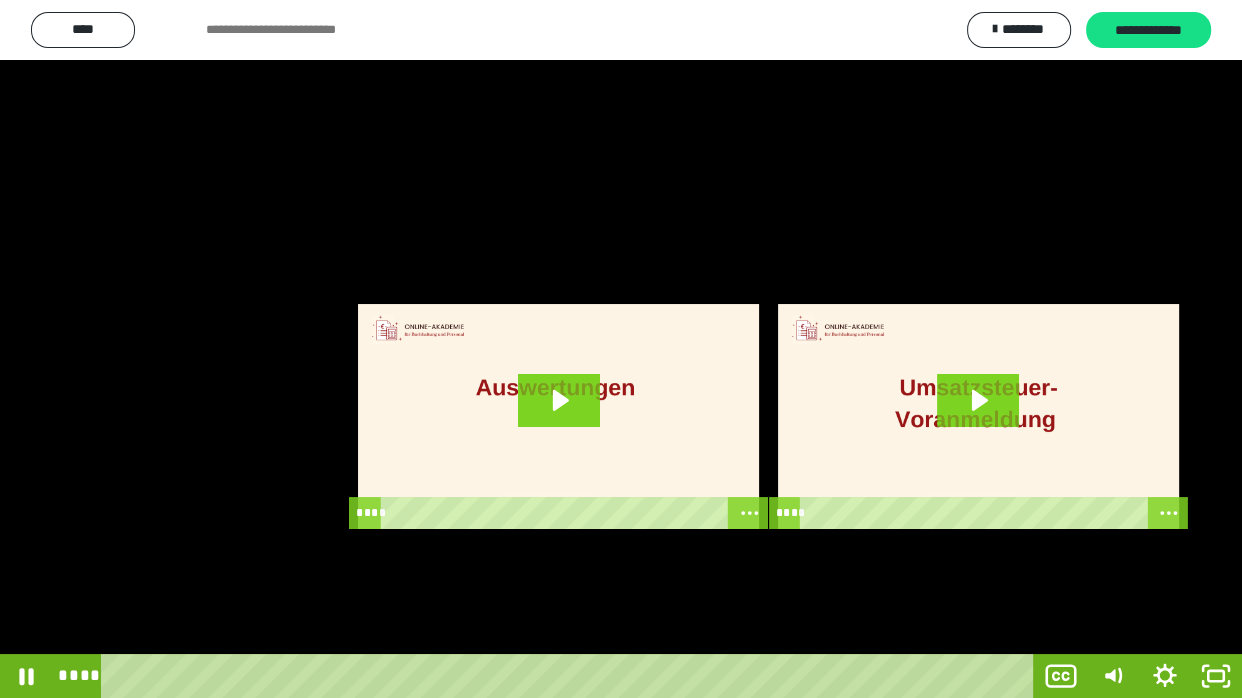 click at bounding box center (621, 349) 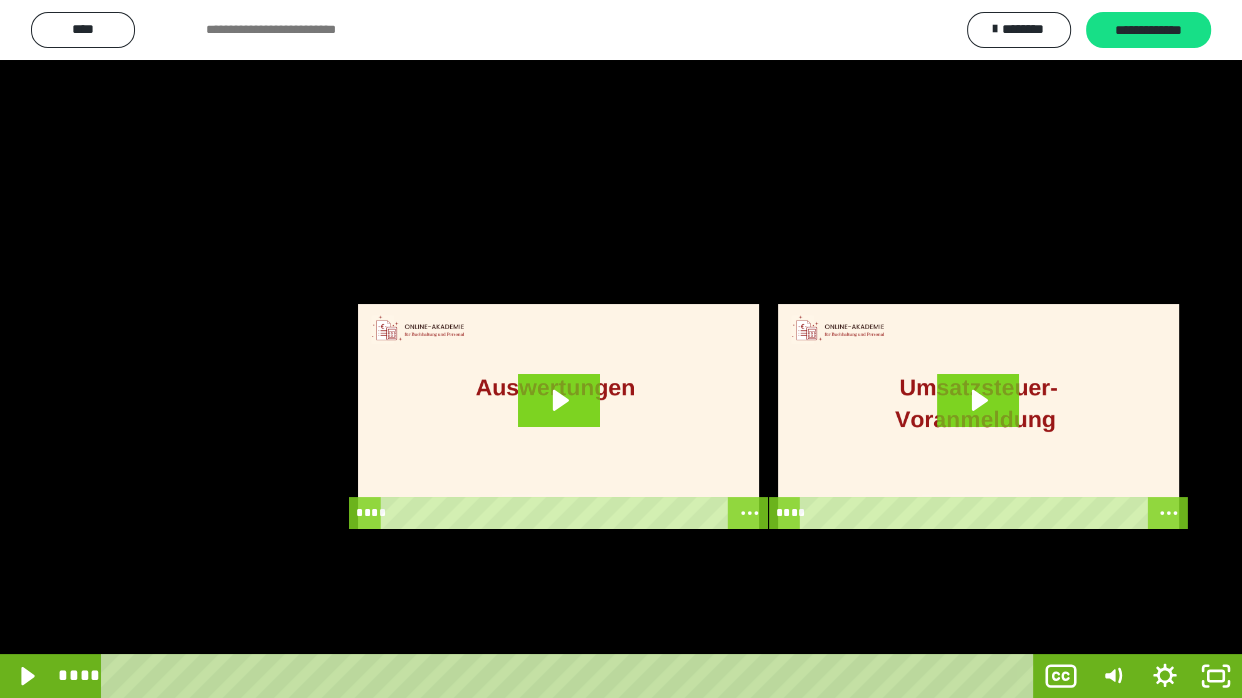 click at bounding box center (621, 349) 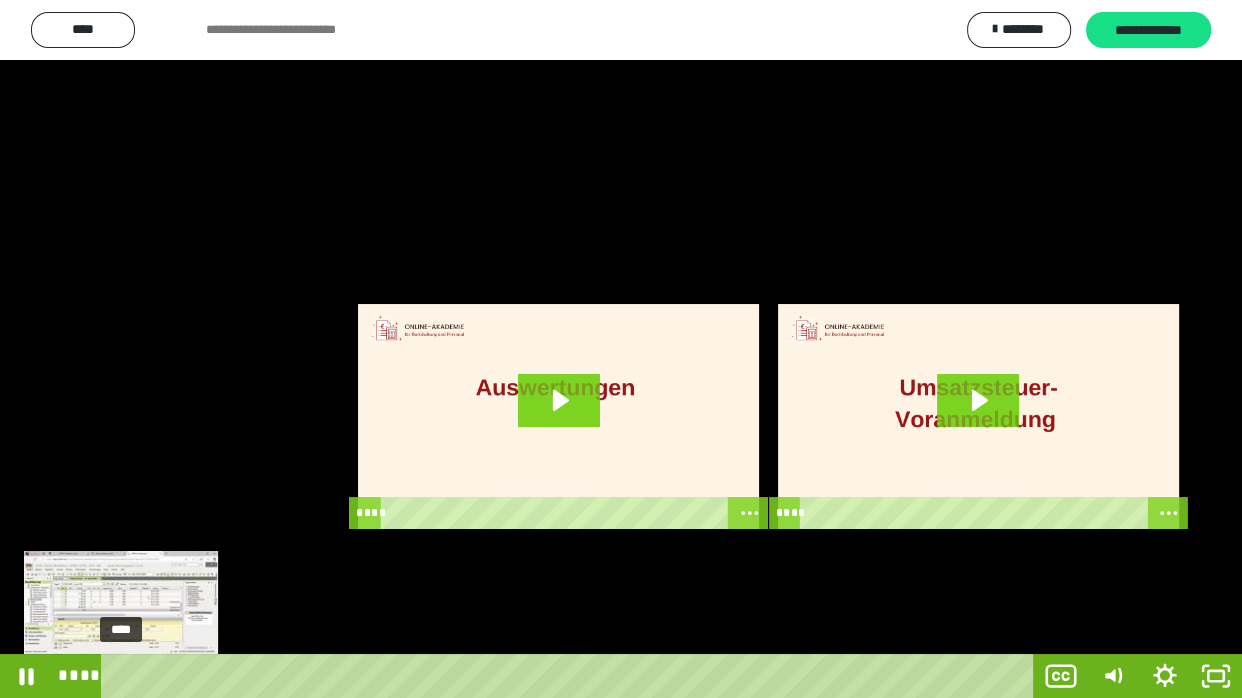 drag, startPoint x: 149, startPoint y: 676, endPoint x: 119, endPoint y: 670, distance: 30.594116 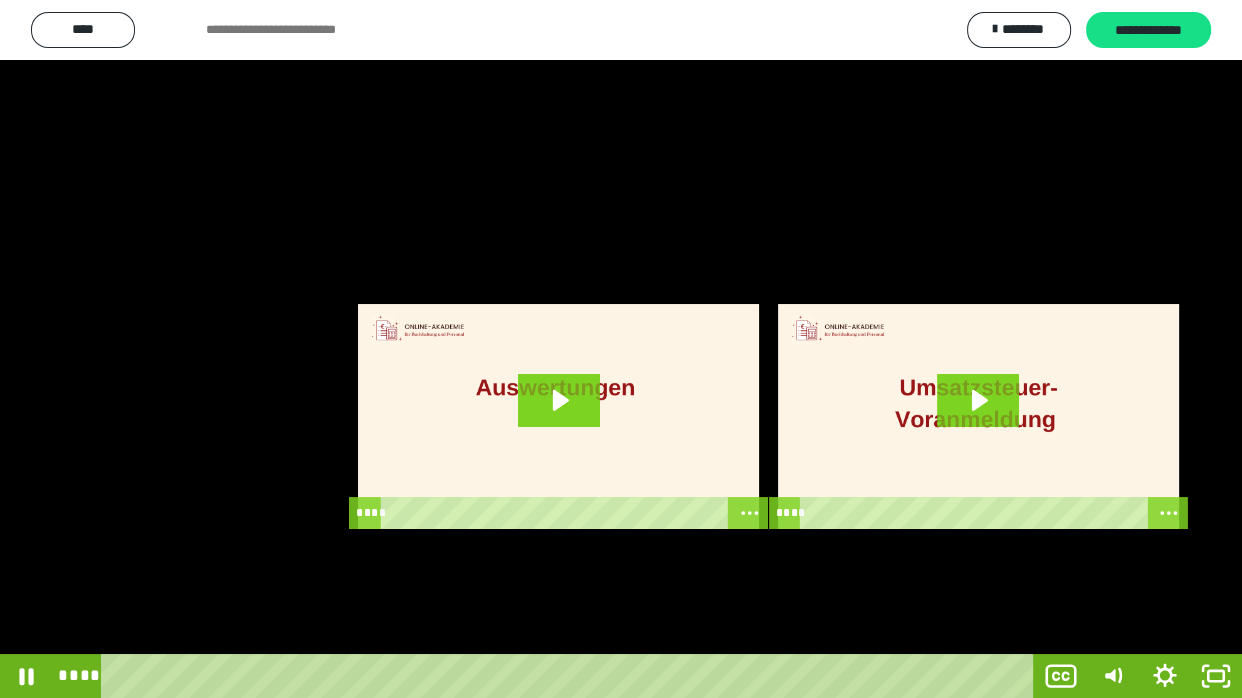 click at bounding box center [621, 349] 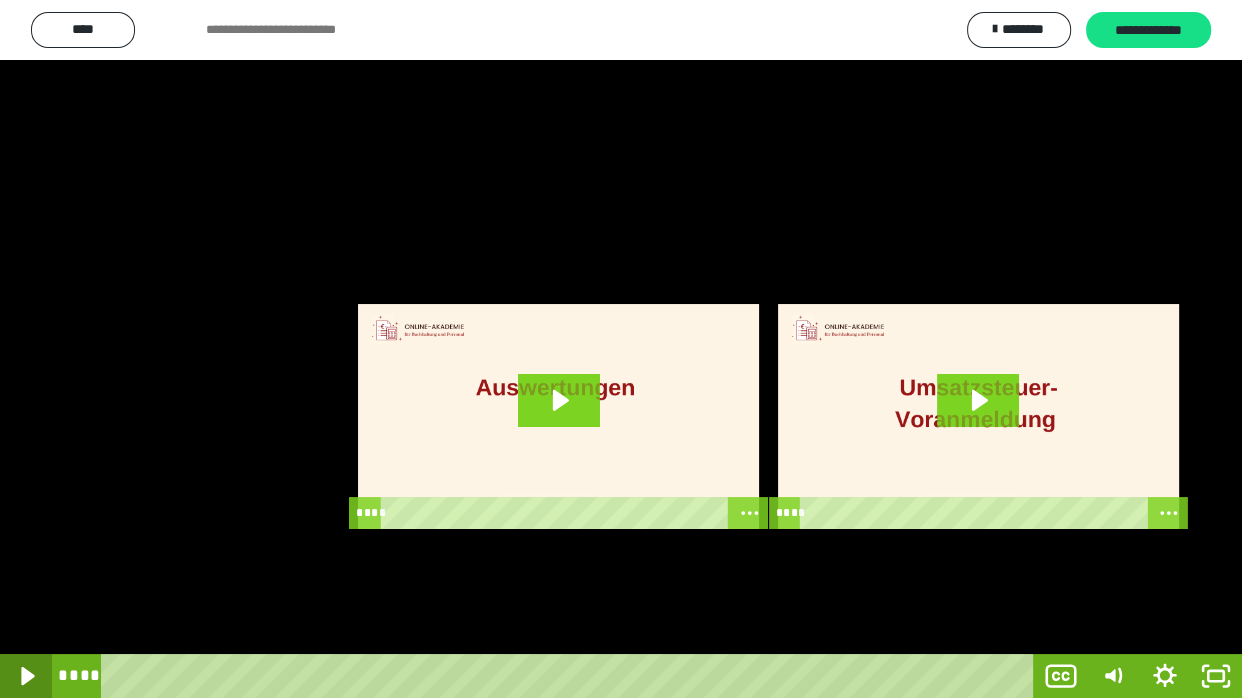 click 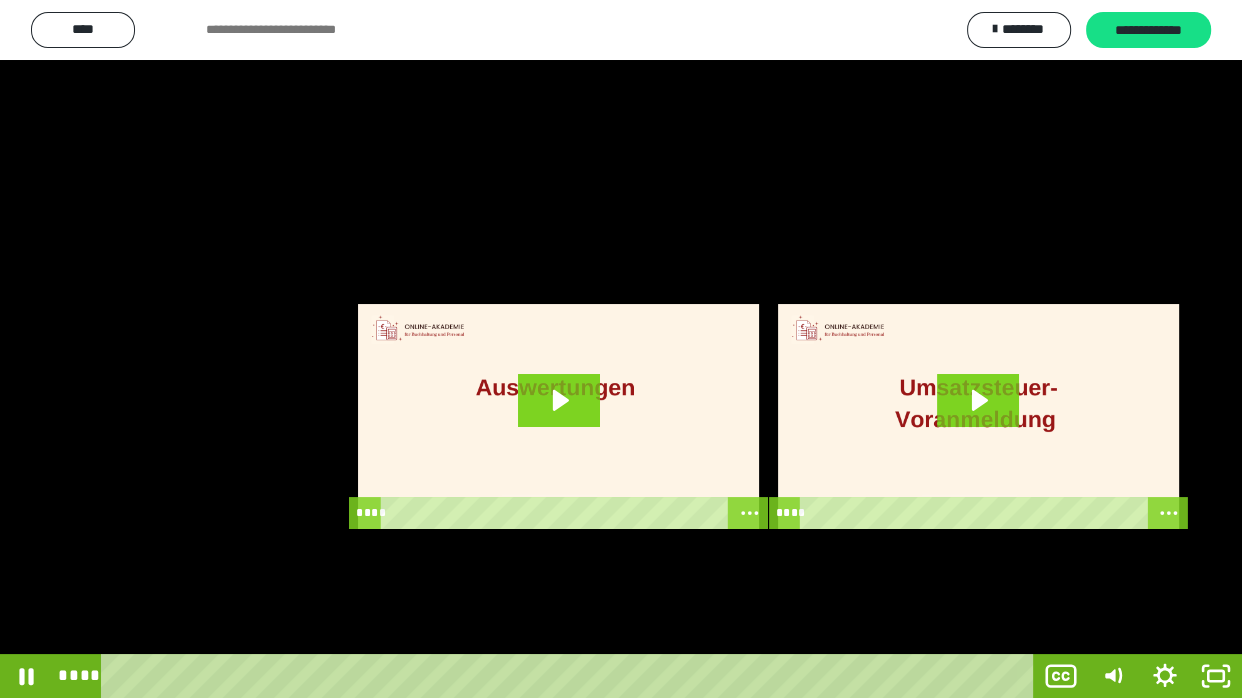 click at bounding box center (621, 349) 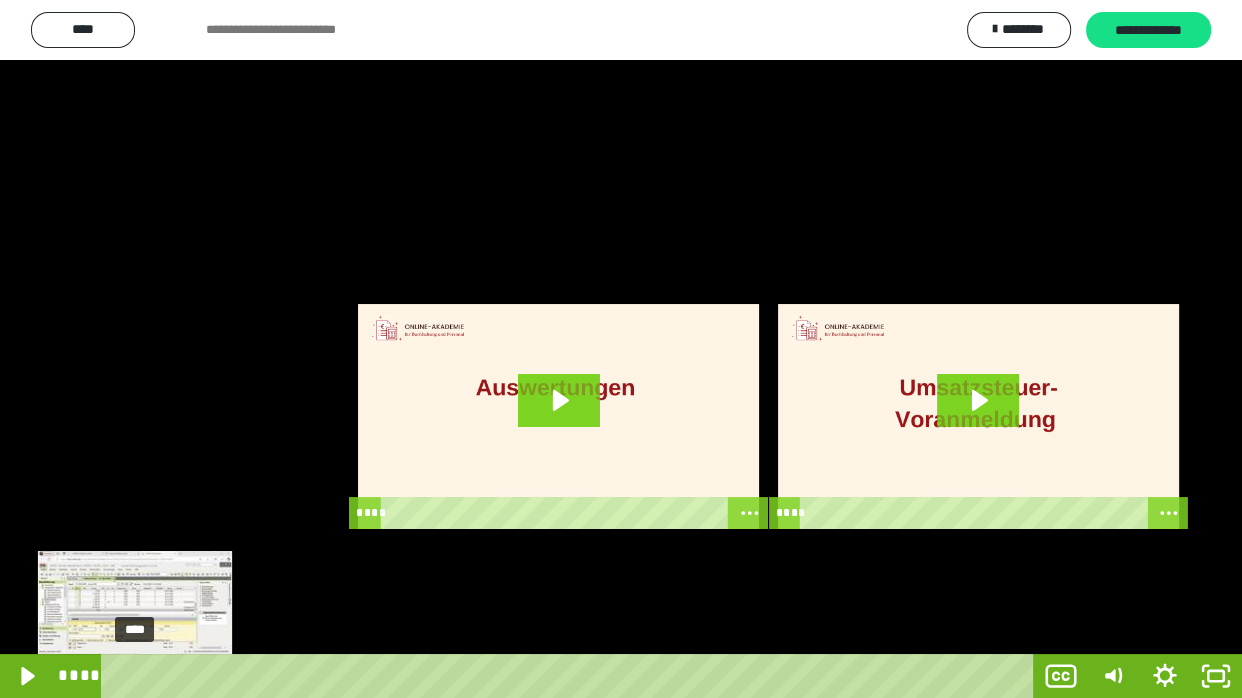 click on "****" at bounding box center (572, 676) 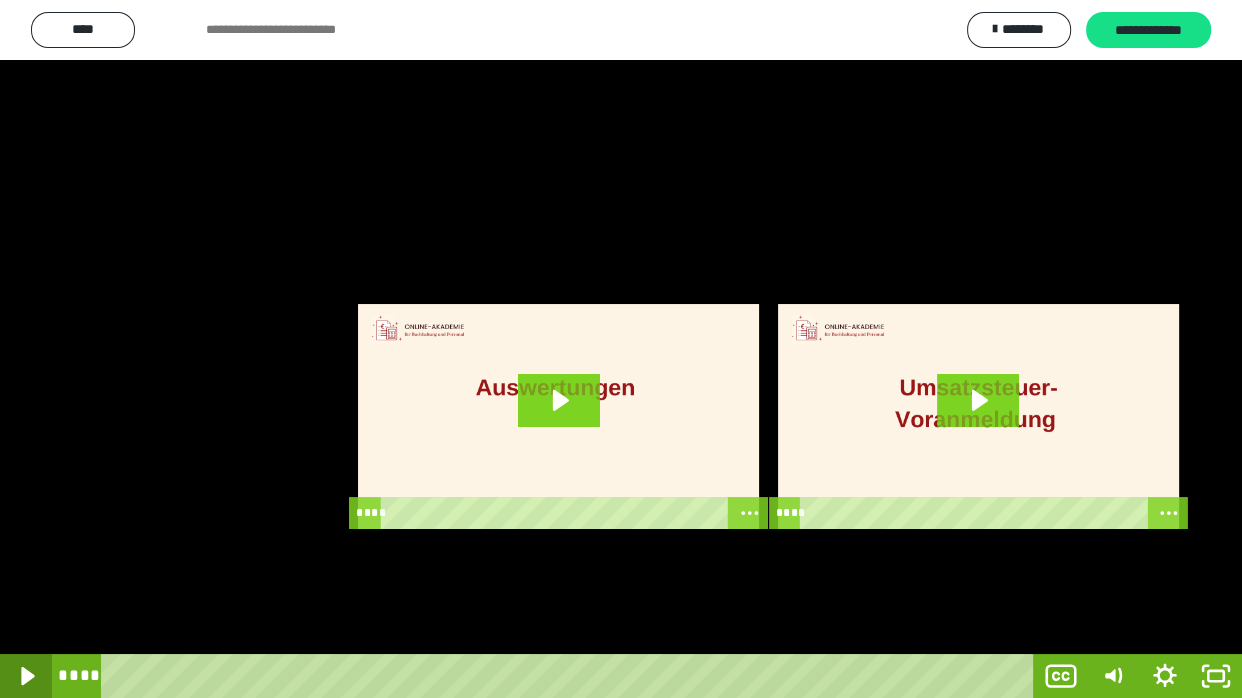 click 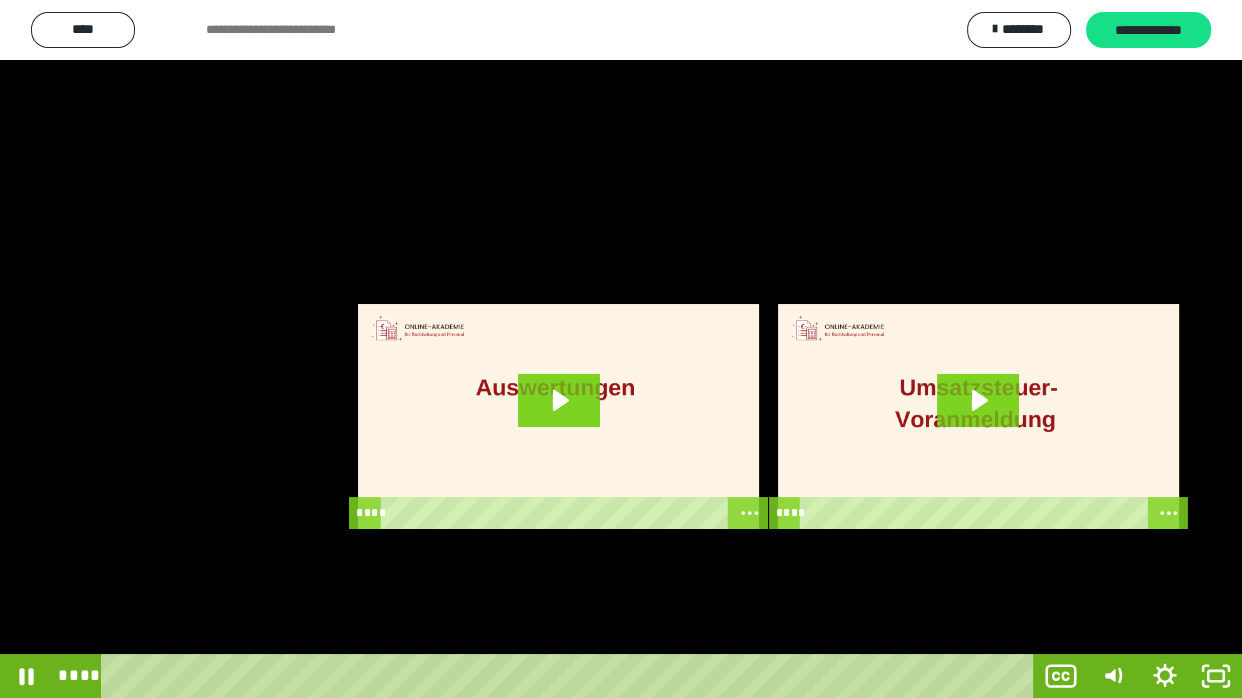 click at bounding box center [621, 349] 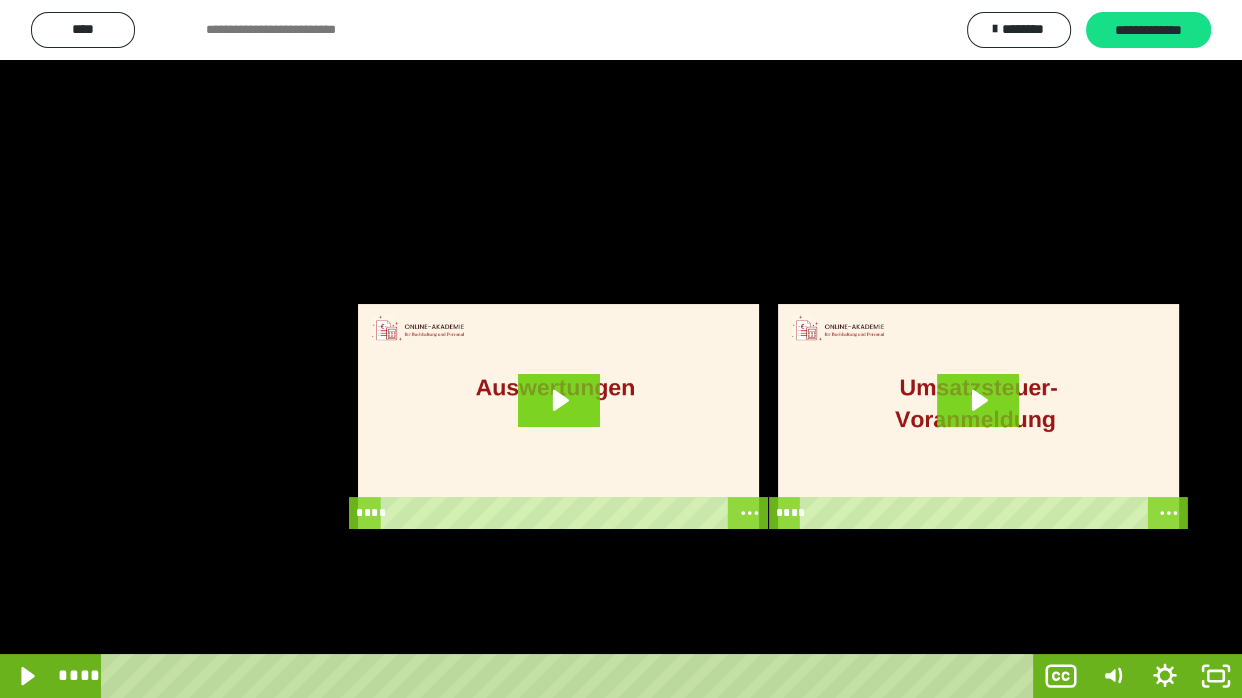 click at bounding box center (621, 349) 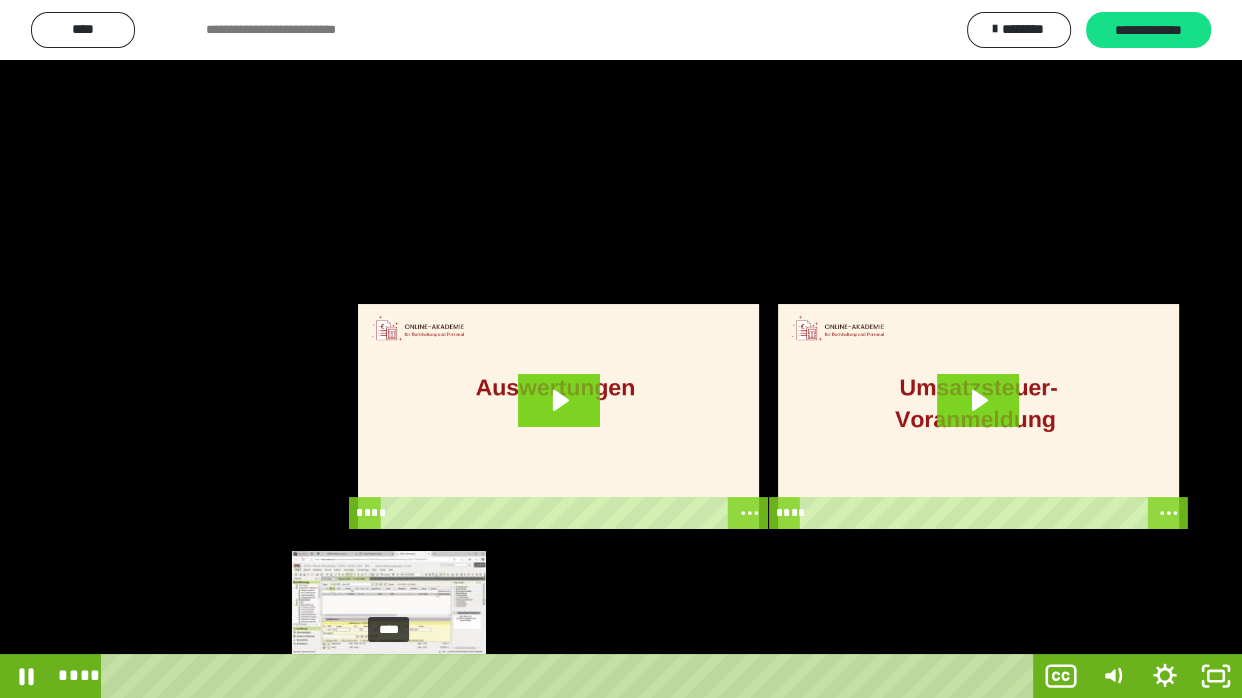 click on "****" at bounding box center (572, 676) 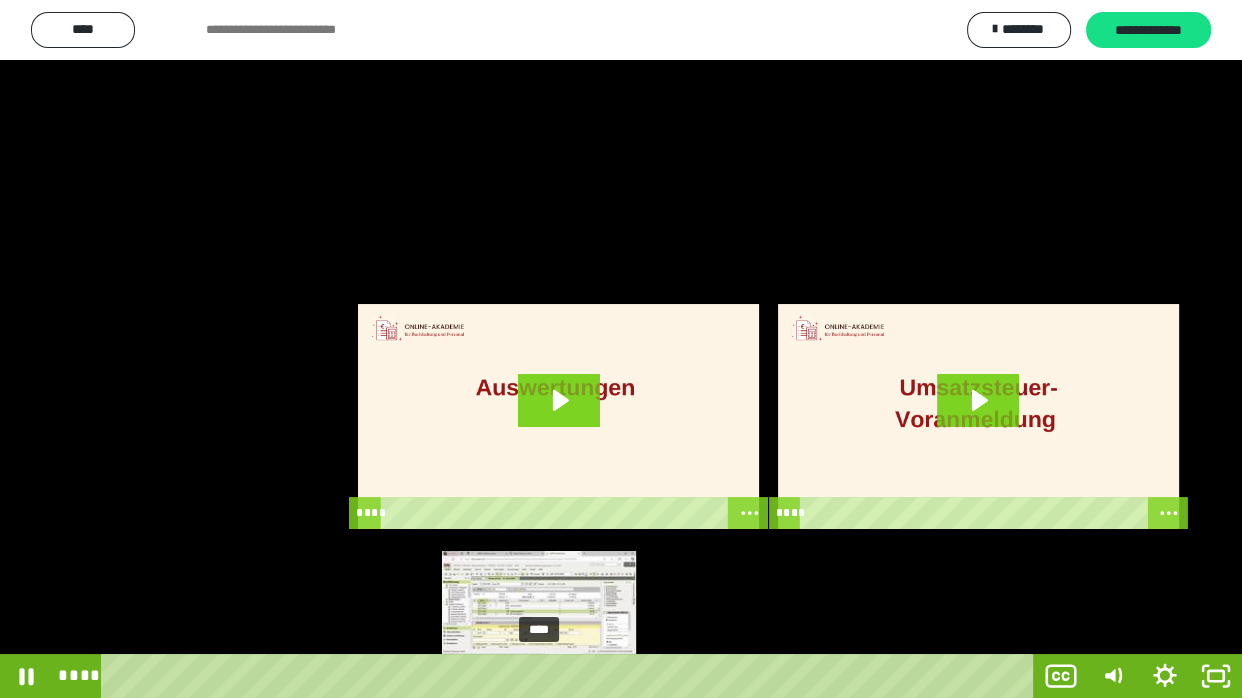 click on "****" at bounding box center [572, 676] 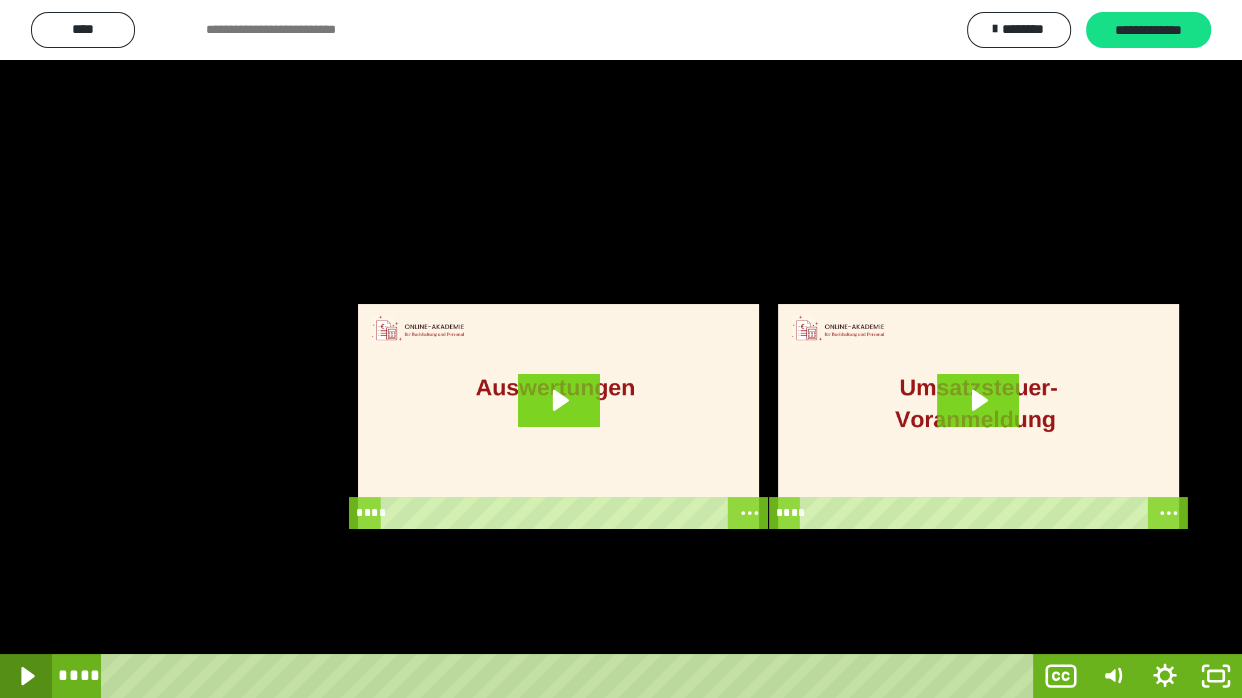 click 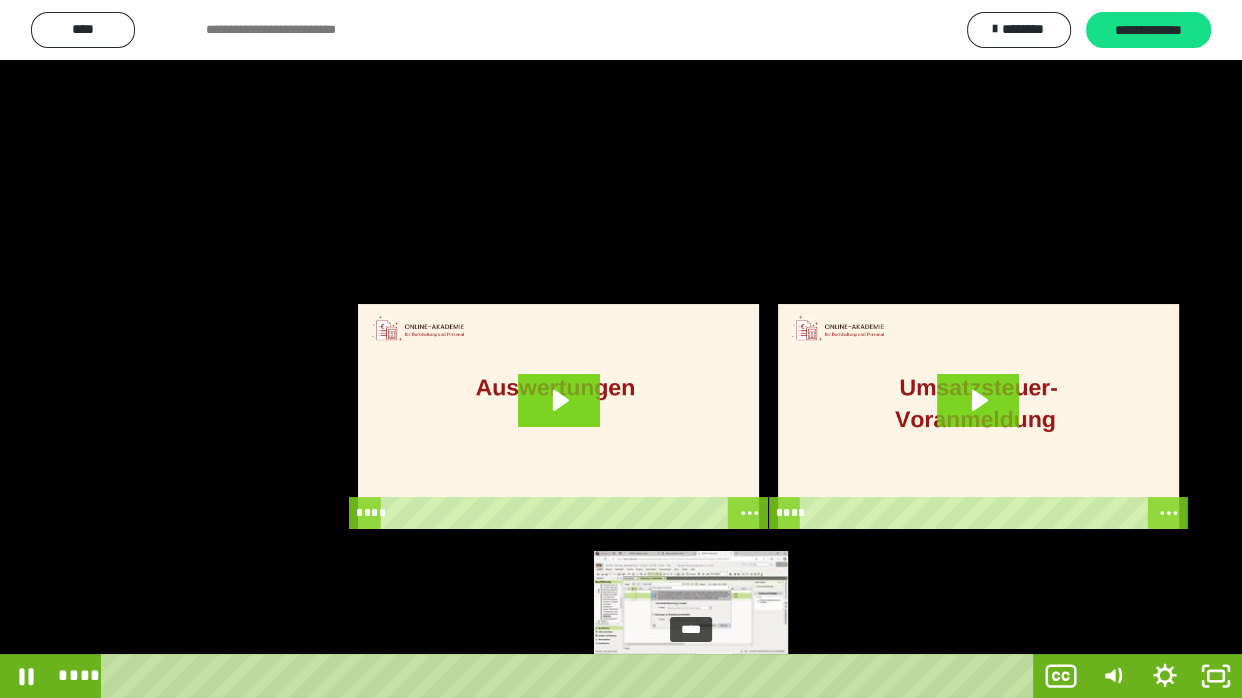 click on "****" at bounding box center (572, 676) 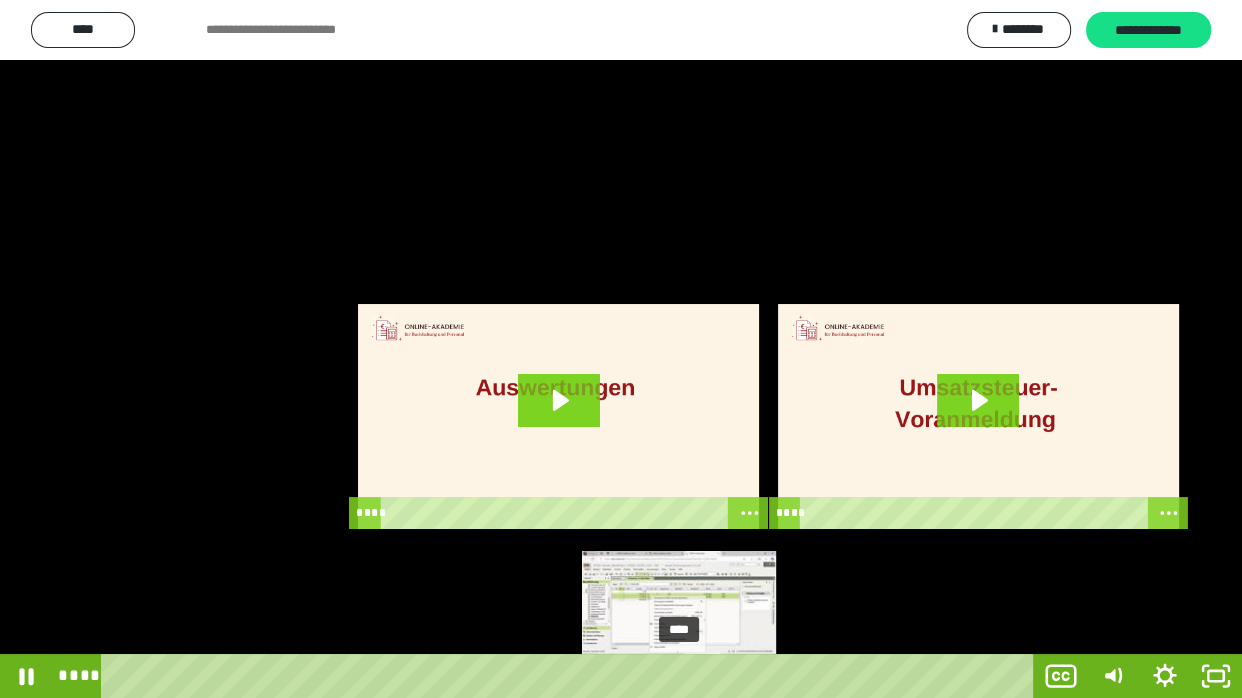 click on "****" at bounding box center (572, 676) 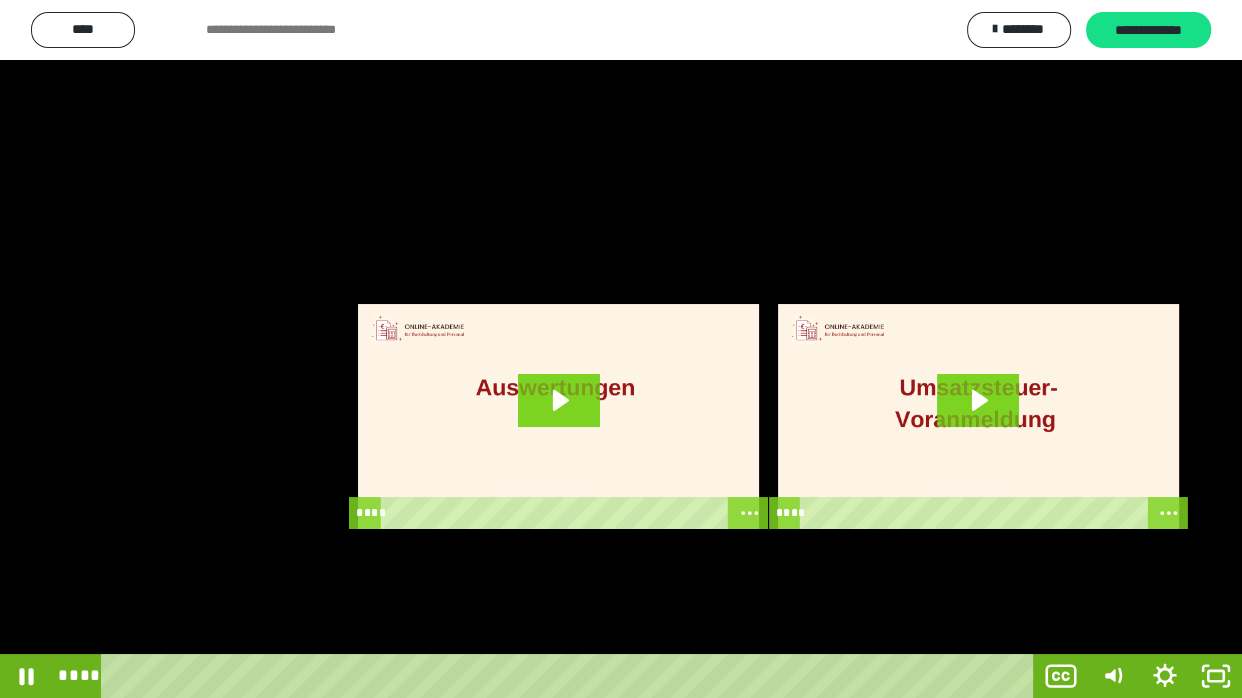 click at bounding box center (621, 349) 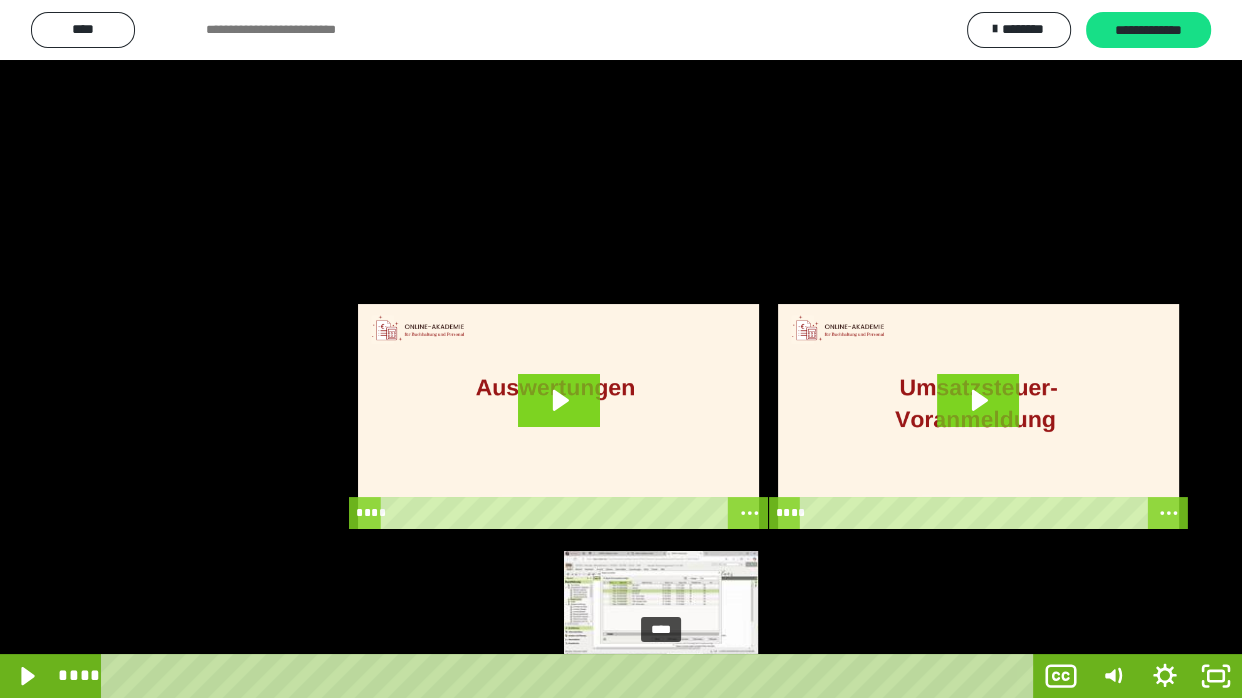 click on "****" at bounding box center (572, 676) 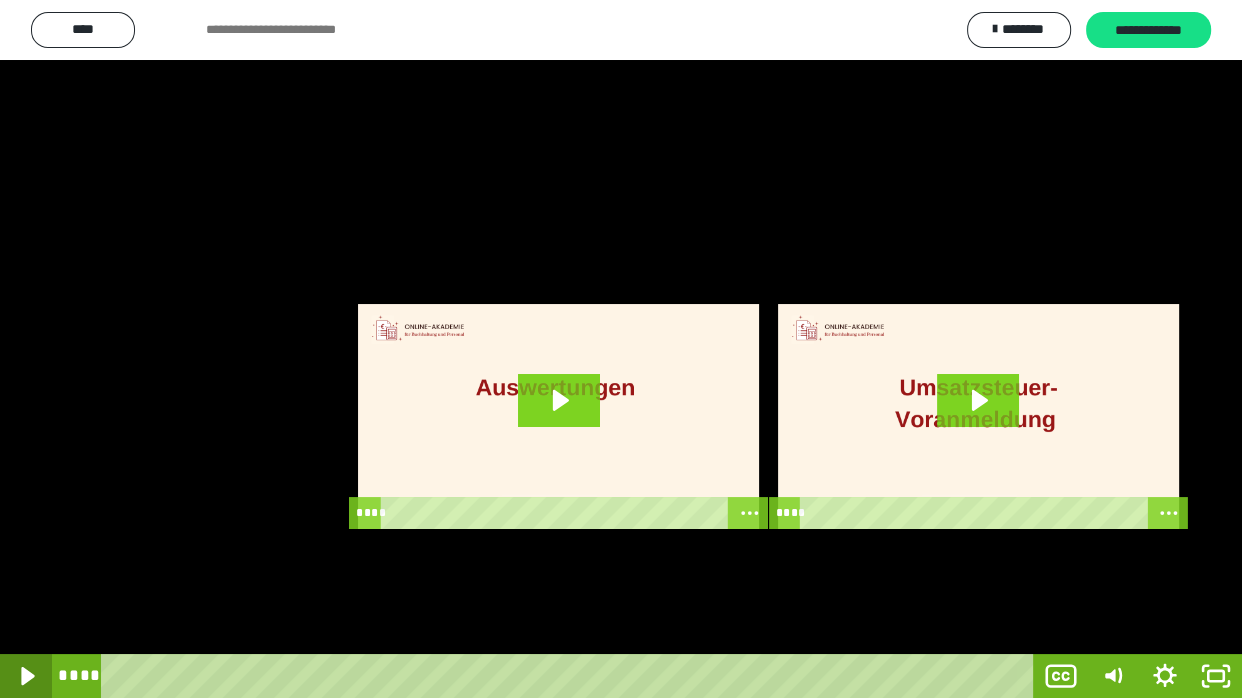 click 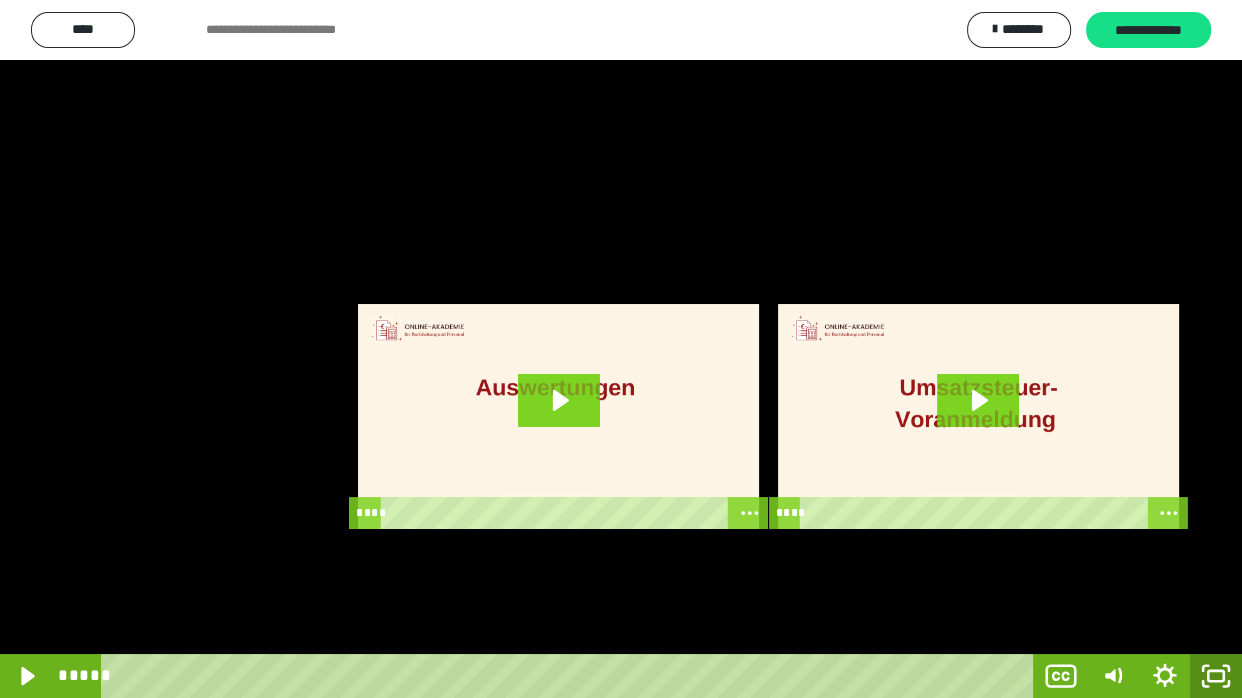 click 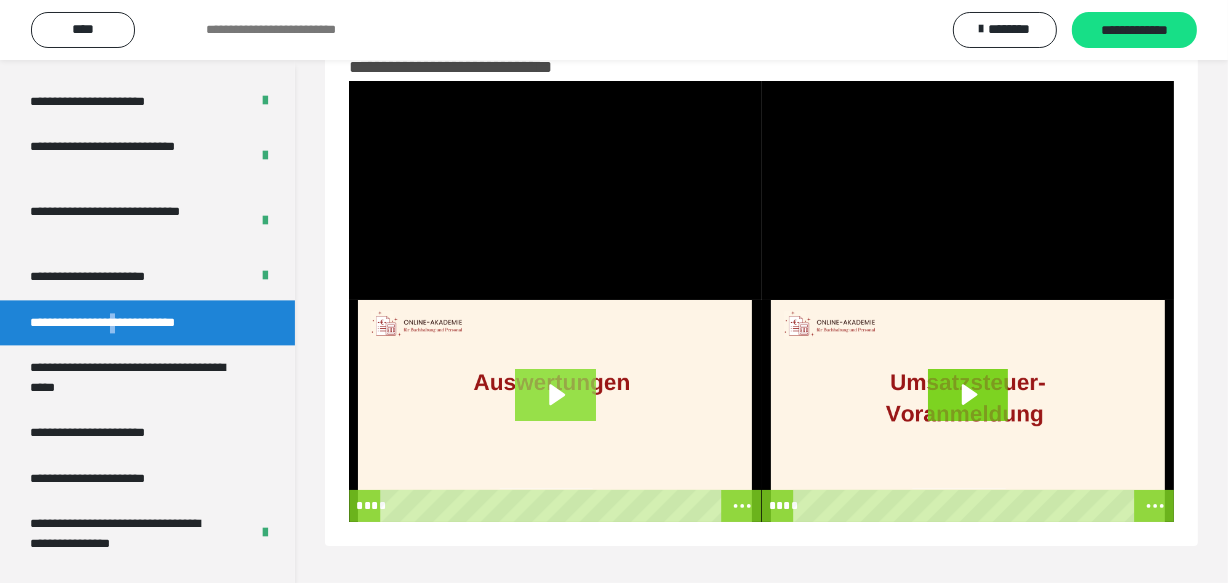 click 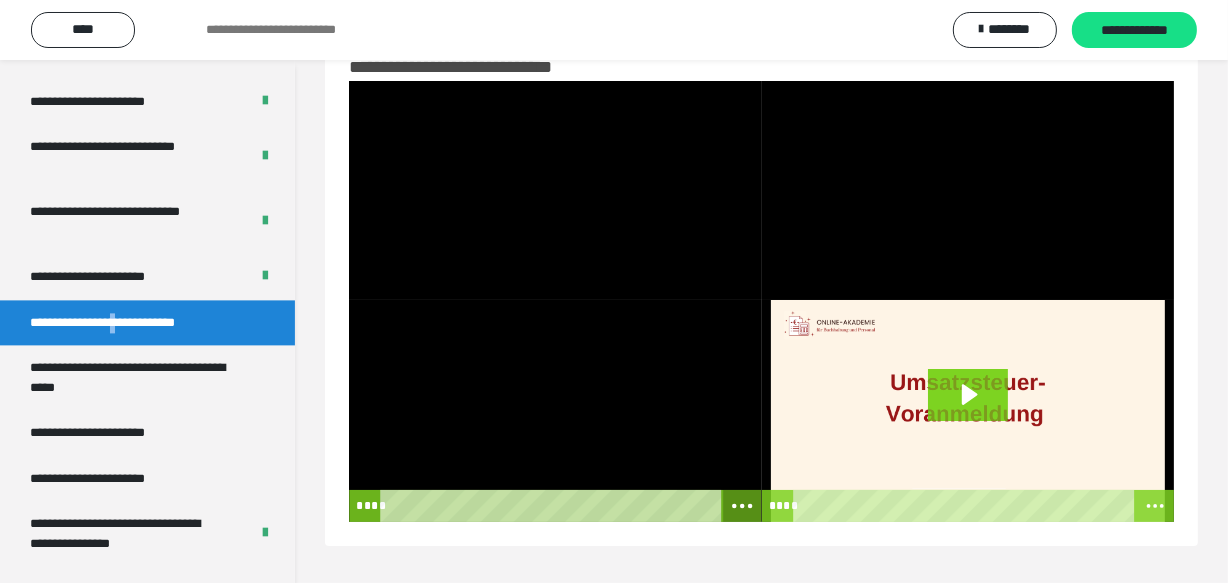 click 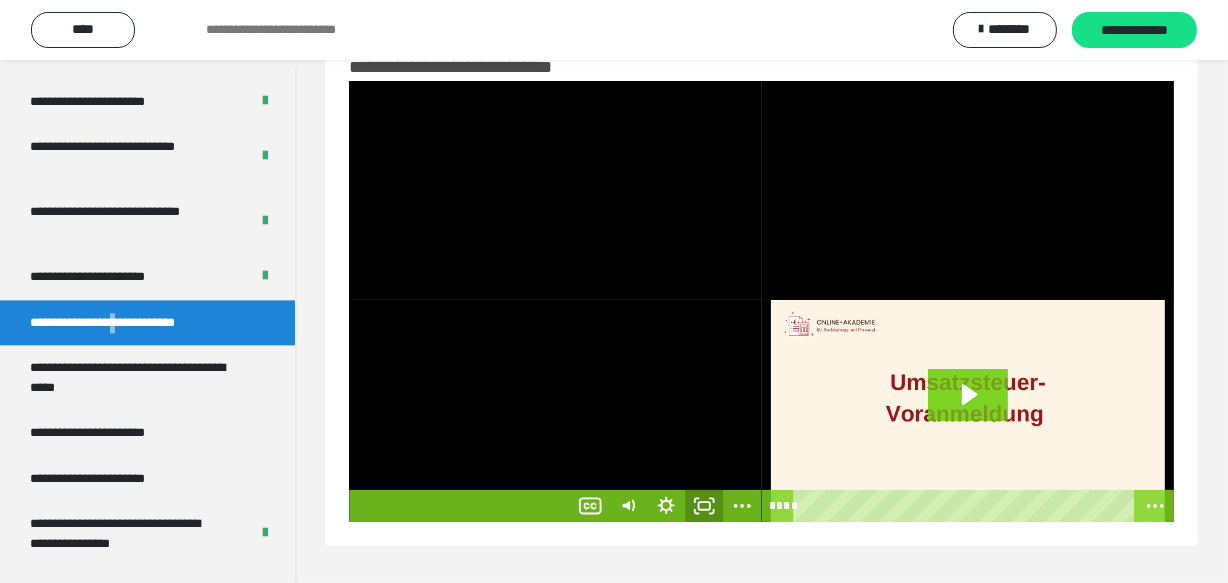 click 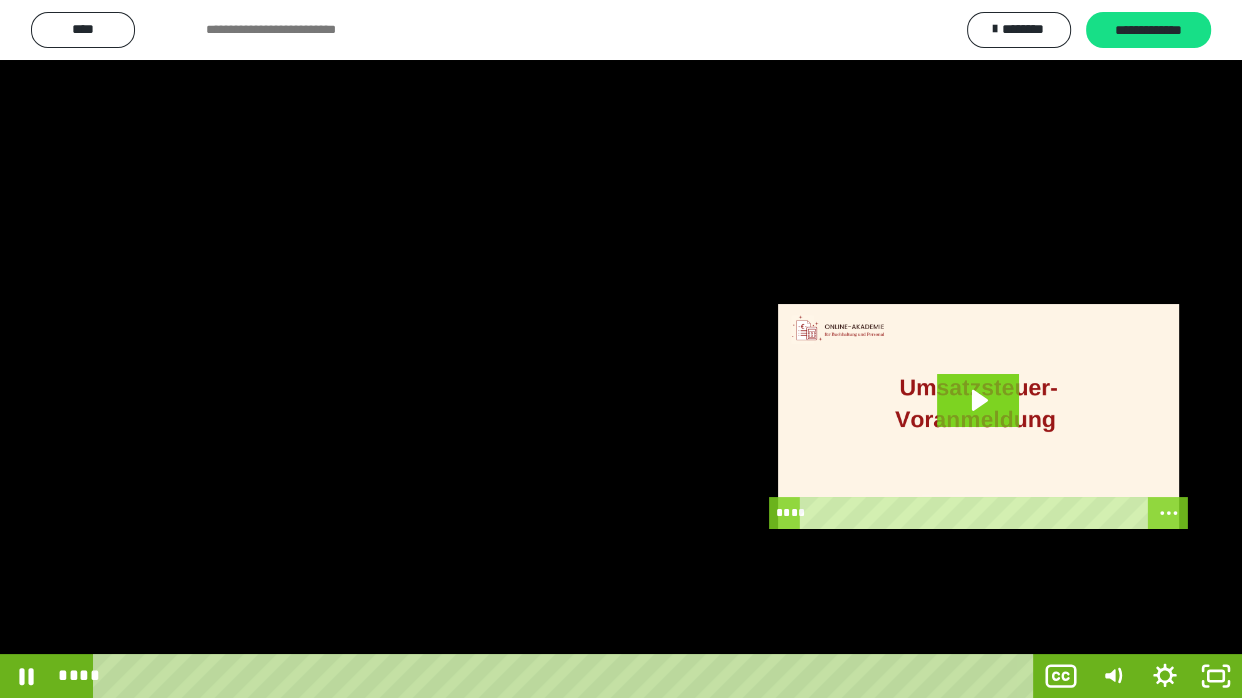 click at bounding box center (621, 349) 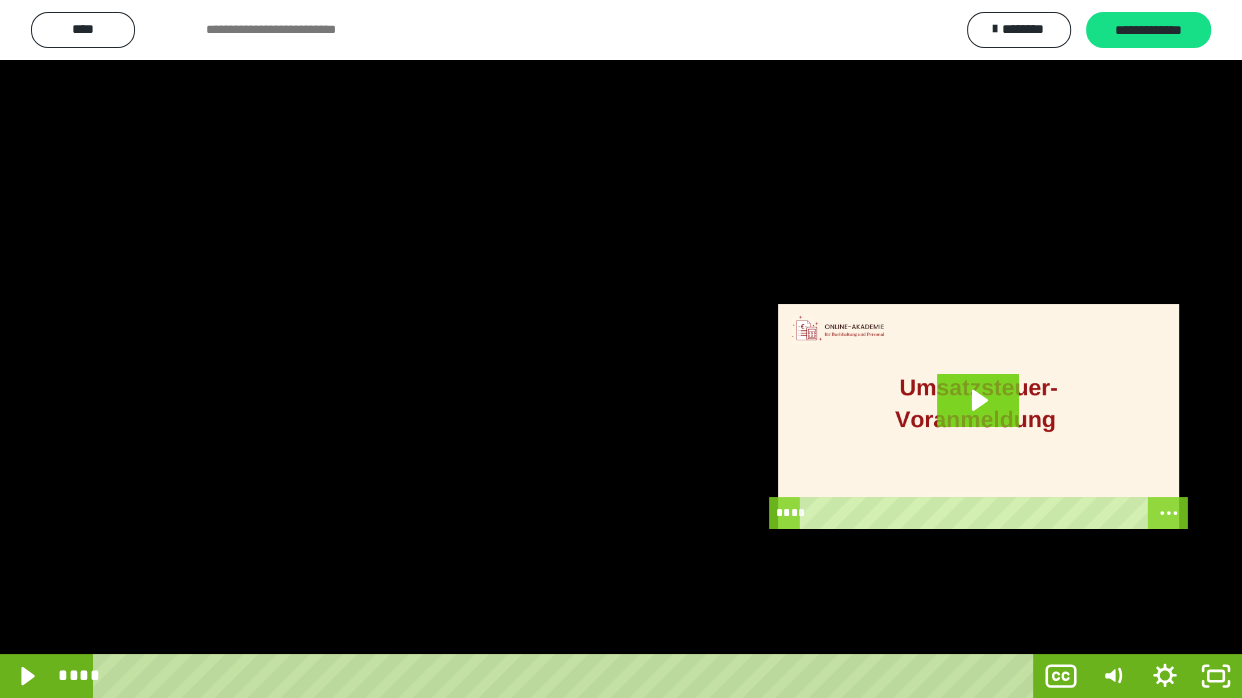 drag, startPoint x: 294, startPoint y: 680, endPoint x: 67, endPoint y: 697, distance: 227.63568 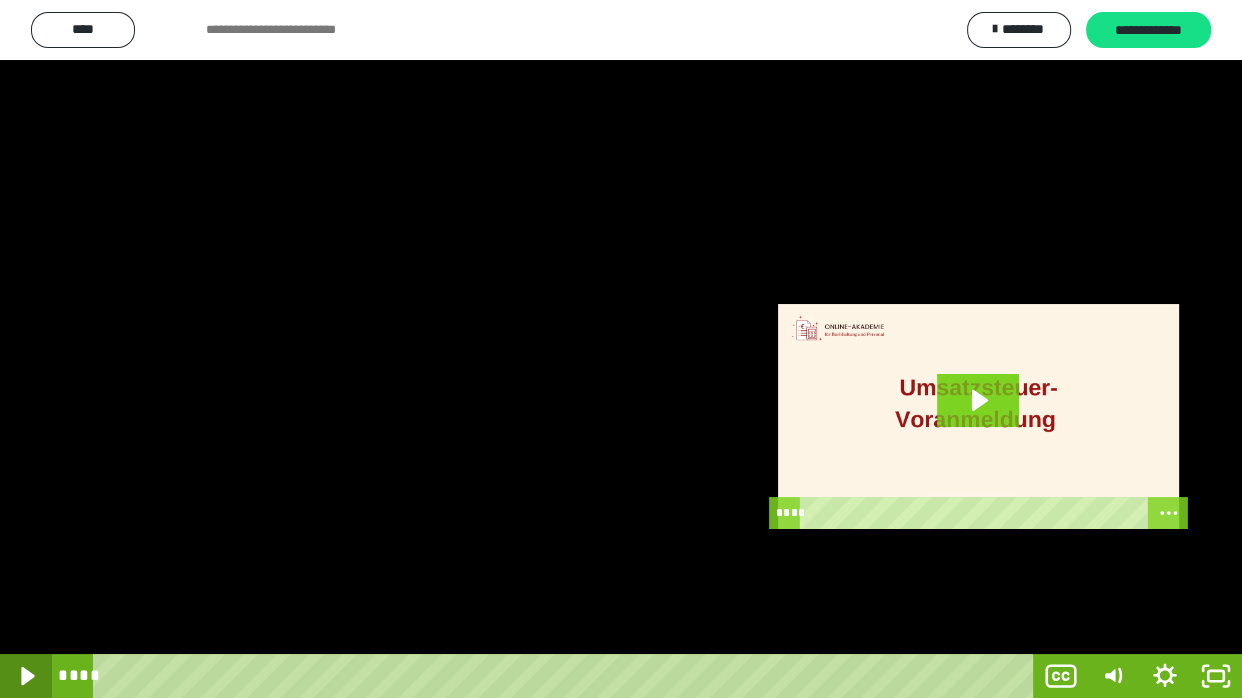 click 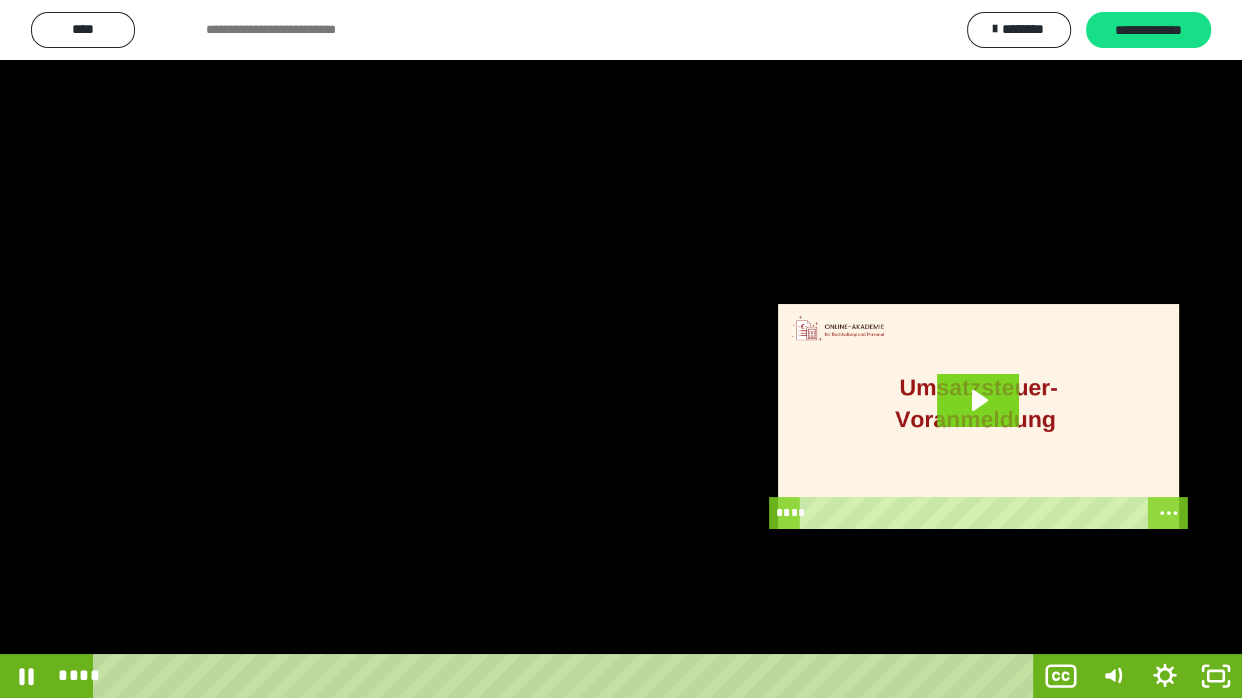 click at bounding box center (621, 349) 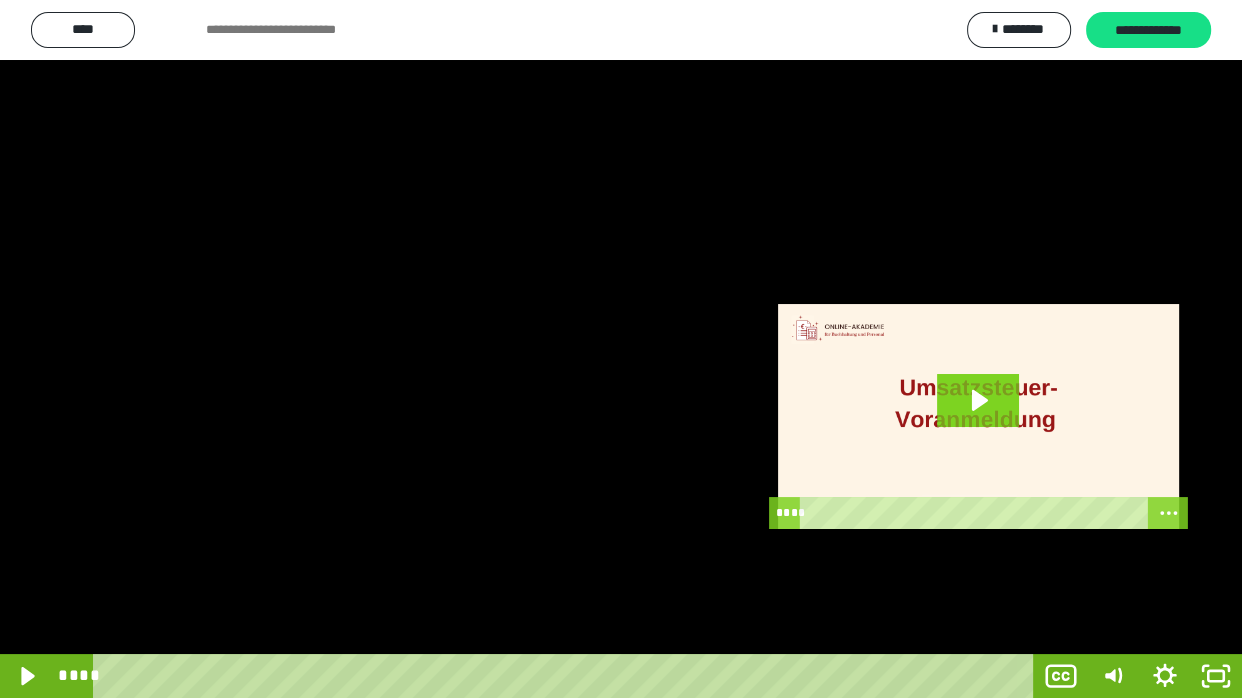 click at bounding box center (621, 349) 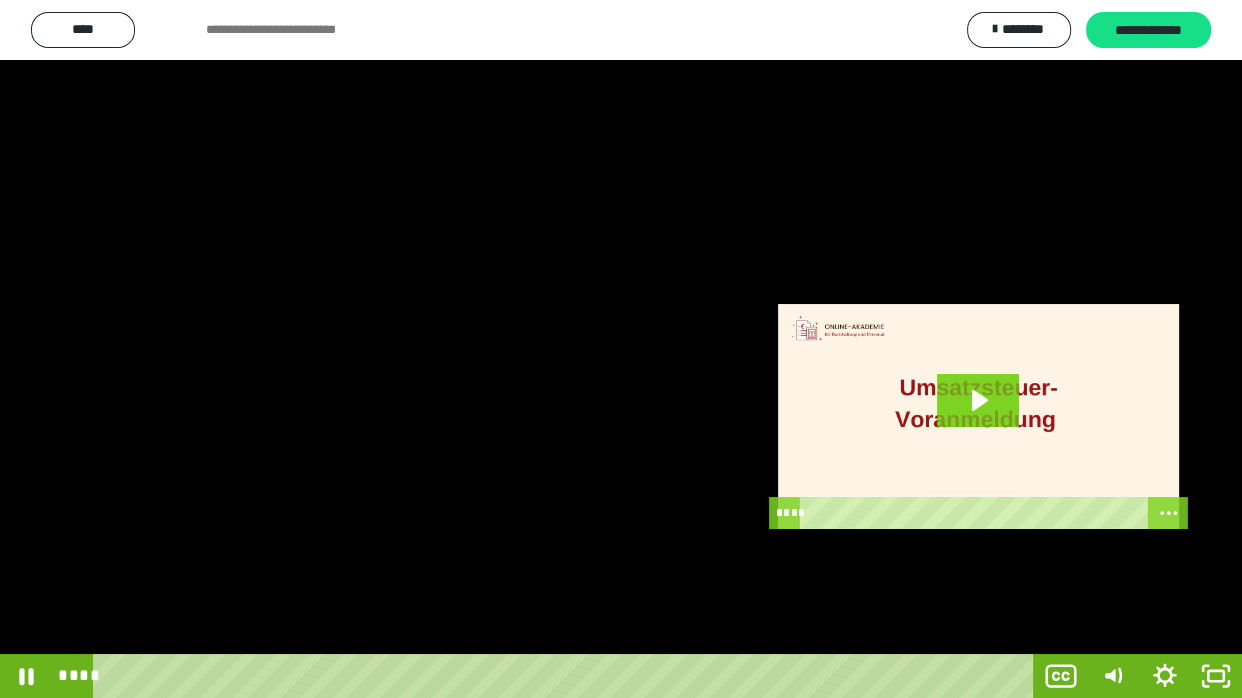 click at bounding box center (621, 349) 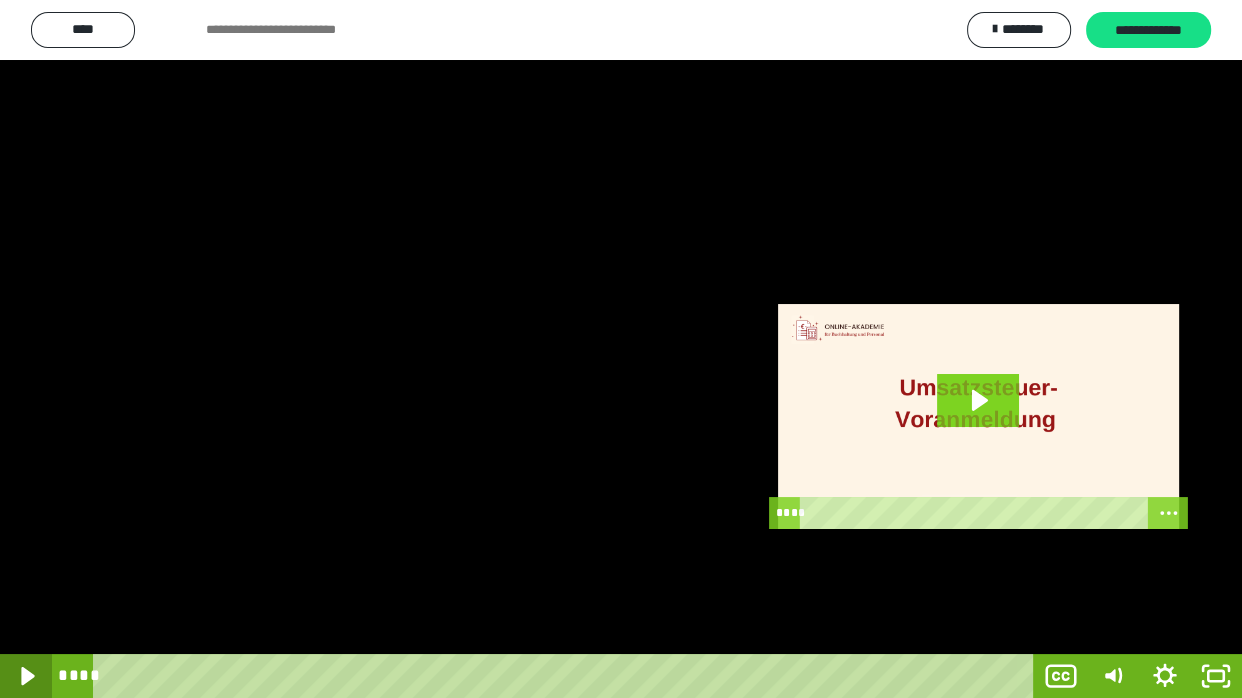 click 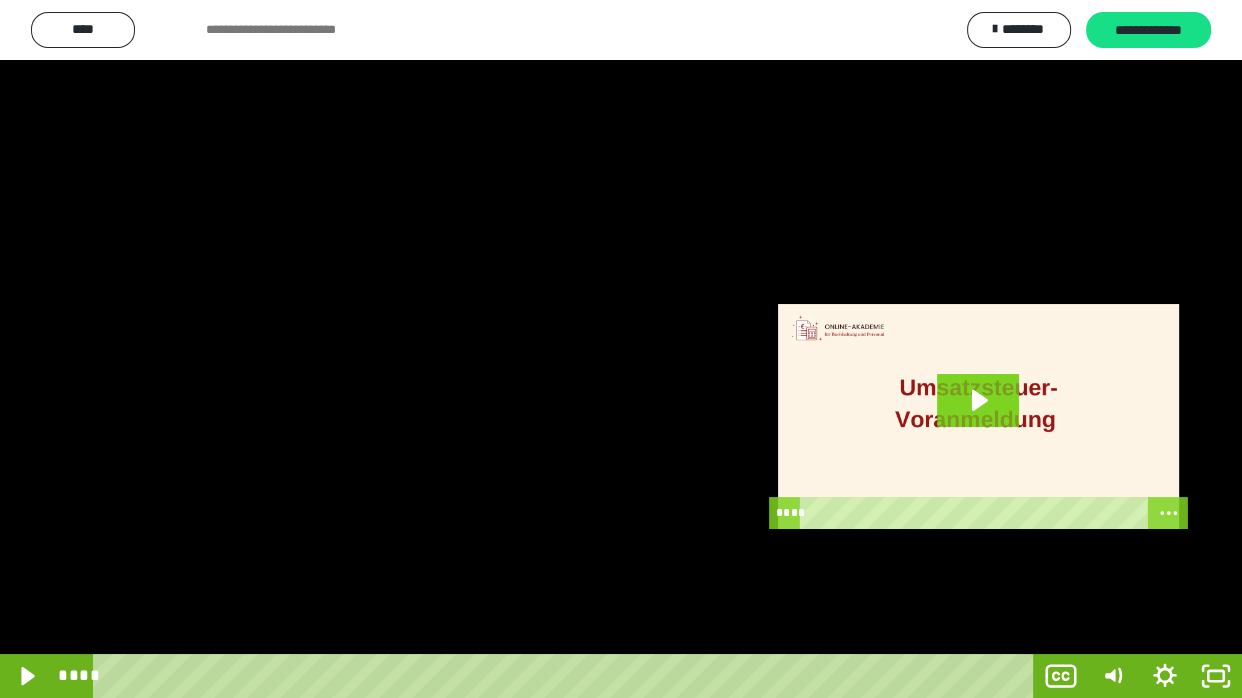 click at bounding box center [621, 349] 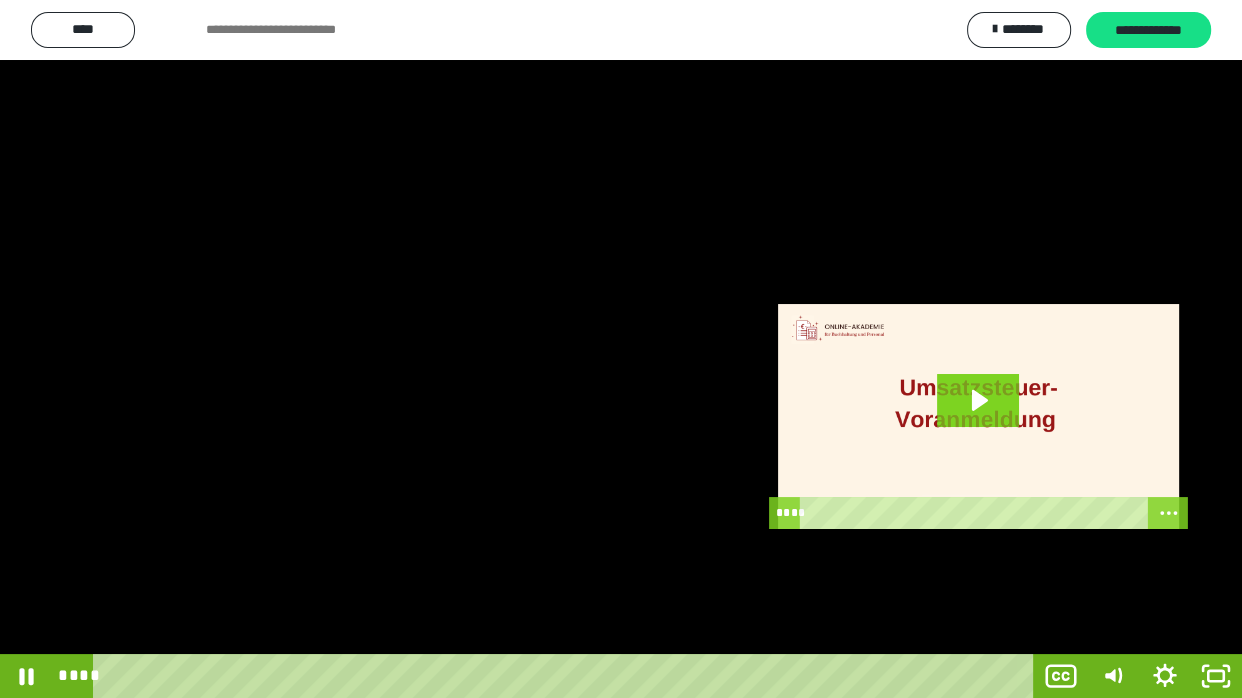 click at bounding box center [621, 349] 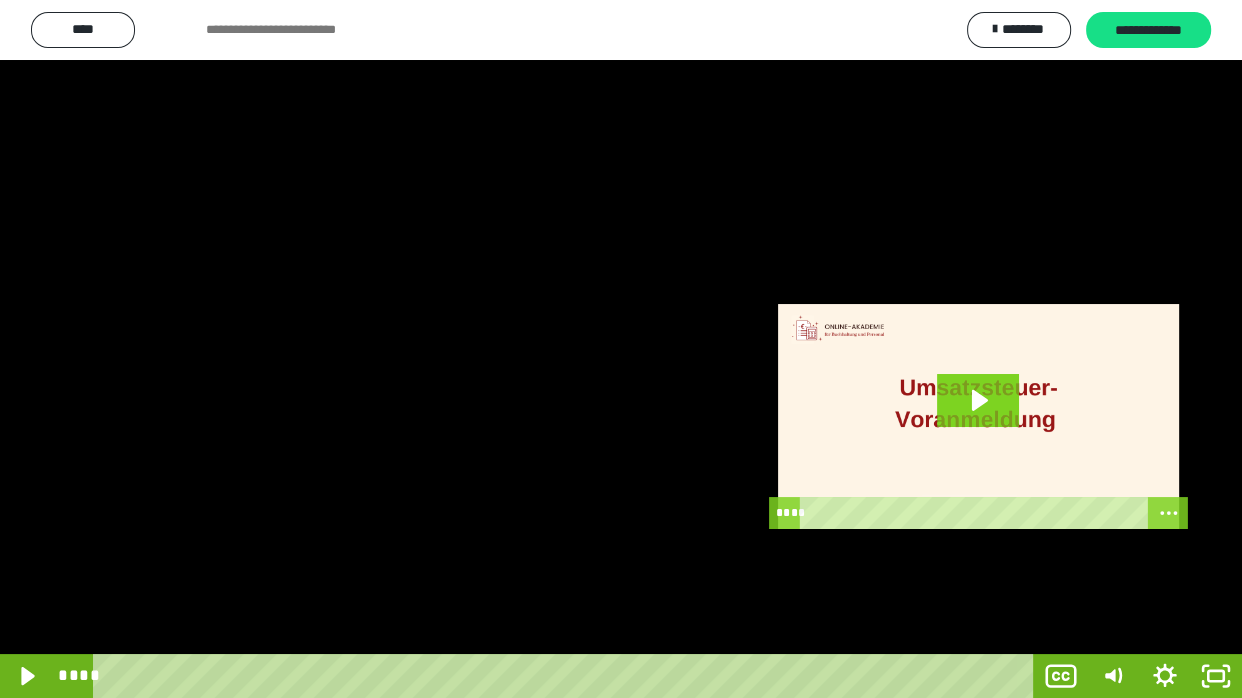 click at bounding box center [621, 349] 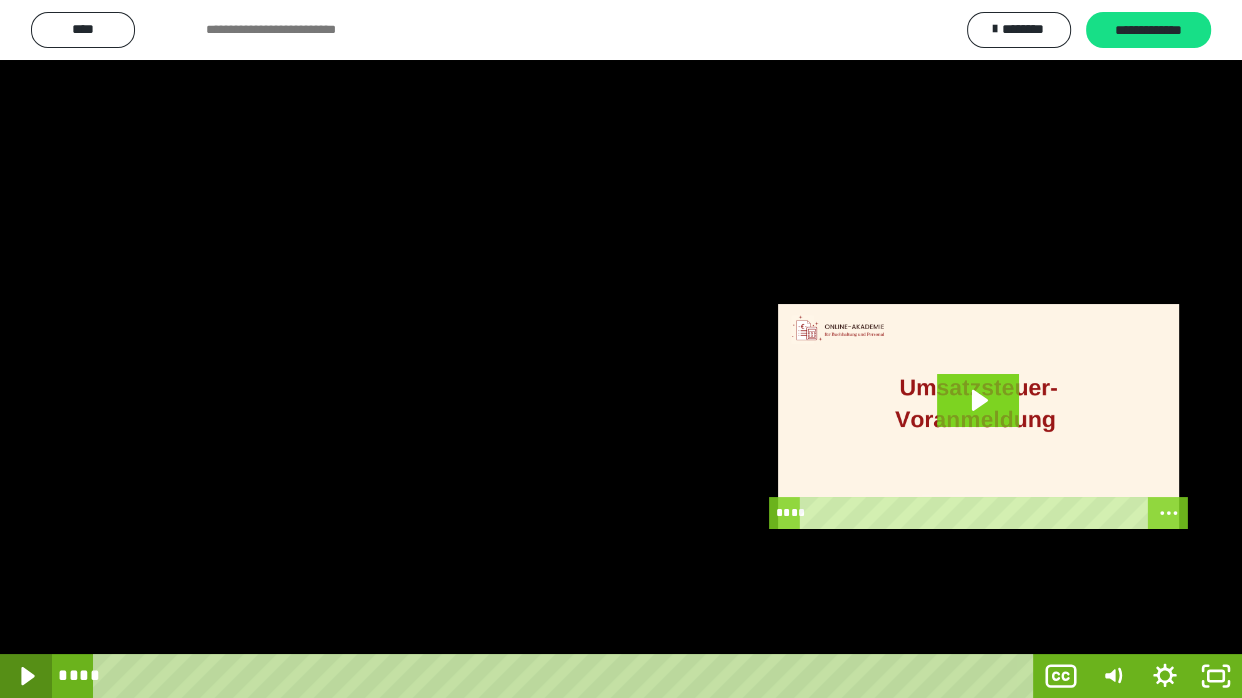 click 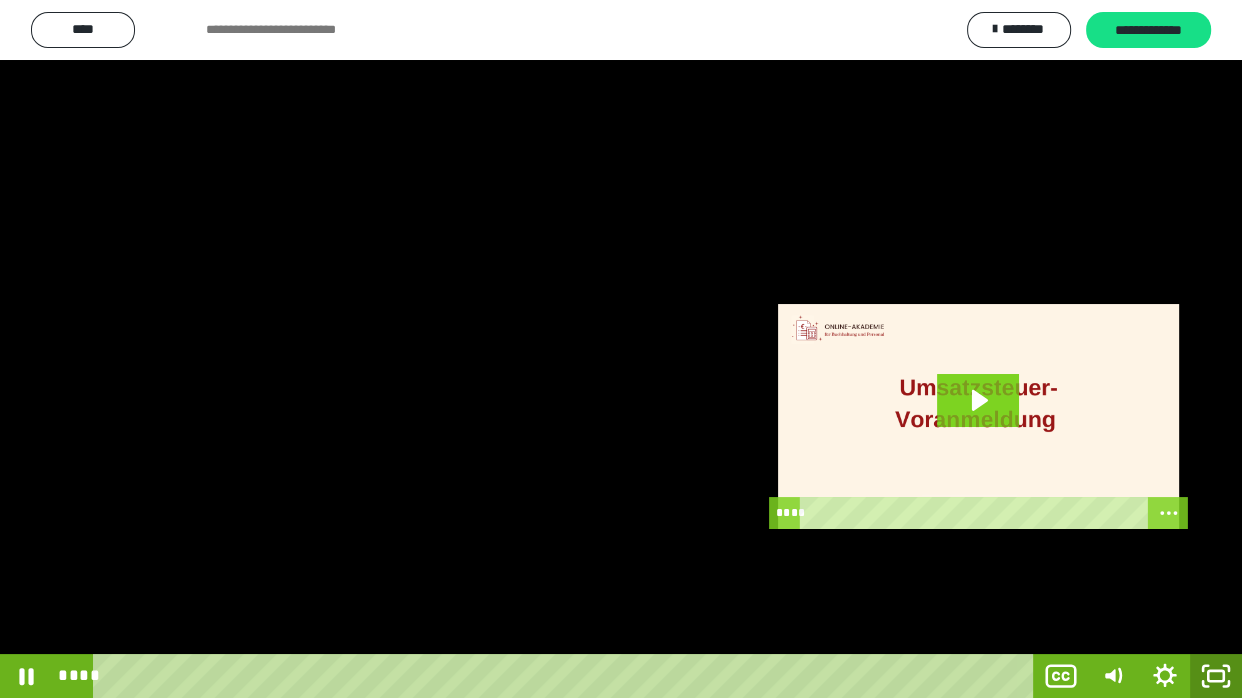 click 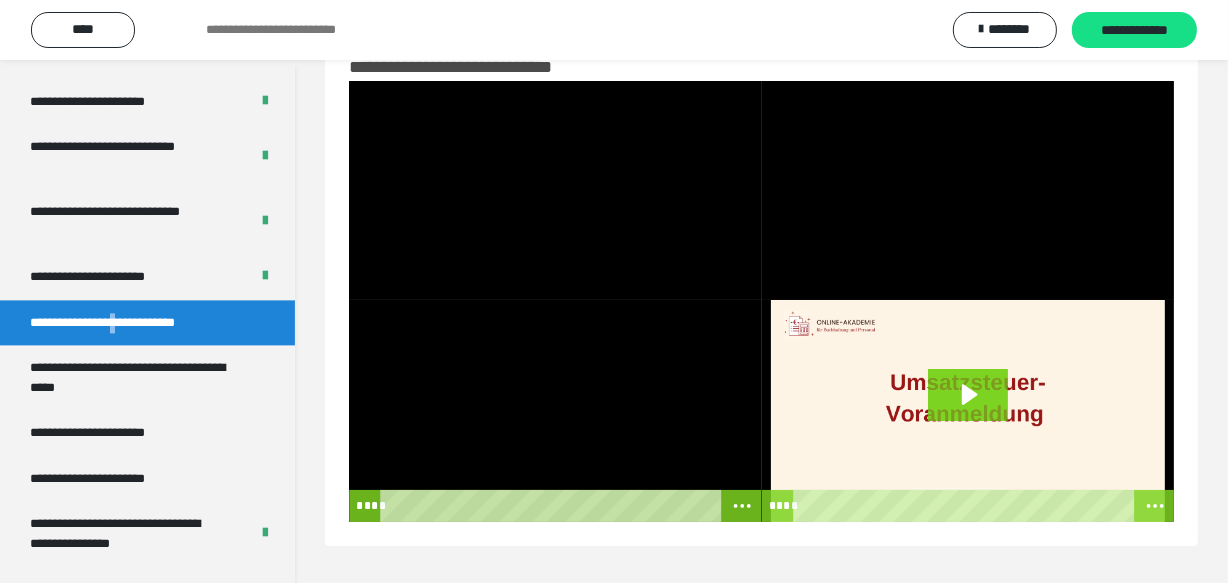 click at bounding box center [555, 411] 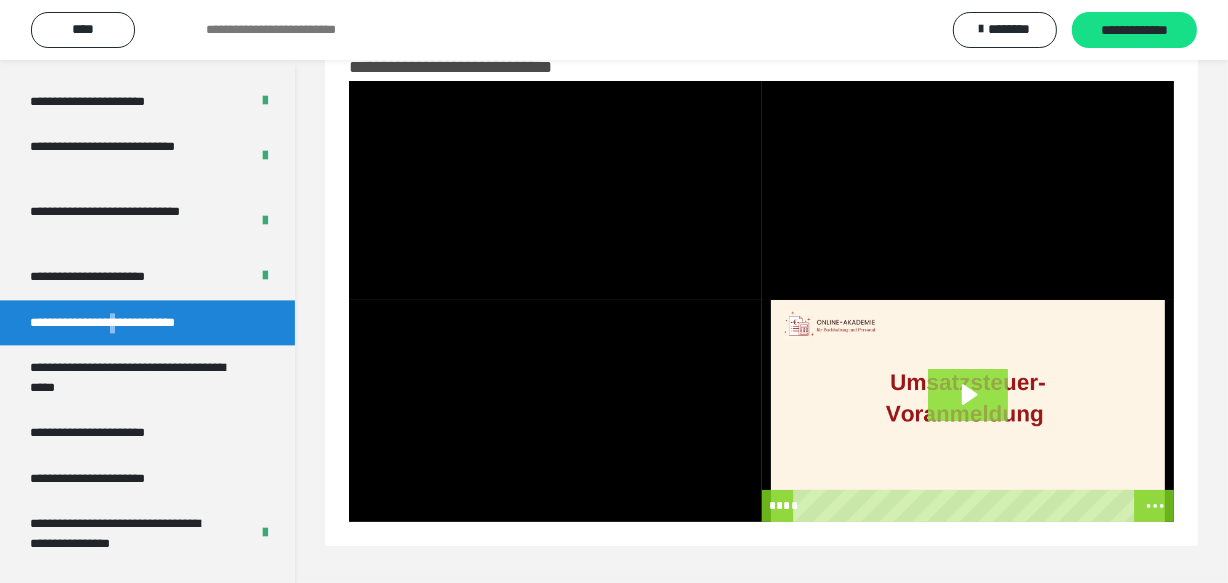 click 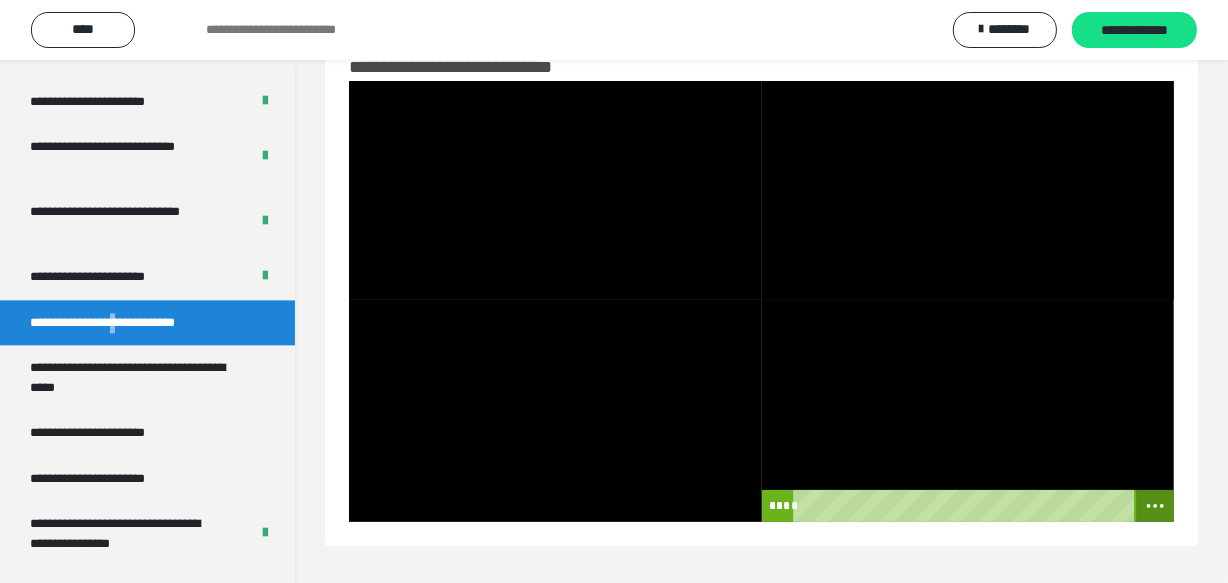 click 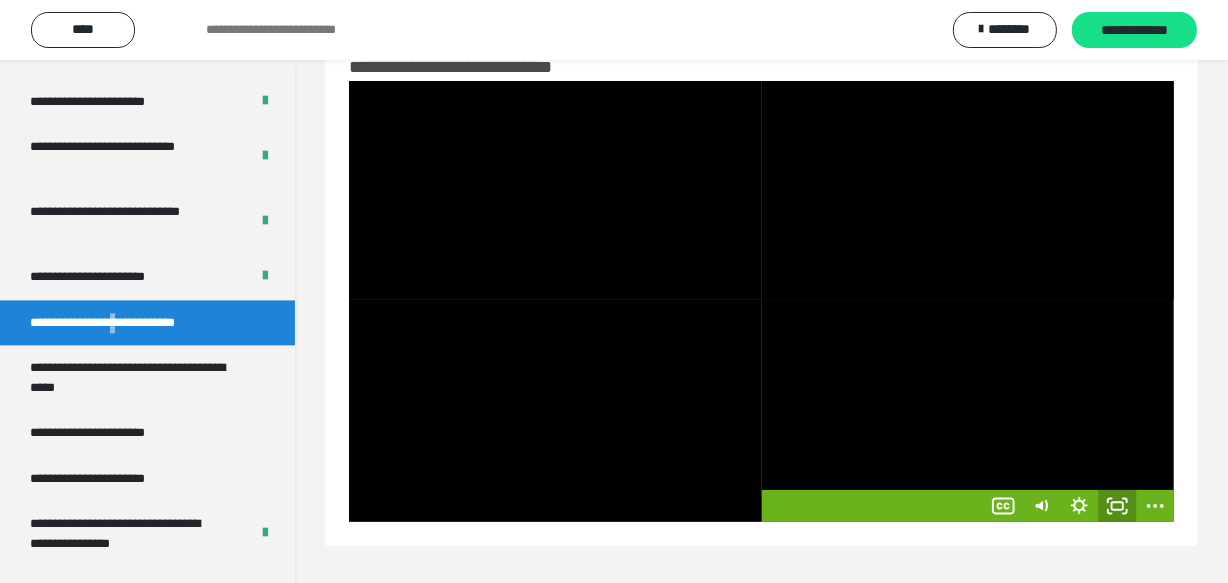 click 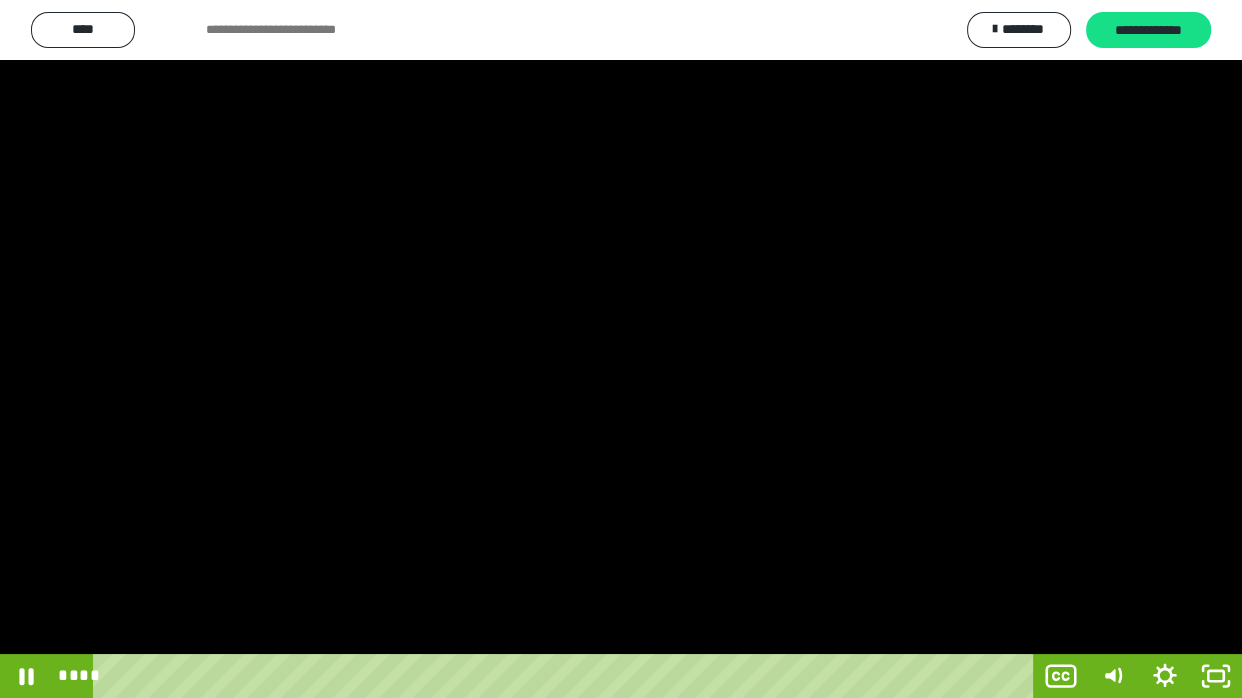 click at bounding box center [621, 349] 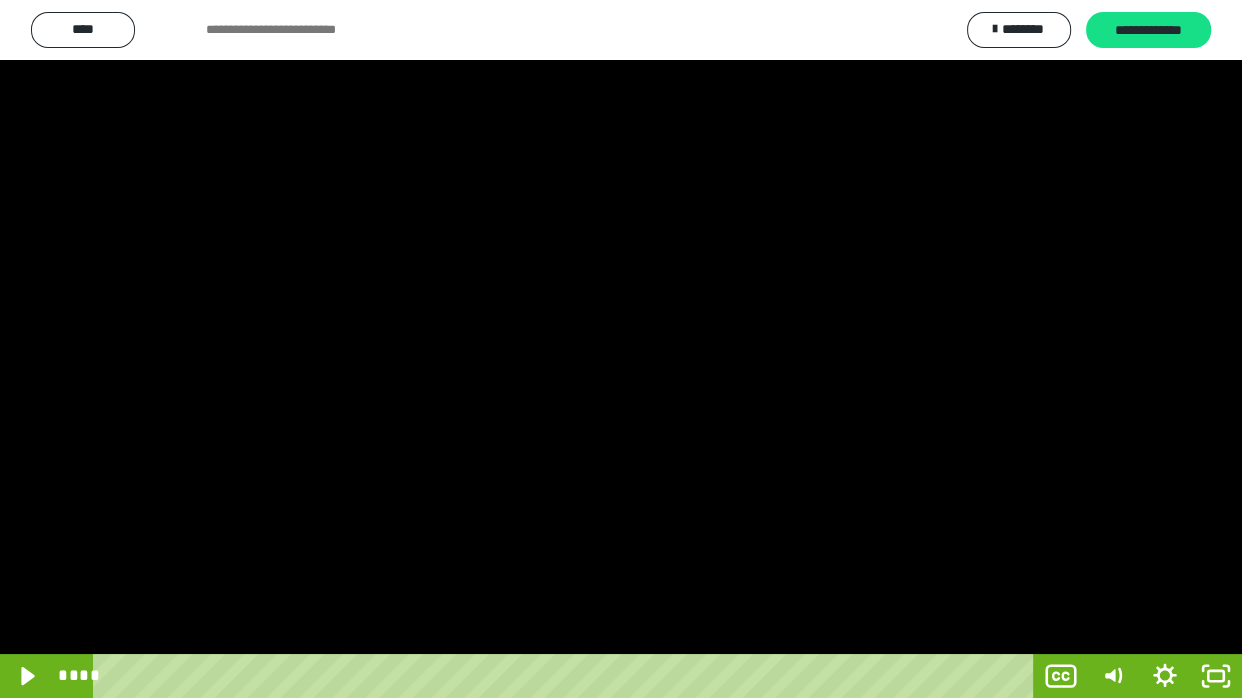 click at bounding box center (621, 349) 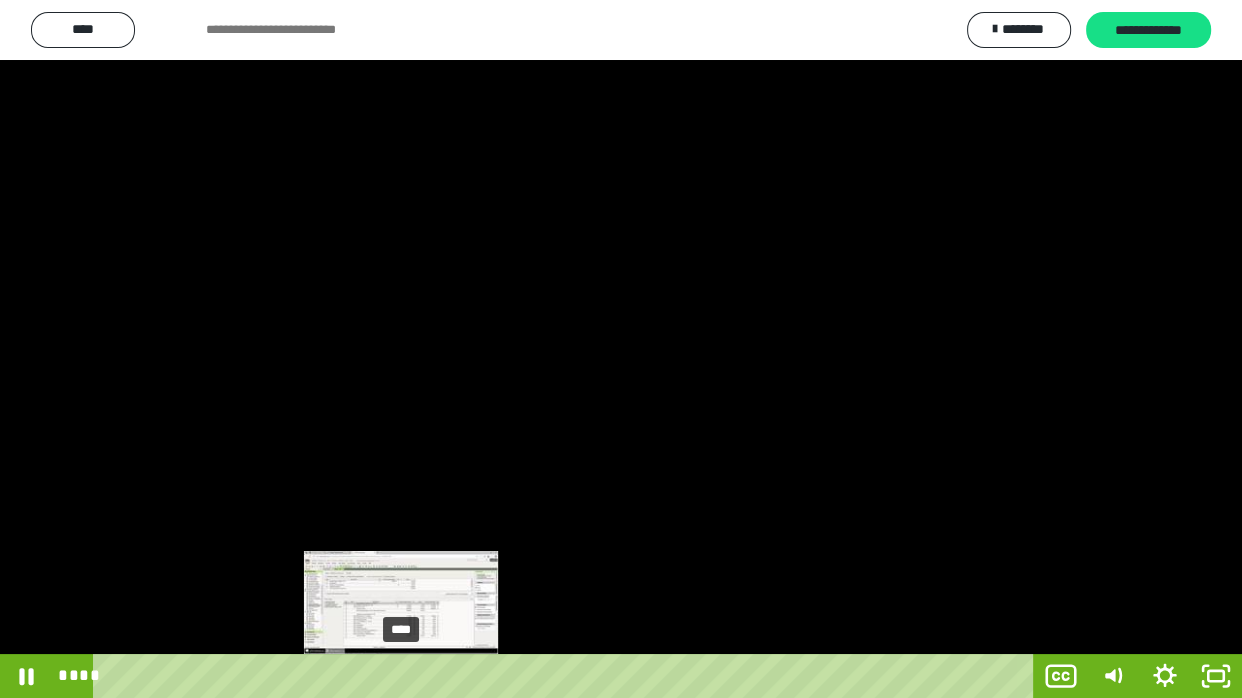click on "****" at bounding box center [567, 676] 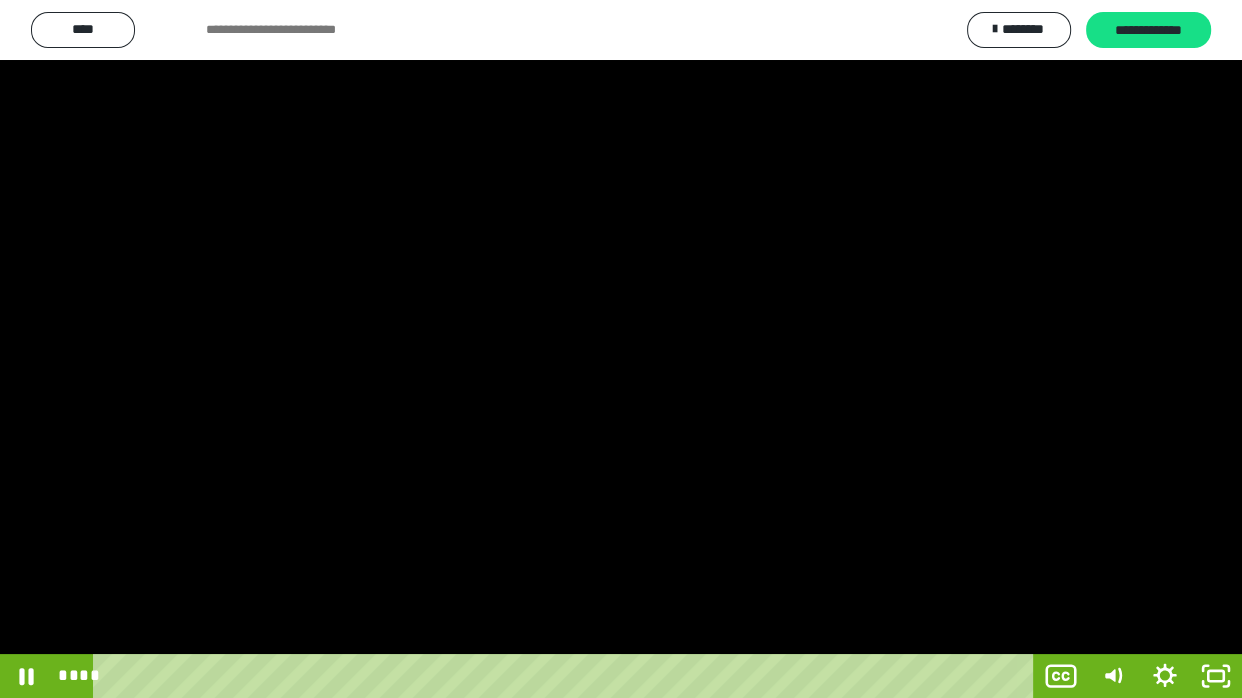 click at bounding box center [621, 349] 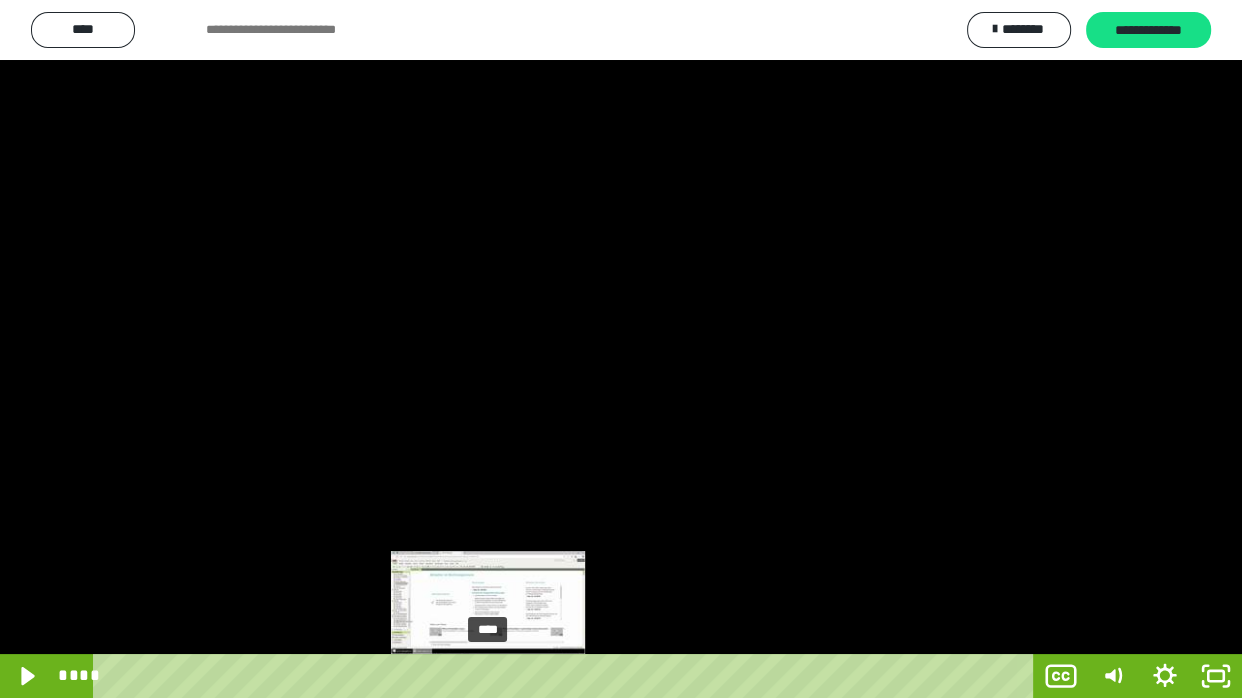click on "****" at bounding box center (567, 676) 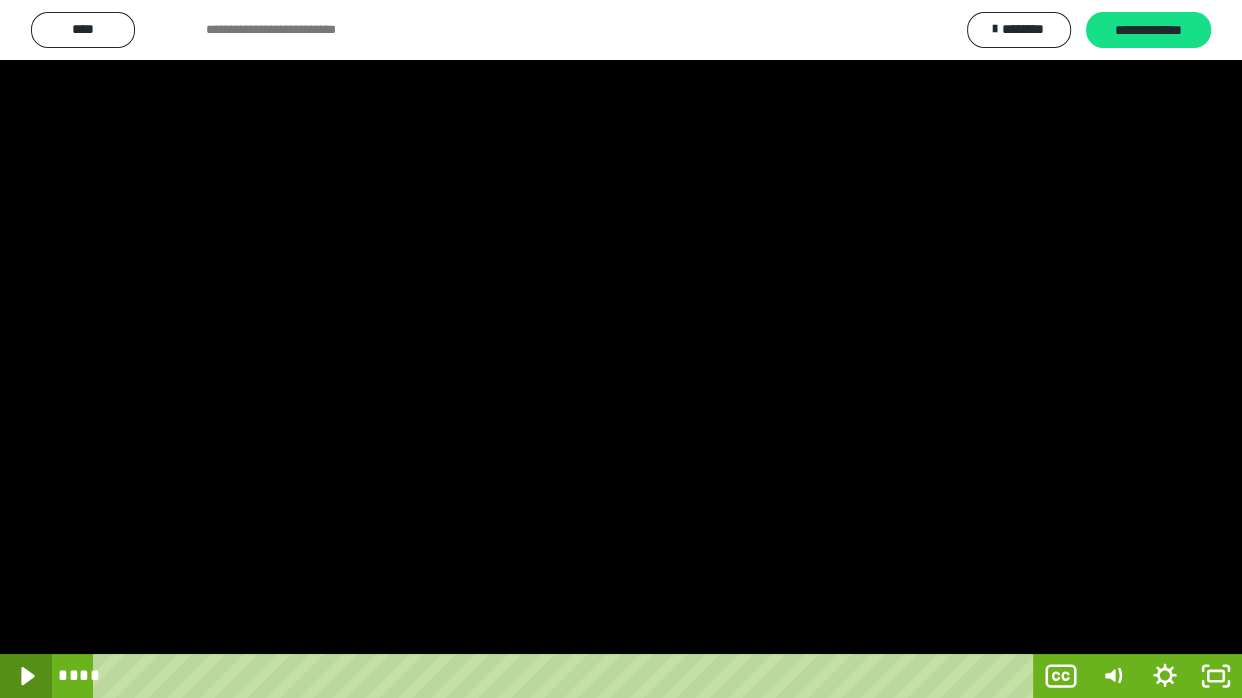 click 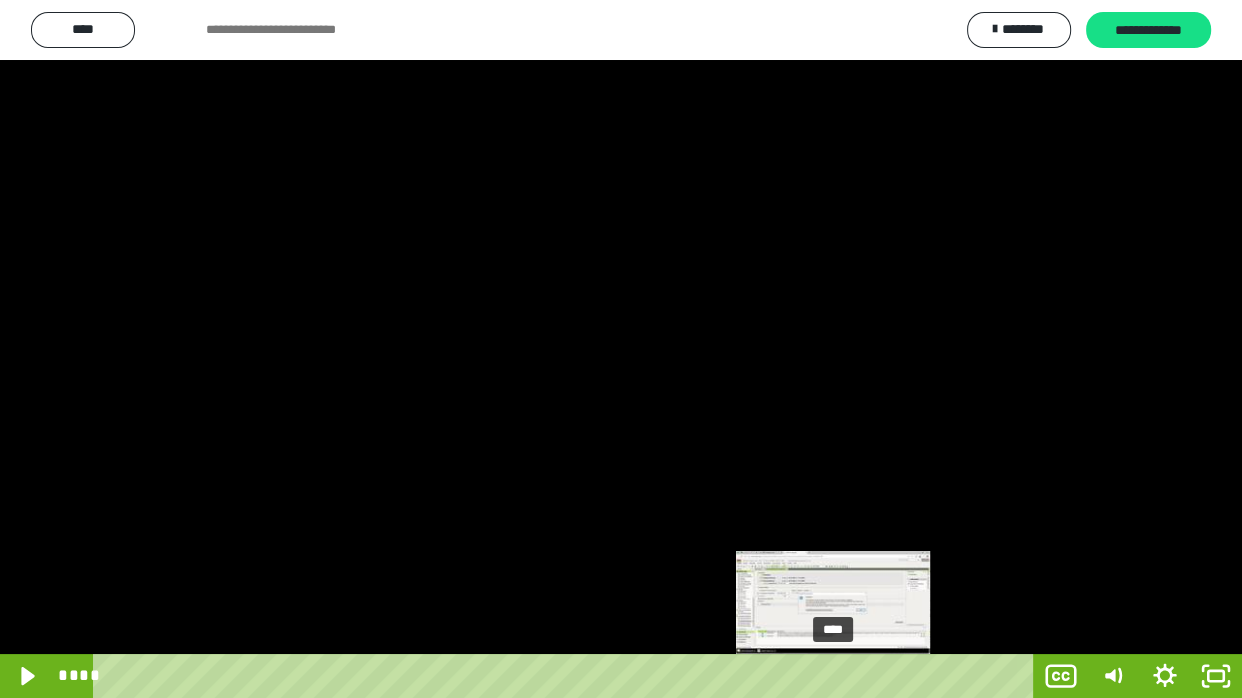 click on "****" at bounding box center [567, 676] 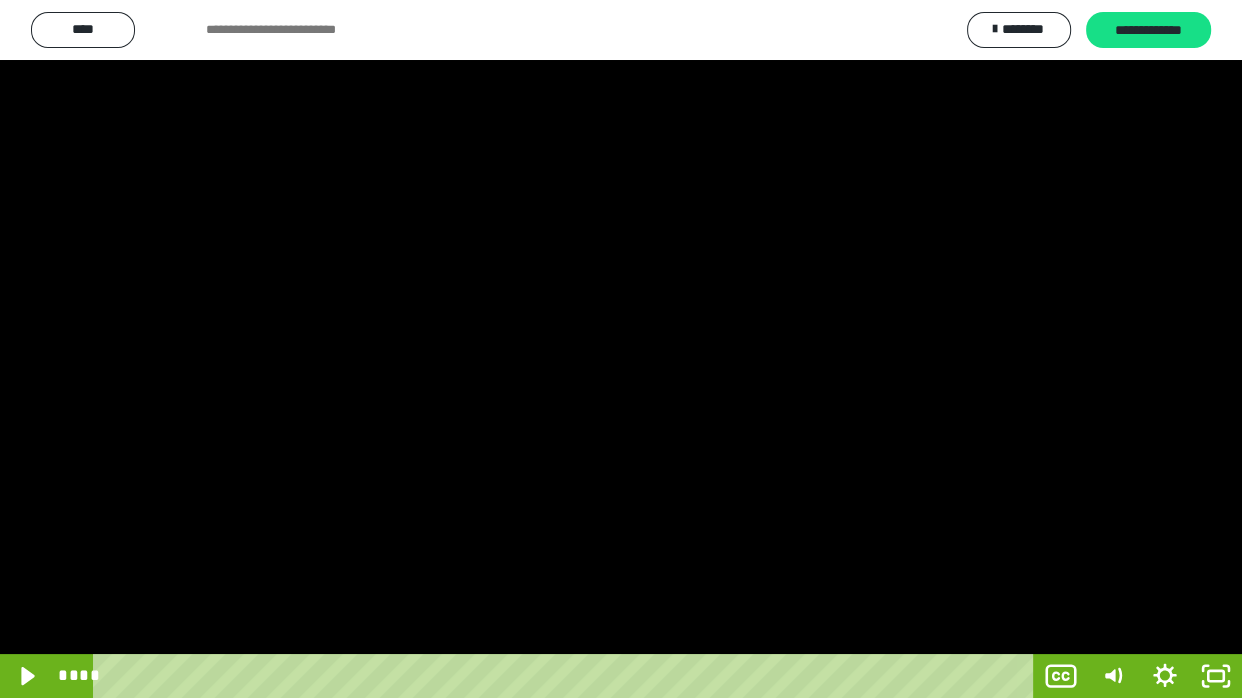 click at bounding box center [621, 349] 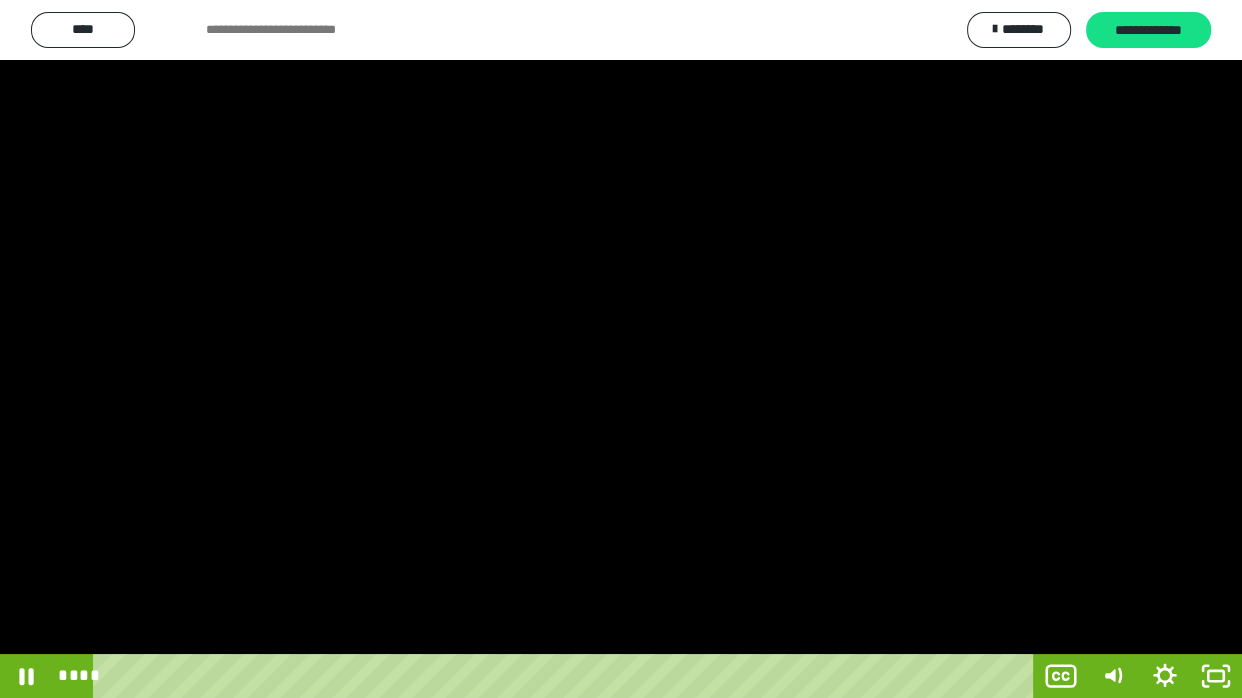 click at bounding box center [621, 349] 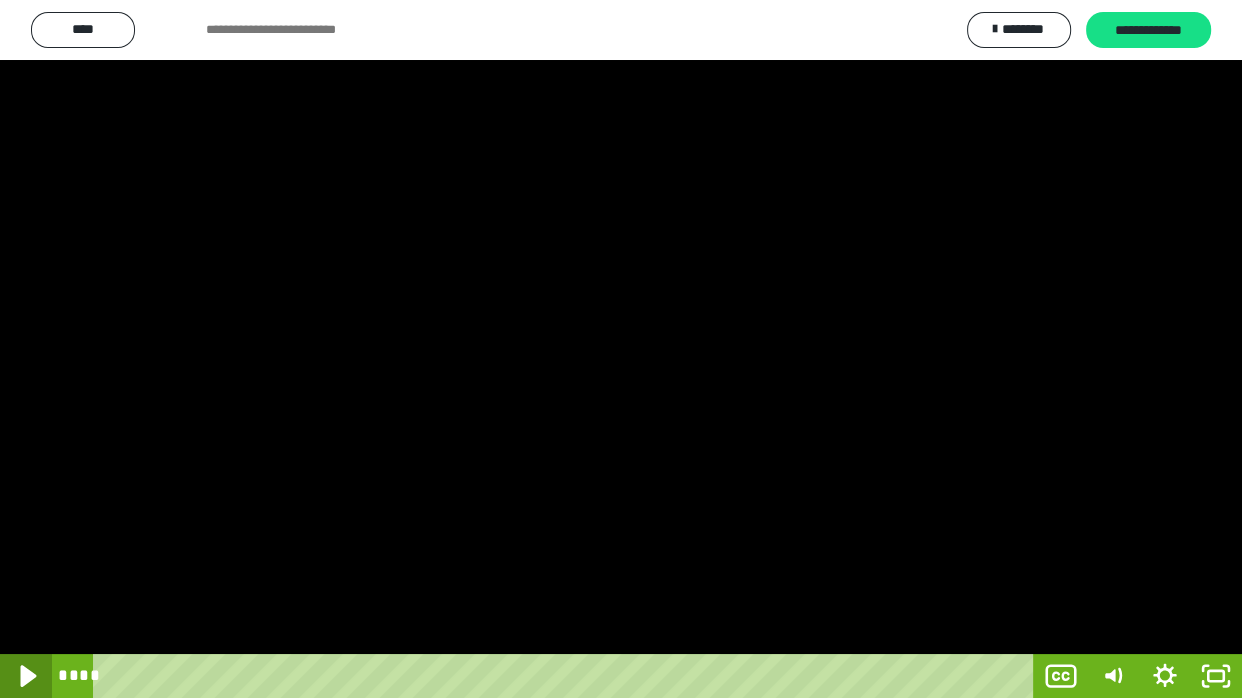 click 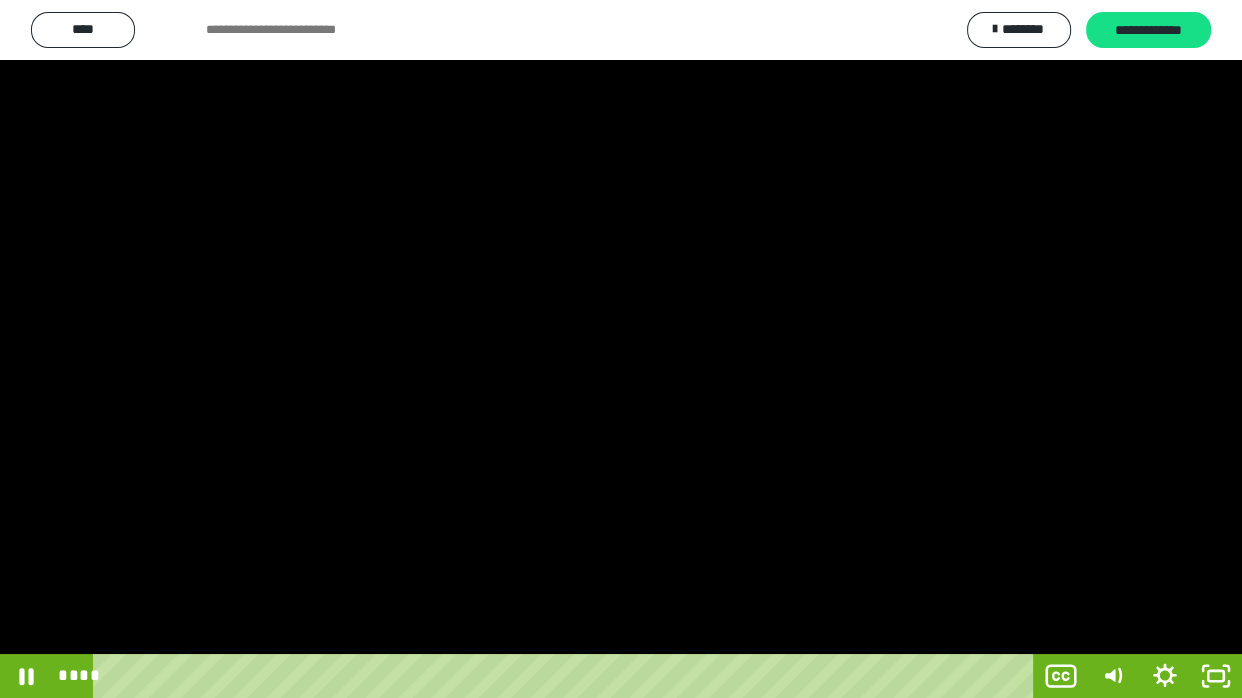 click at bounding box center (621, 349) 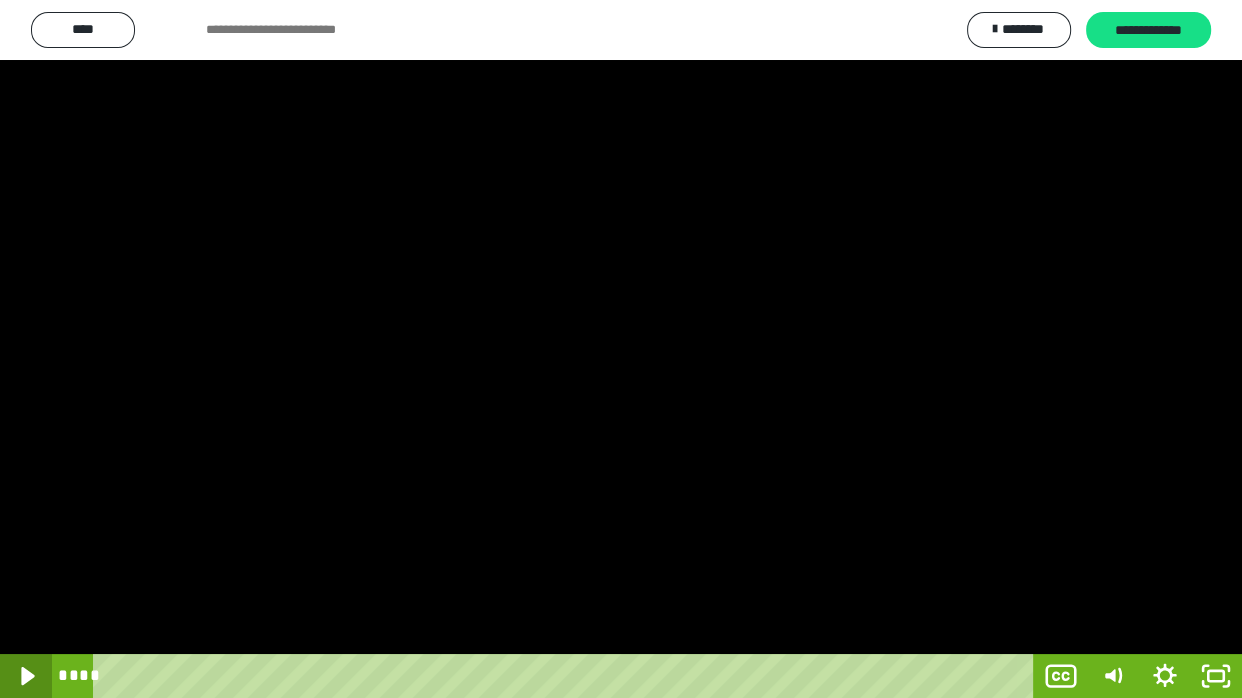 click 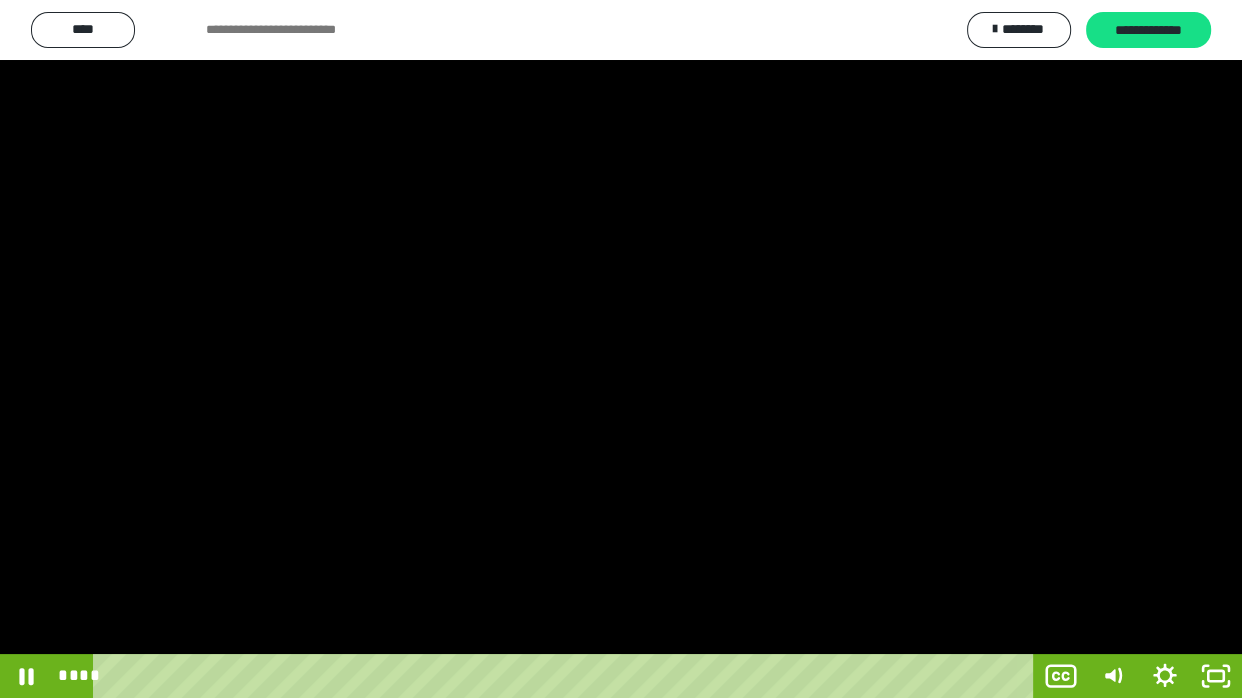 click at bounding box center (621, 349) 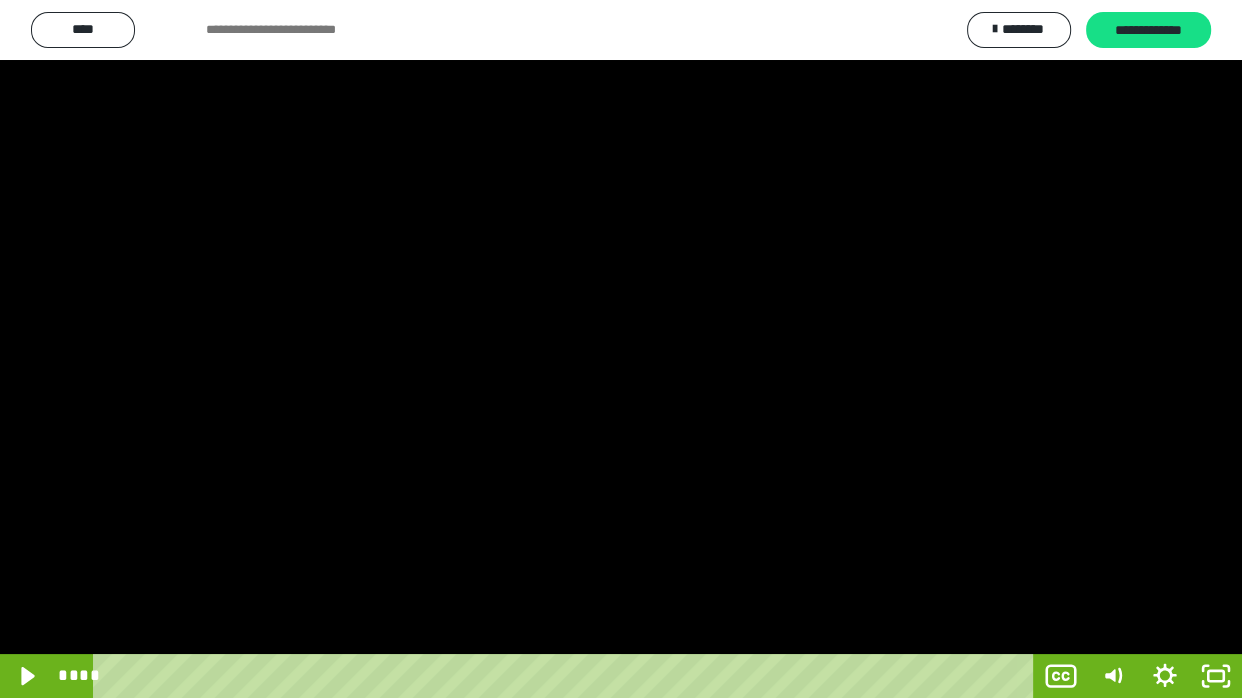 click at bounding box center (621, 349) 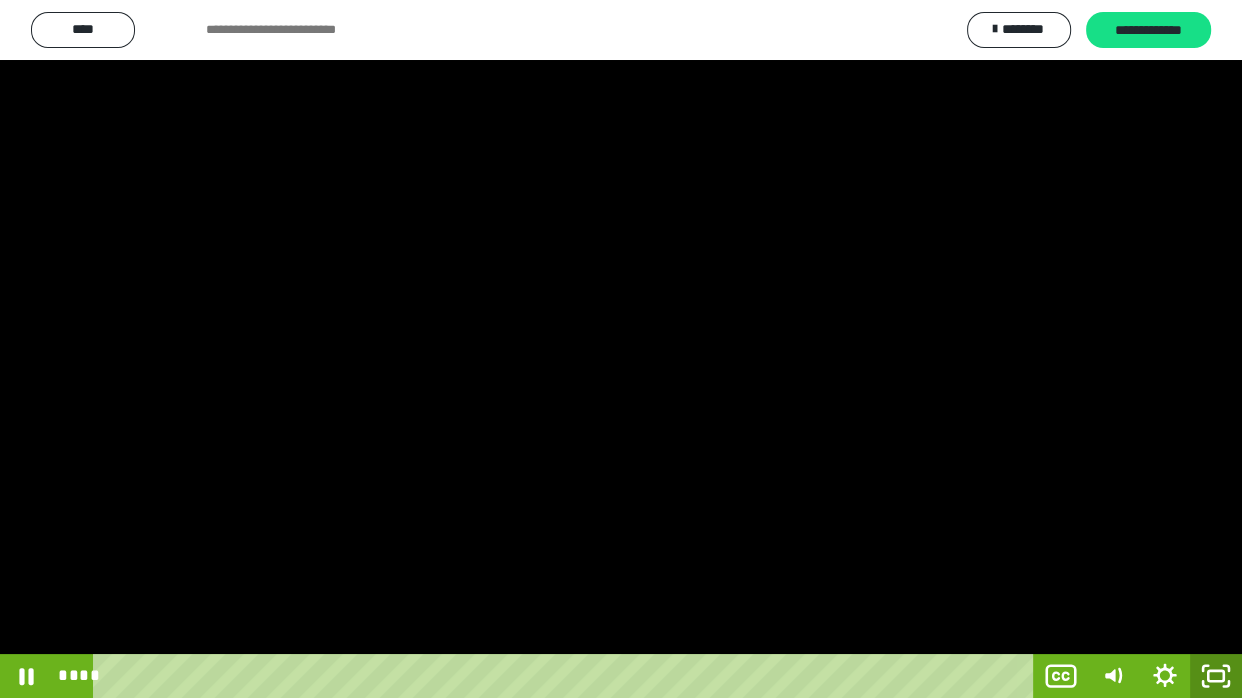 click 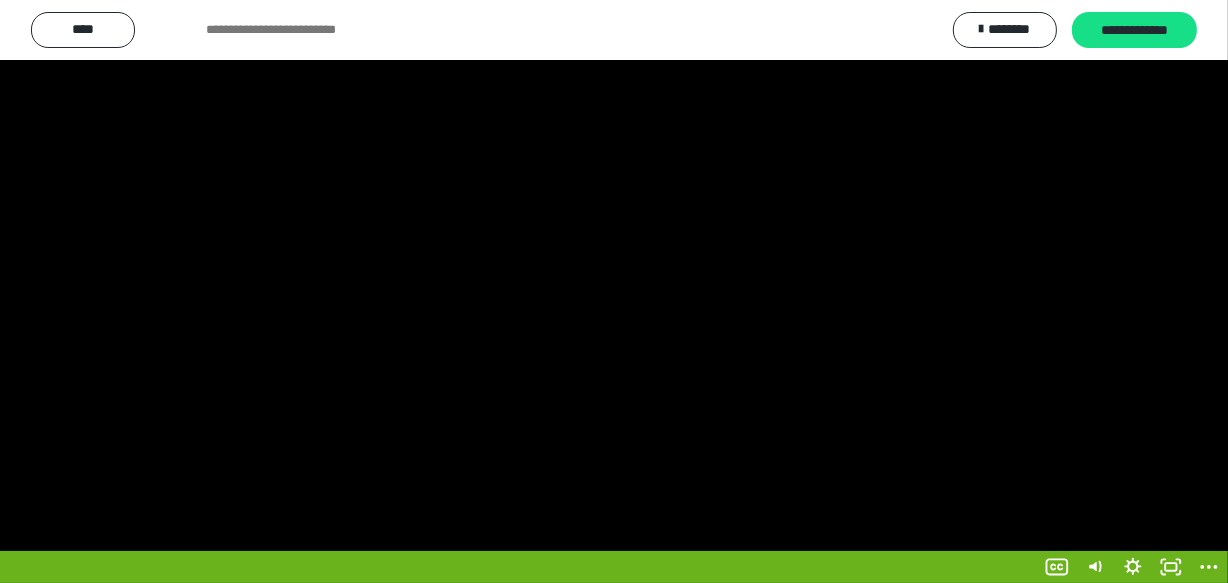 scroll, scrollTop: 60, scrollLeft: 0, axis: vertical 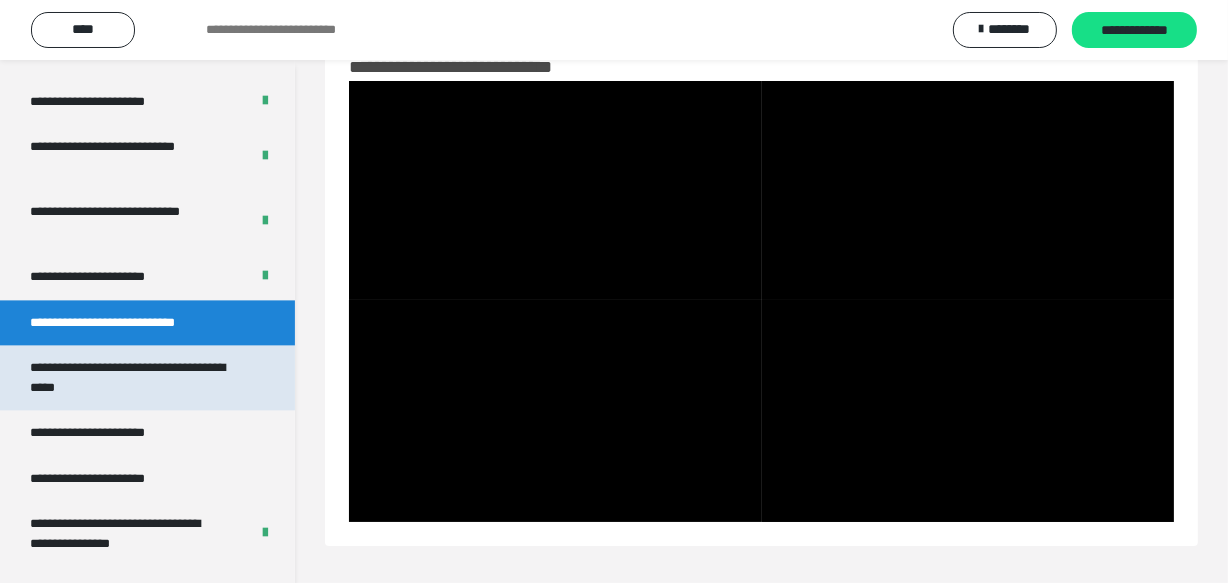 click on "**********" at bounding box center (132, 377) 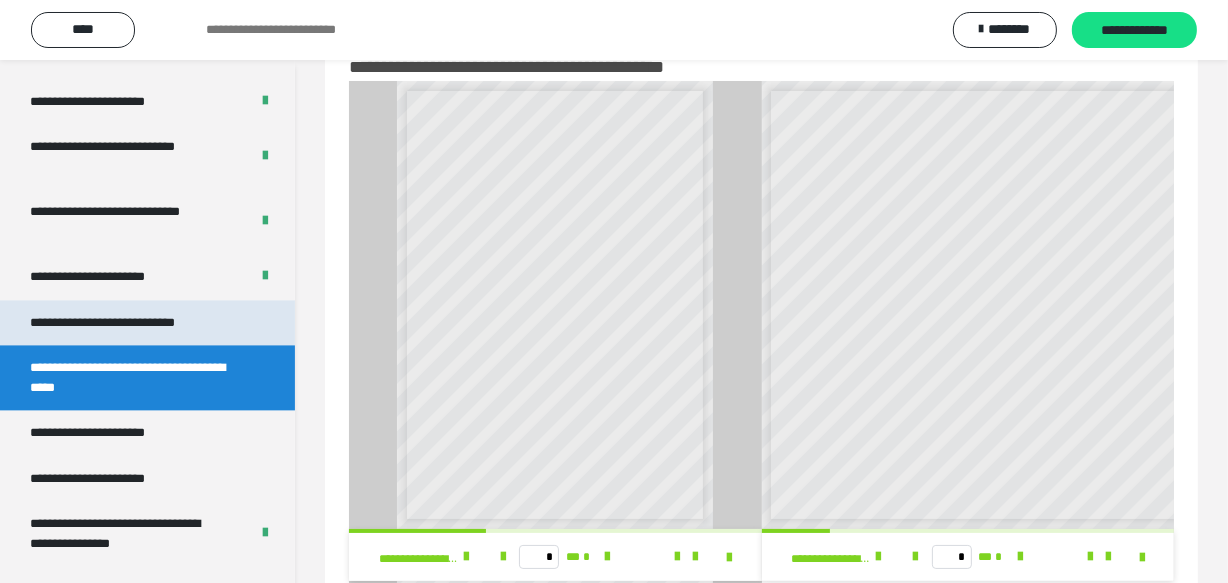 click on "**********" at bounding box center [129, 322] 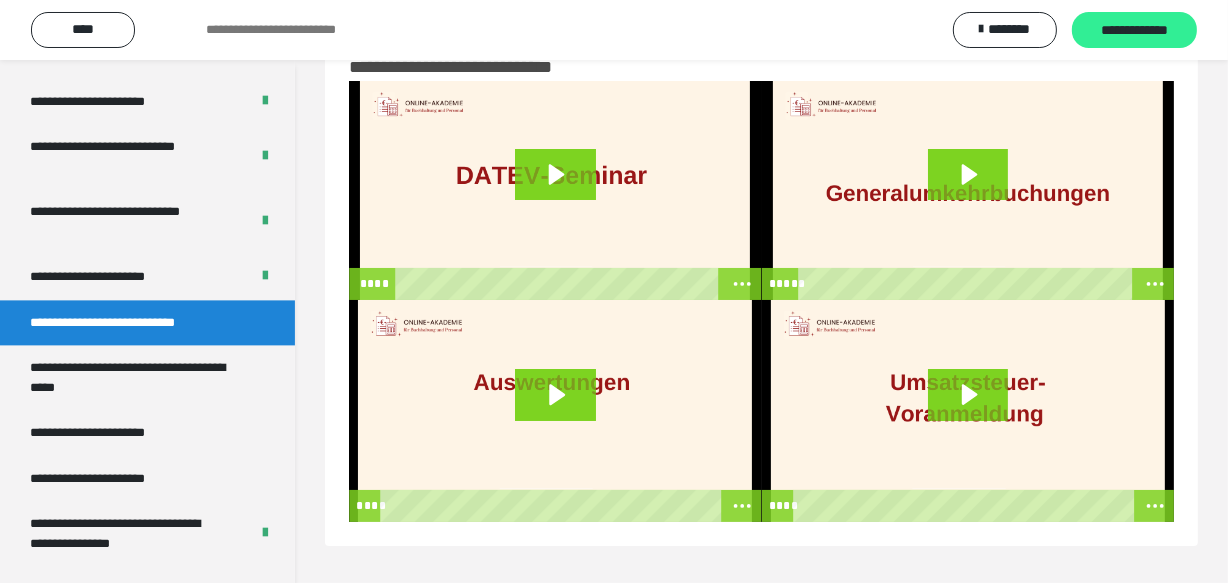 click on "**********" at bounding box center [1134, 31] 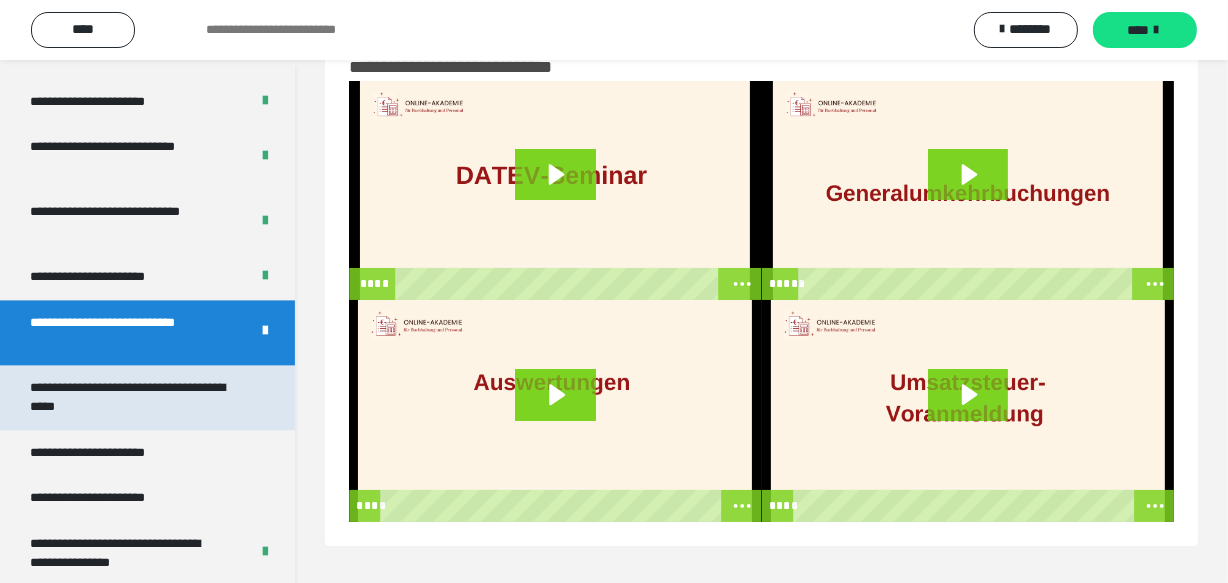 click on "**********" at bounding box center [132, 397] 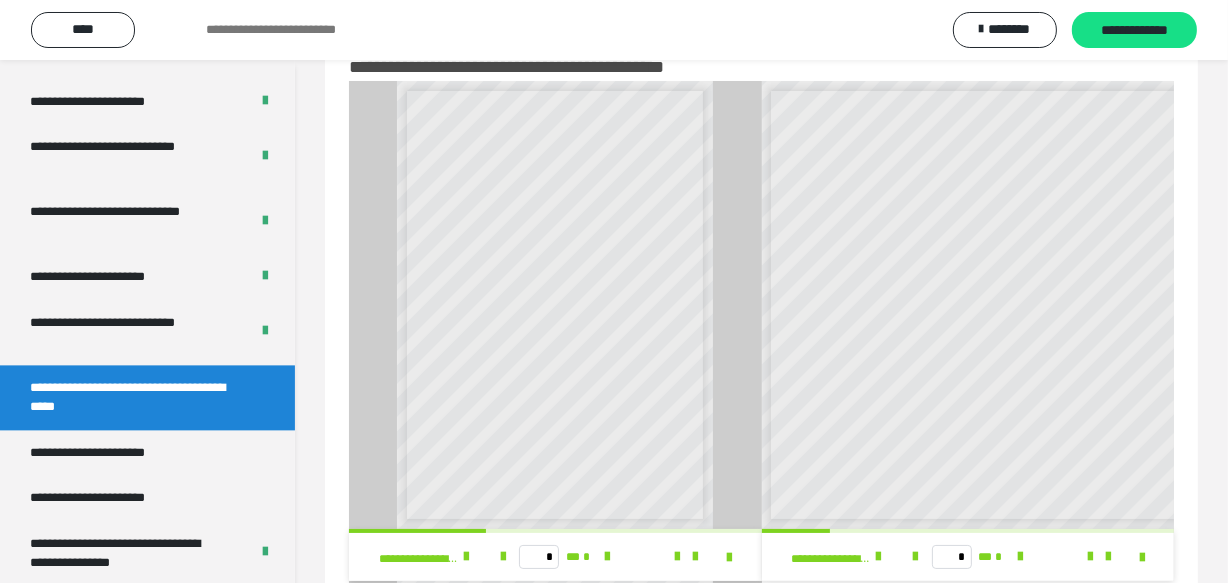 scroll, scrollTop: 6, scrollLeft: 0, axis: vertical 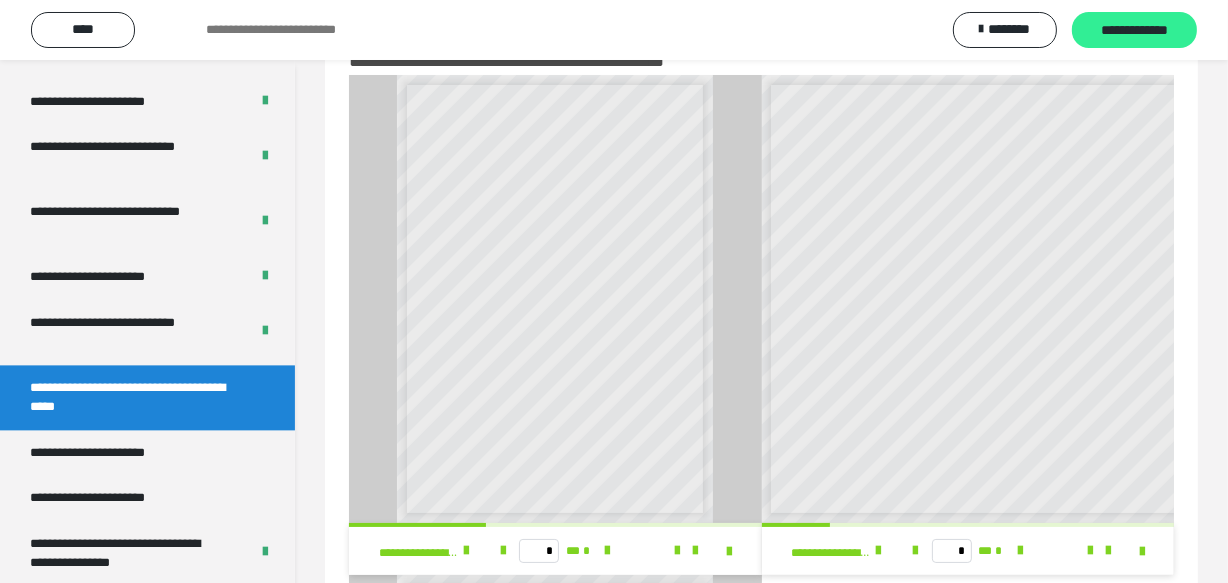 click on "**********" at bounding box center [1134, 31] 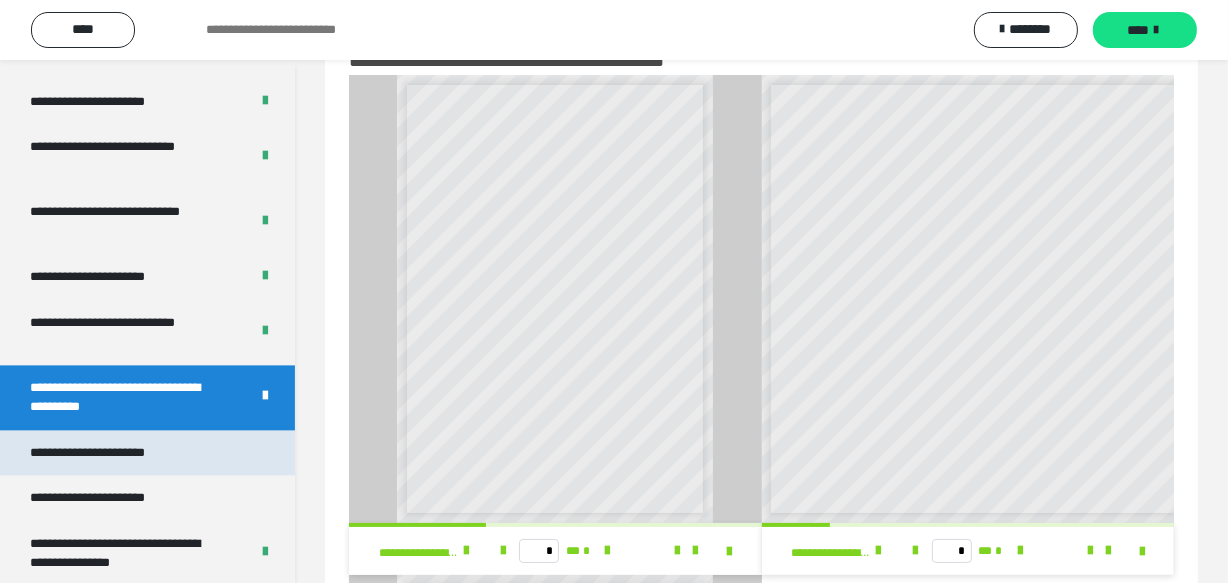 click on "**********" at bounding box center (110, 452) 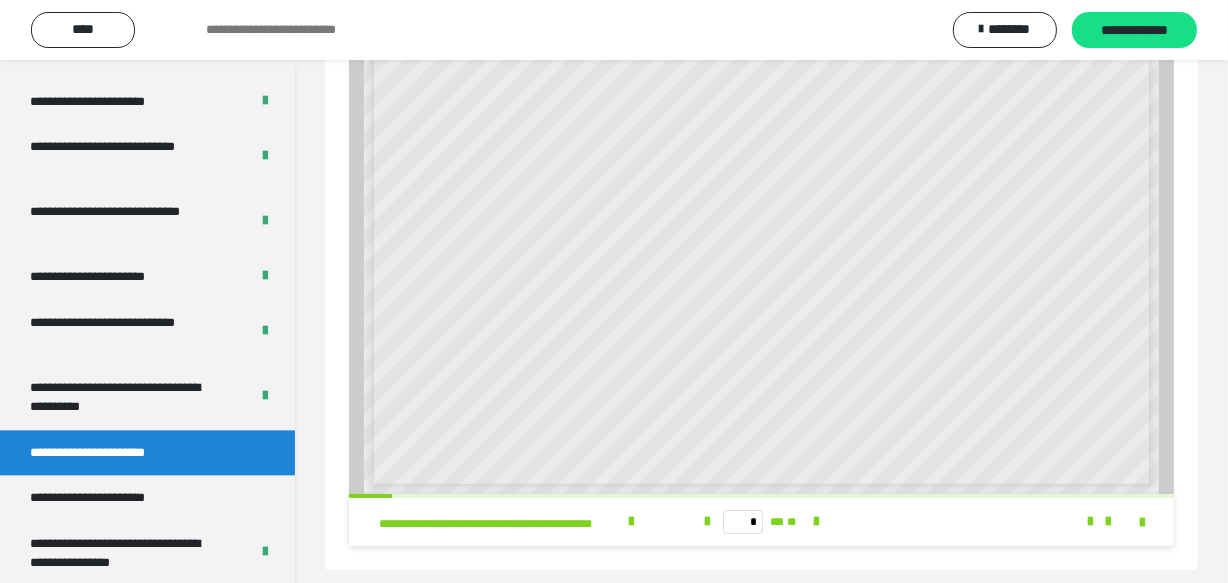 scroll, scrollTop: 111, scrollLeft: 0, axis: vertical 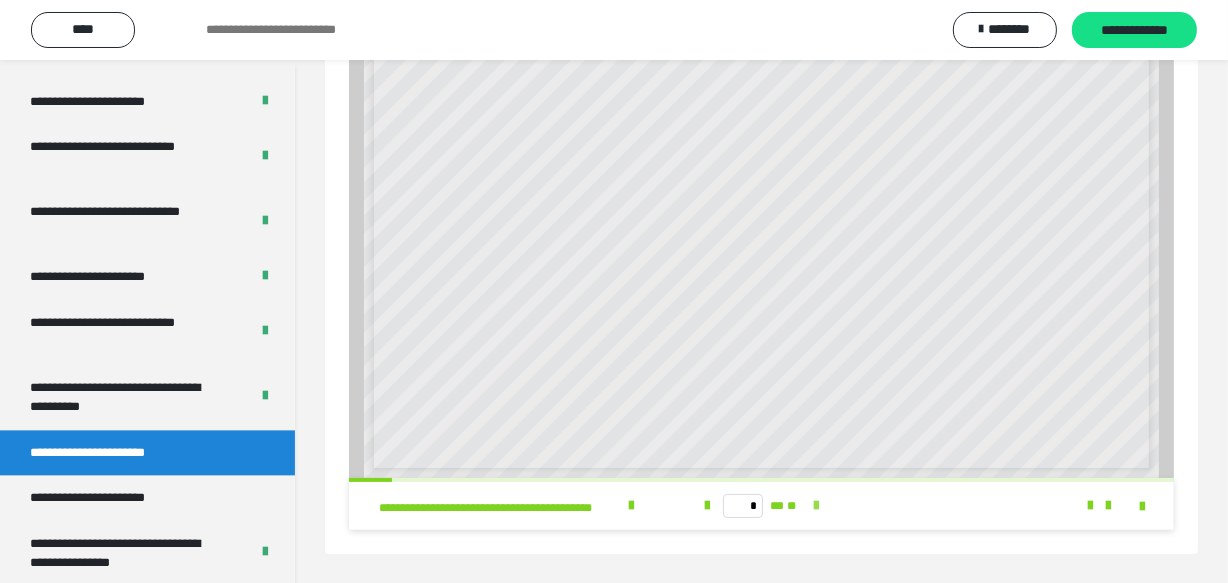 click at bounding box center [816, 506] 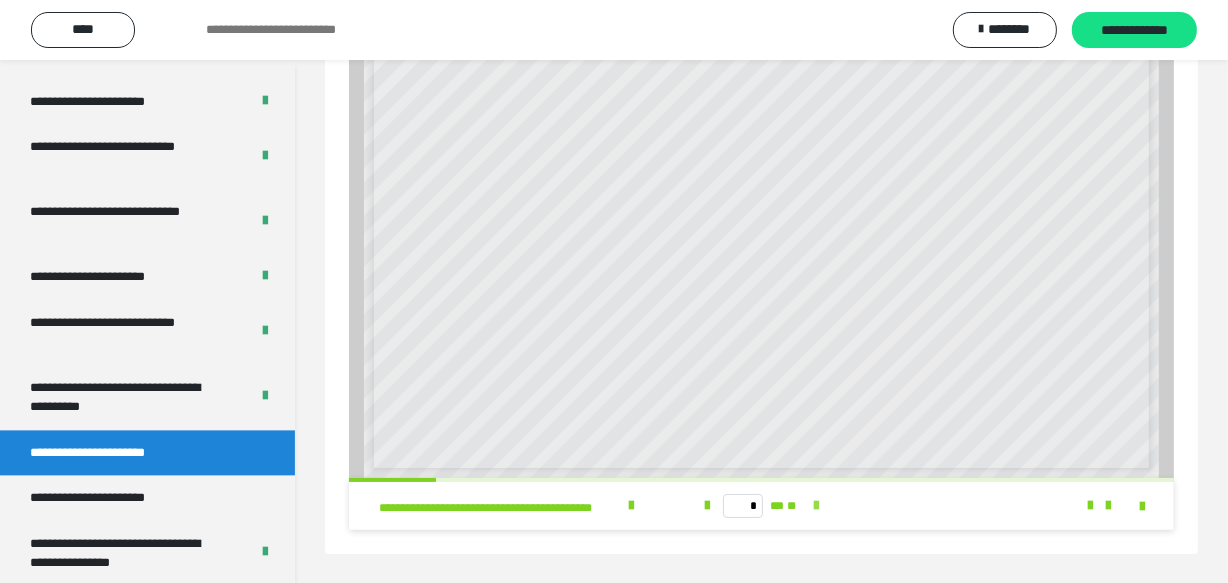 click at bounding box center (816, 506) 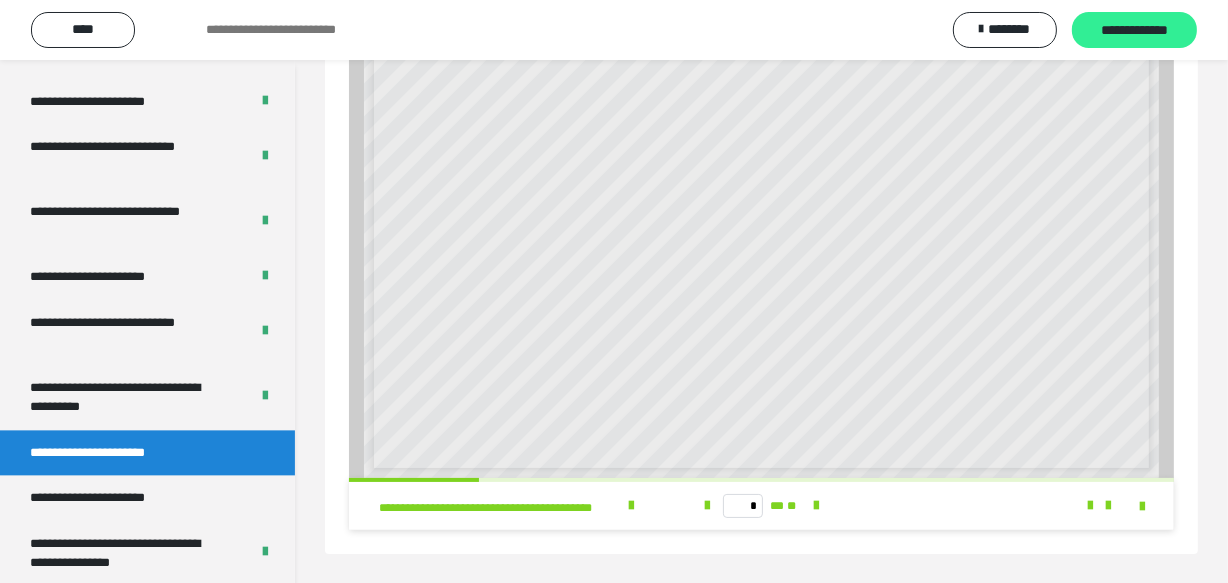 click on "**********" at bounding box center (1134, 30) 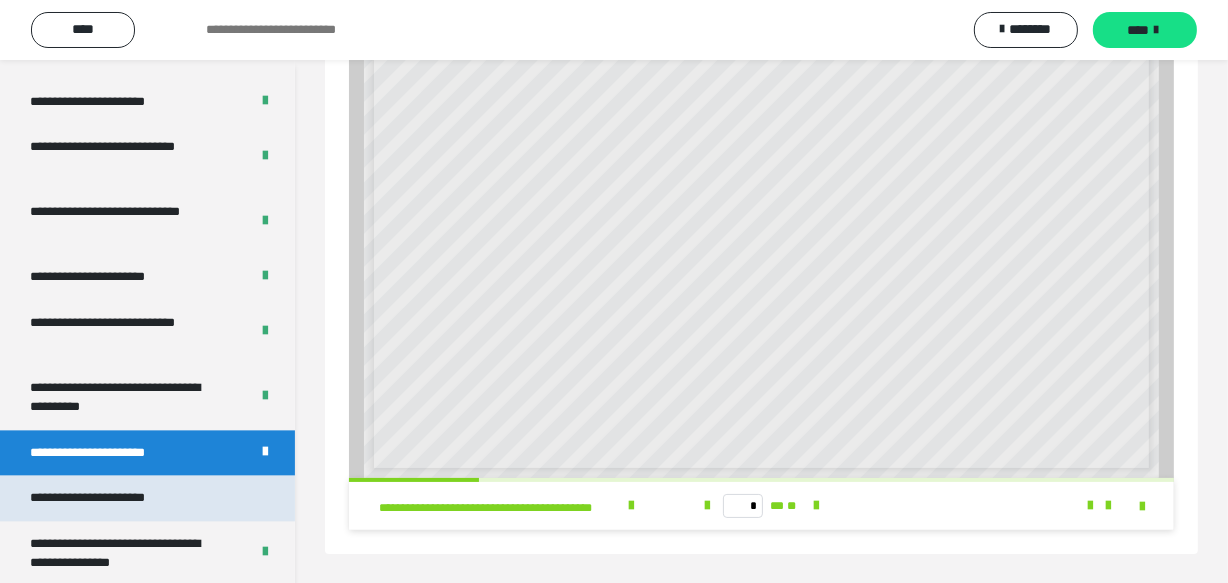 click on "**********" at bounding box center (111, 497) 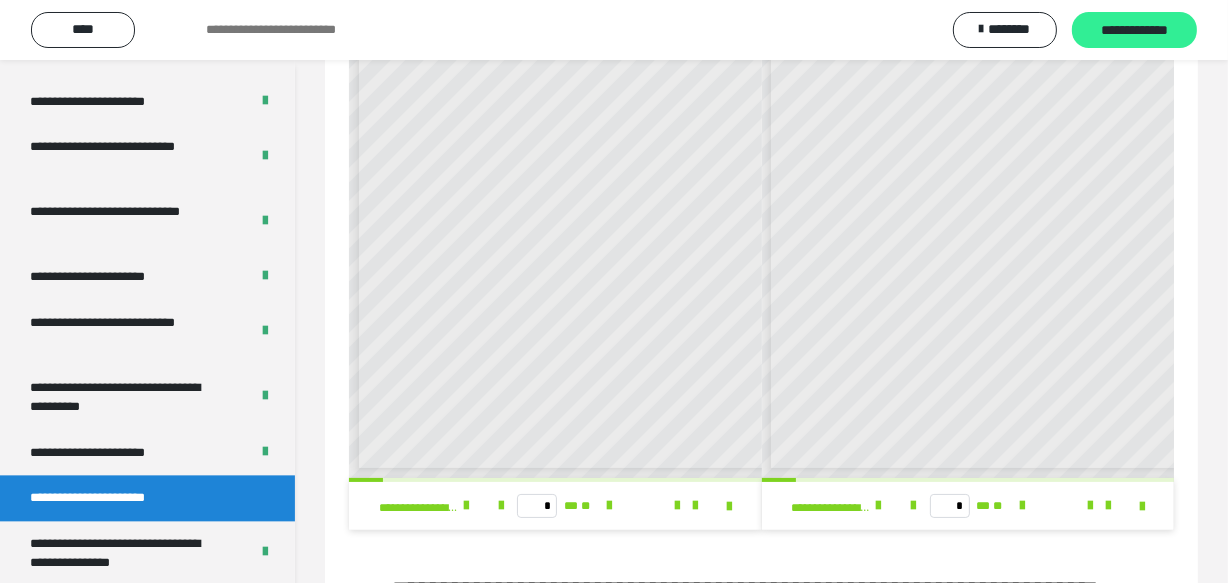 click on "**********" at bounding box center (1134, 31) 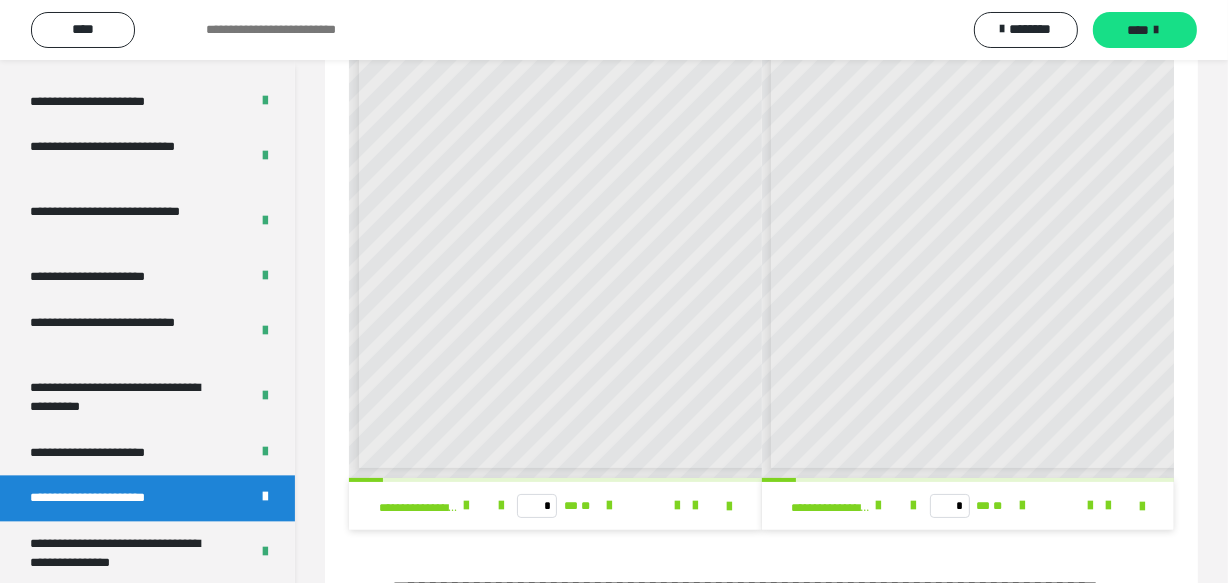 scroll, scrollTop: 4081, scrollLeft: 0, axis: vertical 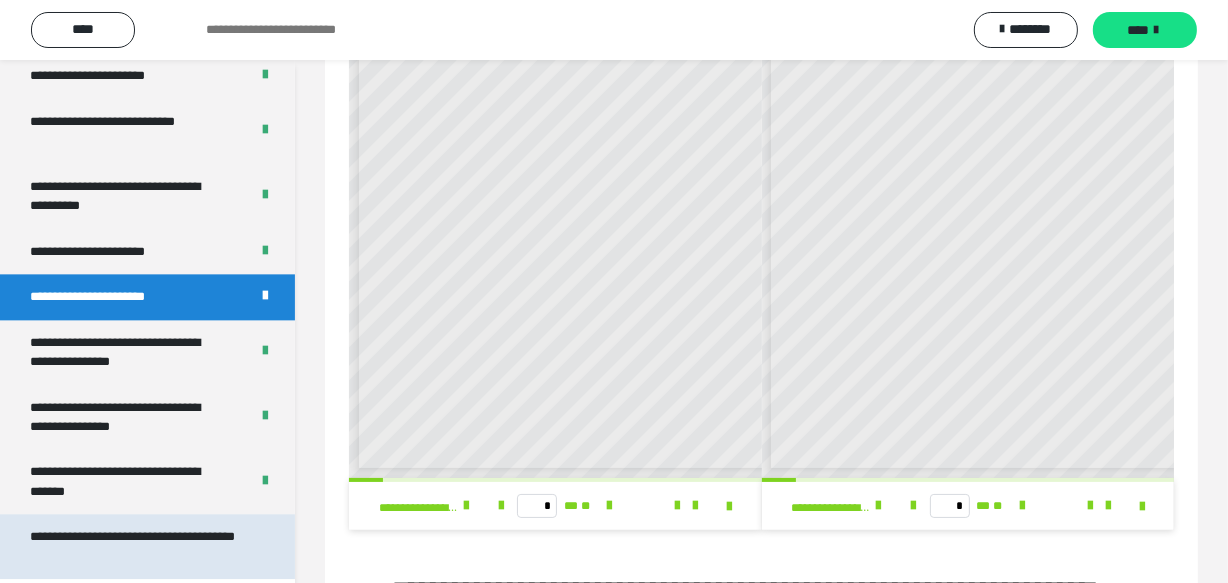 click on "**********" at bounding box center [132, 546] 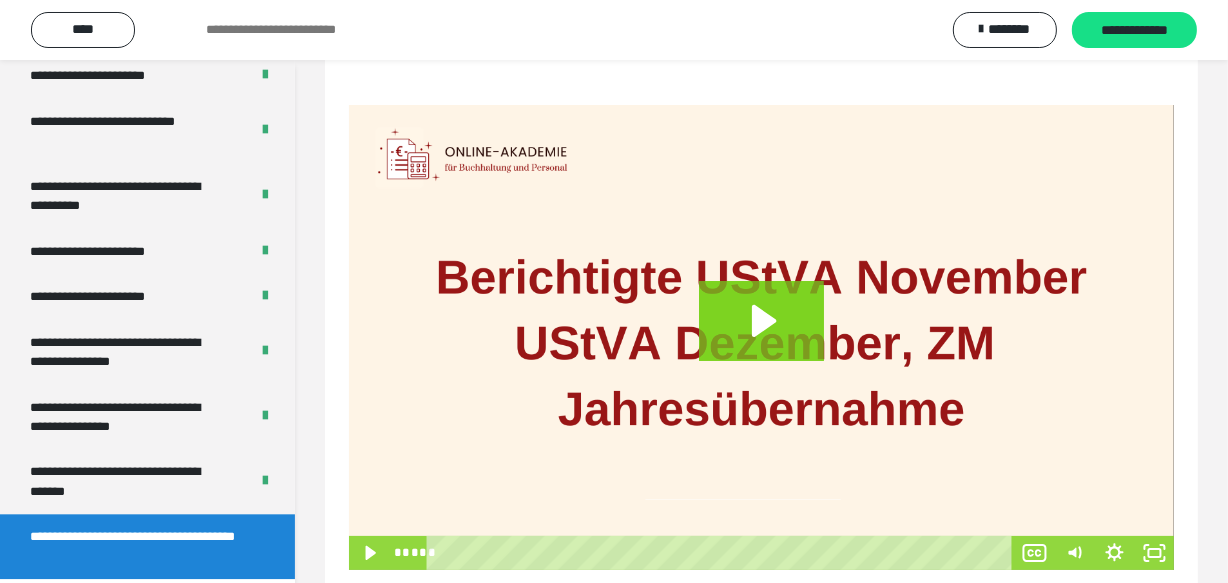 scroll, scrollTop: 264, scrollLeft: 0, axis: vertical 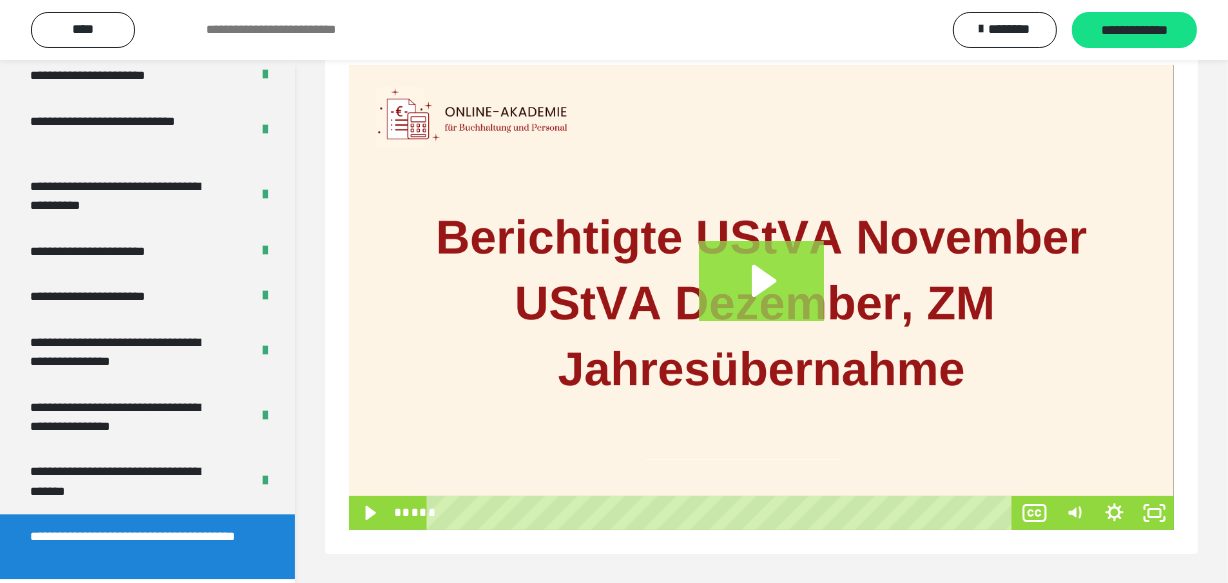 click 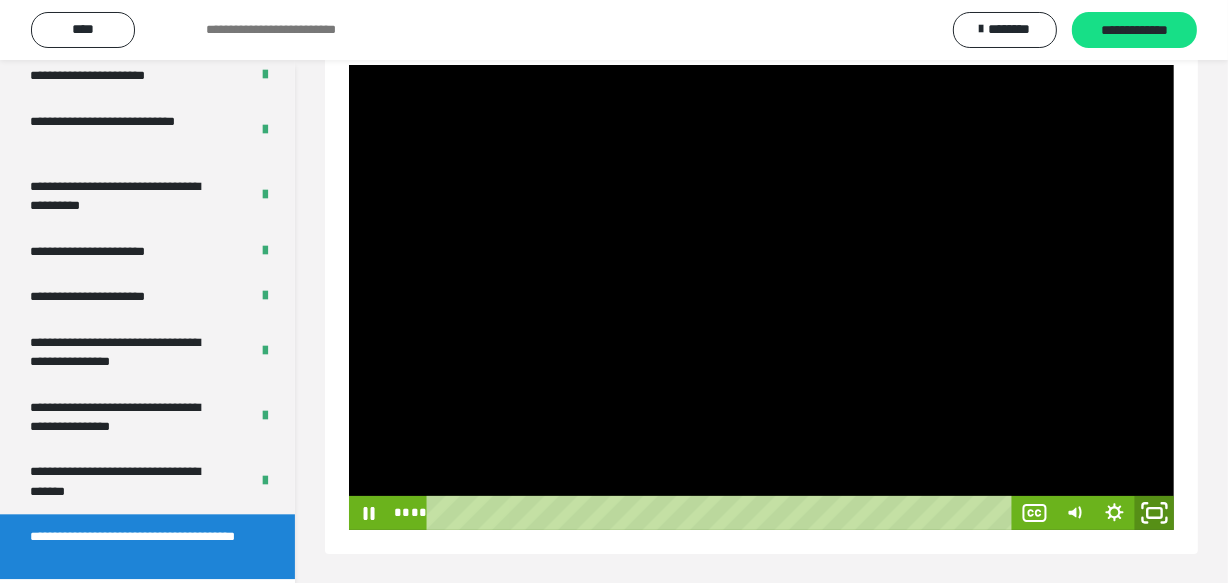 click 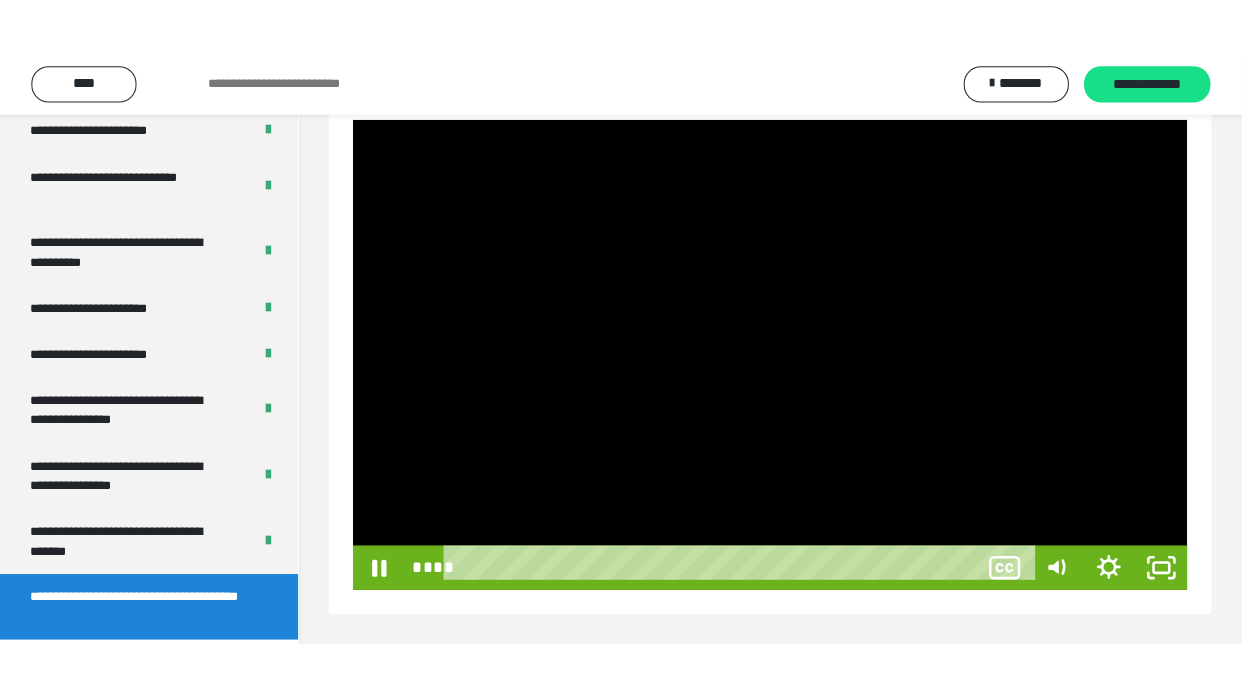 scroll, scrollTop: 158, scrollLeft: 0, axis: vertical 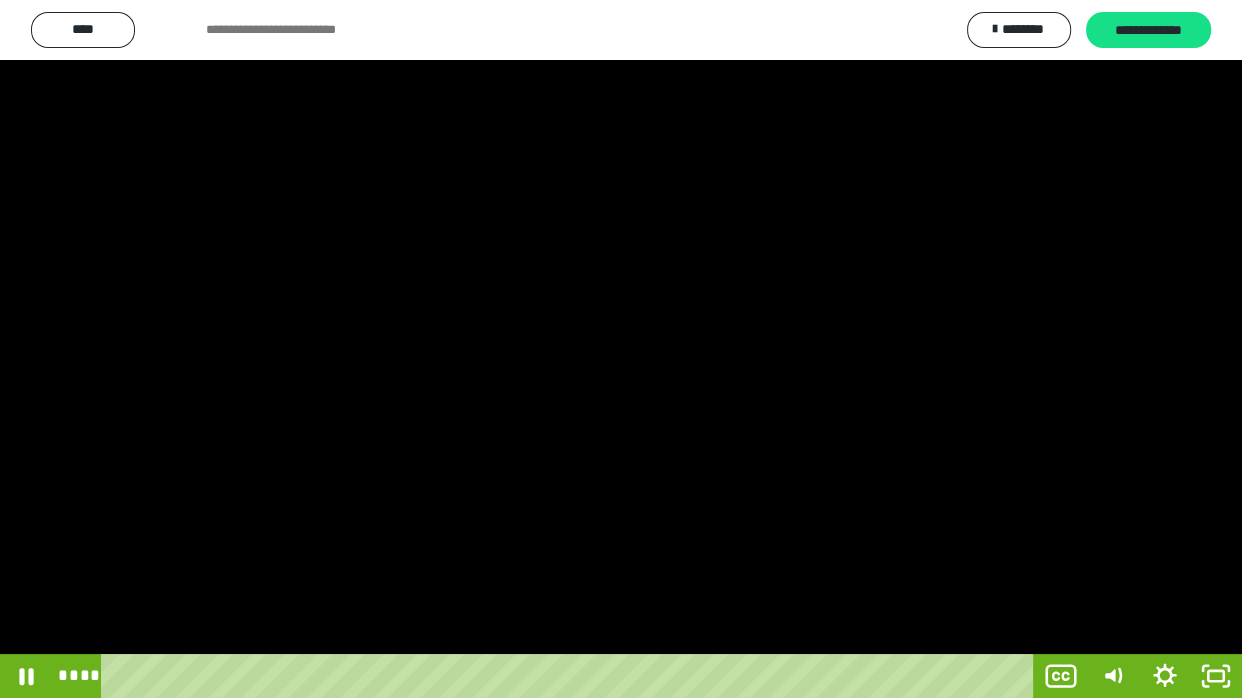 click at bounding box center (621, 349) 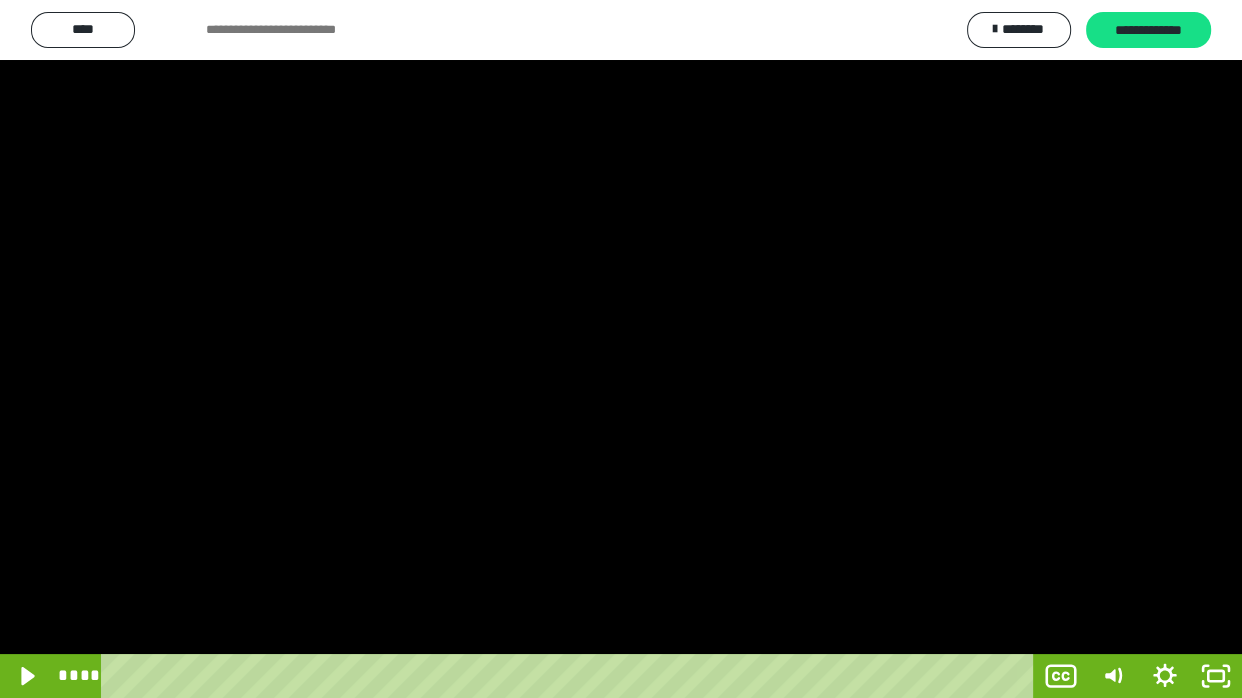 click at bounding box center [621, 349] 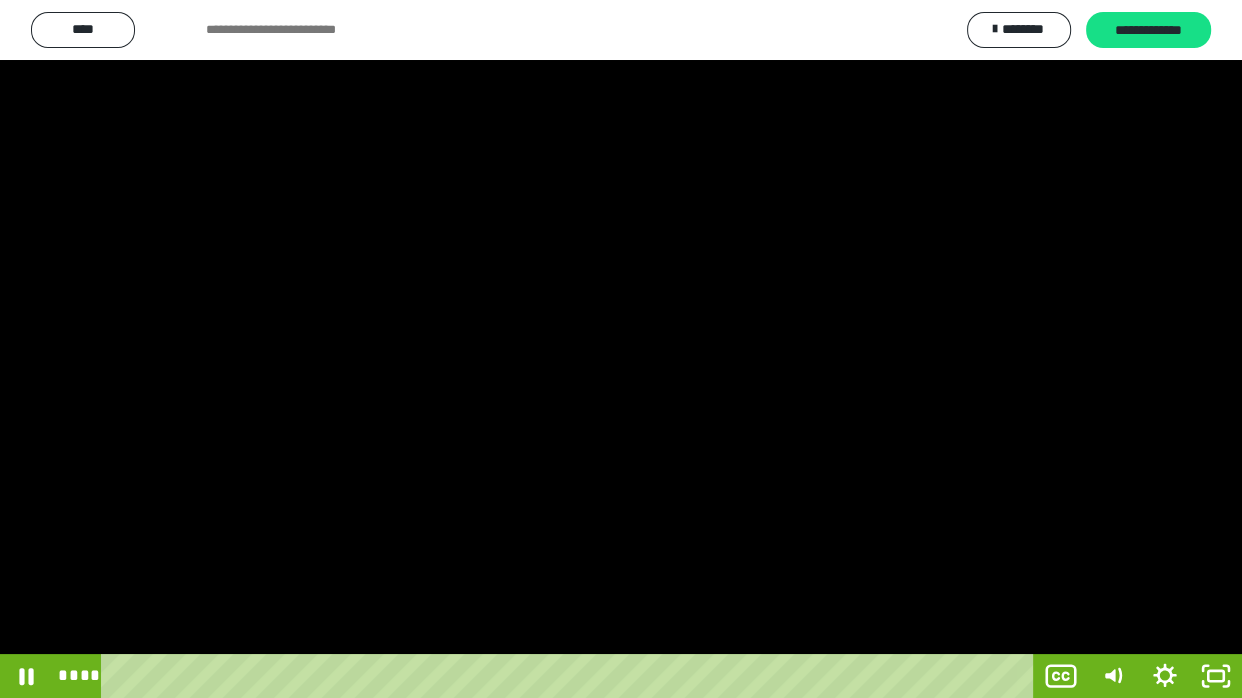 click at bounding box center (621, 349) 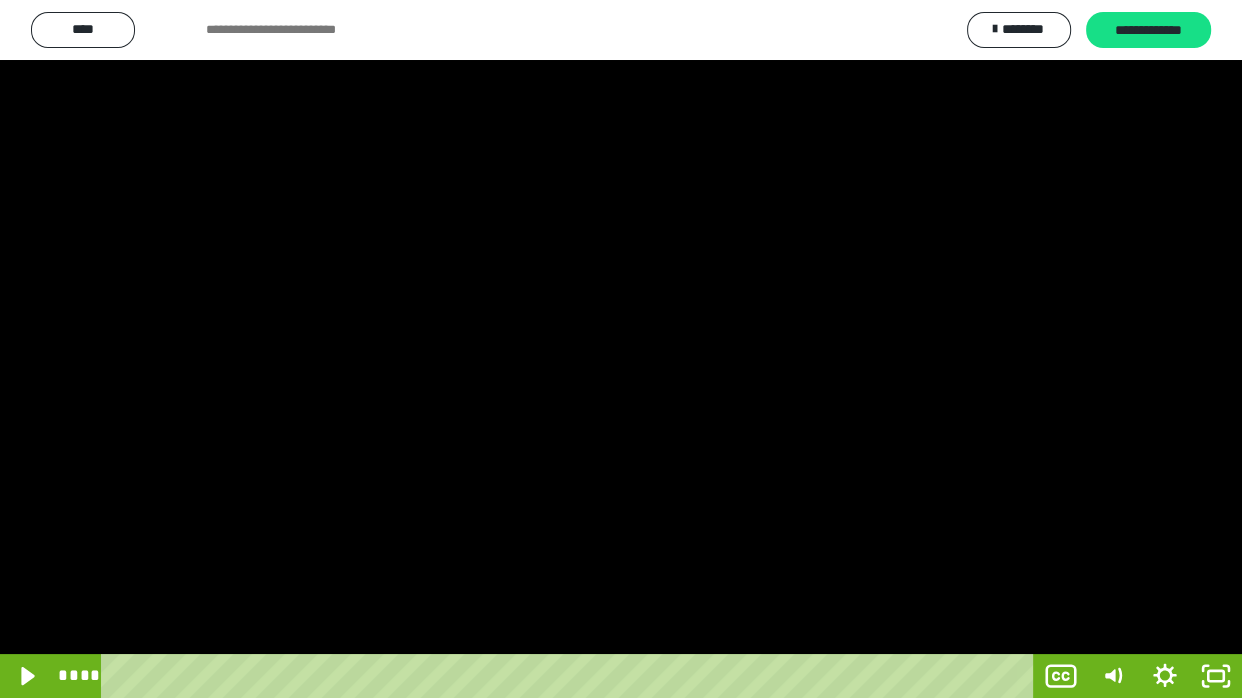 click at bounding box center (621, 349) 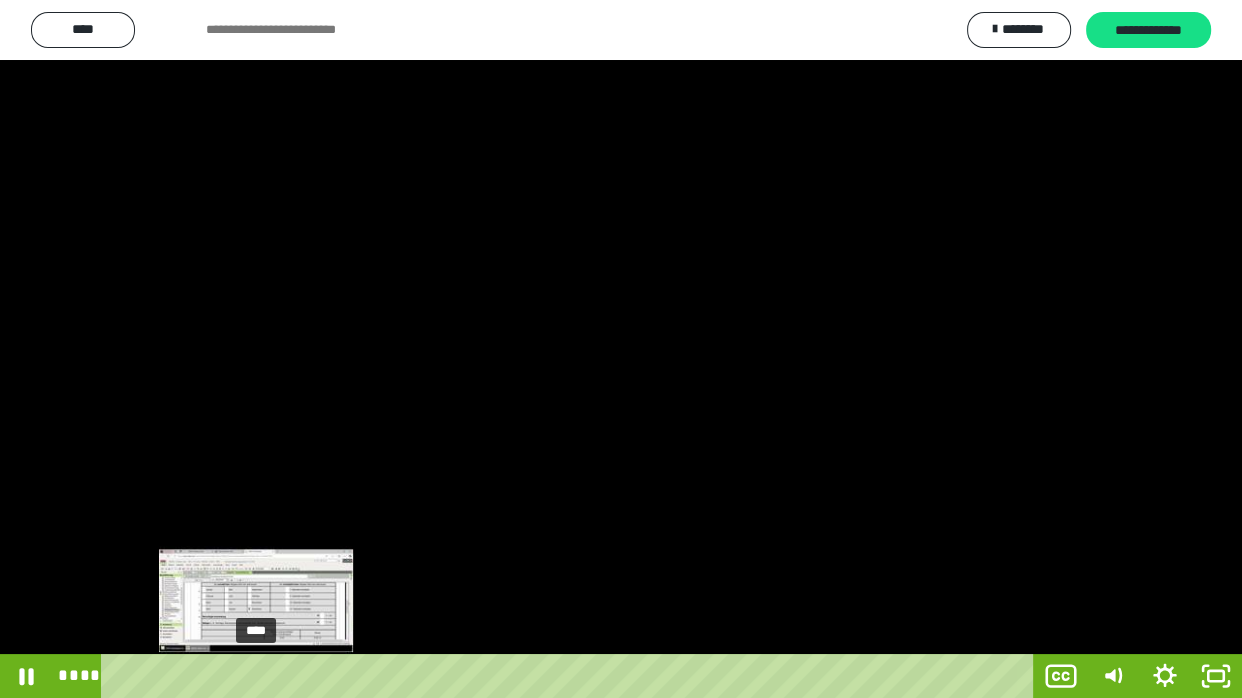 click on "****" at bounding box center (572, 676) 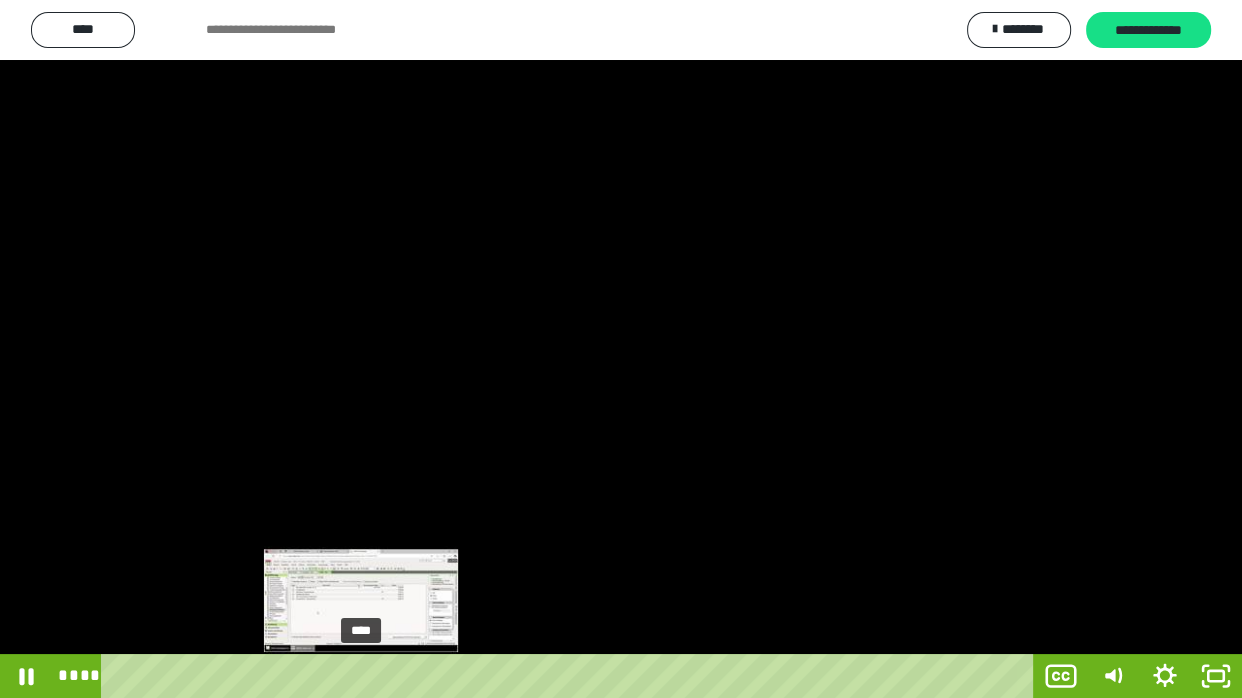 click on "****" at bounding box center (572, 676) 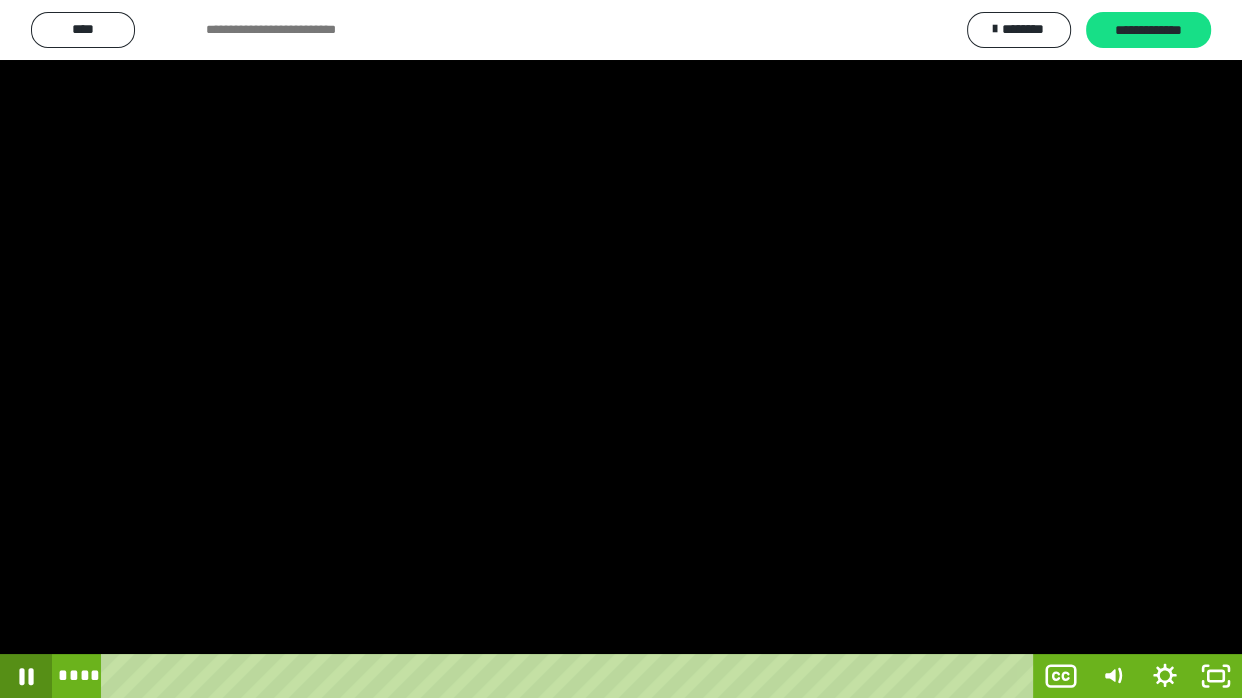 click 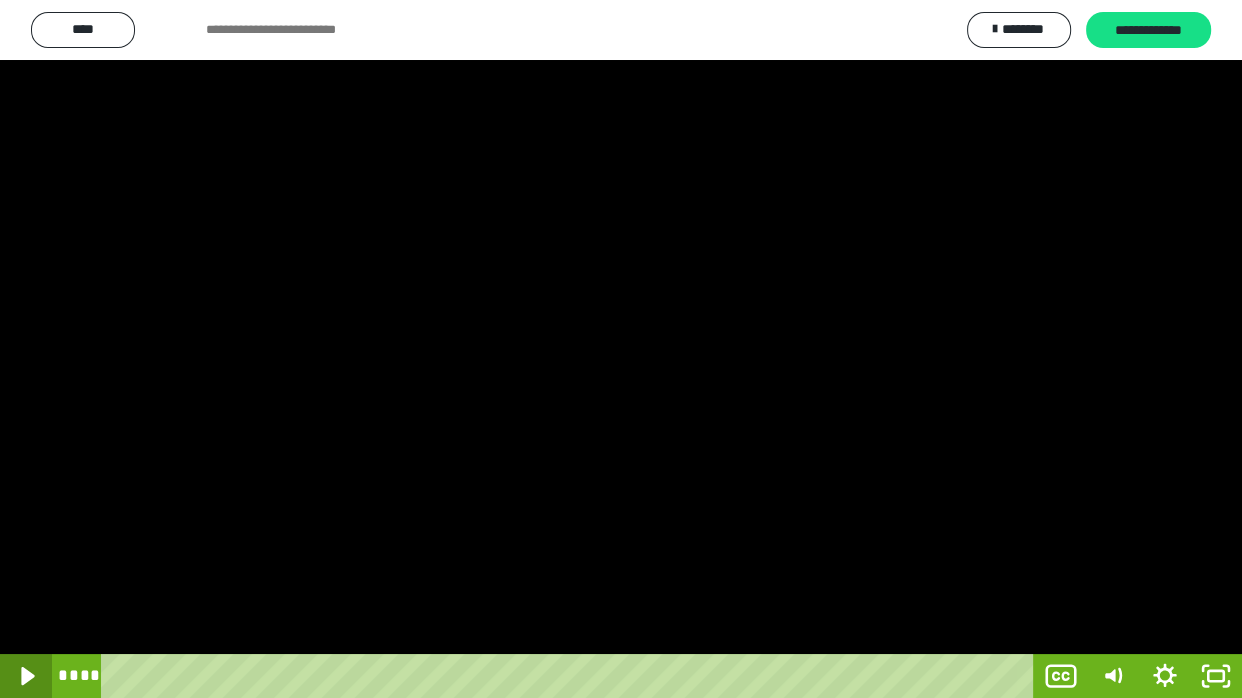 click 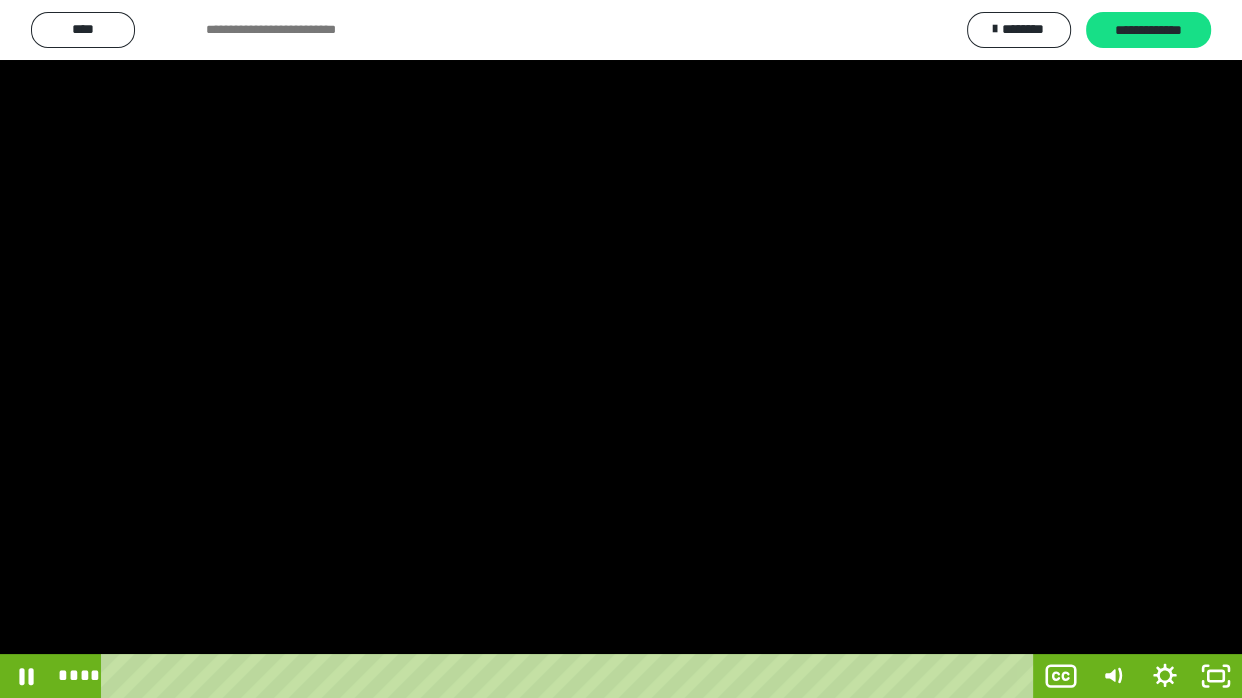 click at bounding box center (621, 349) 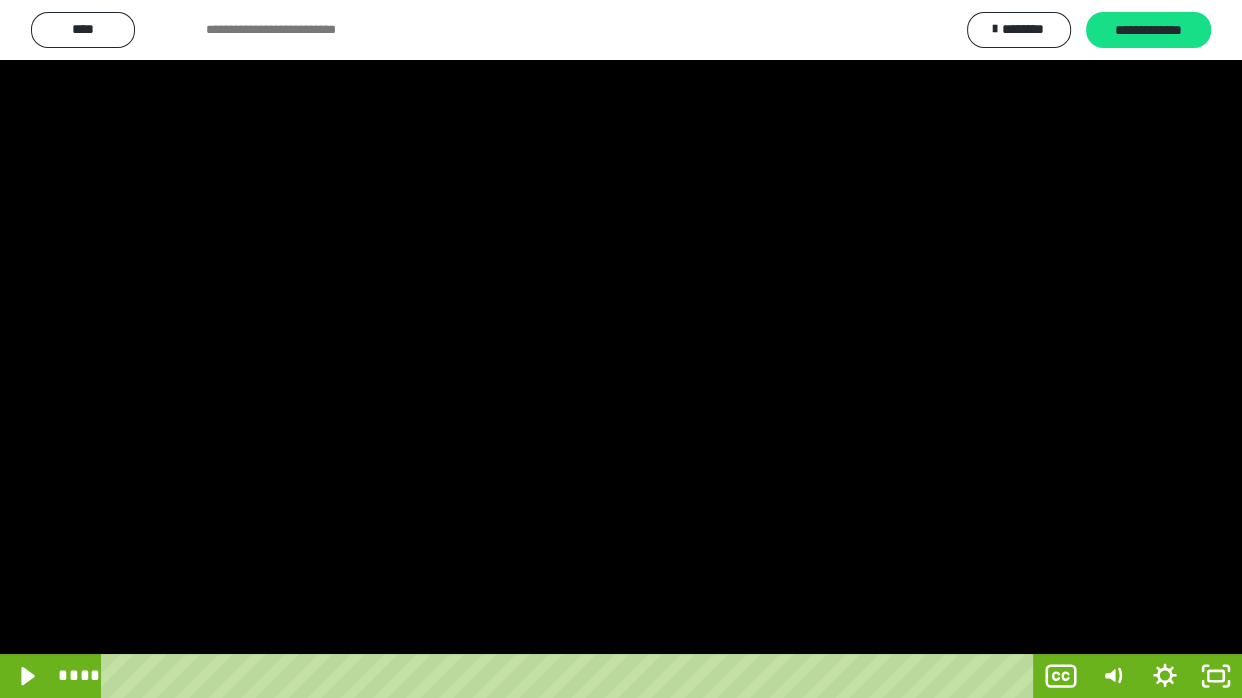 click at bounding box center [621, 349] 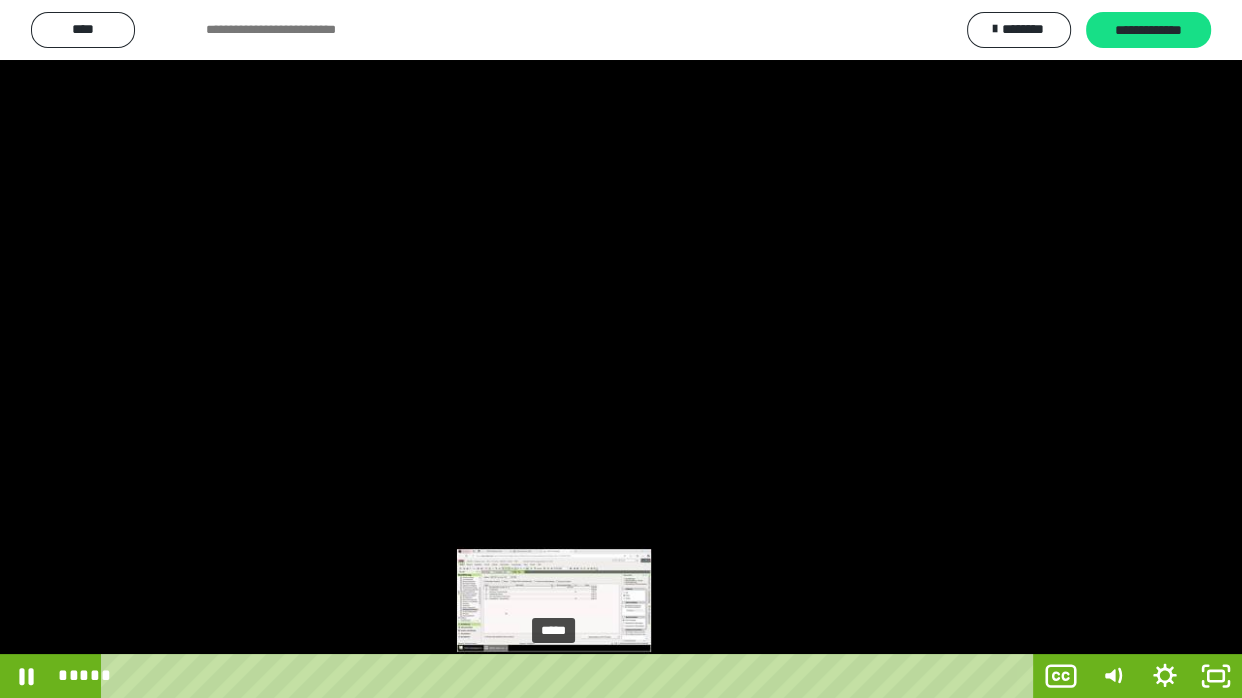 click on "*****" at bounding box center [572, 676] 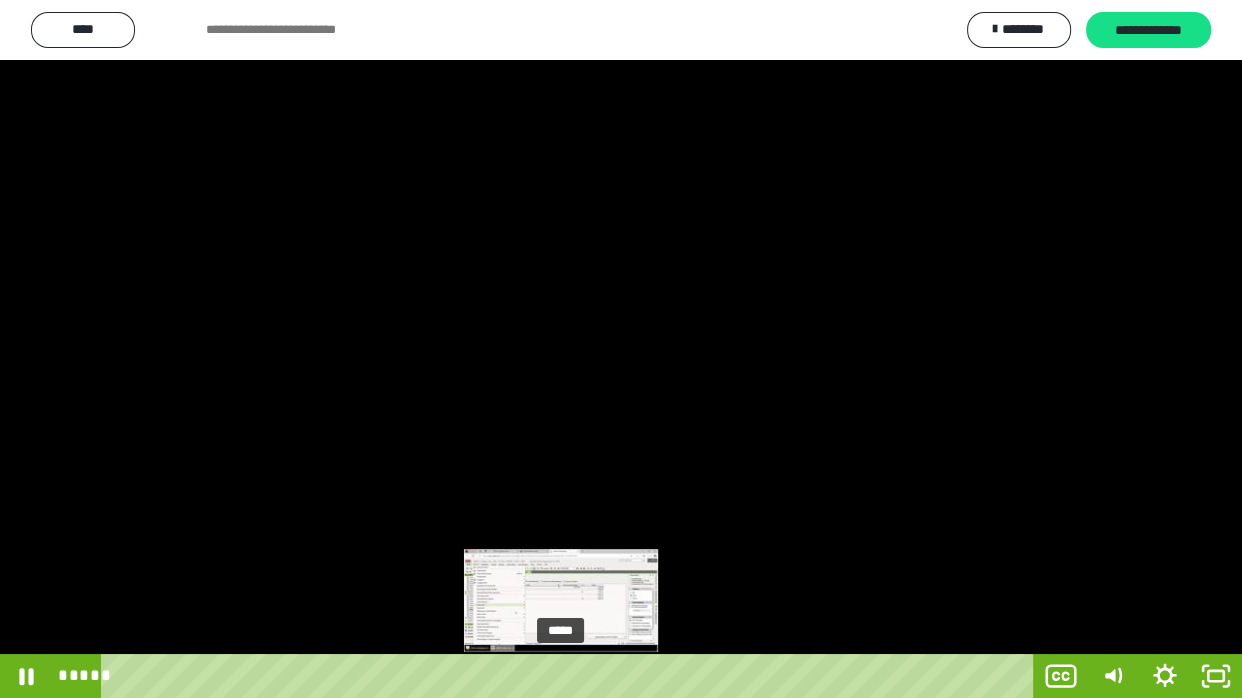 click on "*****" at bounding box center [572, 676] 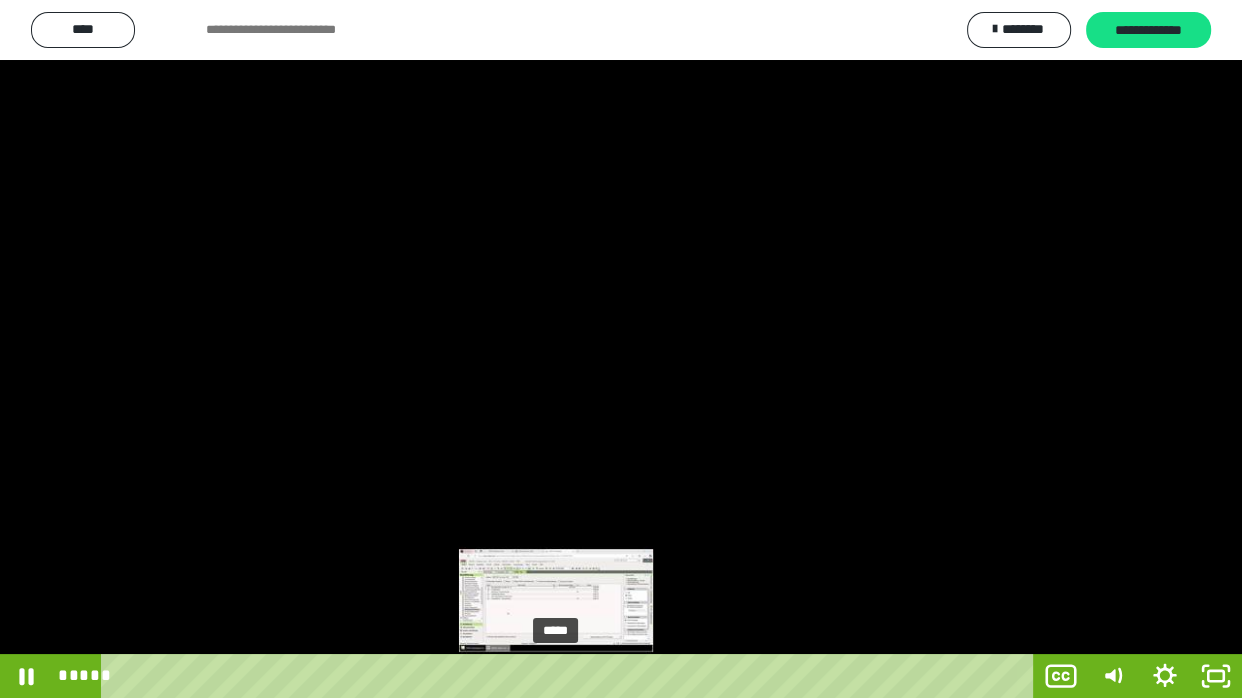 click on "*****" at bounding box center [572, 676] 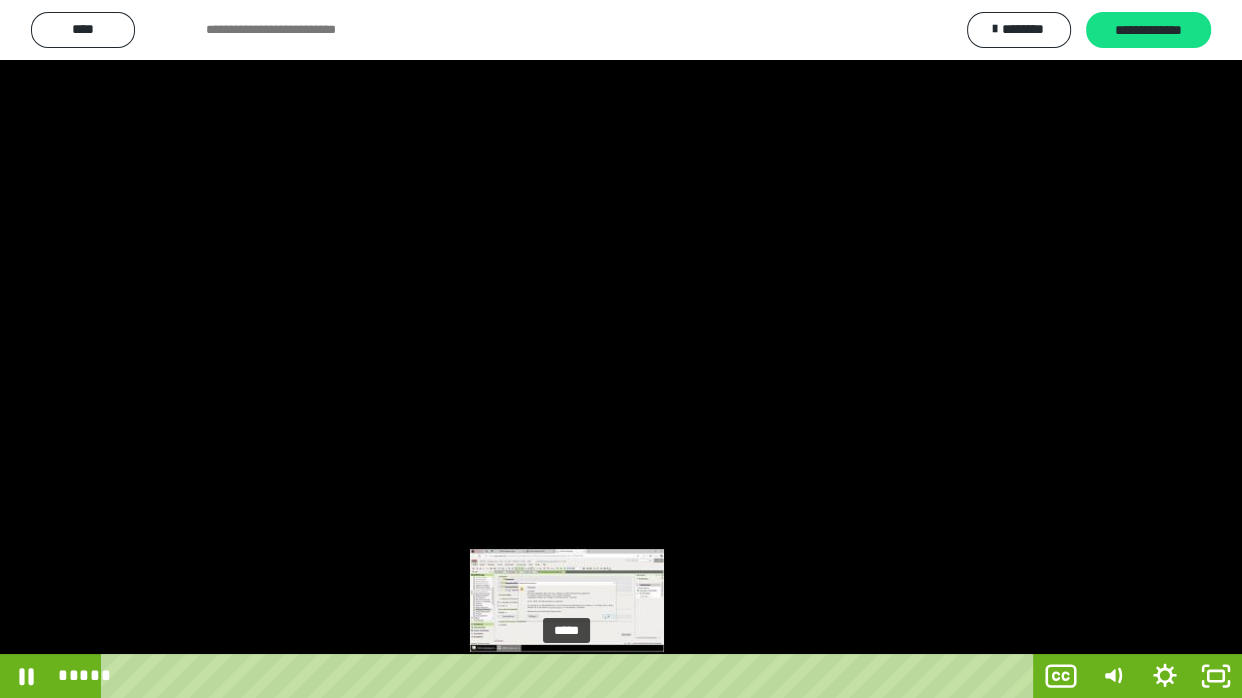 click on "*****" at bounding box center (572, 676) 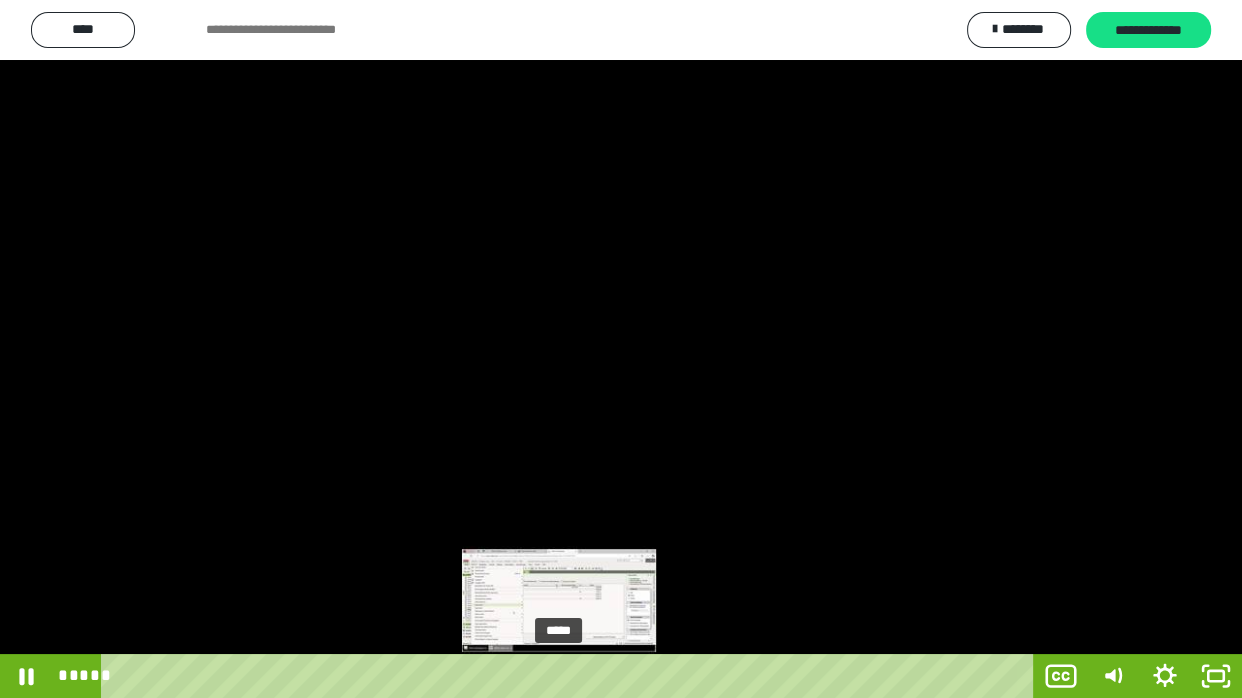 click on "*****" at bounding box center (572, 676) 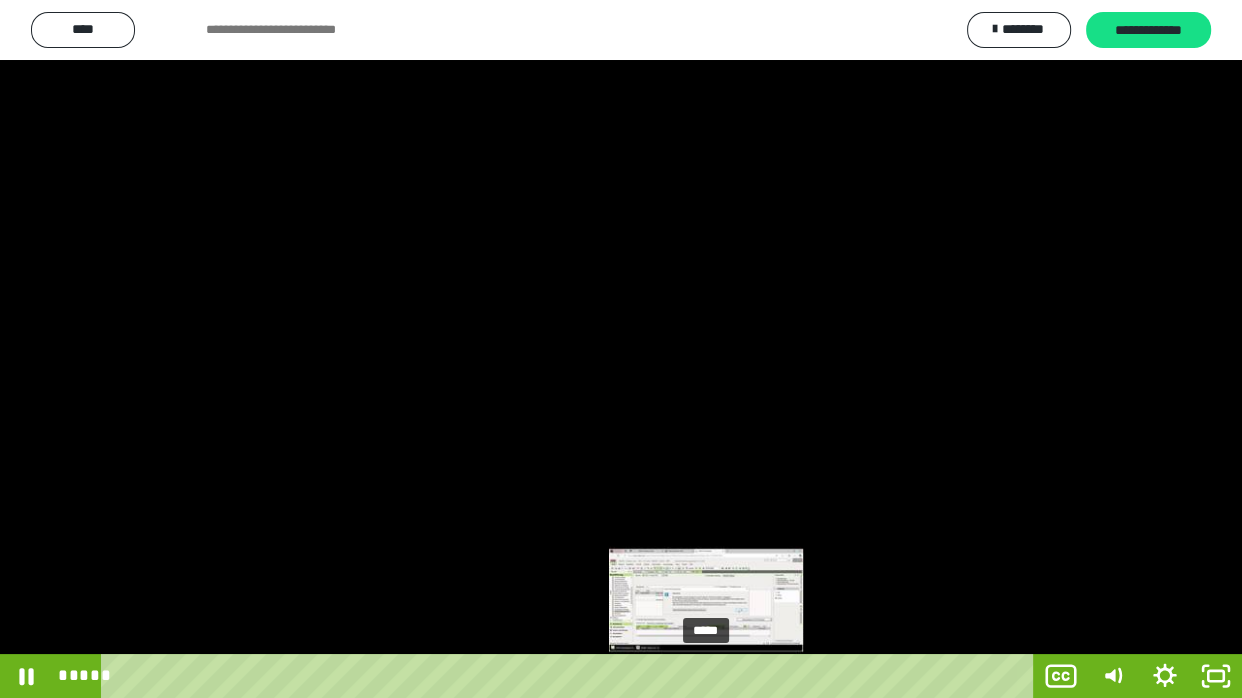 click on "*****" at bounding box center (572, 676) 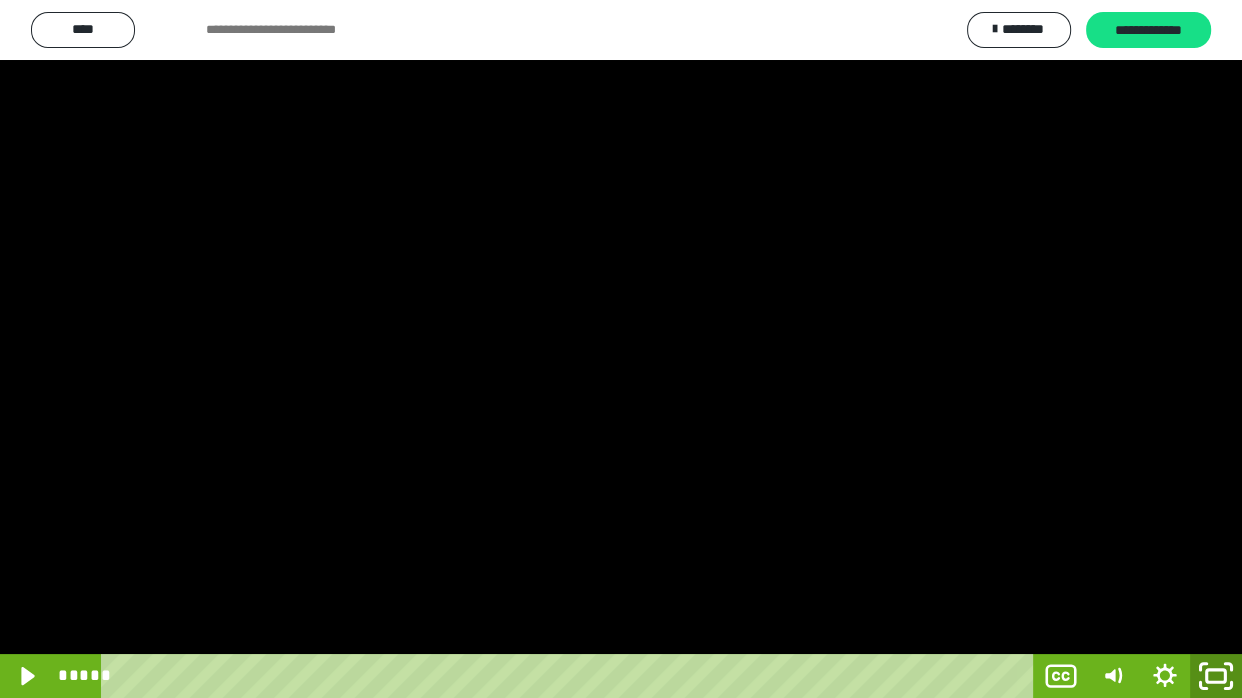 click 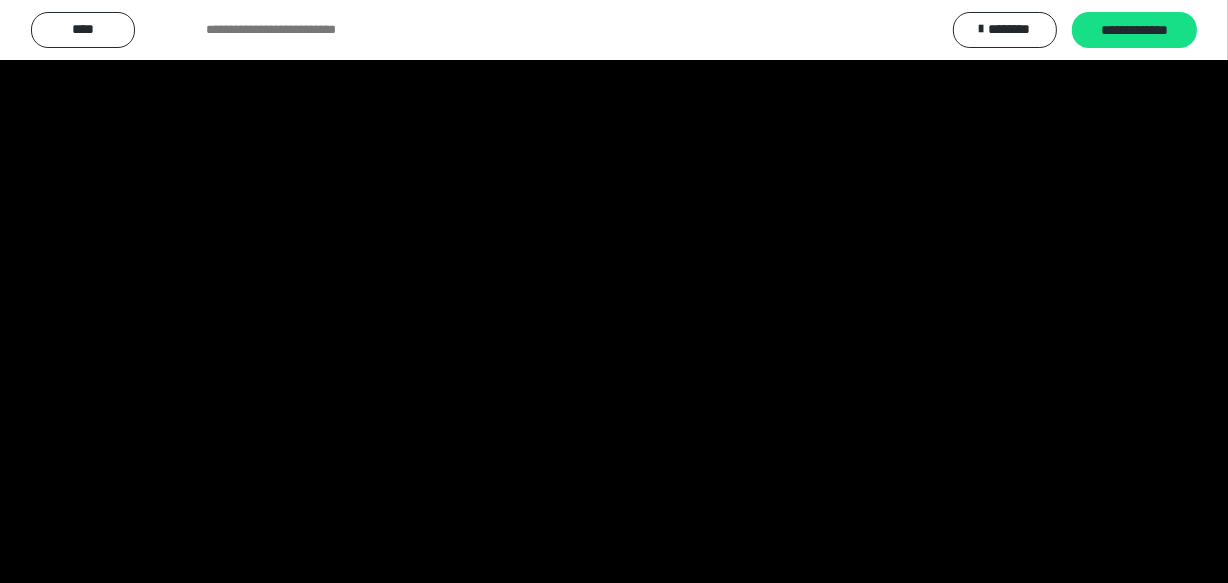 scroll, scrollTop: 4081, scrollLeft: 0, axis: vertical 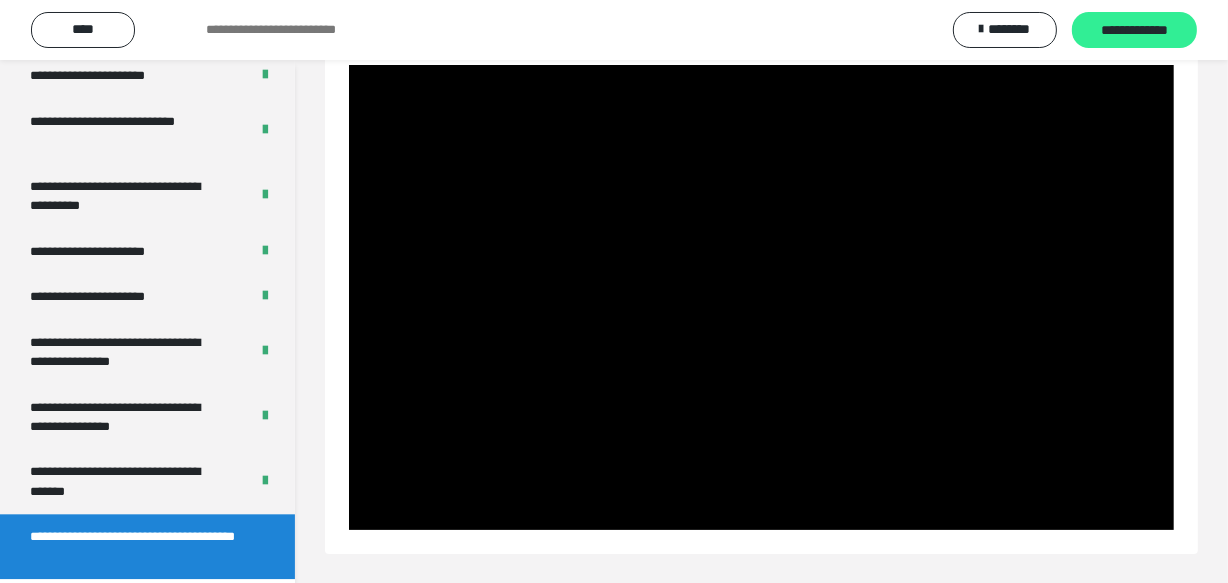 click on "**********" at bounding box center [1134, 31] 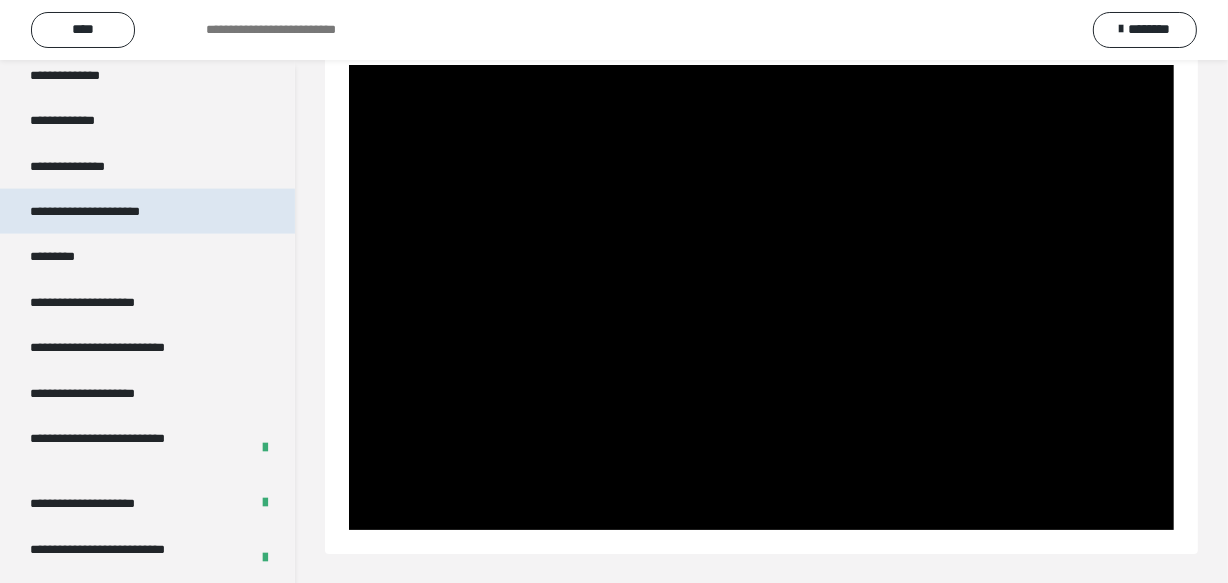 scroll, scrollTop: 2536, scrollLeft: 0, axis: vertical 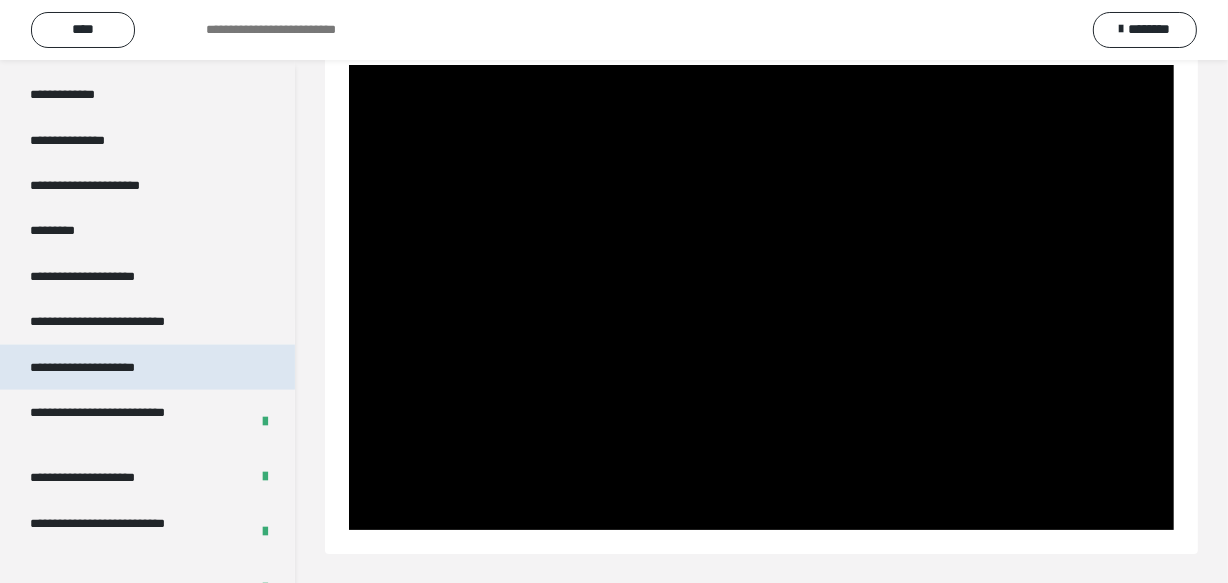 click on "**********" at bounding box center [106, 367] 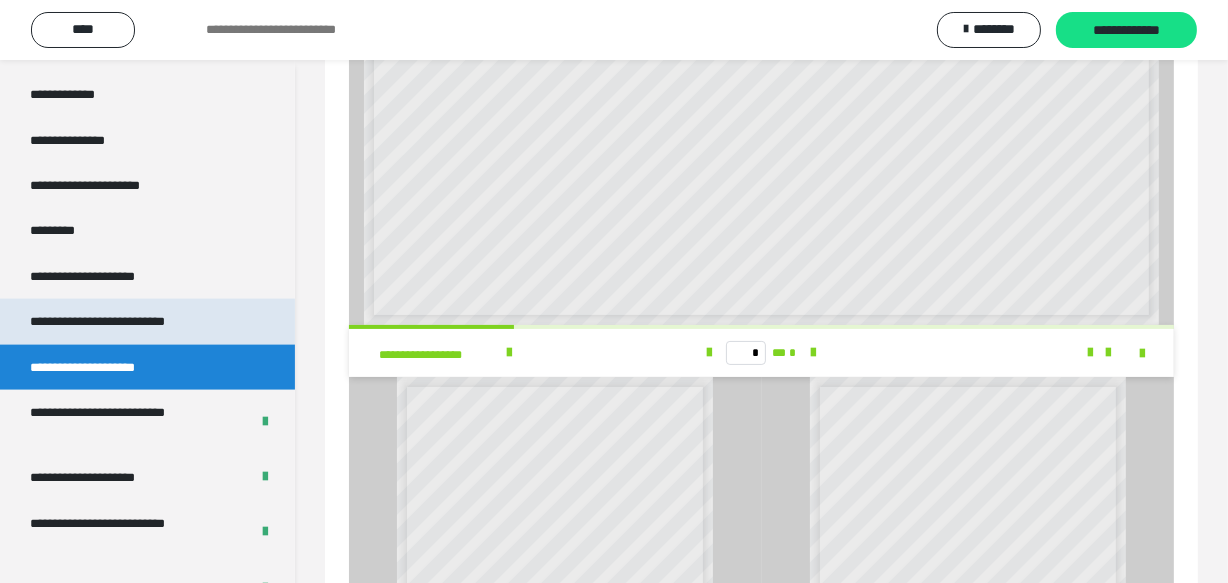 click on "**********" at bounding box center (125, 321) 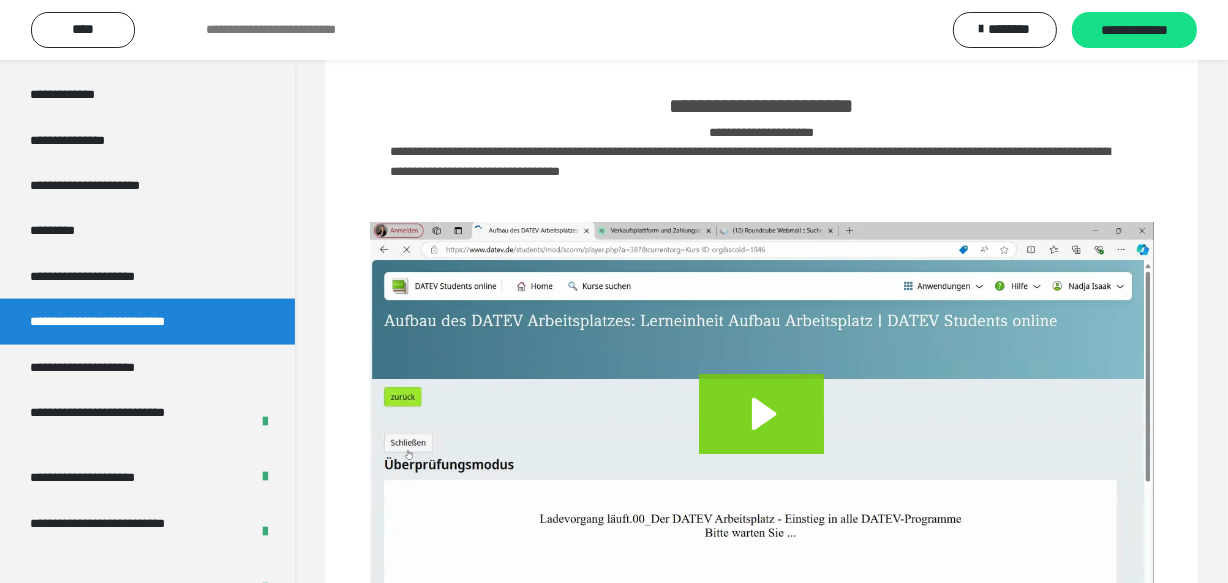 scroll, scrollTop: 0, scrollLeft: 0, axis: both 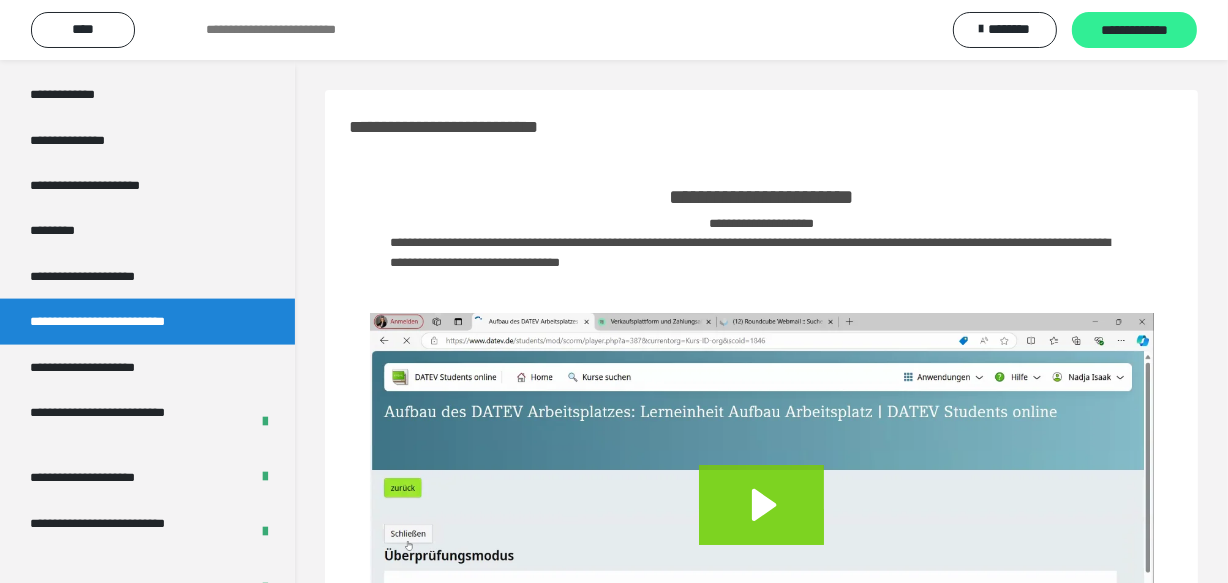 click on "**********" at bounding box center (1134, 31) 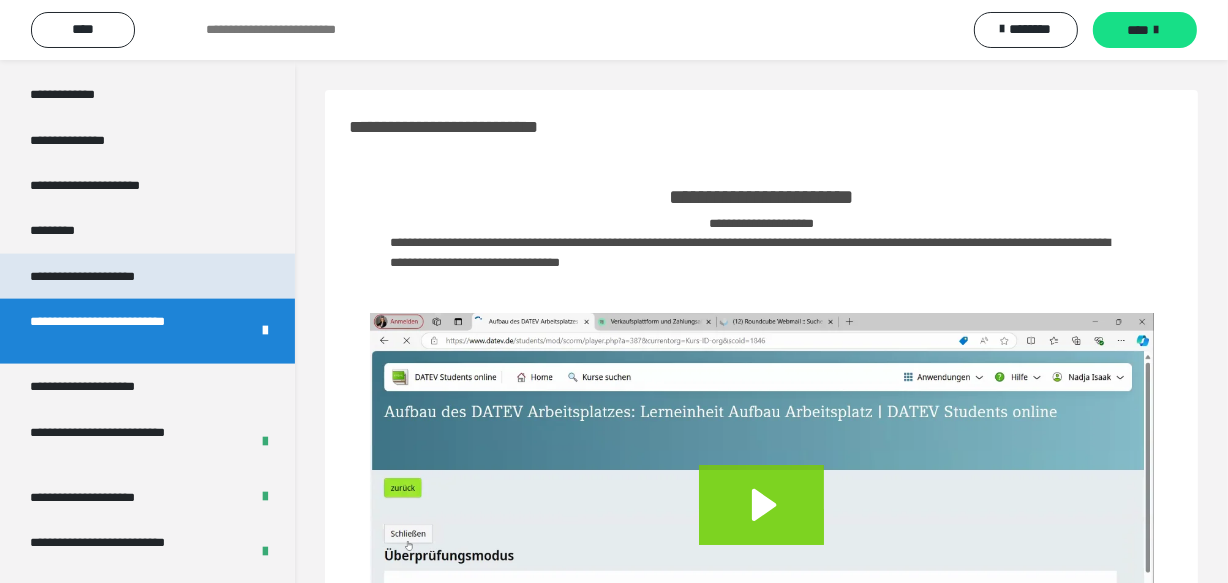 click on "**********" at bounding box center [104, 276] 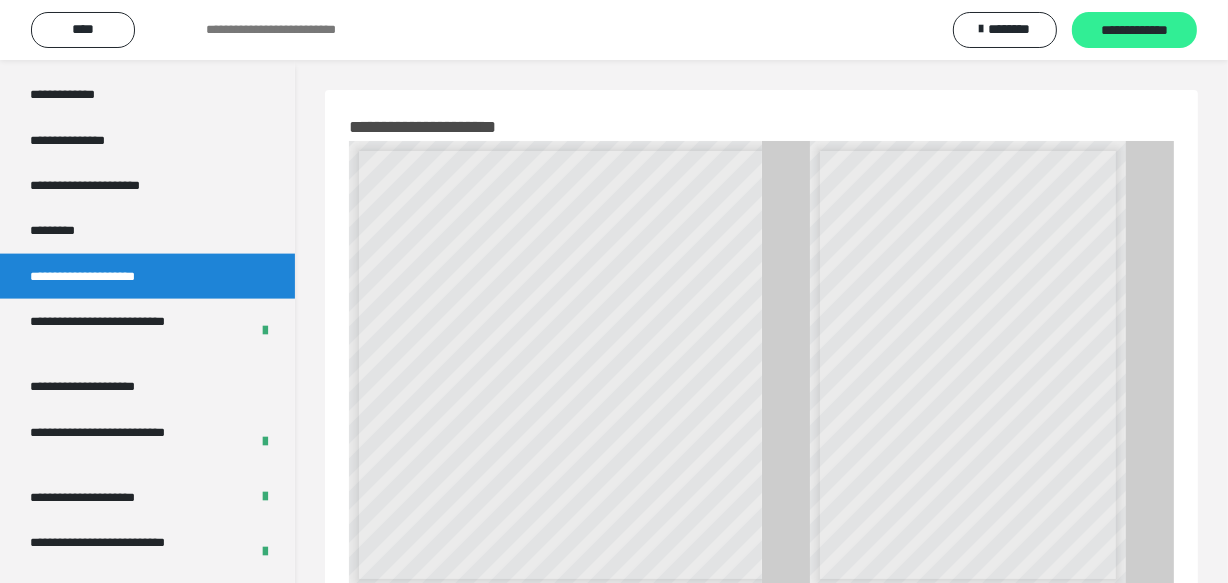 click on "**********" at bounding box center [1134, 31] 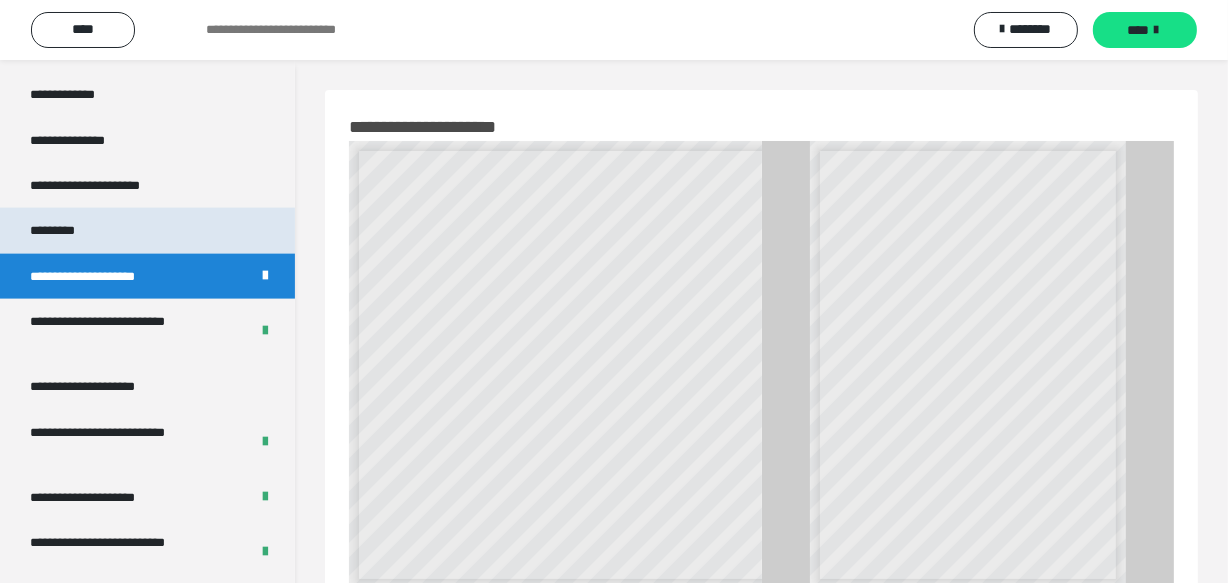 click on "*********" at bounding box center [147, 230] 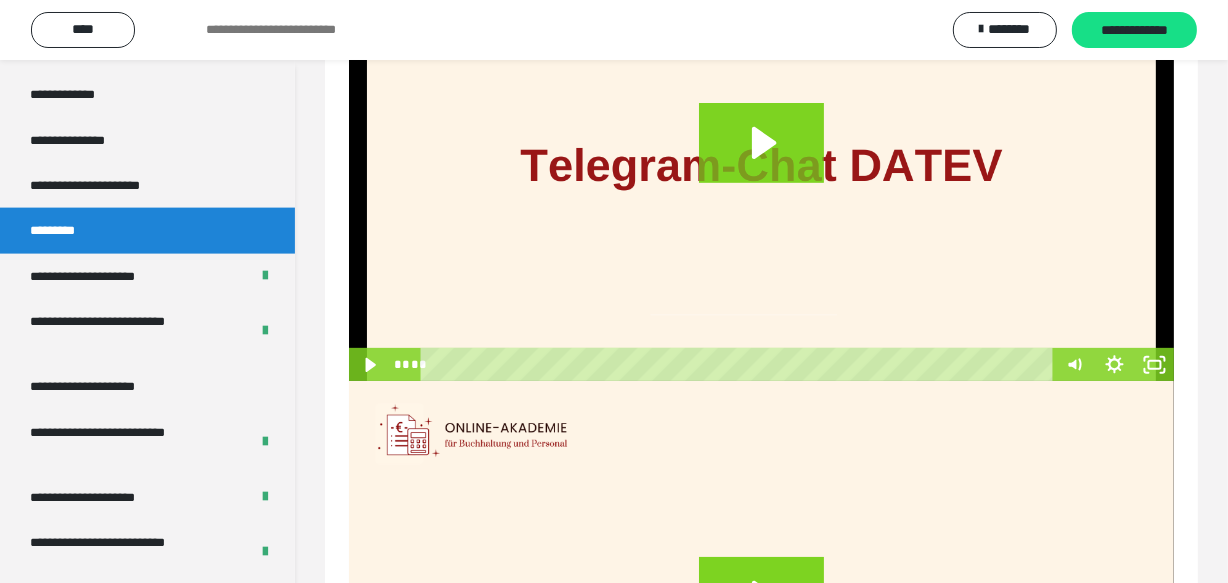 scroll, scrollTop: 494, scrollLeft: 0, axis: vertical 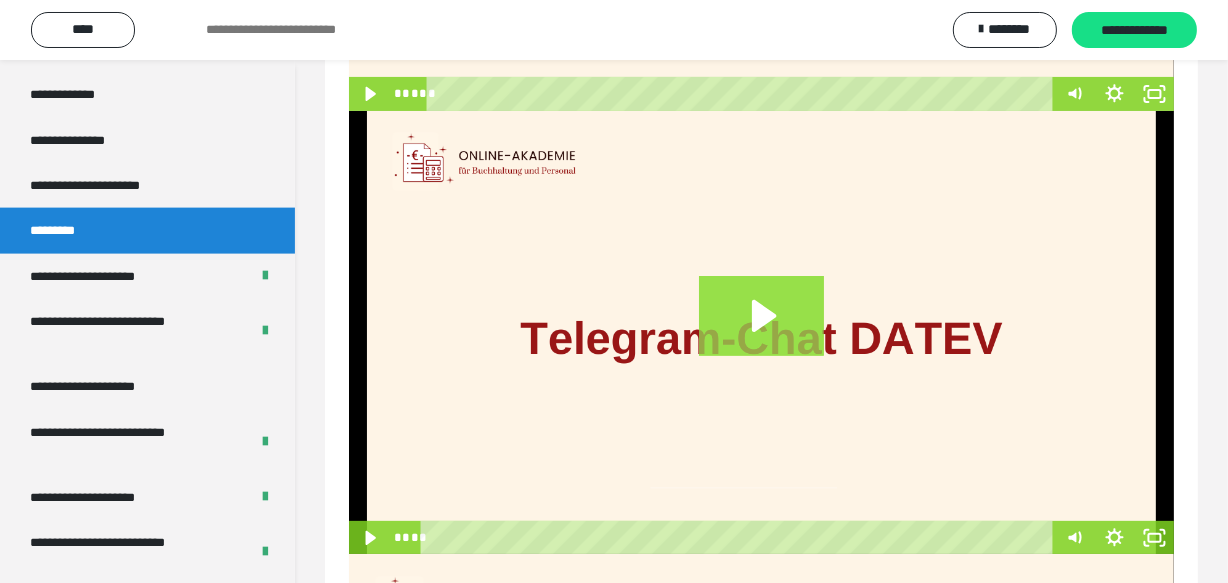 click 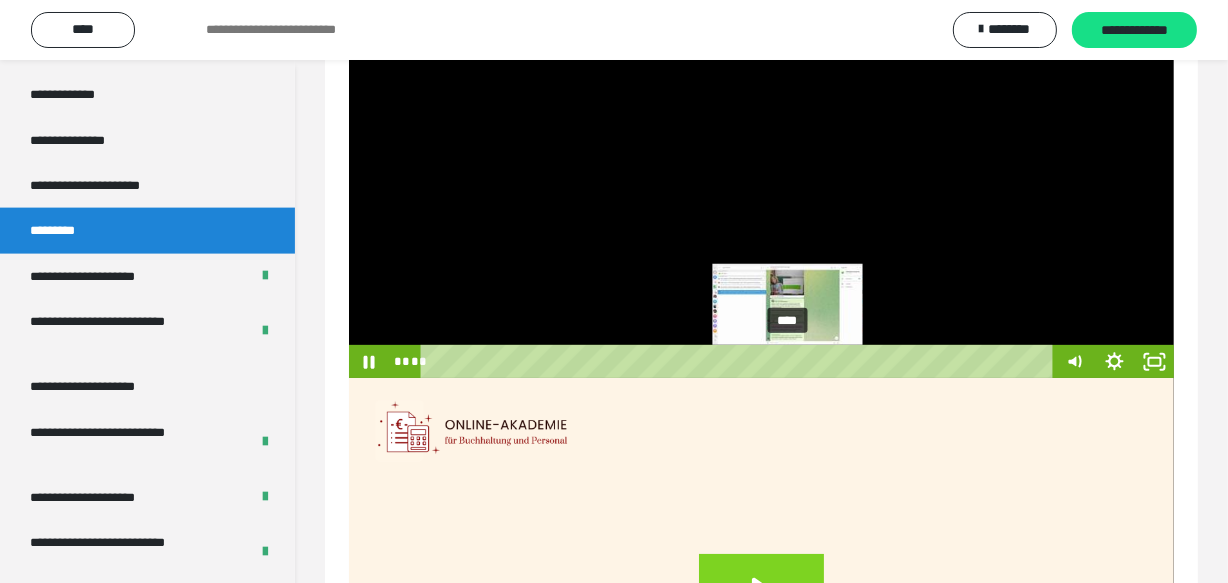 scroll, scrollTop: 221, scrollLeft: 0, axis: vertical 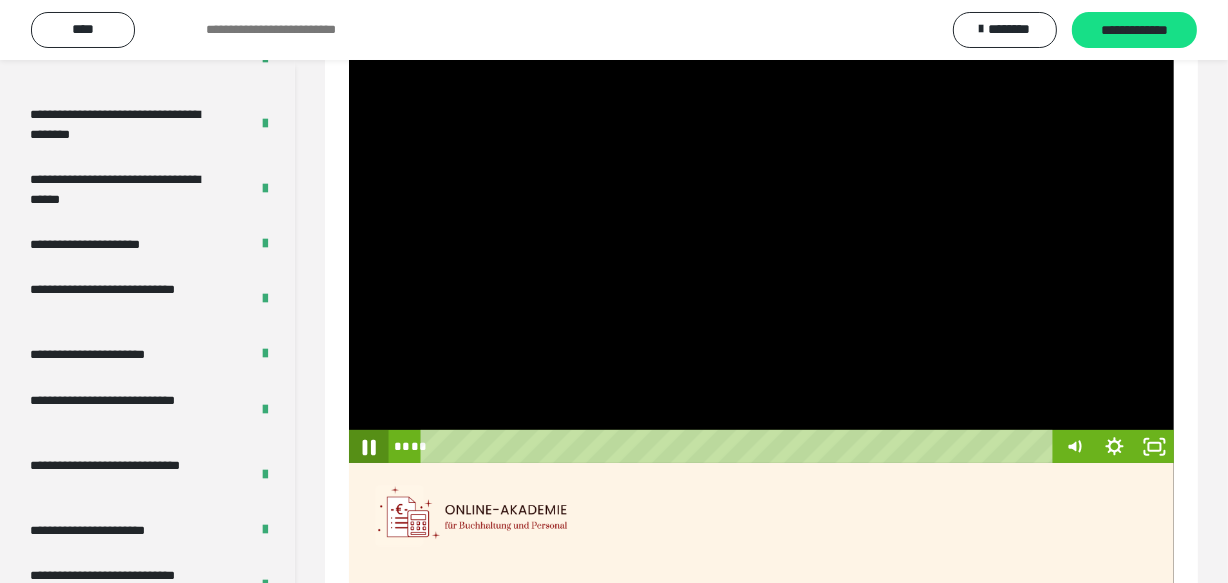 click 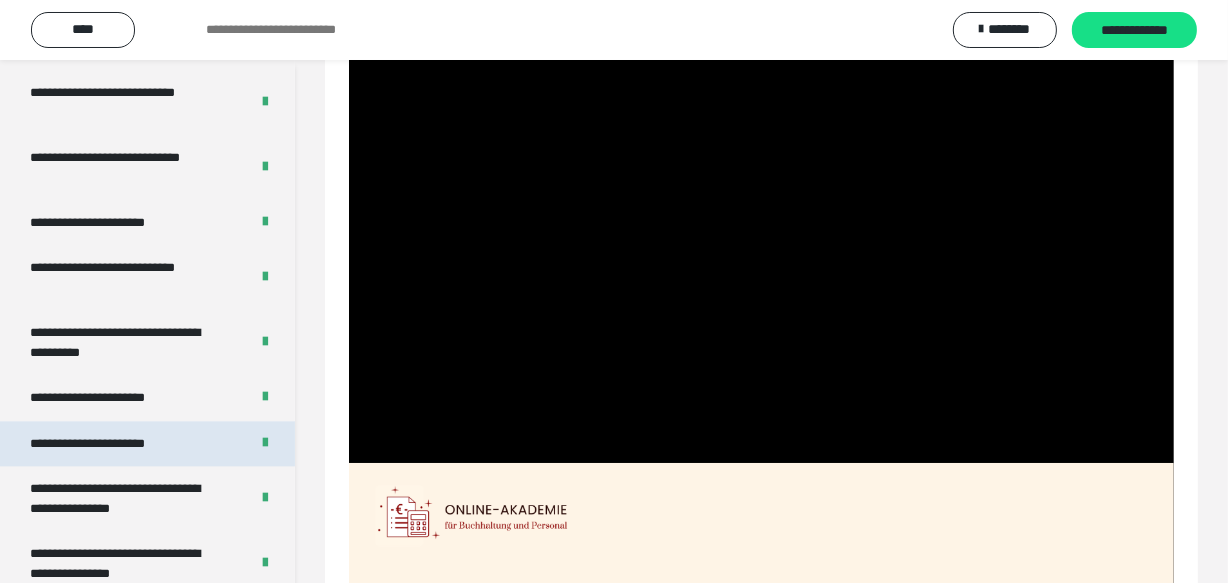 scroll, scrollTop: 4100, scrollLeft: 0, axis: vertical 